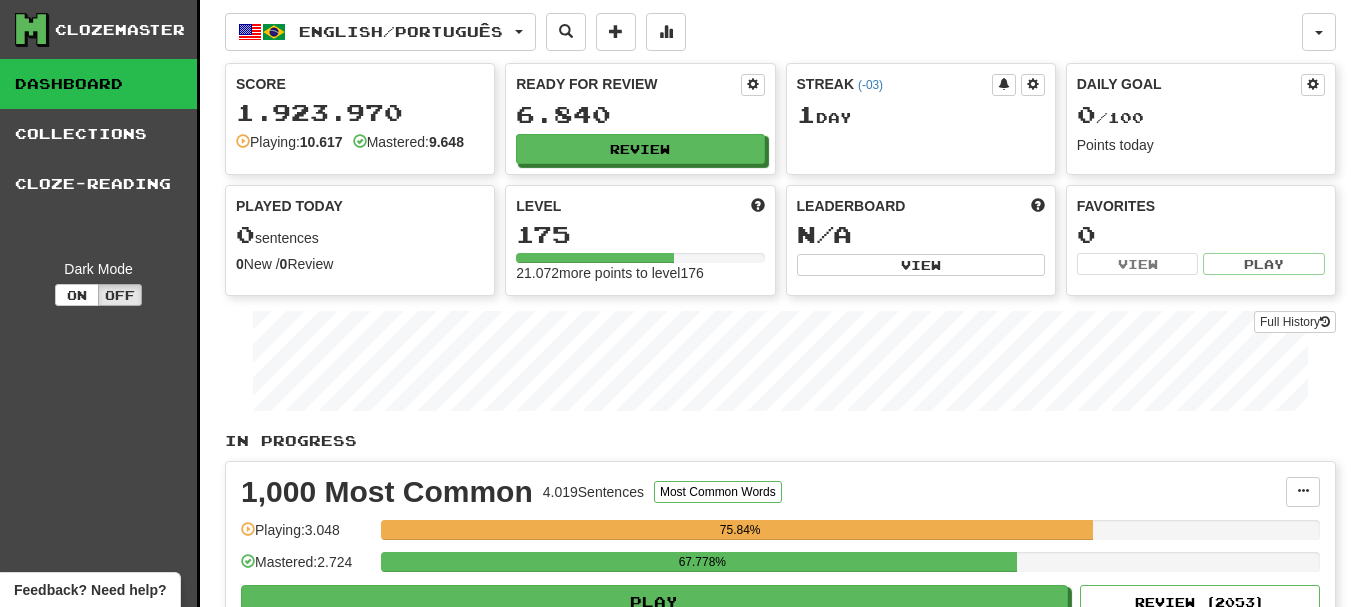 scroll, scrollTop: 0, scrollLeft: 0, axis: both 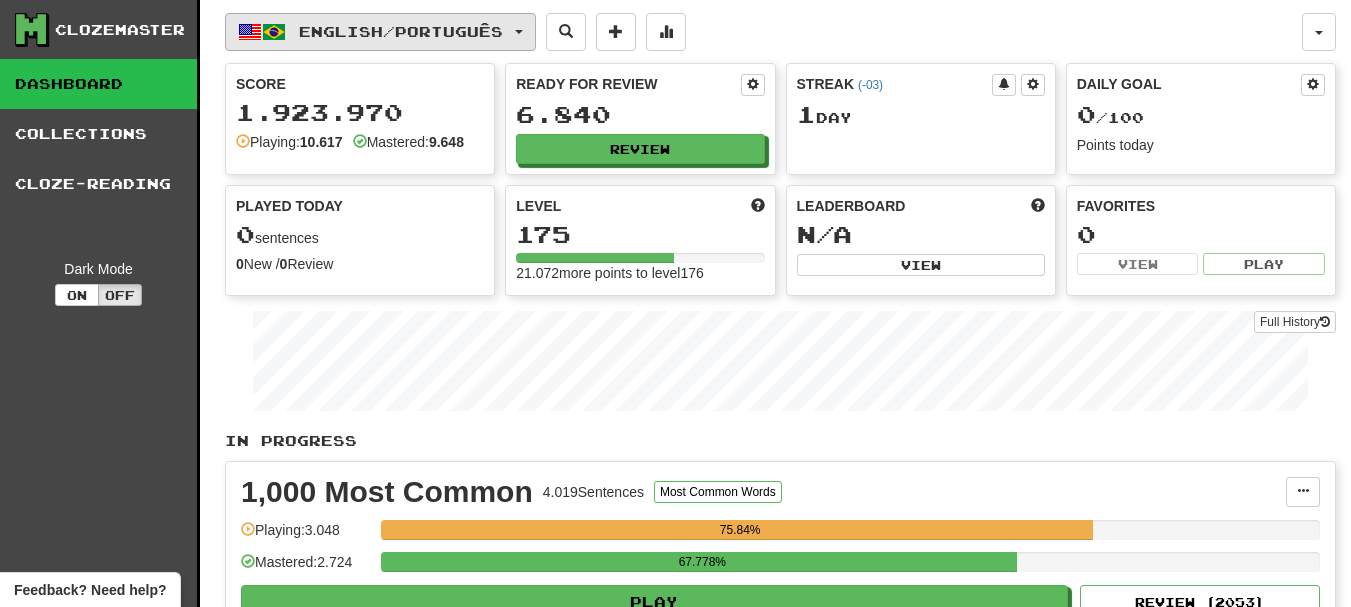 click on "English  /  Português" at bounding box center (380, 32) 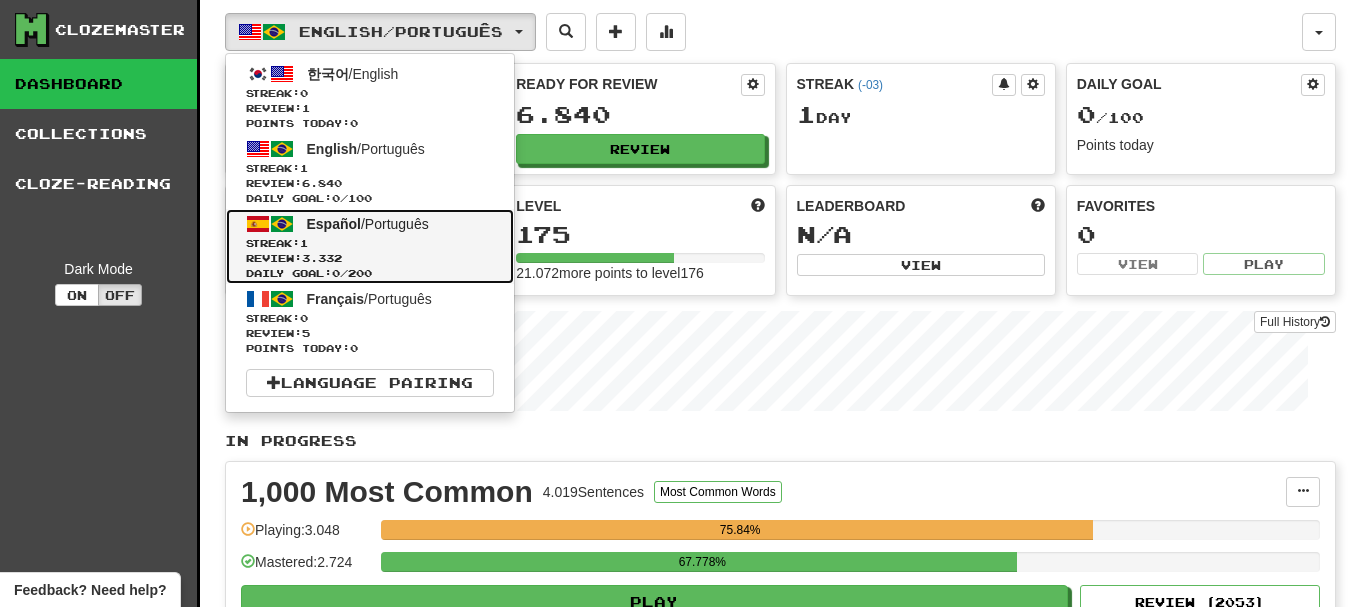 click on "Español  /  Português" at bounding box center [368, 224] 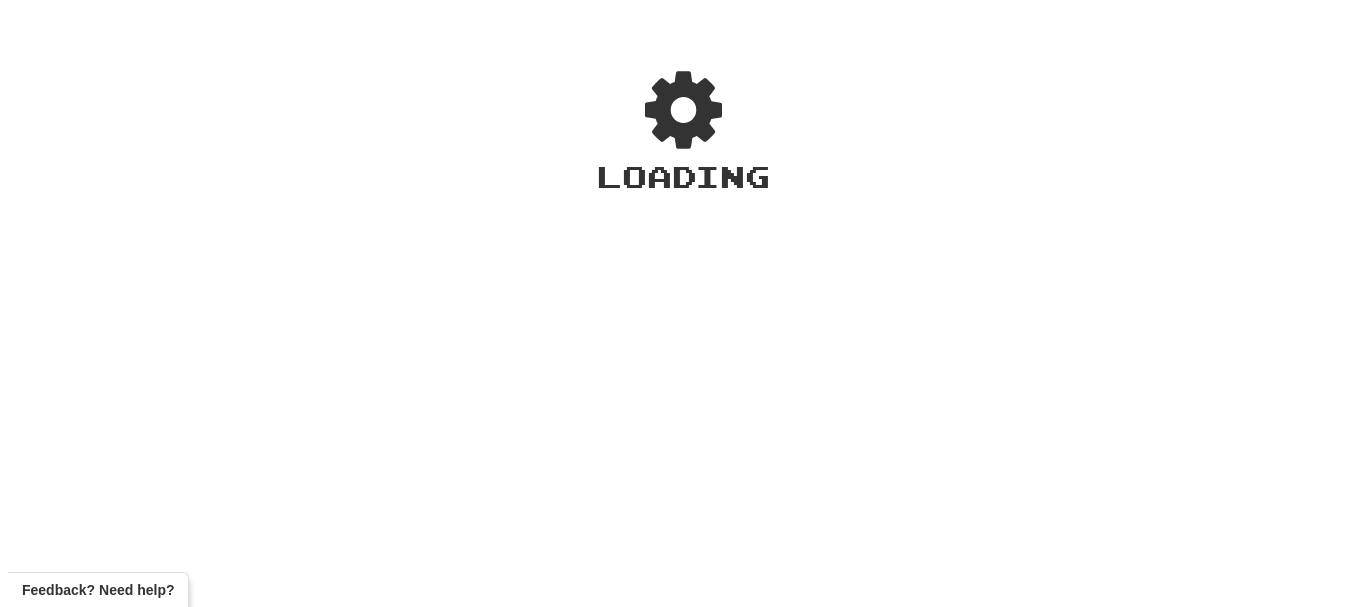 scroll, scrollTop: 0, scrollLeft: 0, axis: both 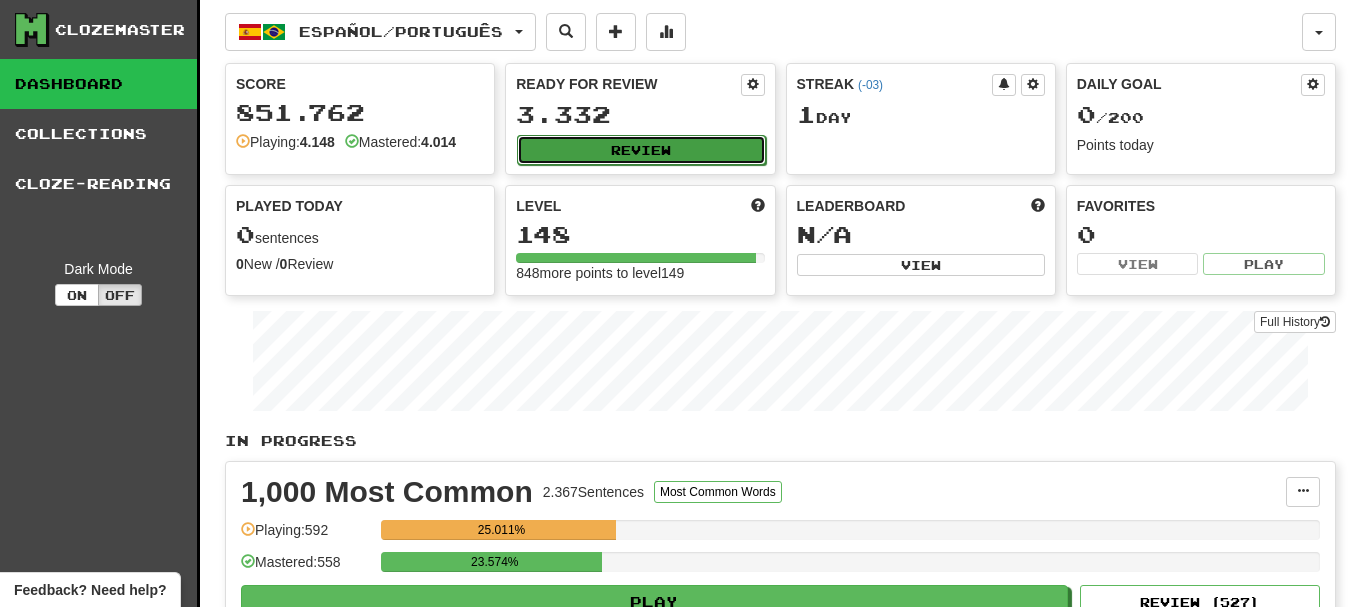 click on "Review" at bounding box center (641, 150) 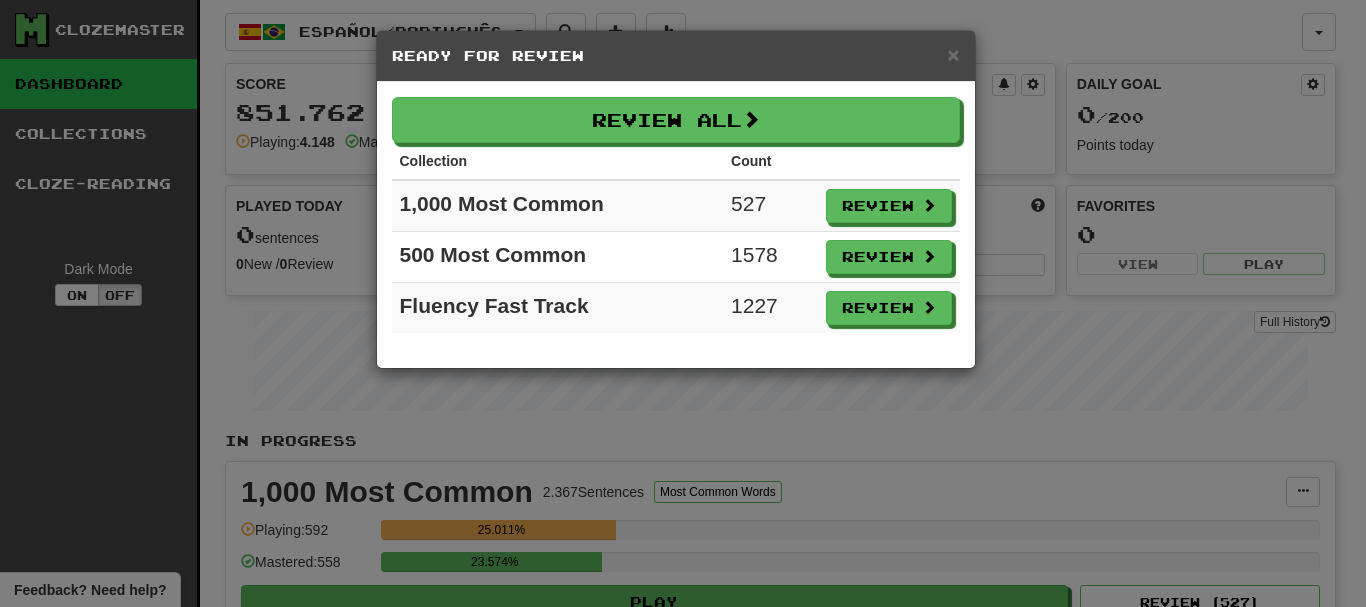 click on "Review" at bounding box center [889, 257] 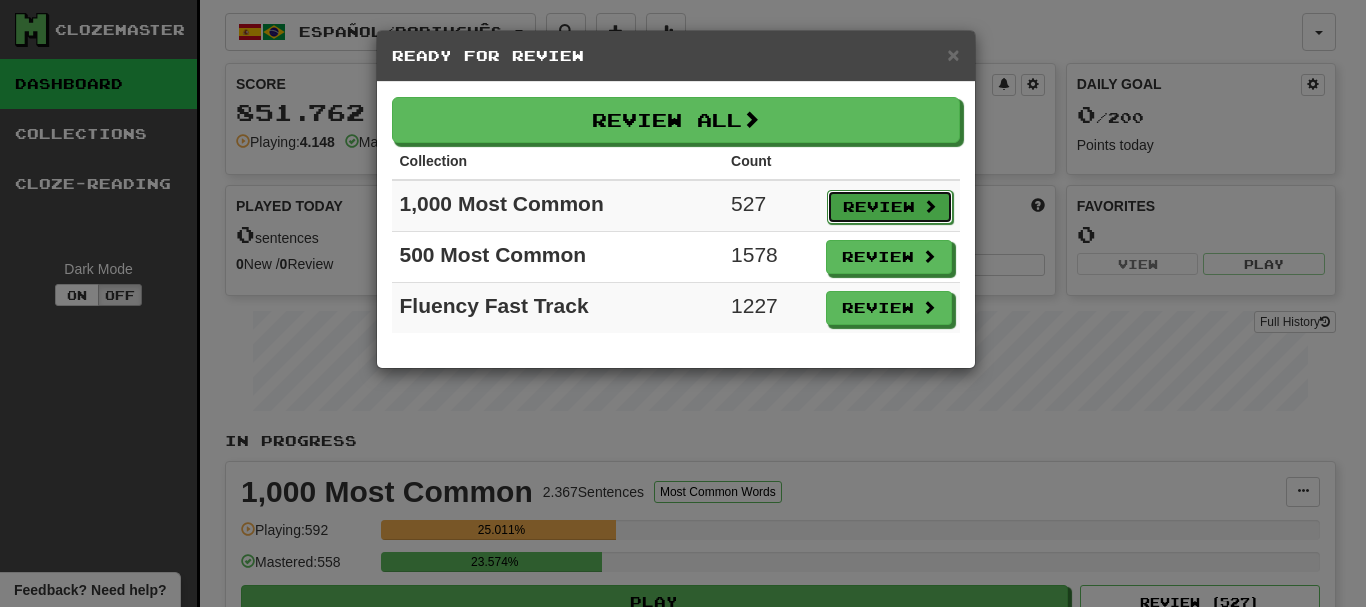 click on "Review" at bounding box center (890, 207) 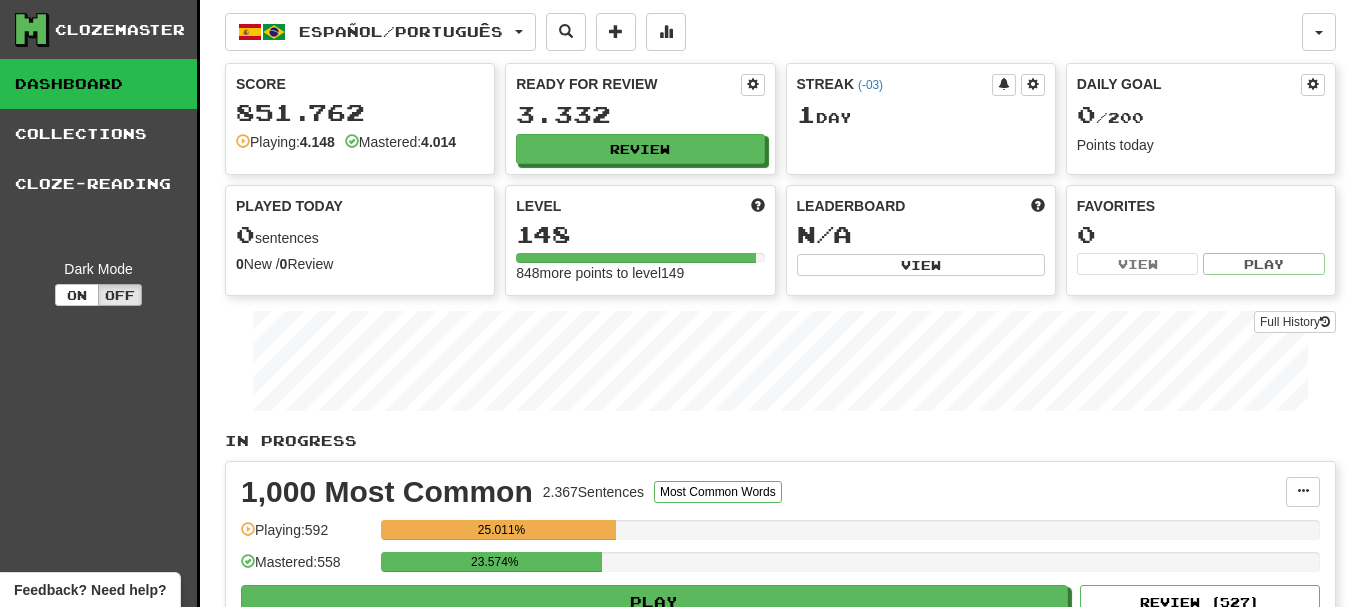select on "**" 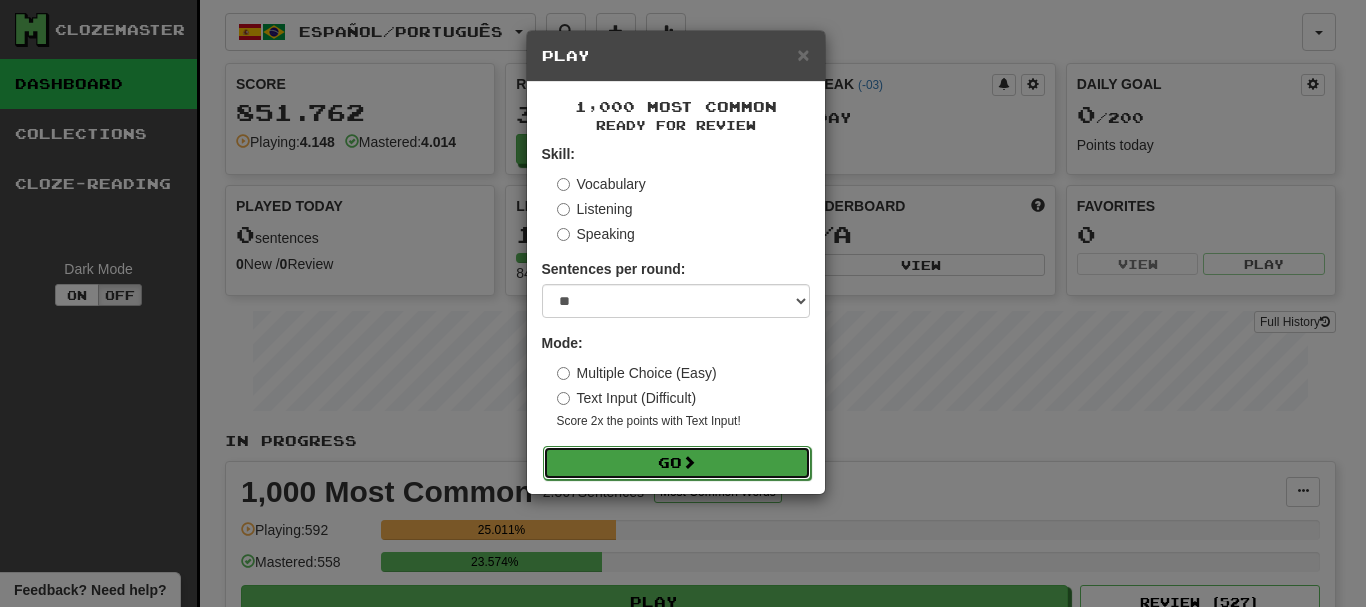 click on "Go" at bounding box center (677, 463) 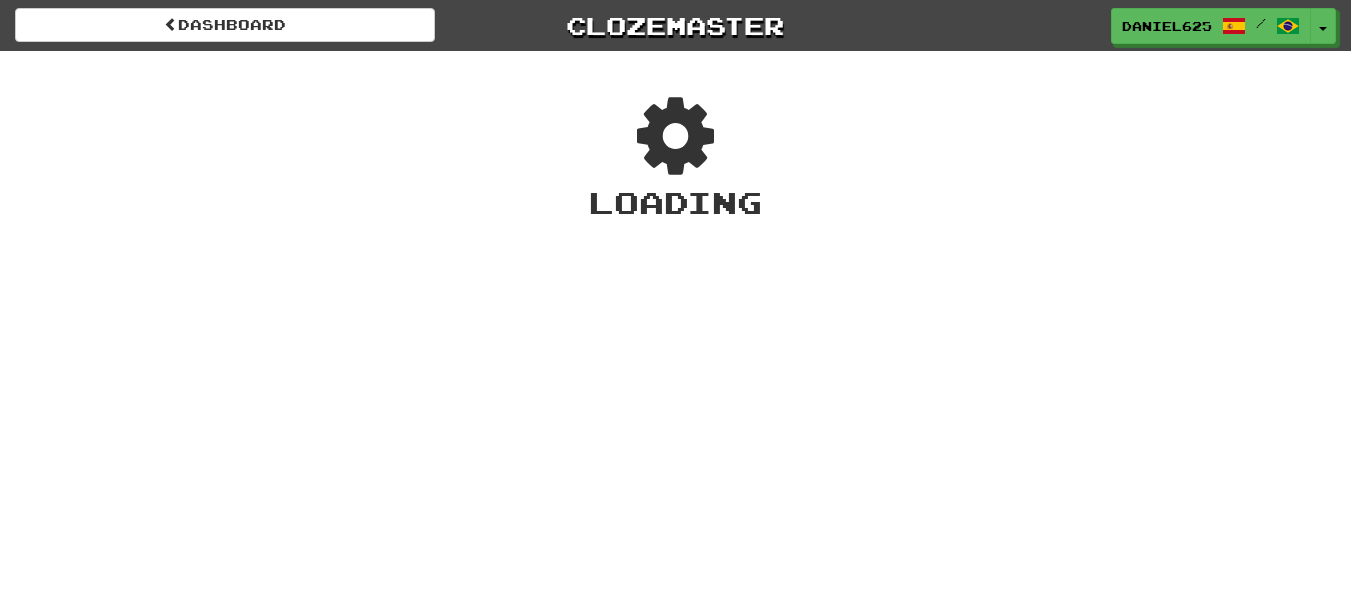 scroll, scrollTop: 0, scrollLeft: 0, axis: both 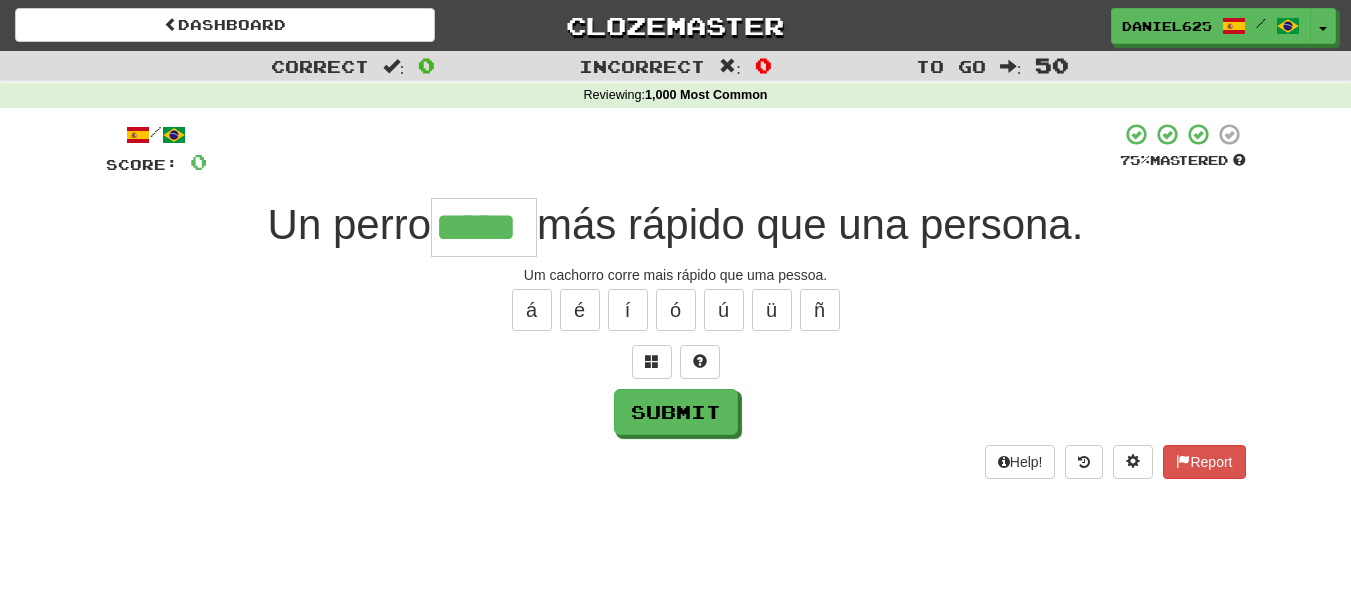type on "*****" 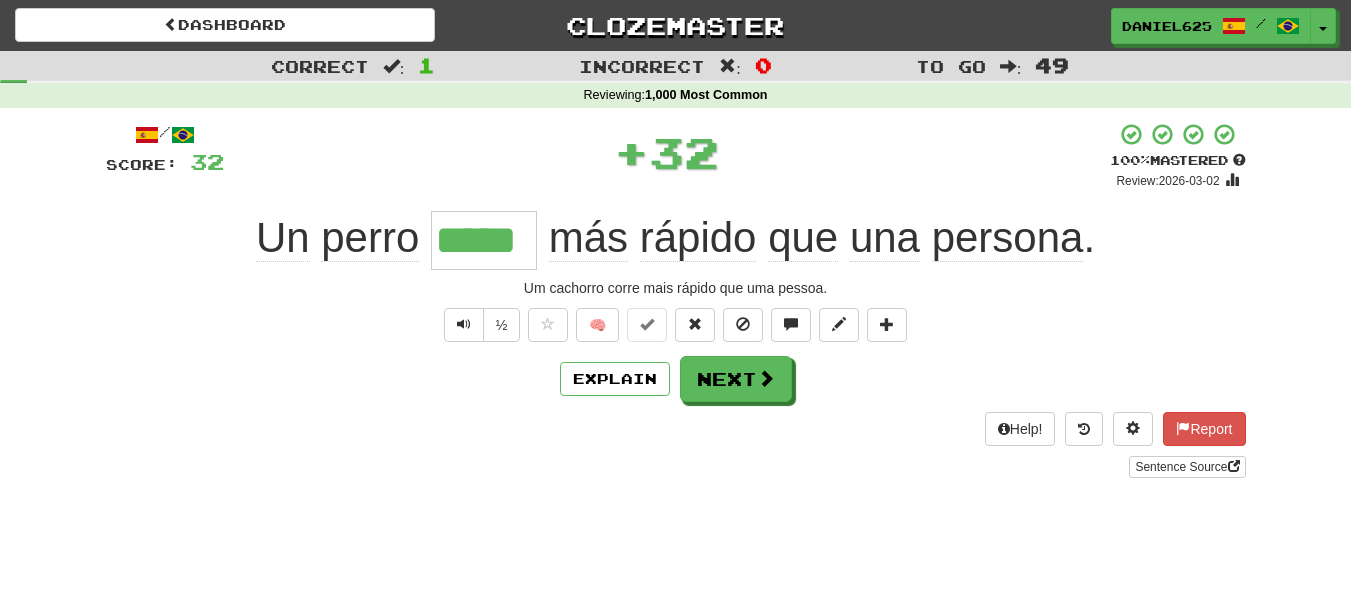 scroll, scrollTop: 0, scrollLeft: 0, axis: both 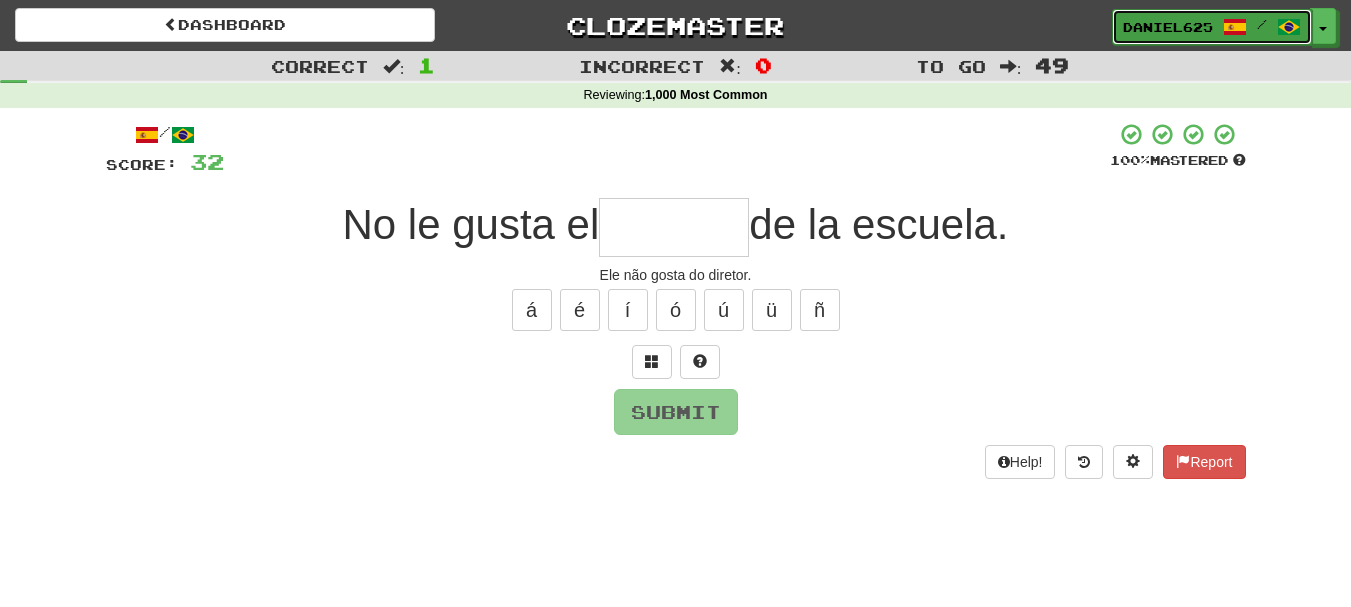click on "Daniel625
/" at bounding box center (1212, 27) 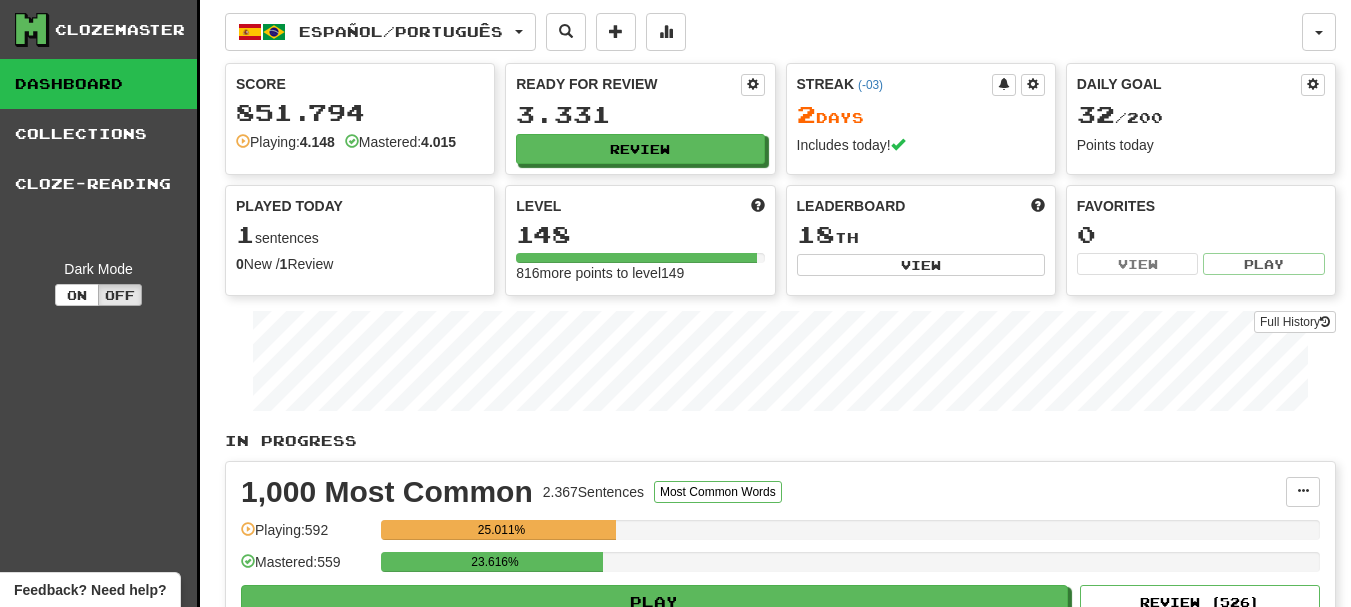 scroll, scrollTop: 0, scrollLeft: 0, axis: both 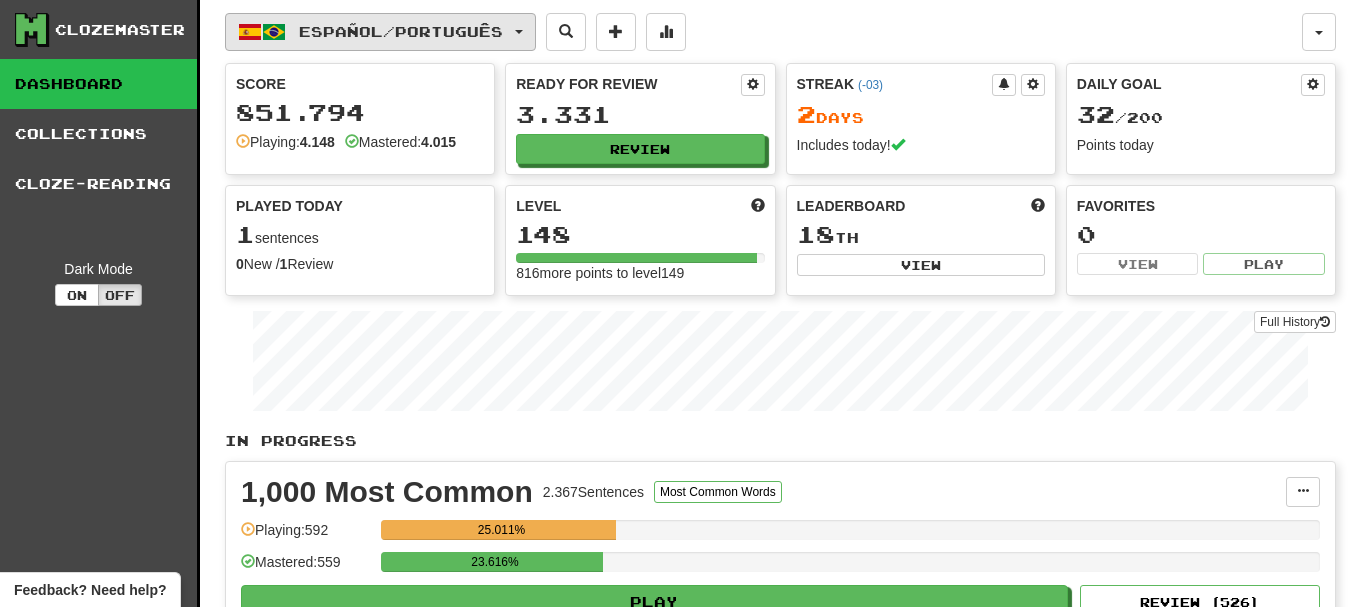 click on "Español  /  Português" at bounding box center (380, 32) 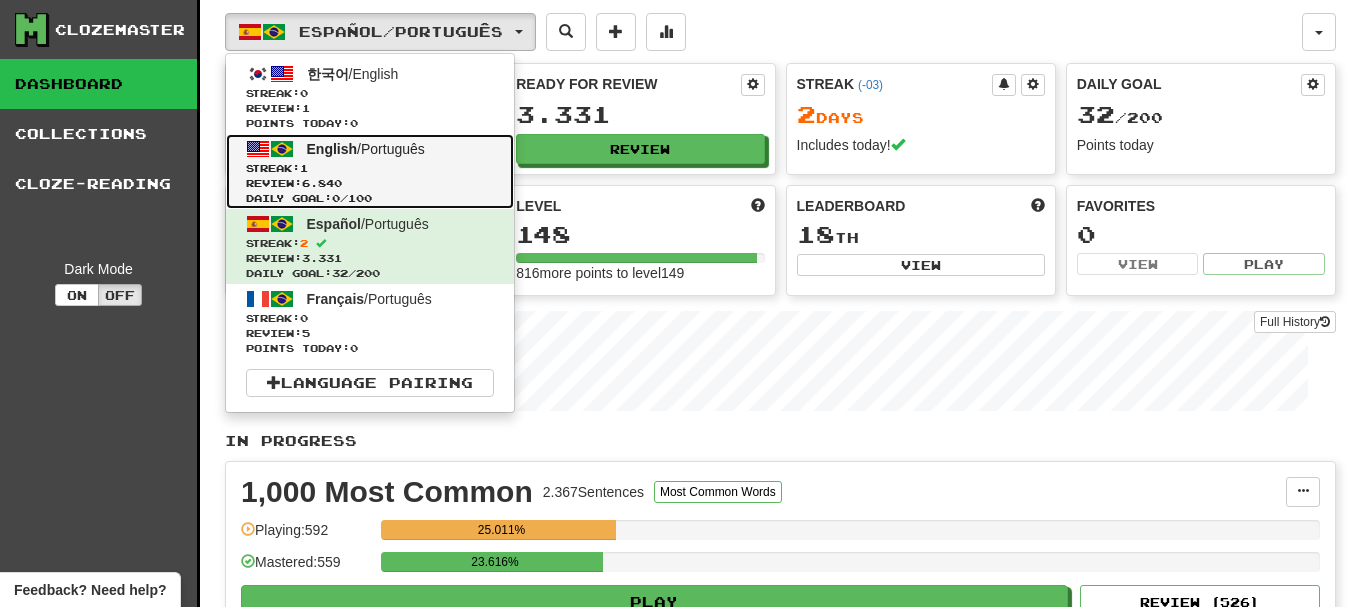 click on "English  /  Português" at bounding box center (366, 149) 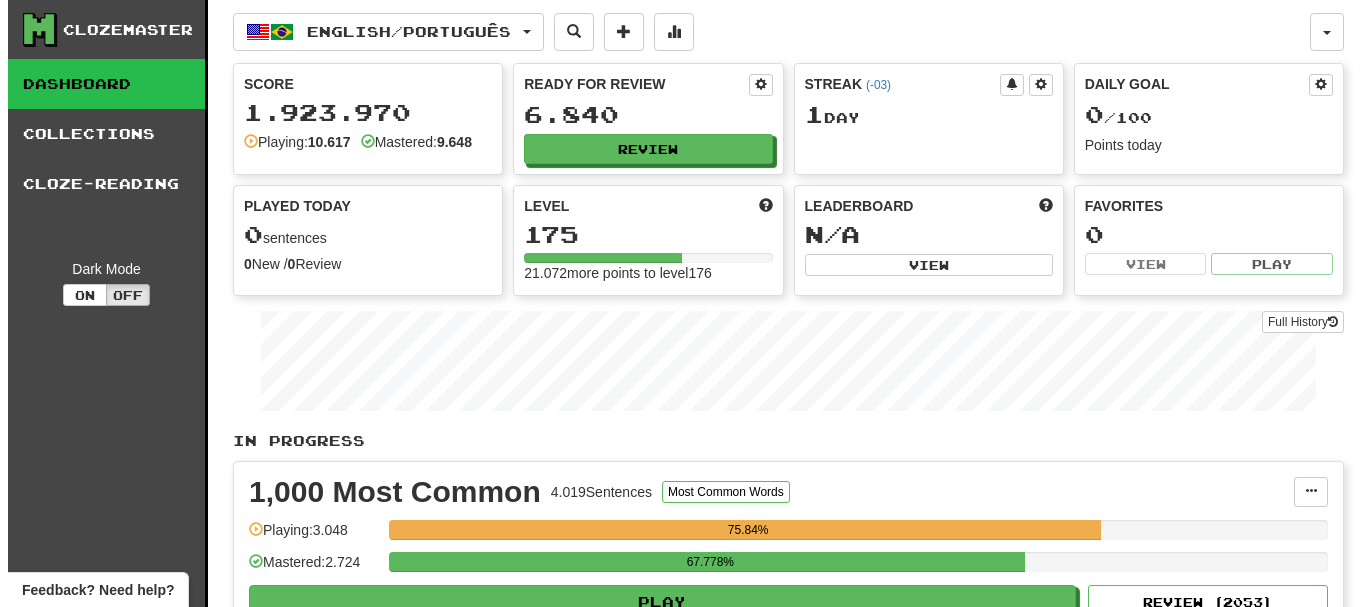 scroll, scrollTop: 0, scrollLeft: 0, axis: both 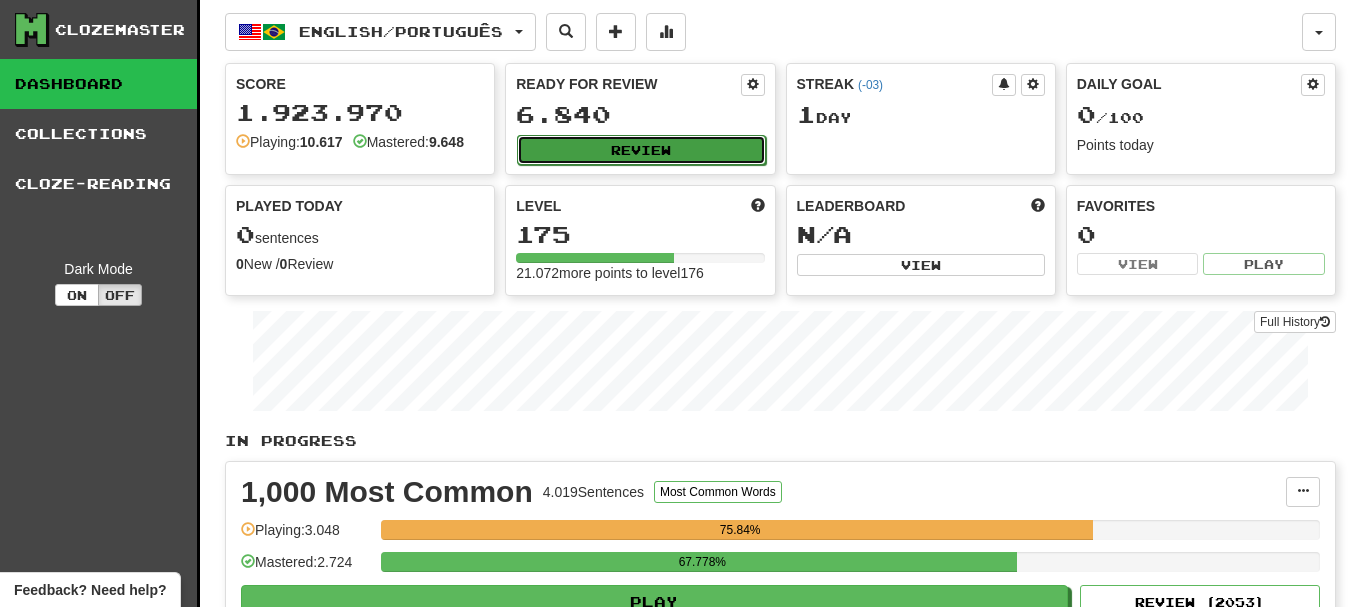 click on "Review" at bounding box center [641, 150] 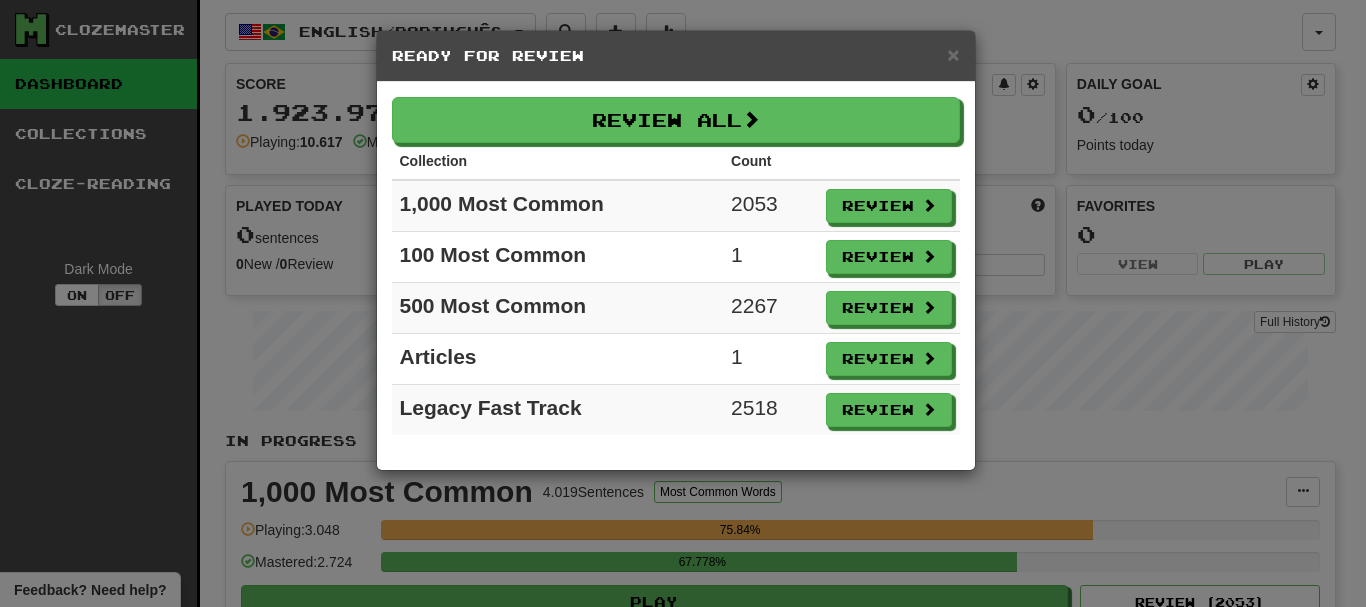 click on "Ready for Review" at bounding box center [676, 56] 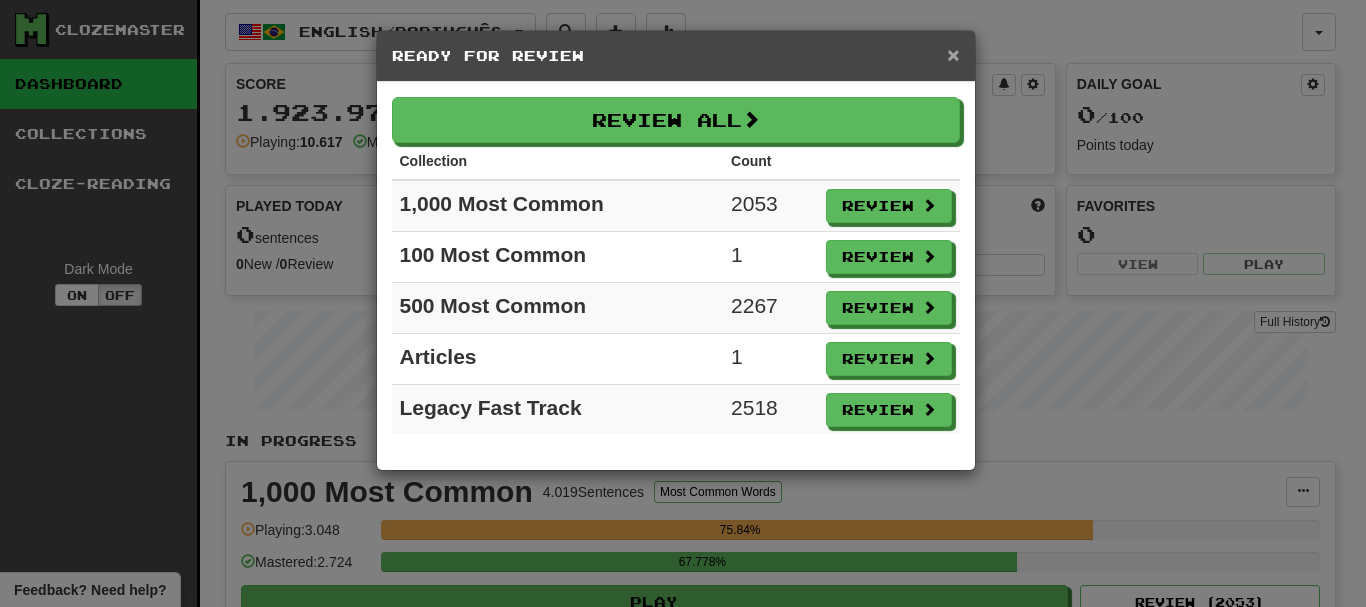click on "×" at bounding box center (953, 54) 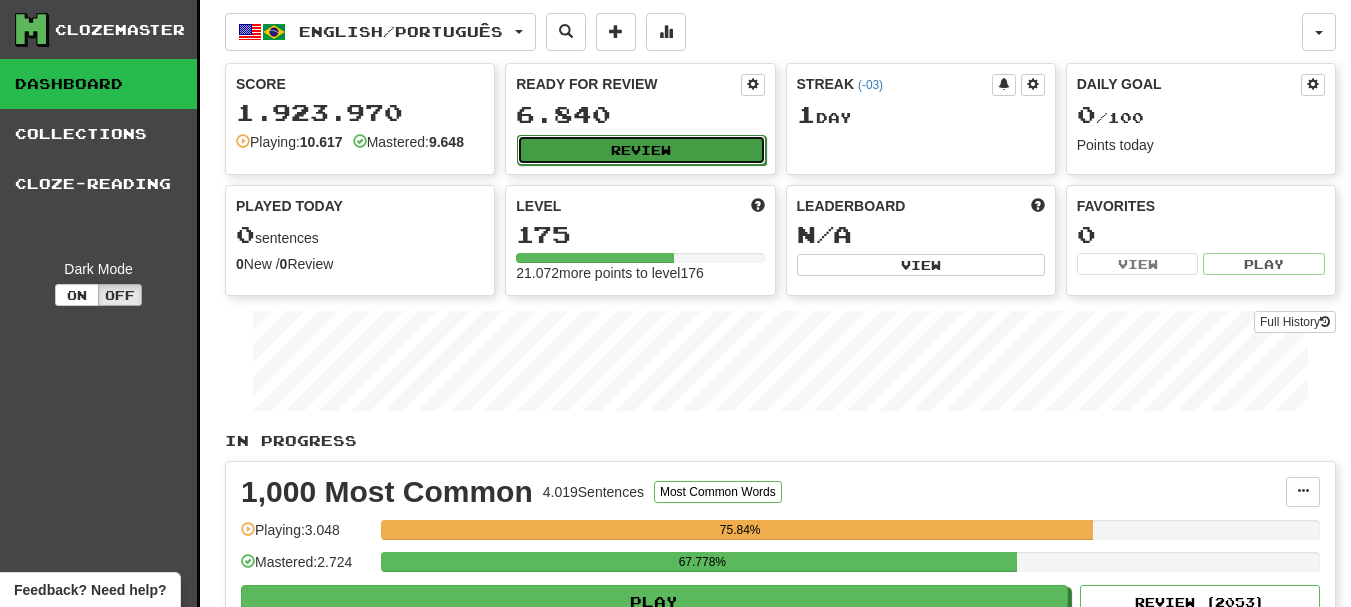 click on "Review" at bounding box center [641, 150] 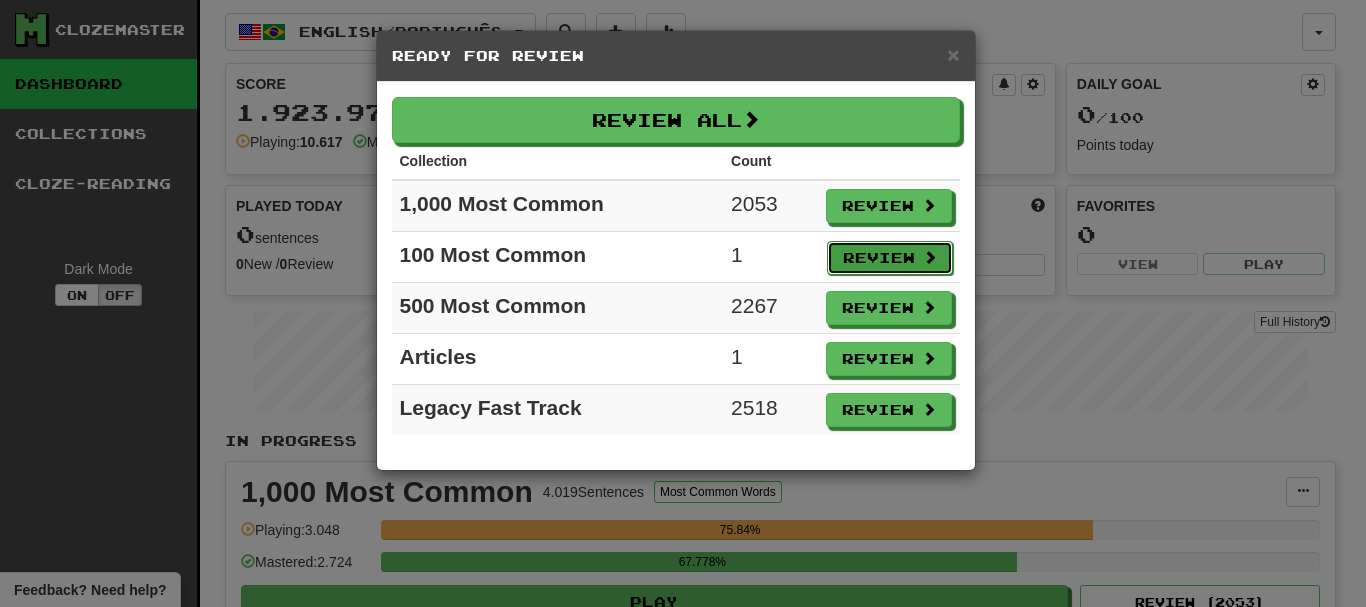 click on "Review" at bounding box center [890, 258] 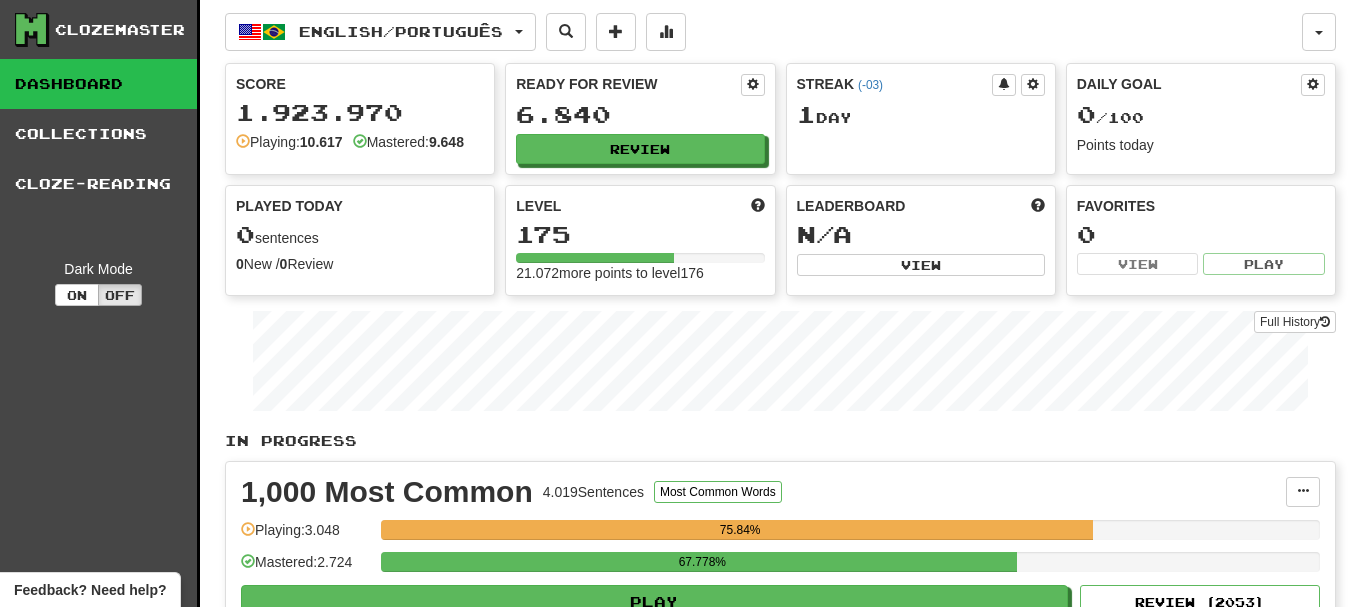 select on "**" 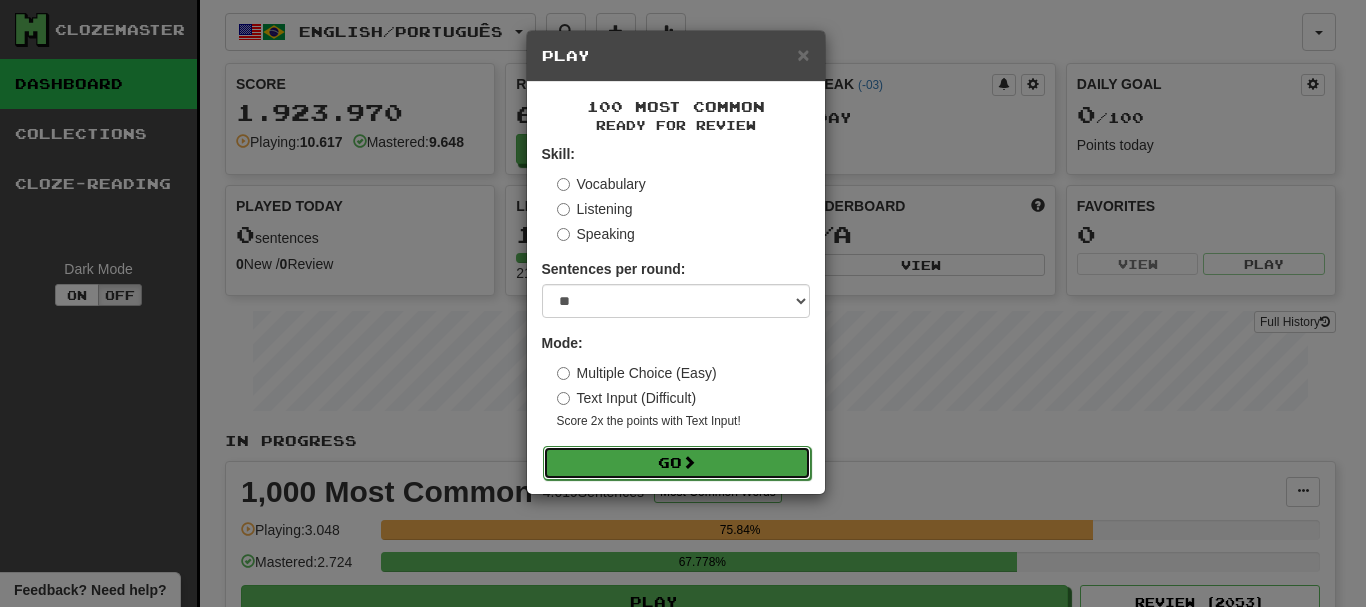click on "Go" at bounding box center (677, 463) 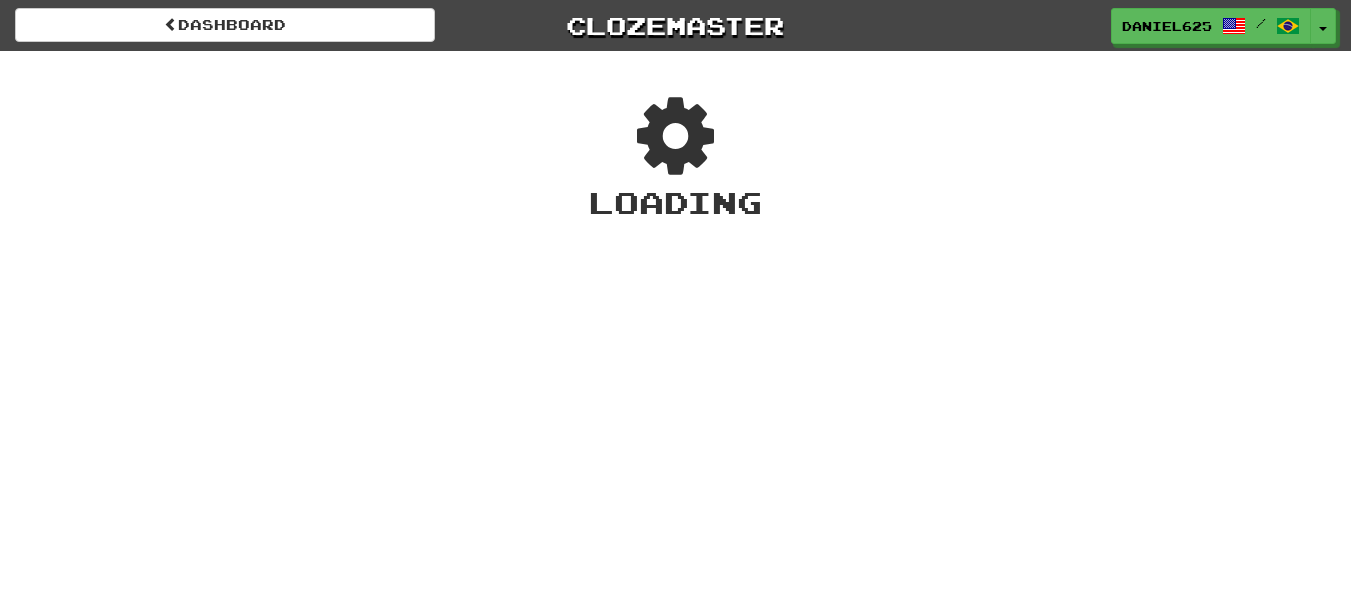 scroll, scrollTop: 0, scrollLeft: 0, axis: both 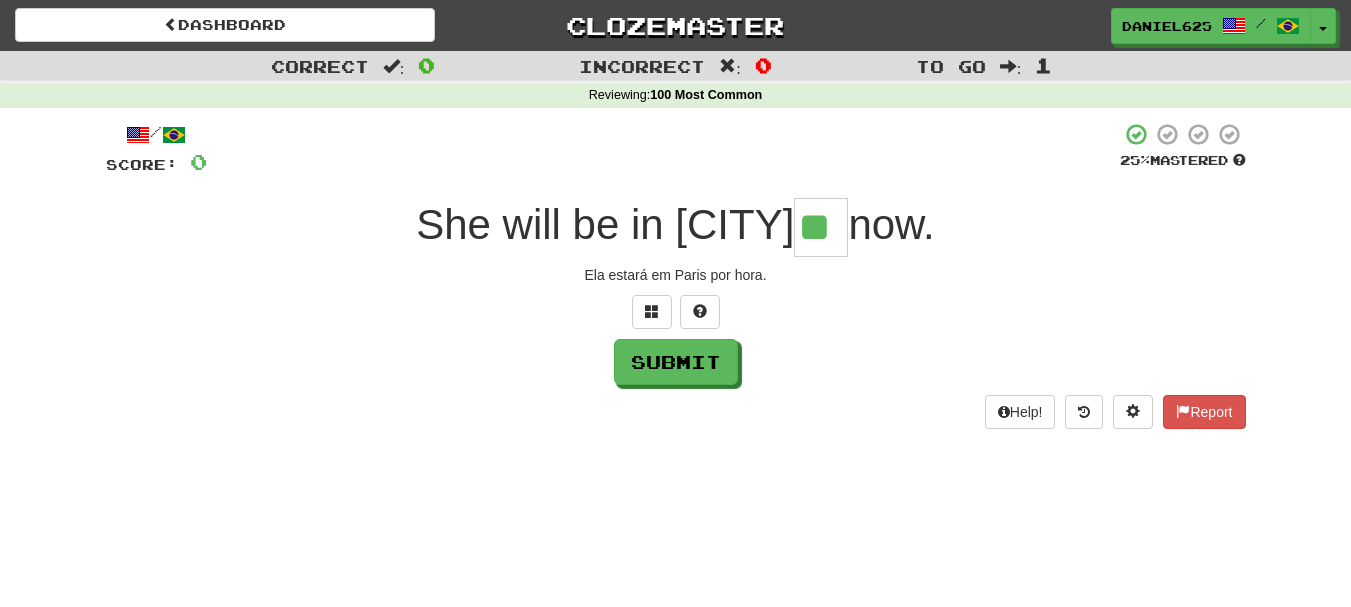 type on "**" 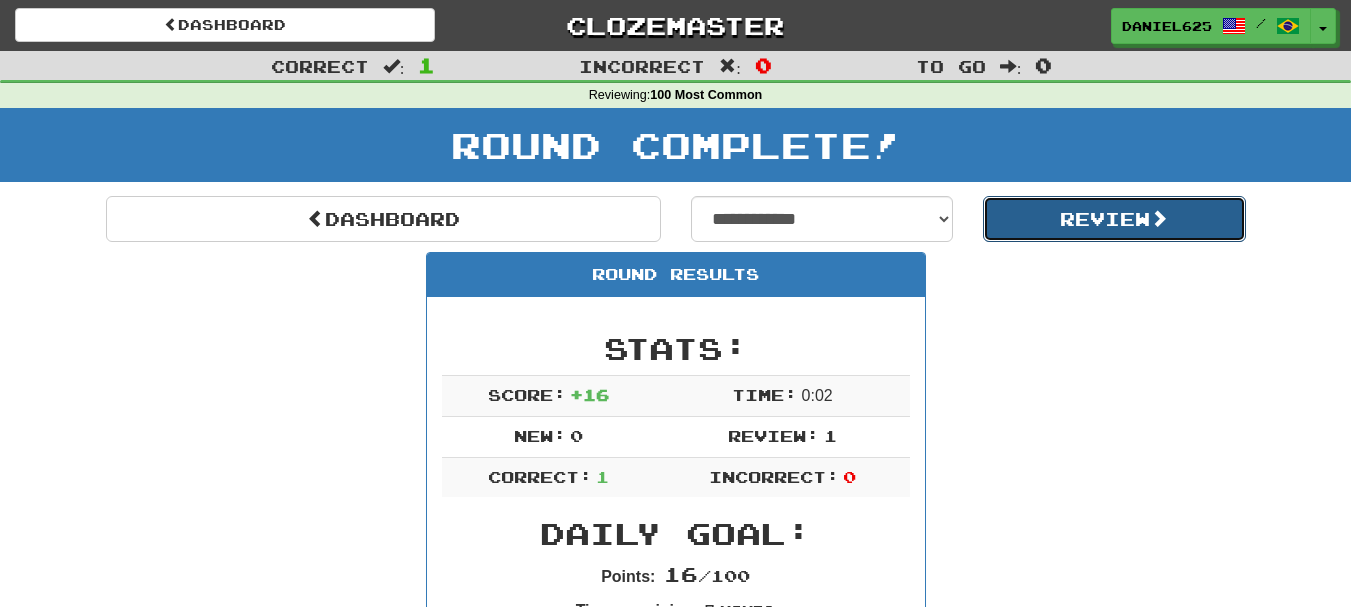 click on "Review" at bounding box center [1114, 219] 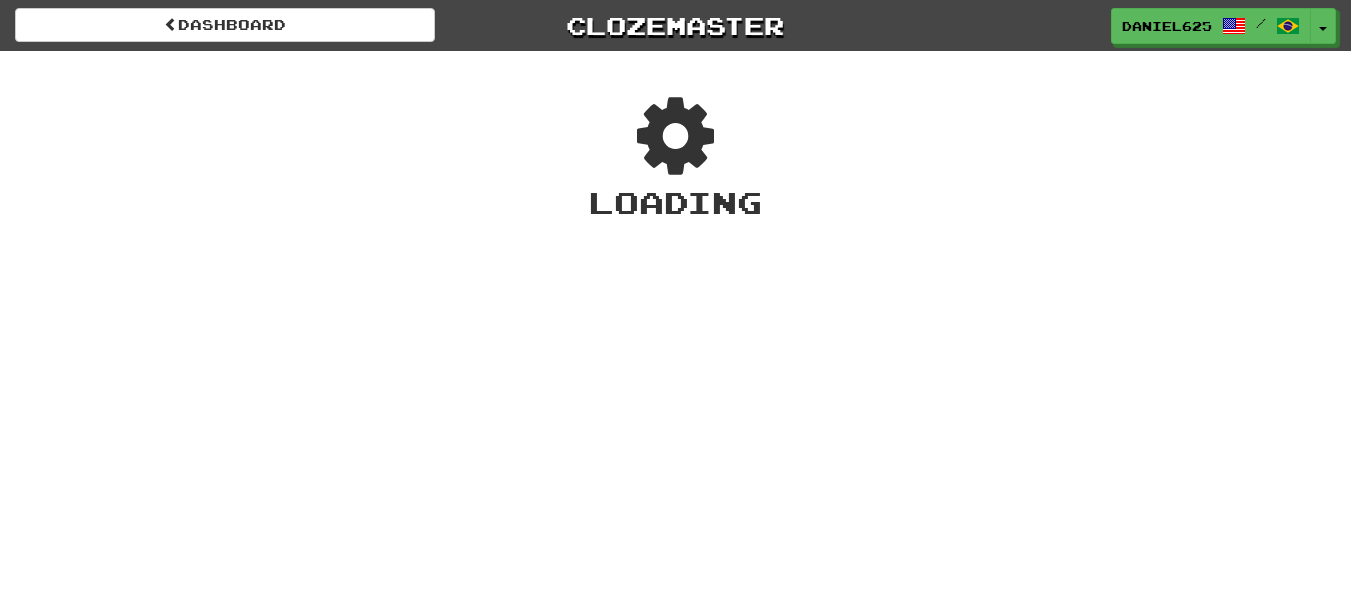 scroll, scrollTop: 0, scrollLeft: 0, axis: both 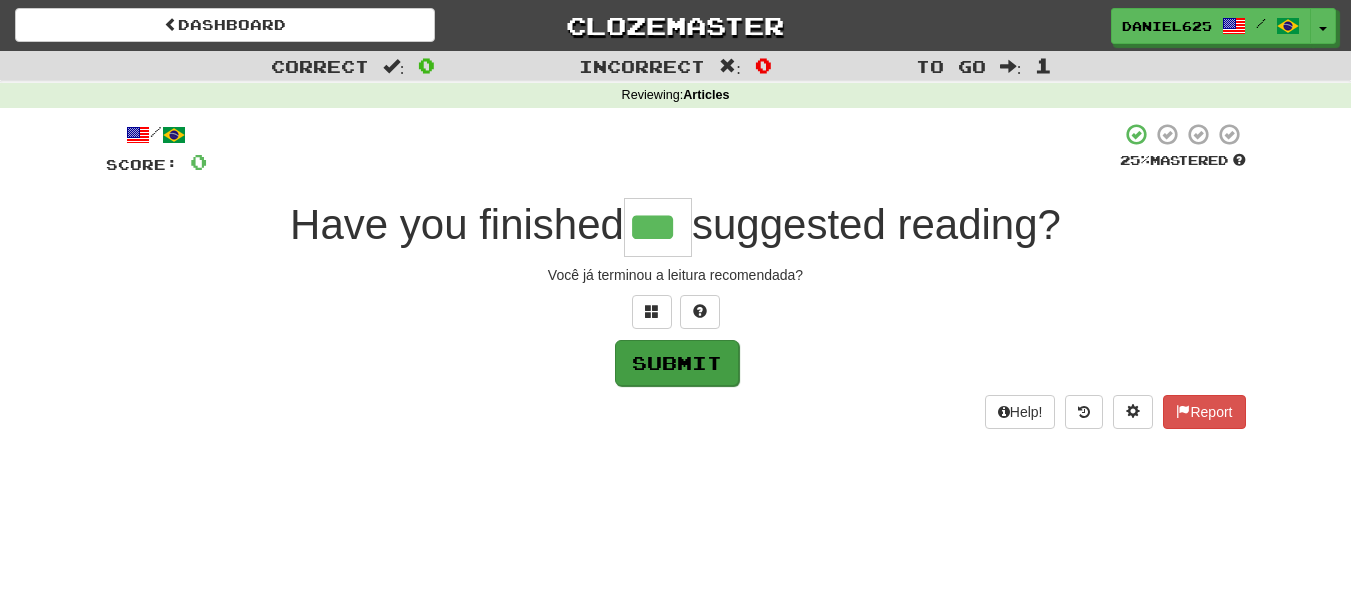 type on "***" 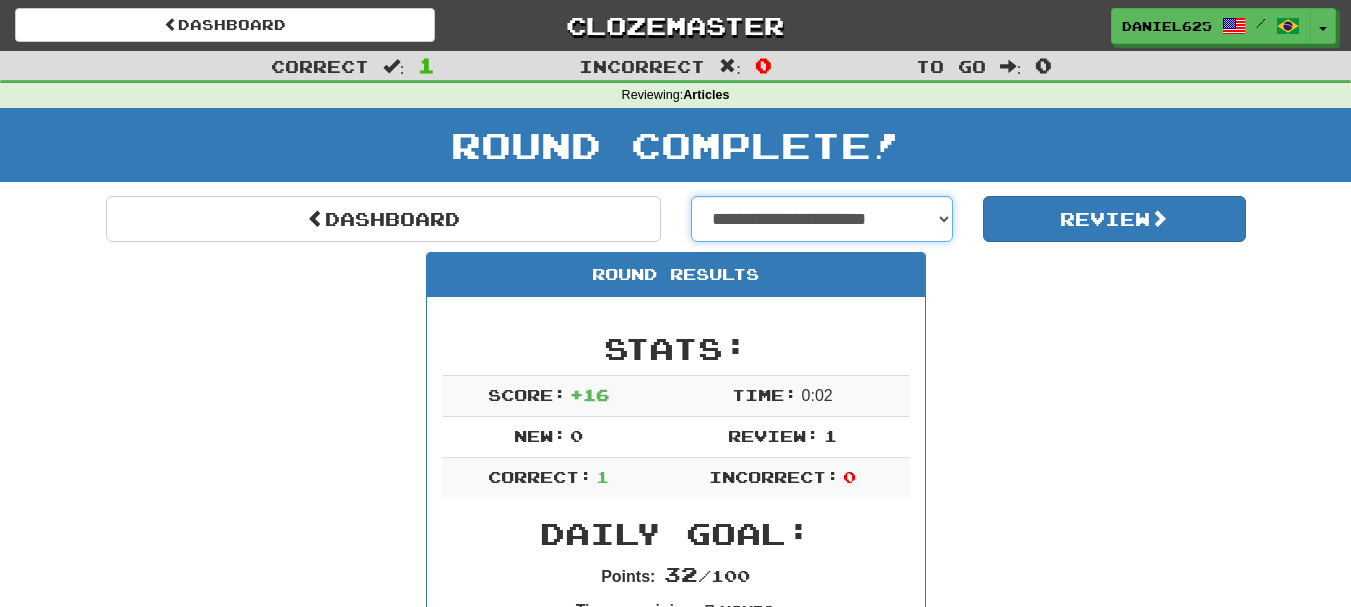 click on "**********" at bounding box center (822, 219) 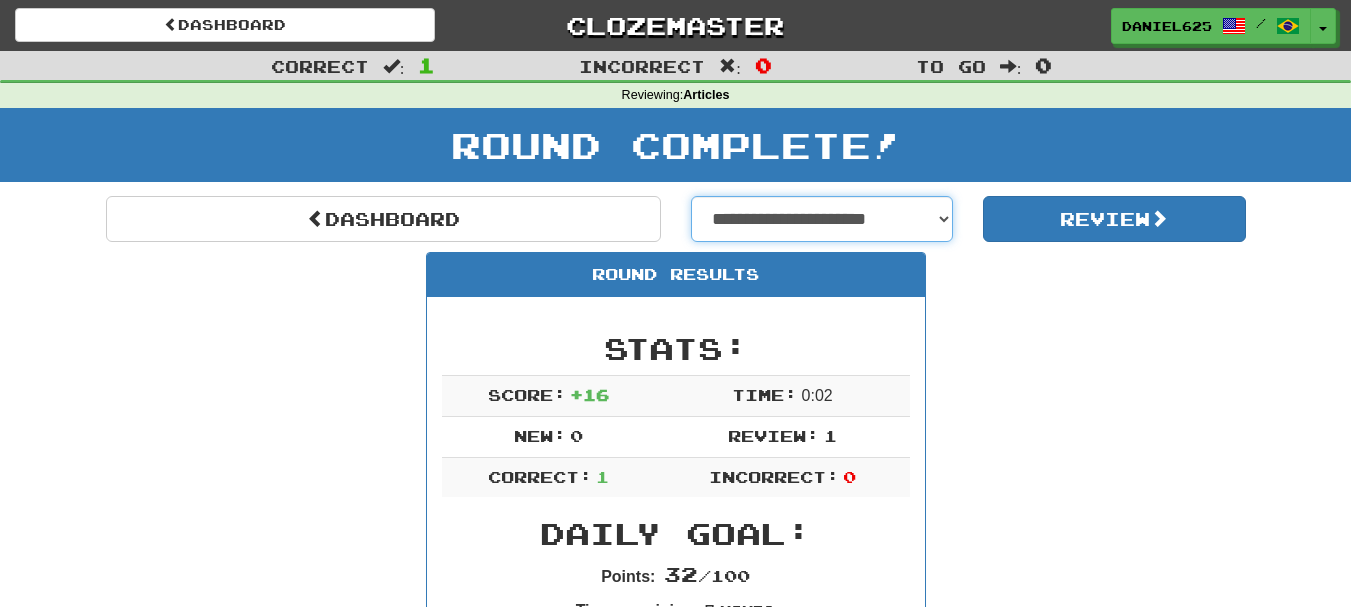 click on "**********" at bounding box center [822, 219] 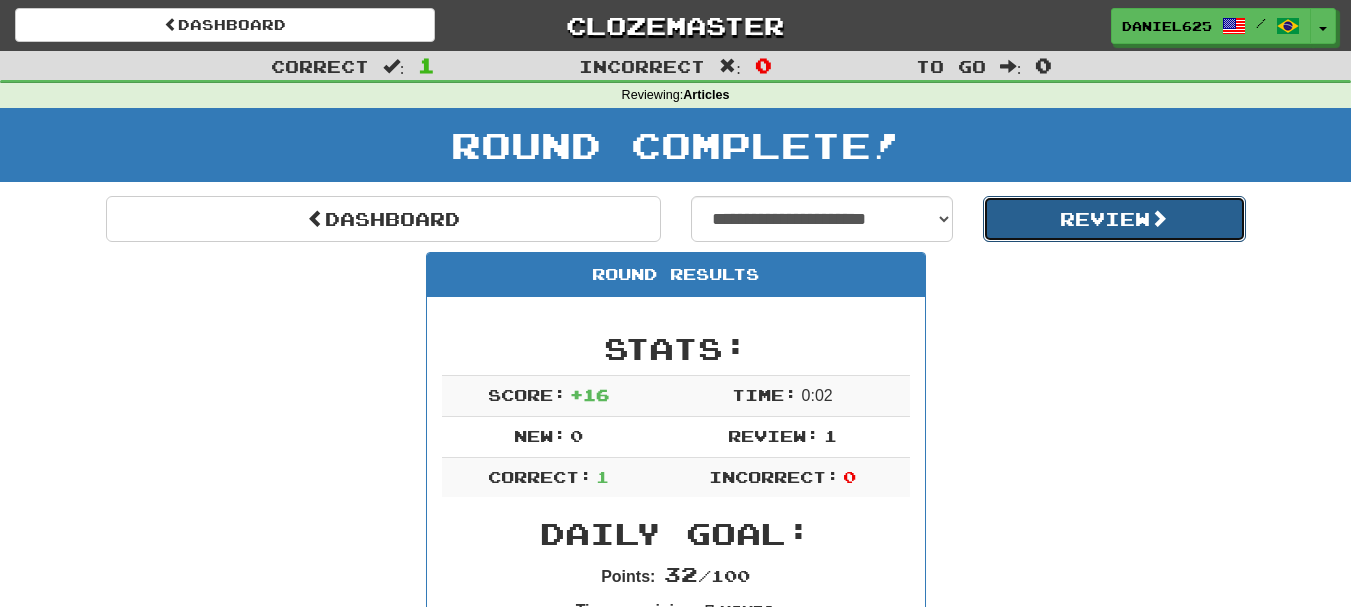 click on "Review" at bounding box center (1114, 219) 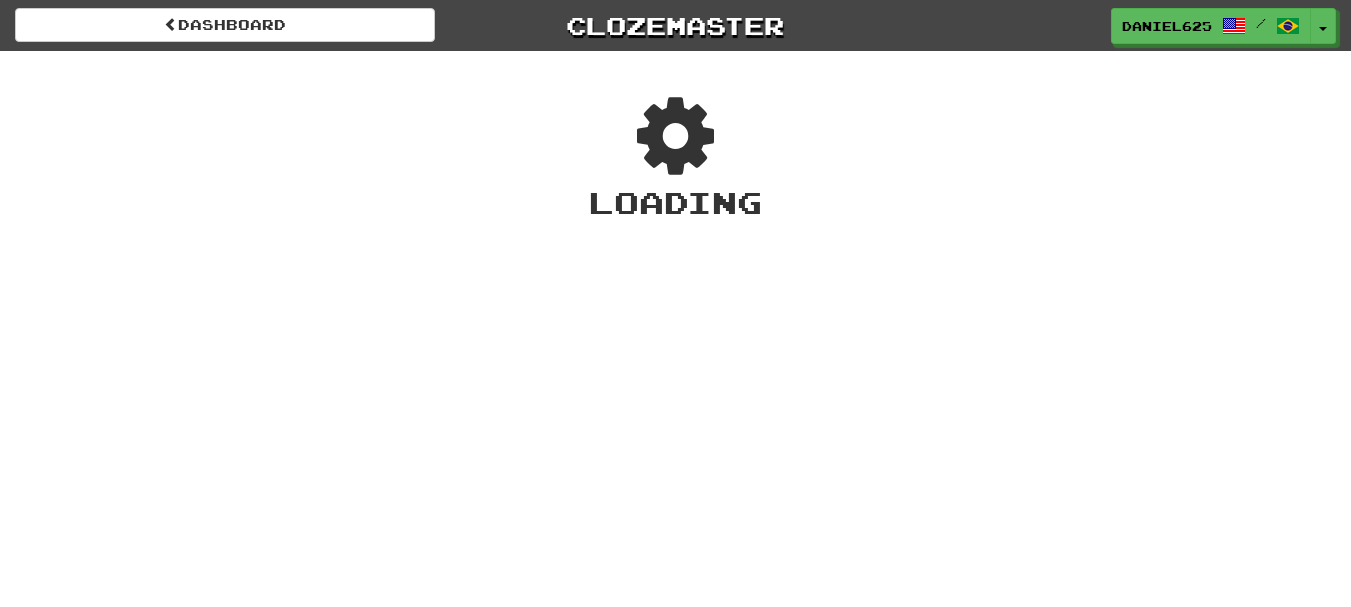 scroll, scrollTop: 0, scrollLeft: 0, axis: both 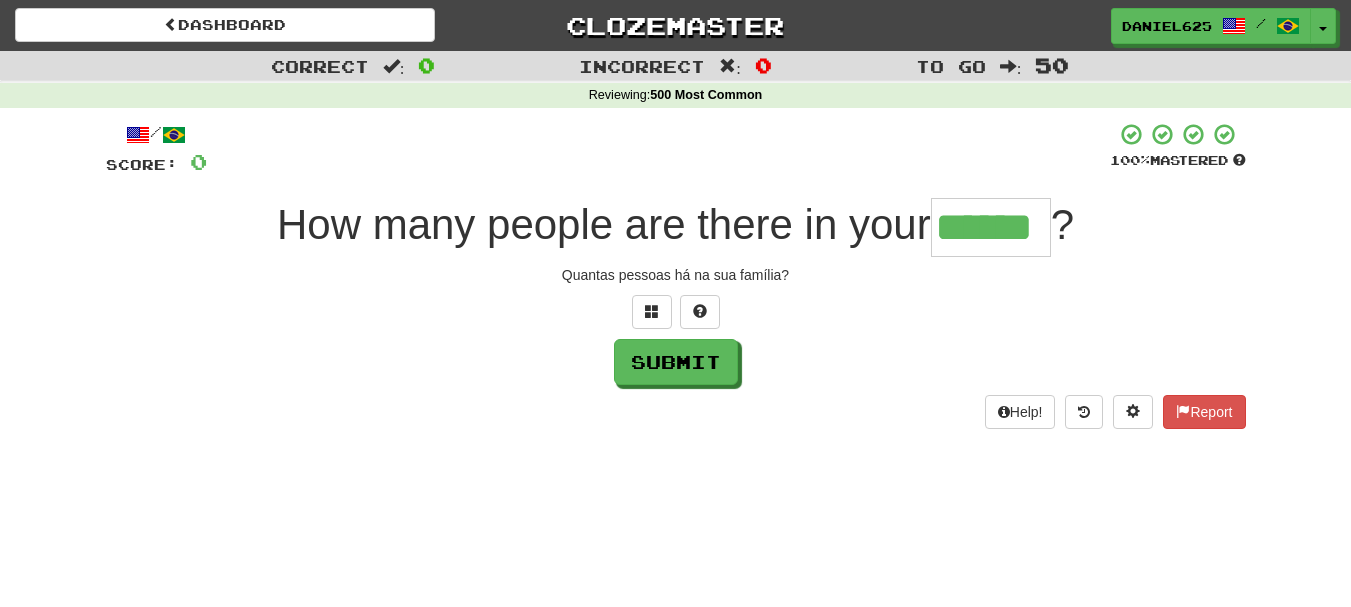 type on "******" 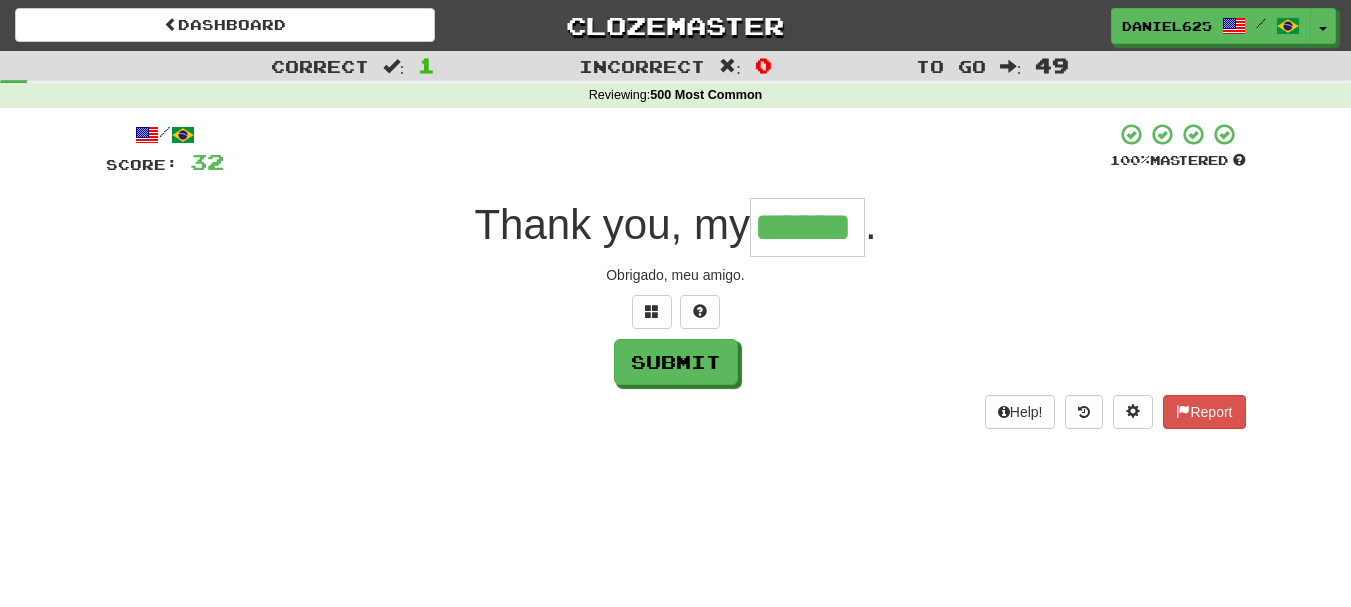 type on "******" 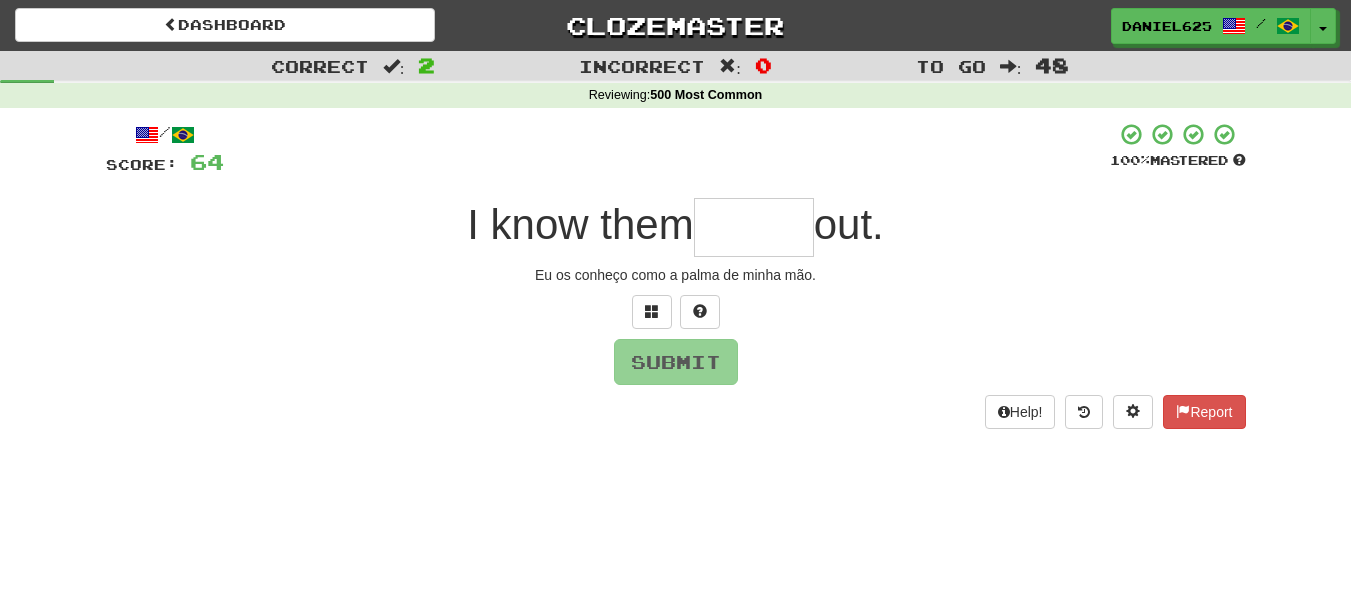 type on "*" 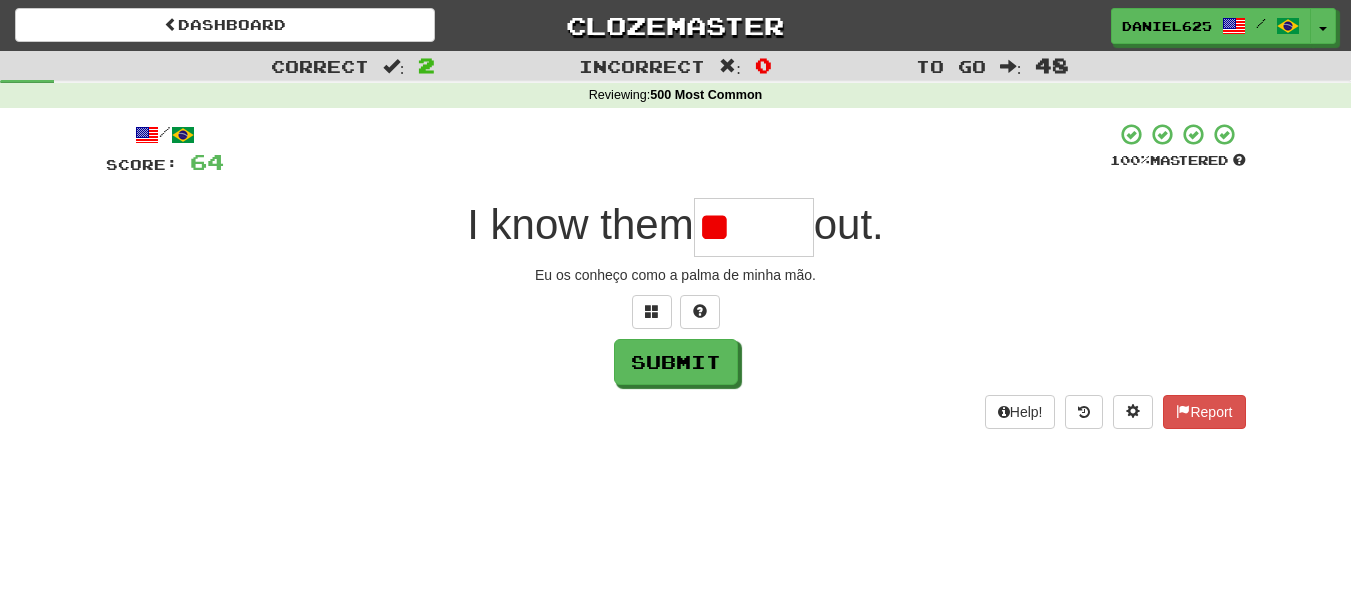 type on "*" 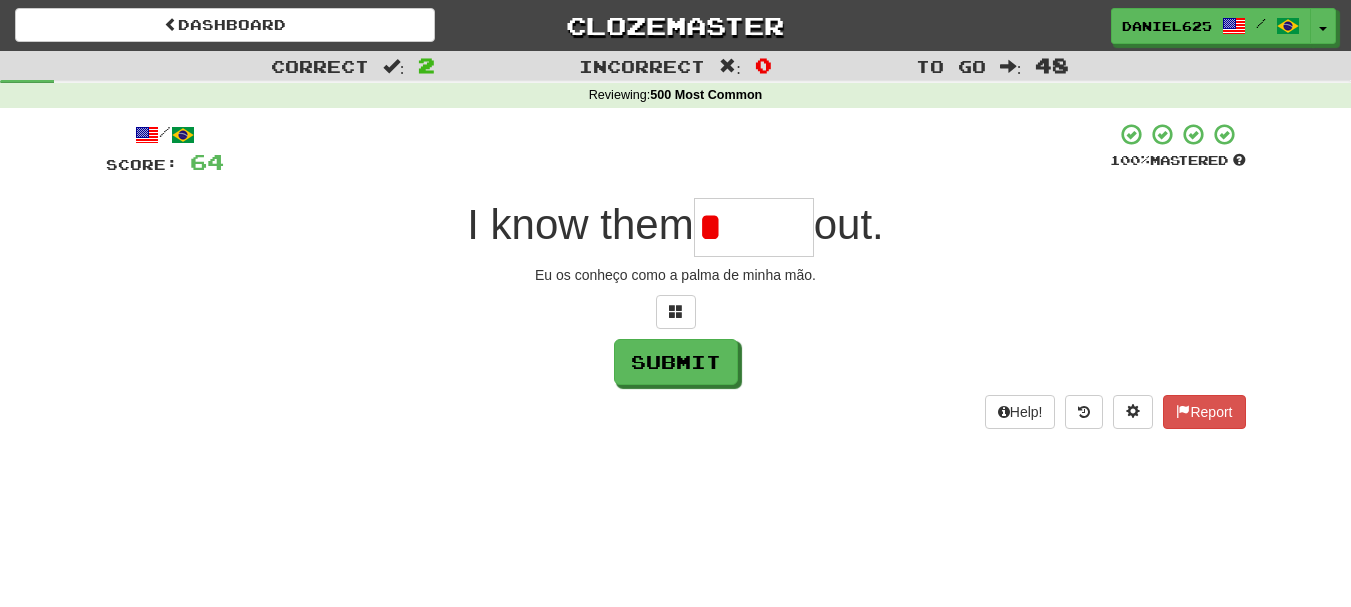 type on "******" 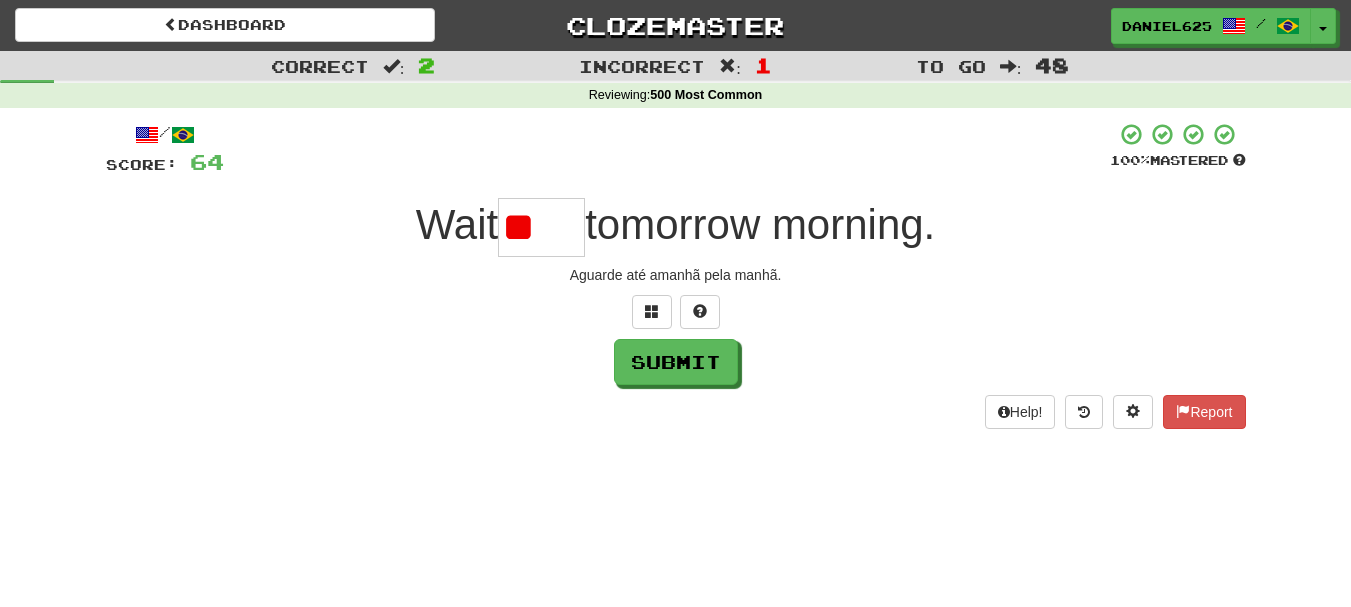 type on "*" 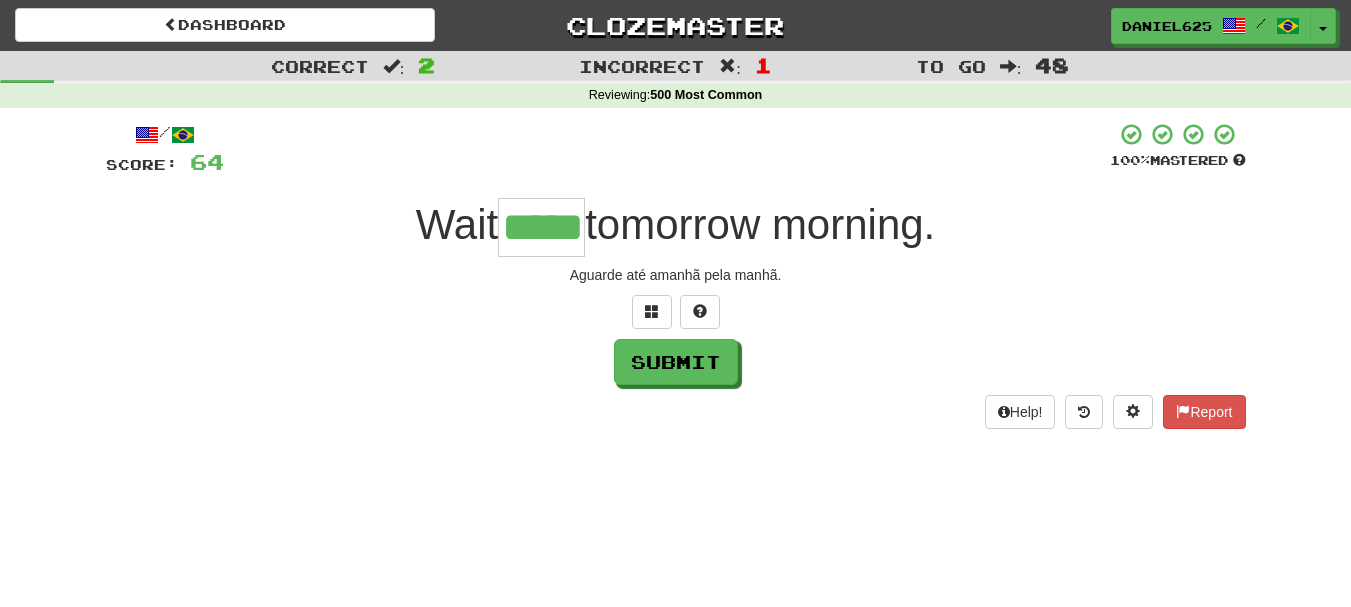 type on "*****" 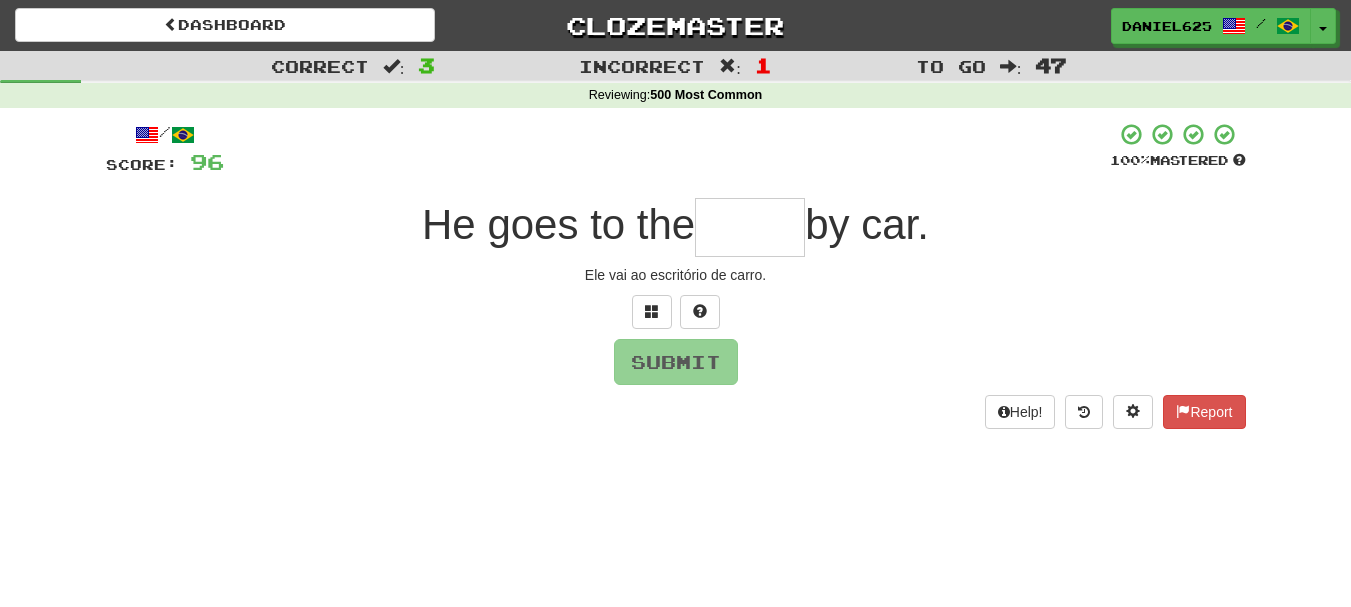type on "*" 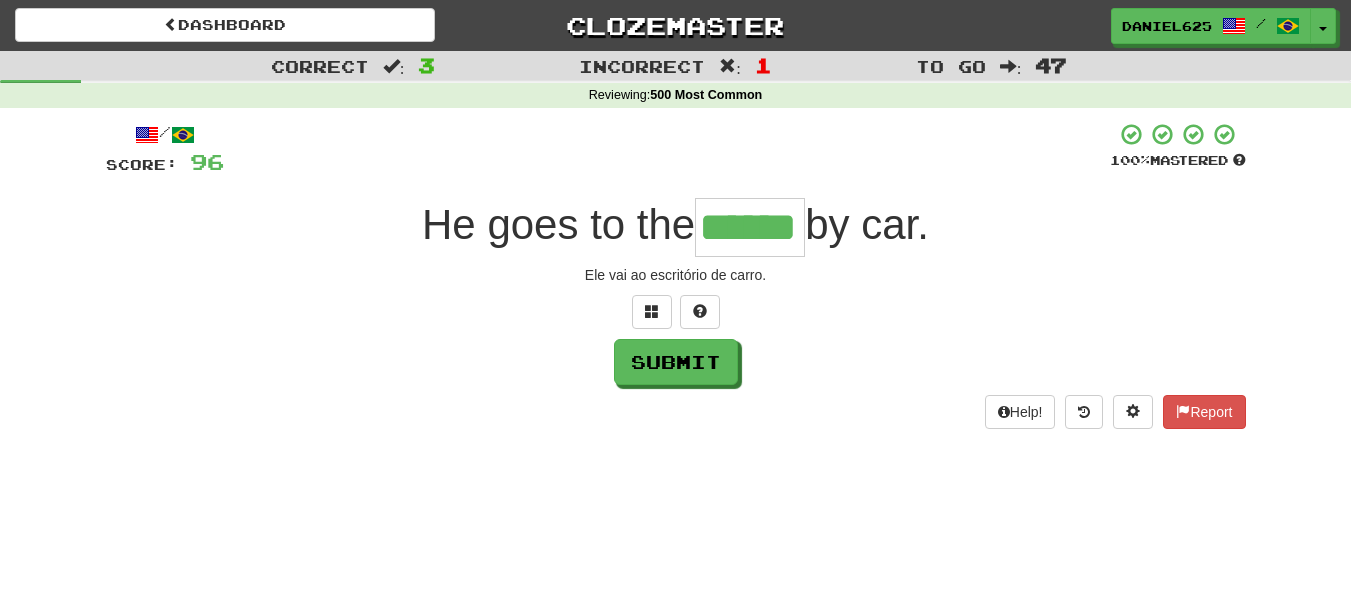 type on "******" 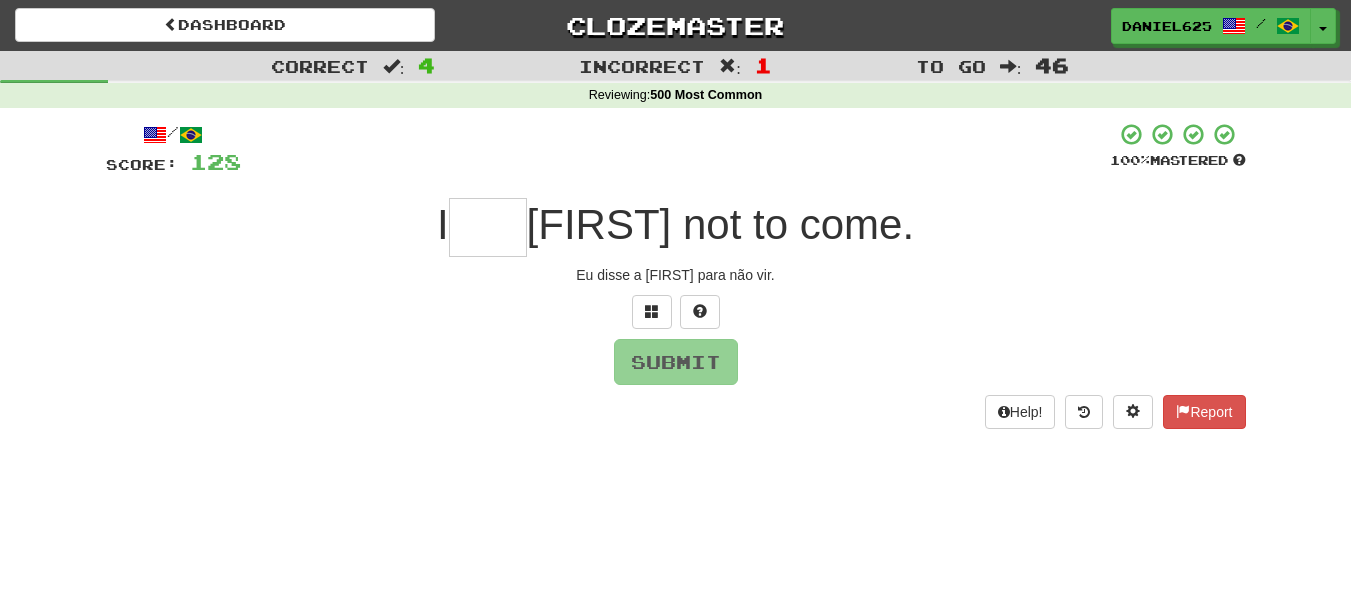 type on "*" 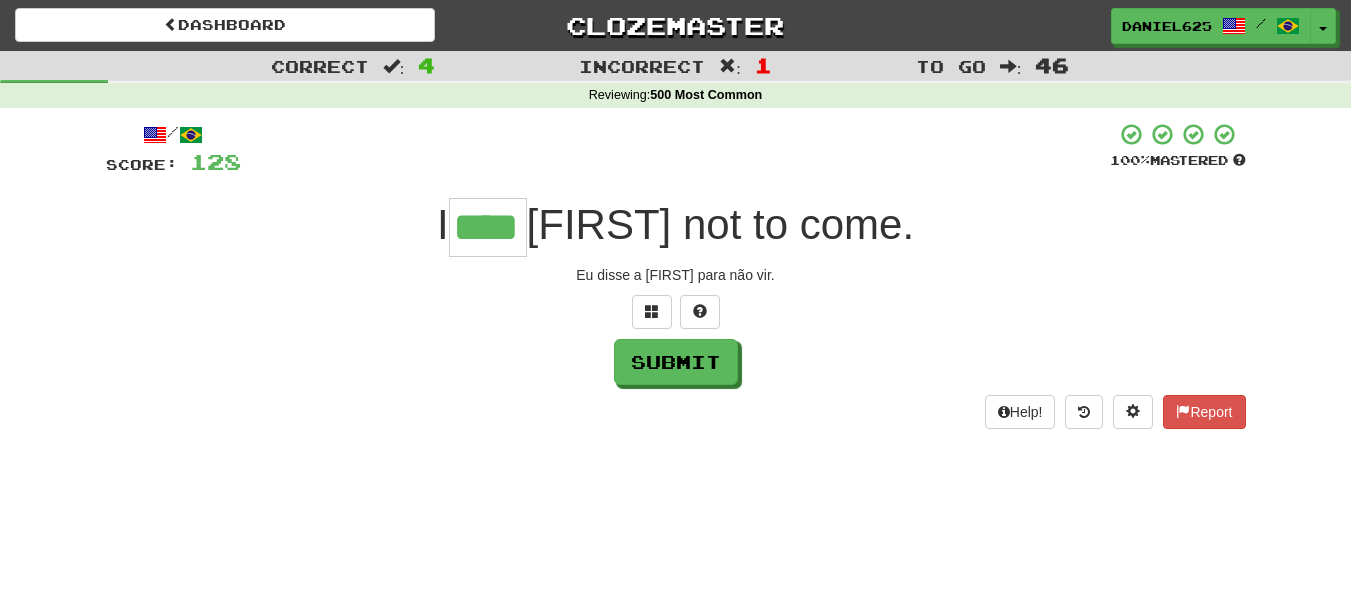 type on "****" 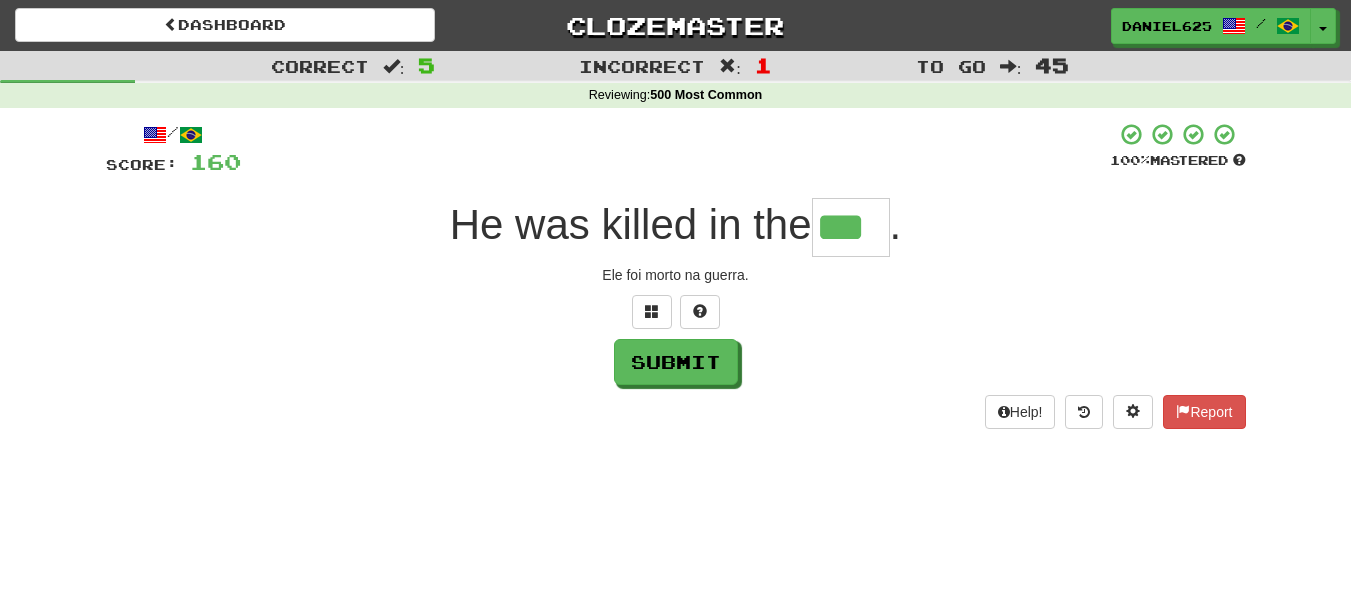 type on "***" 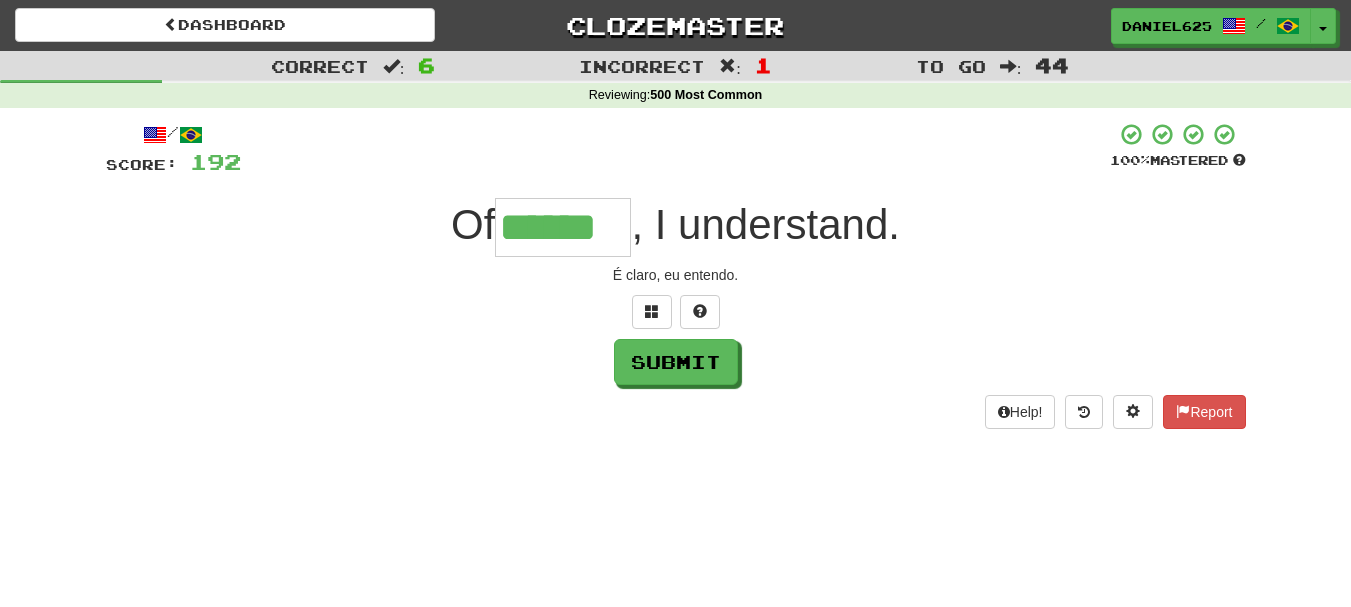 type on "******" 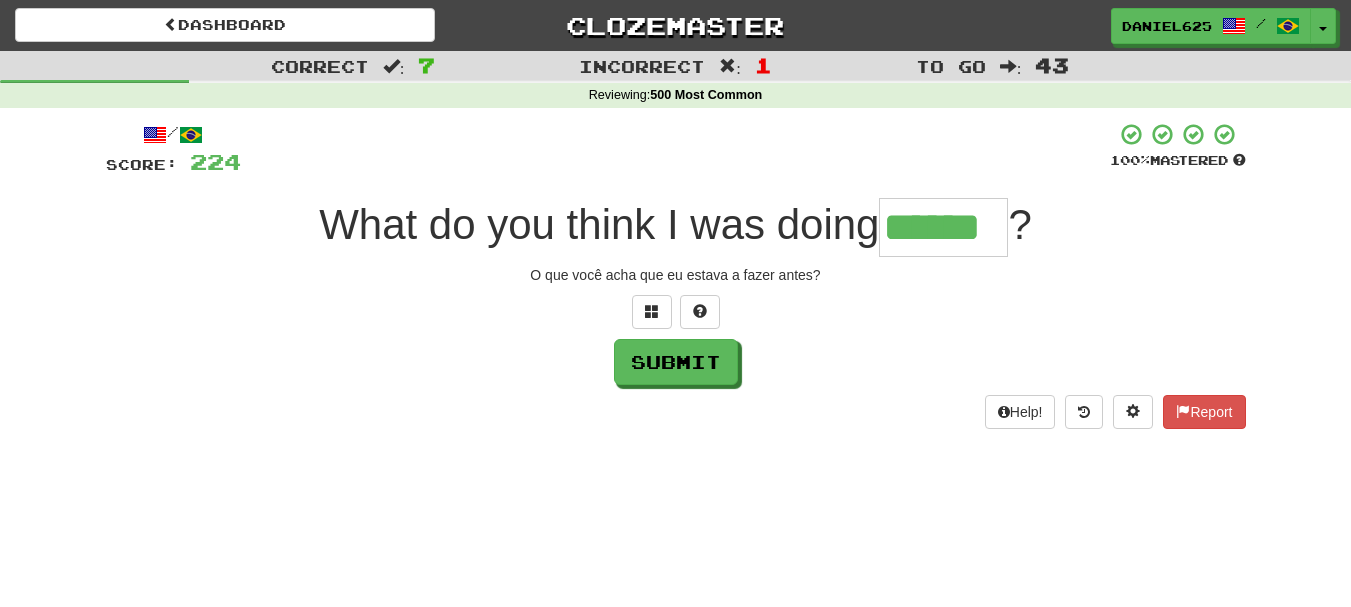 type on "******" 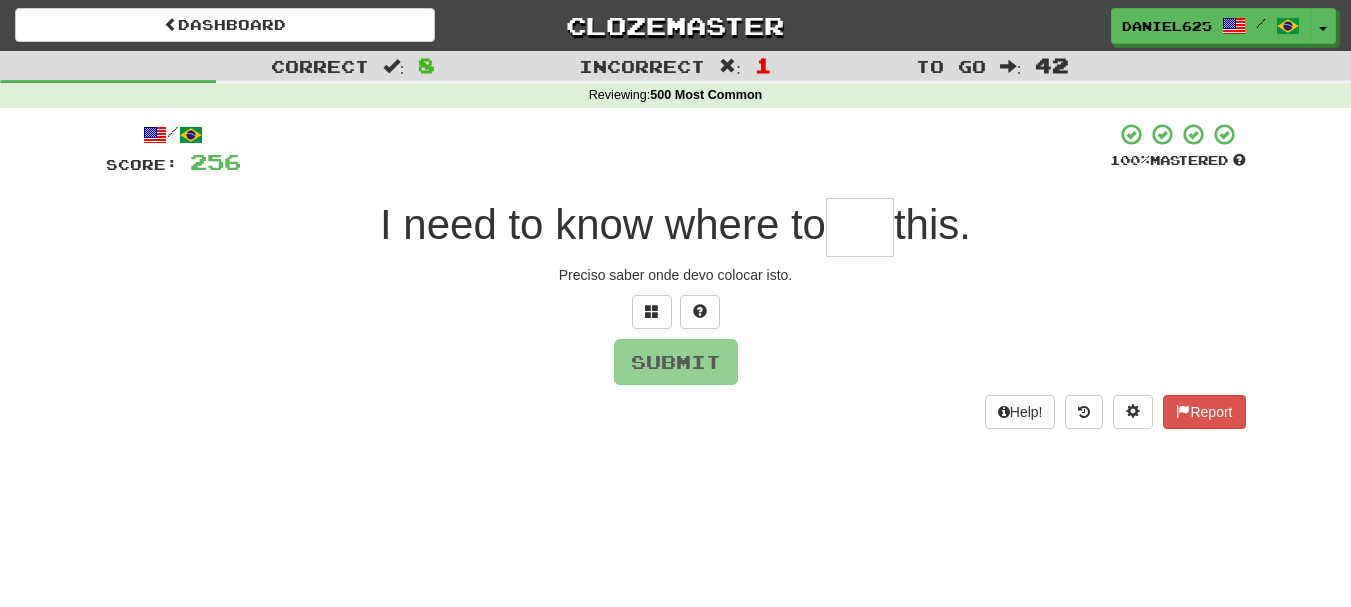 type on "*" 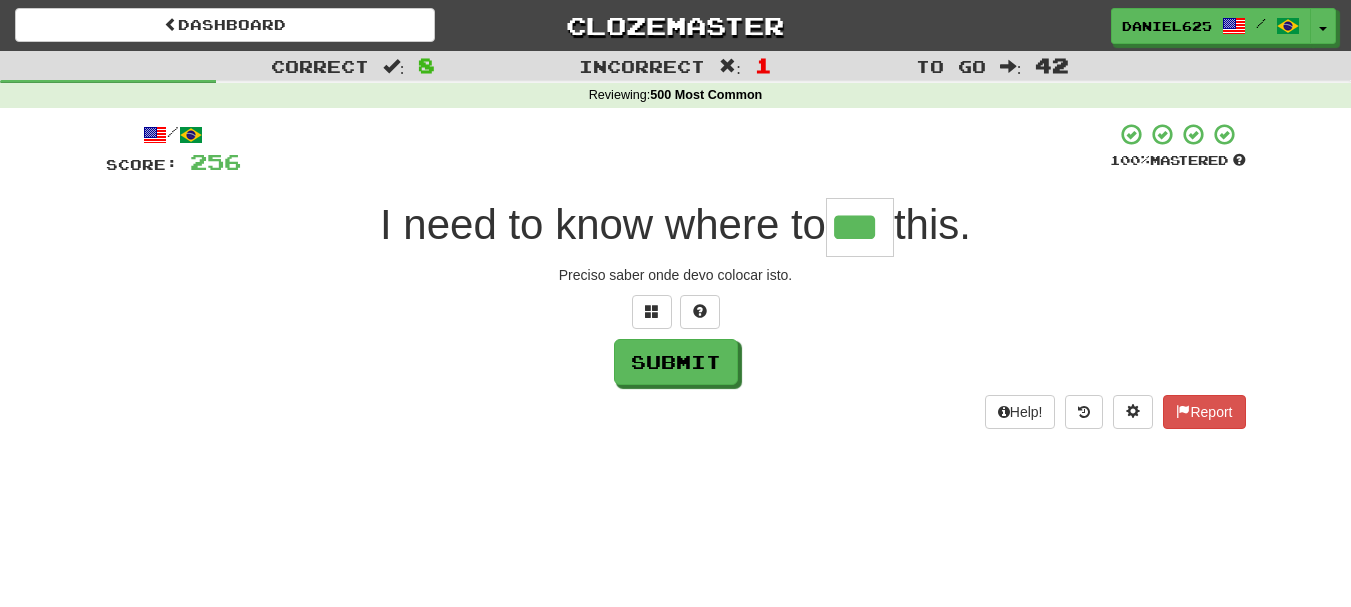 type on "***" 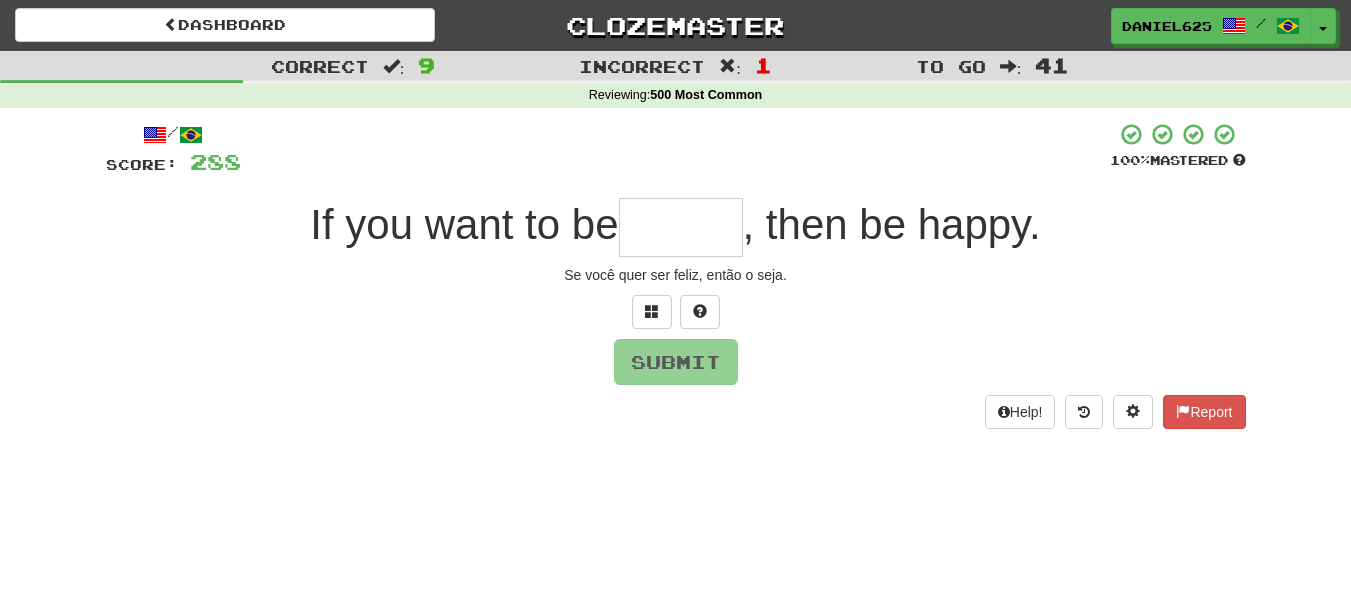 type on "*" 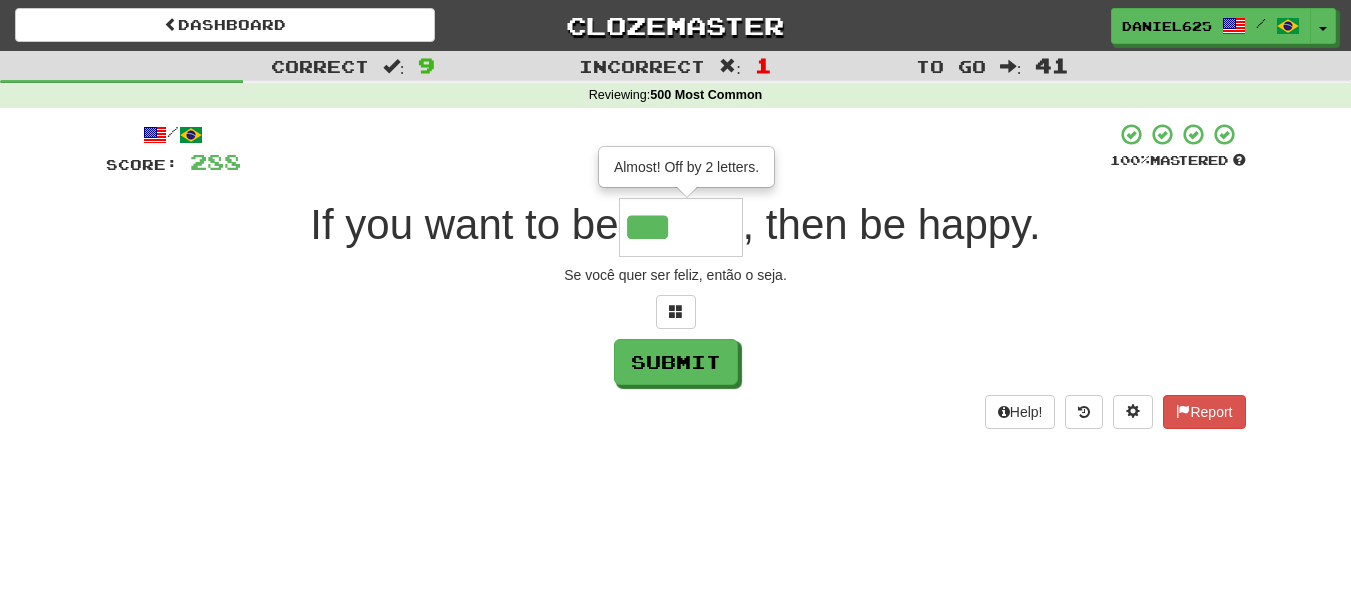 type on "*****" 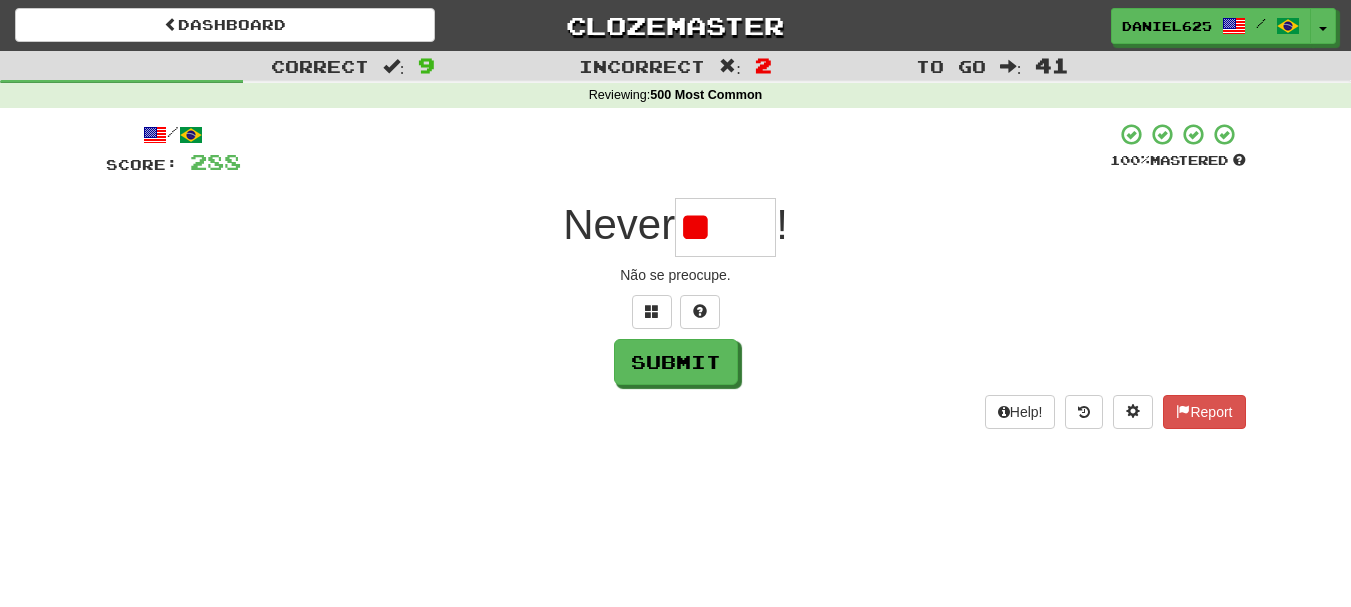 type on "*" 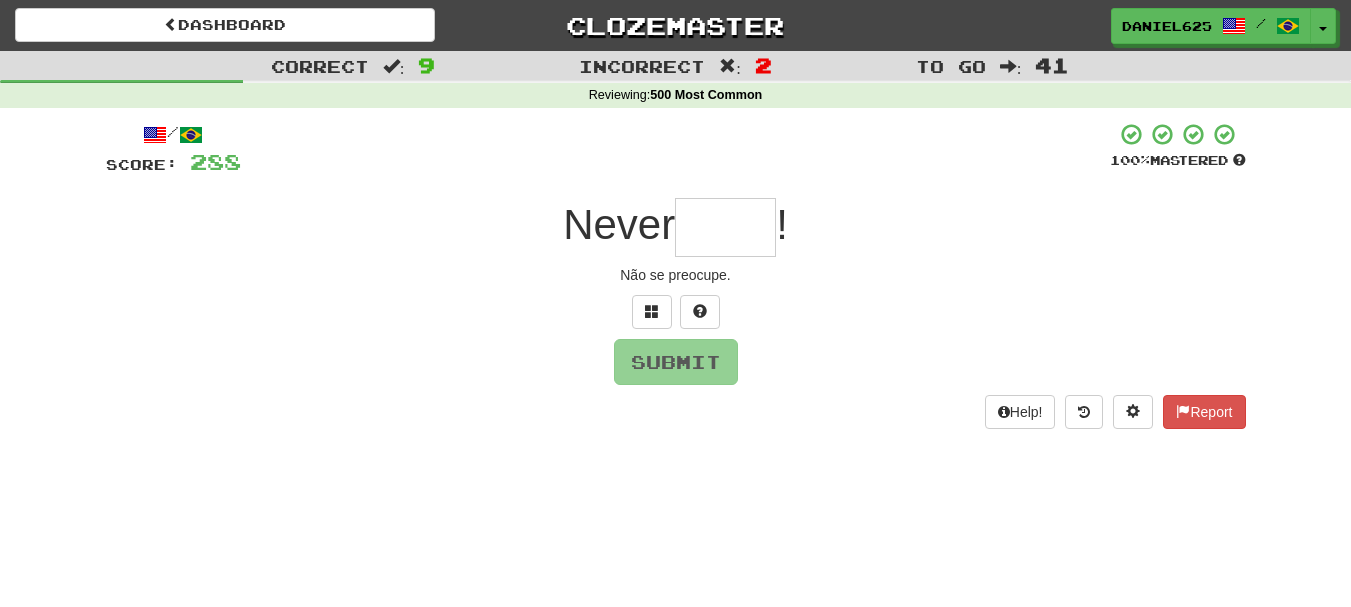 type on "*" 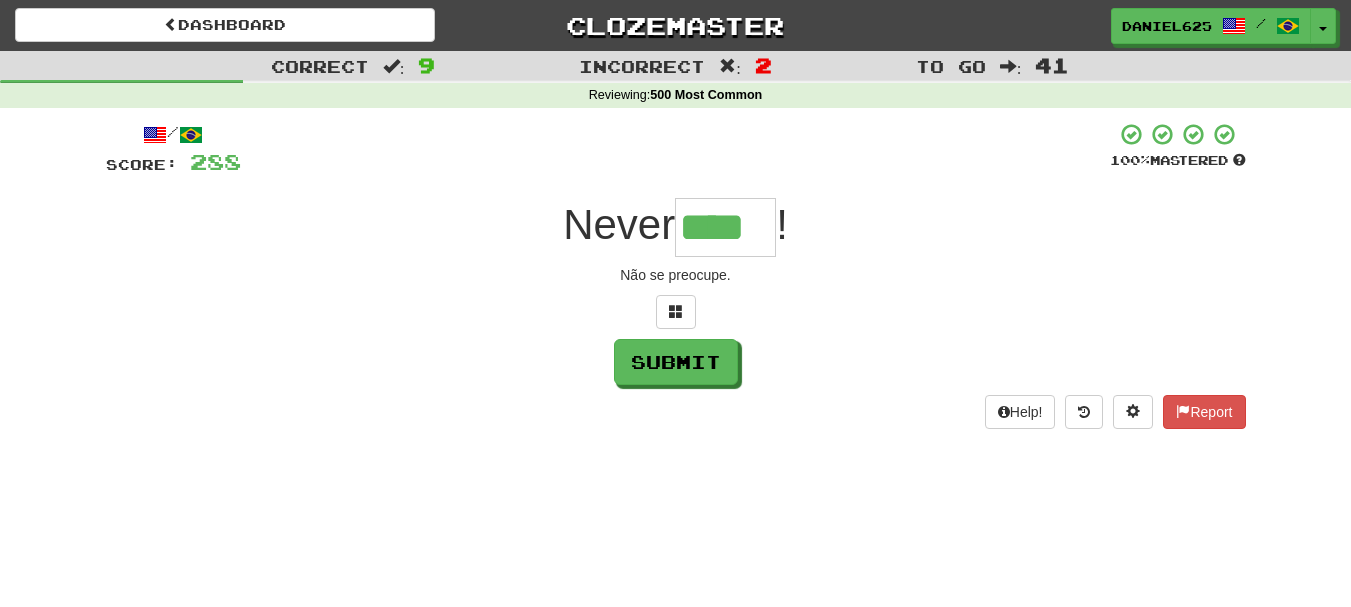 type on "****" 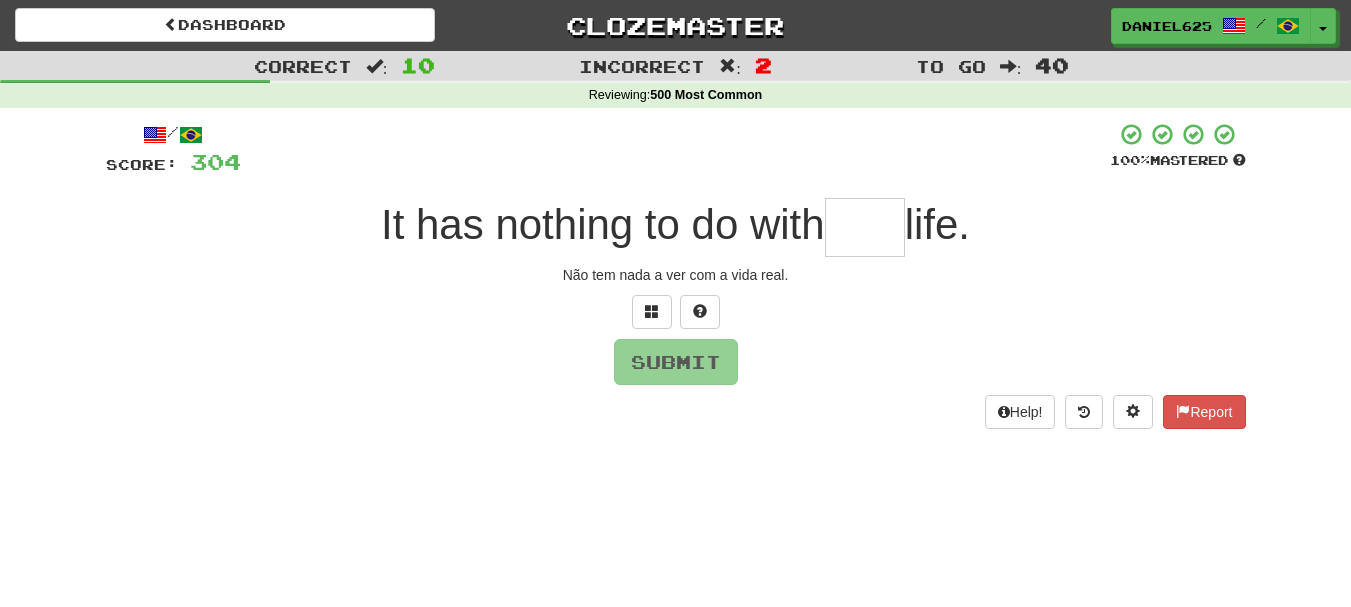 type on "*" 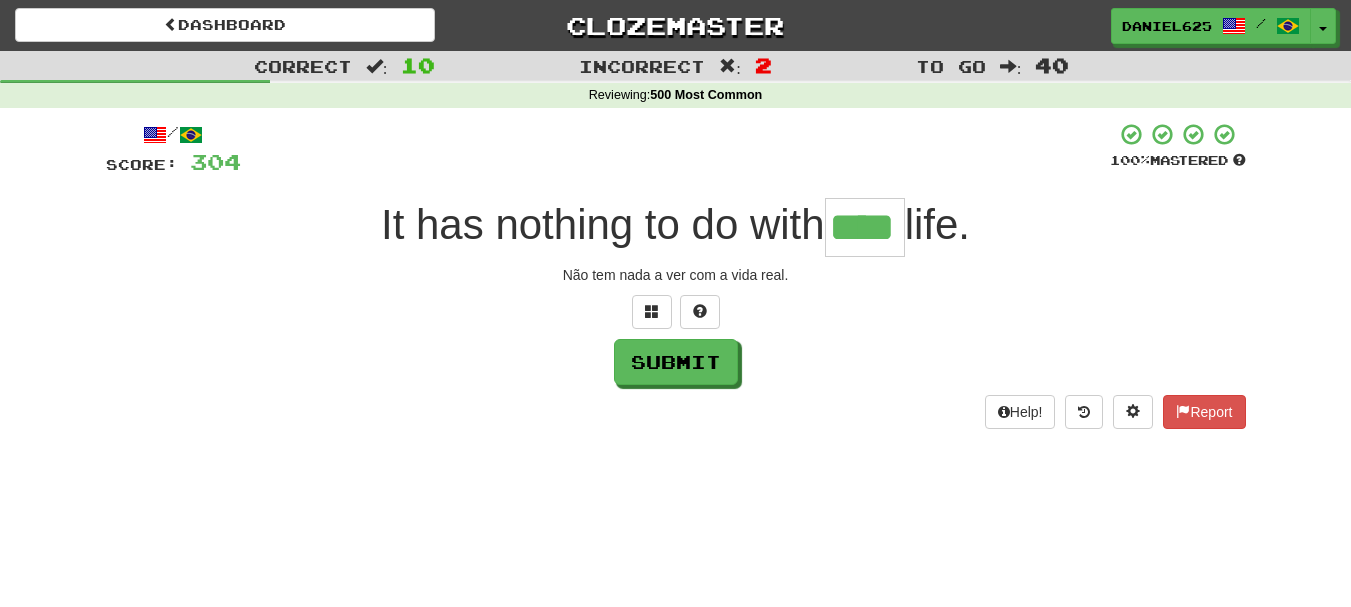 type on "****" 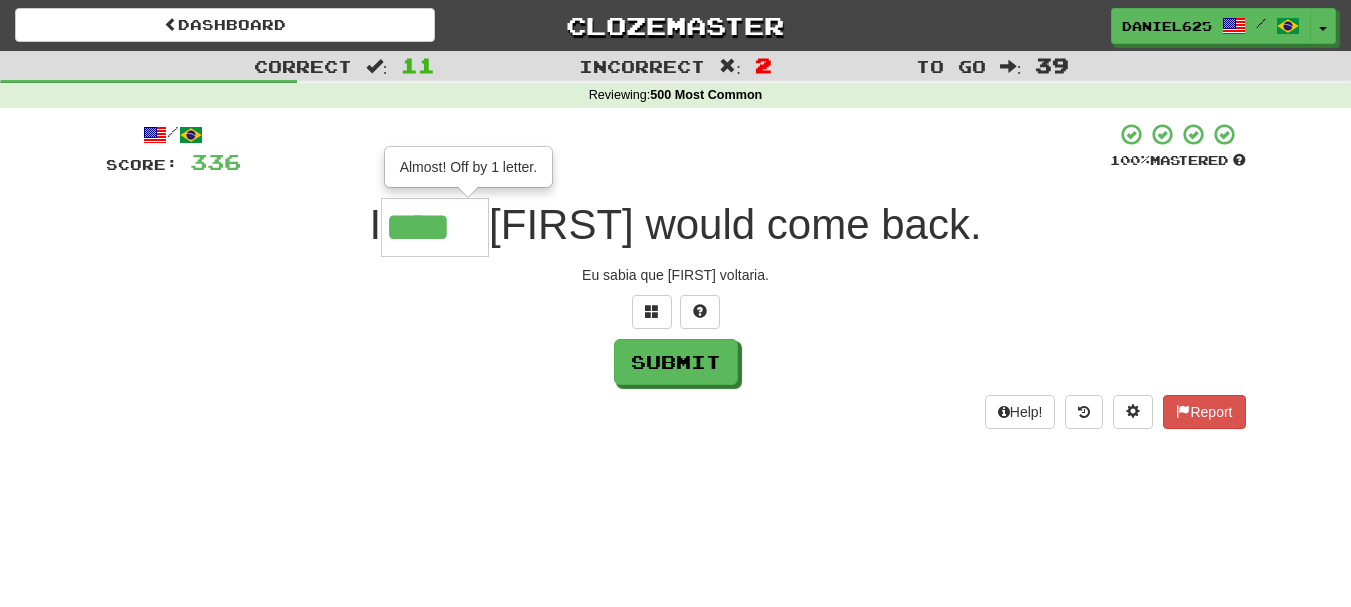 type on "****" 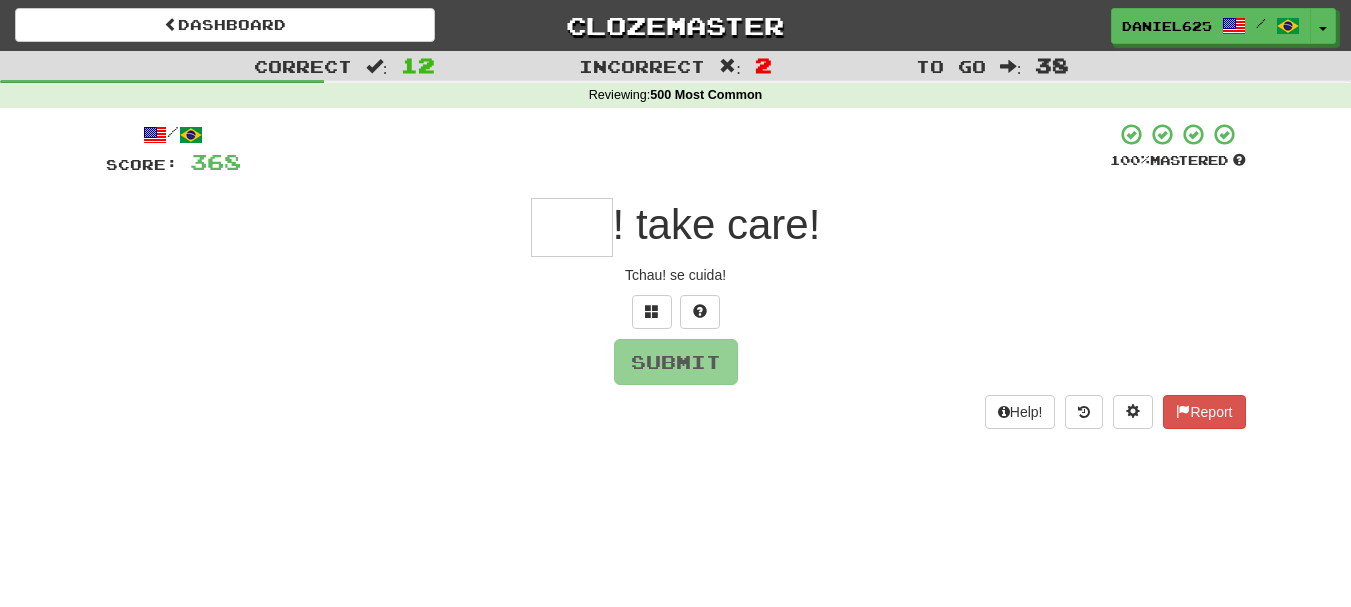 type on "*" 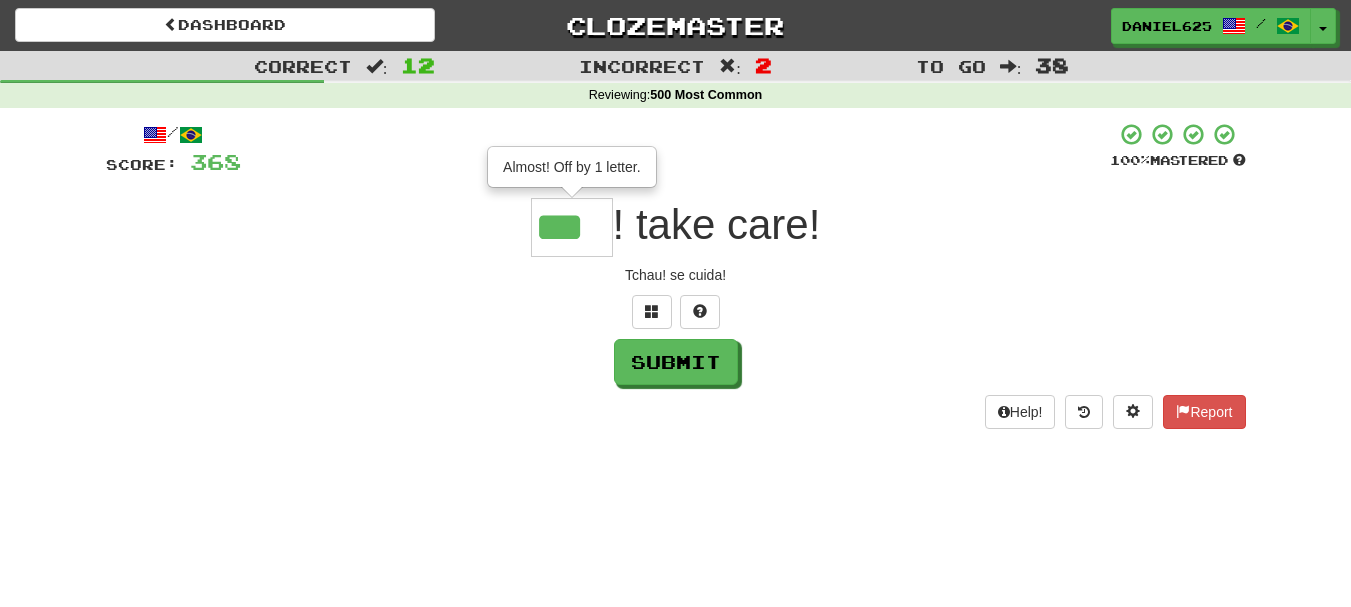 type on "***" 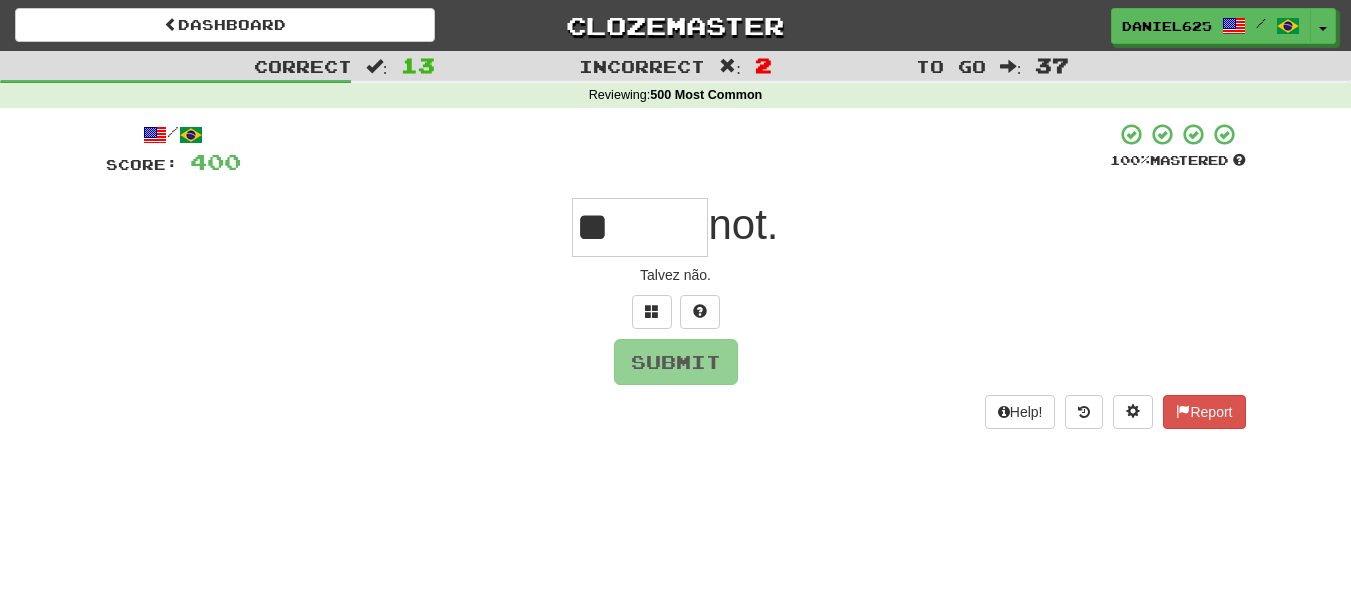 type on "*" 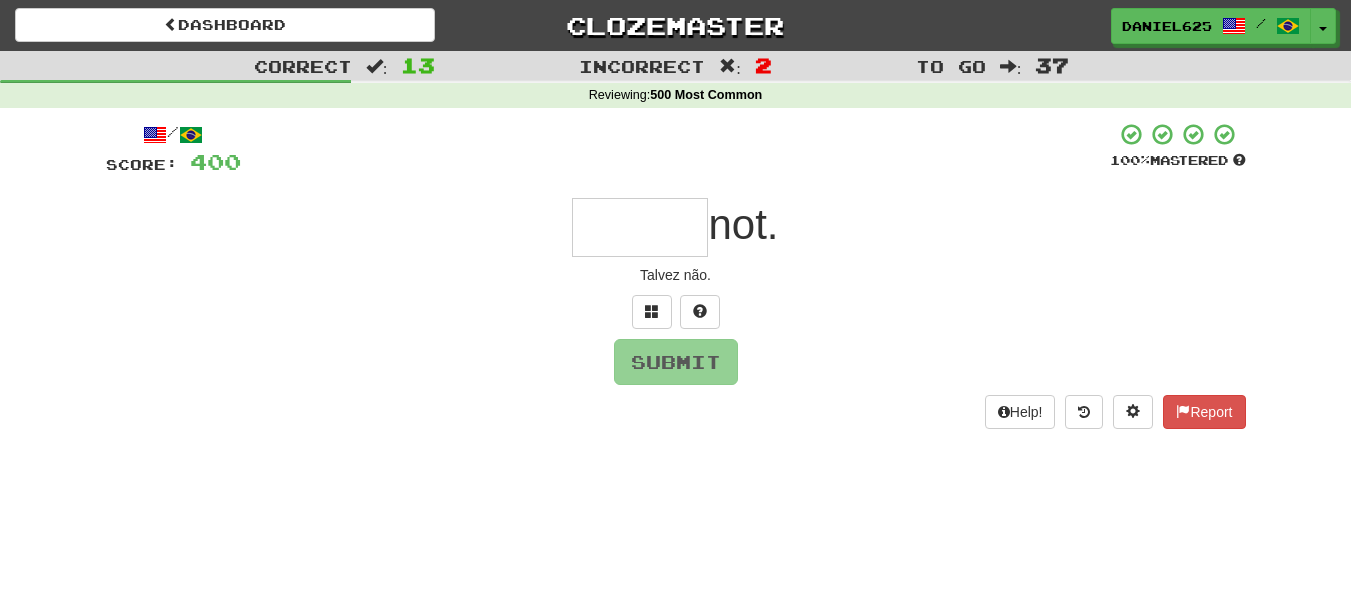type on "*" 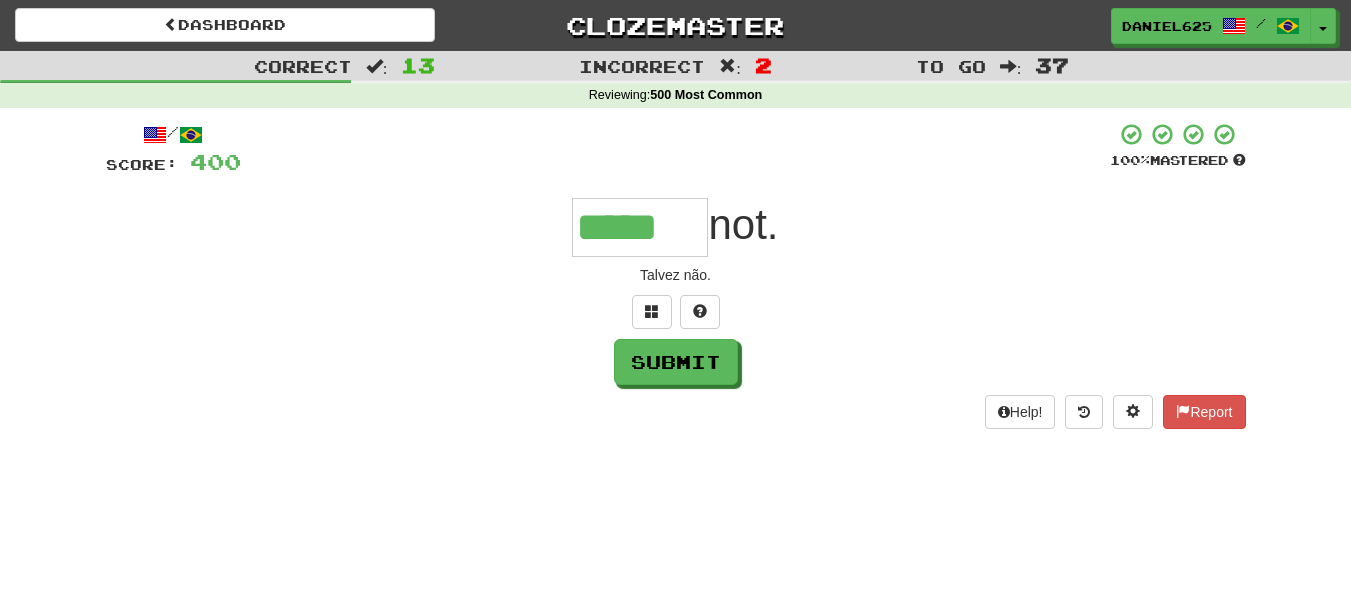 type on "*****" 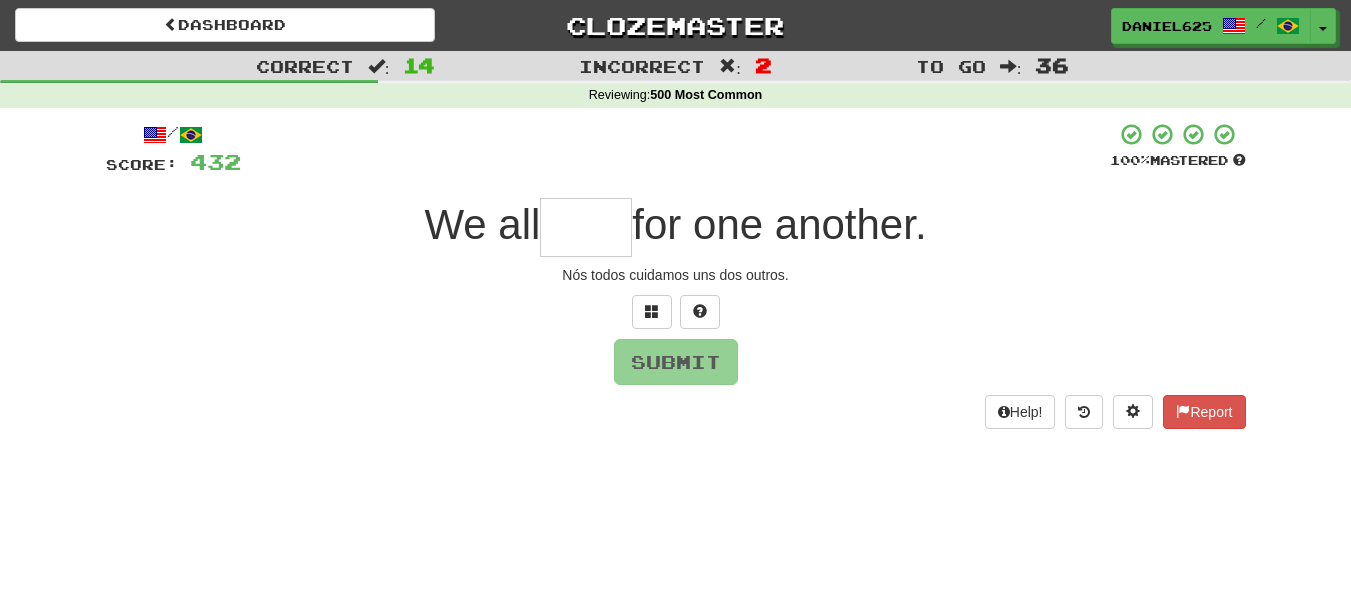 type on "*" 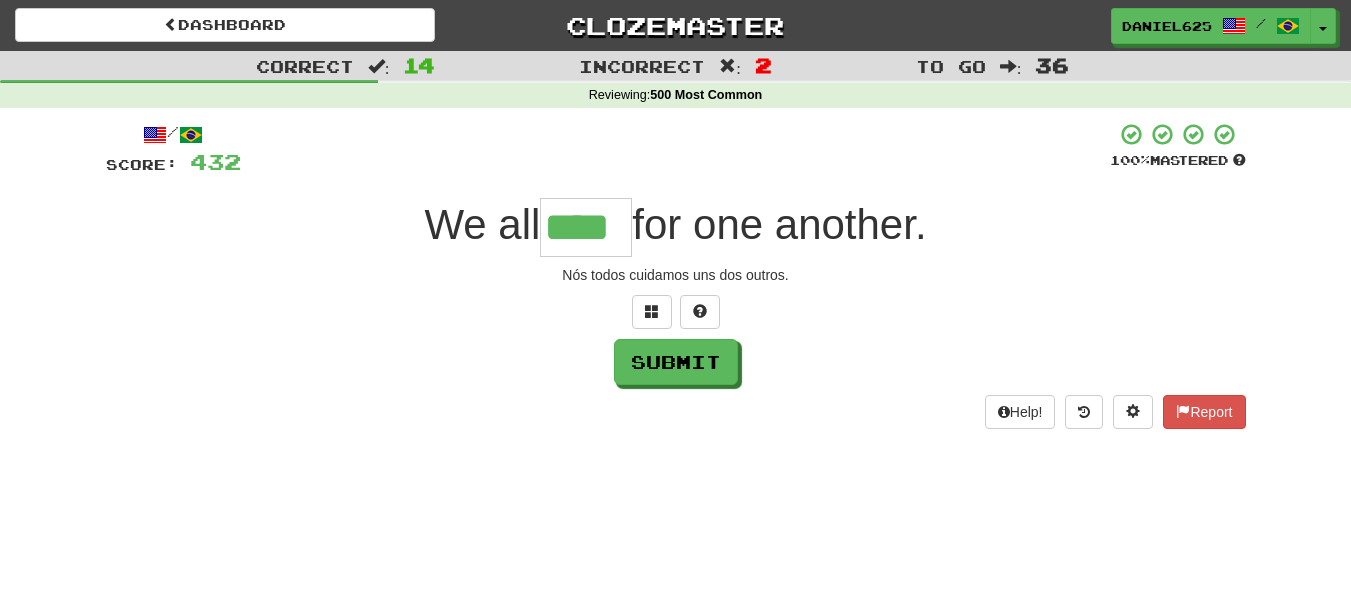 type on "****" 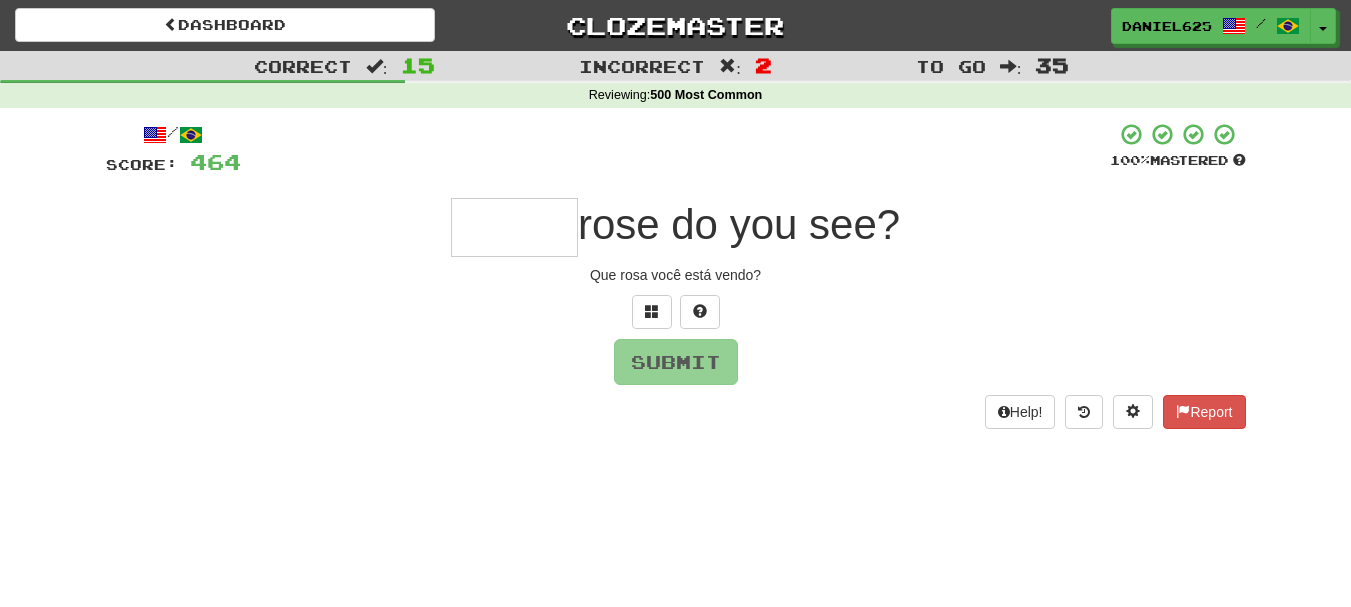 type on "*" 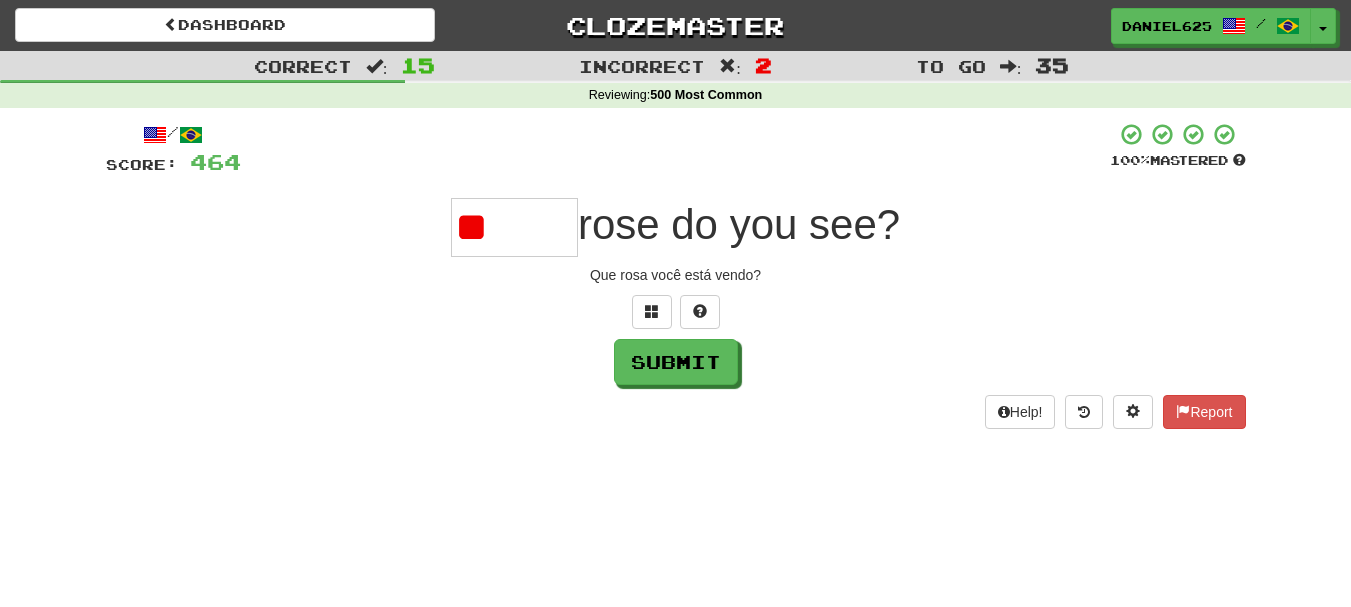 type on "*" 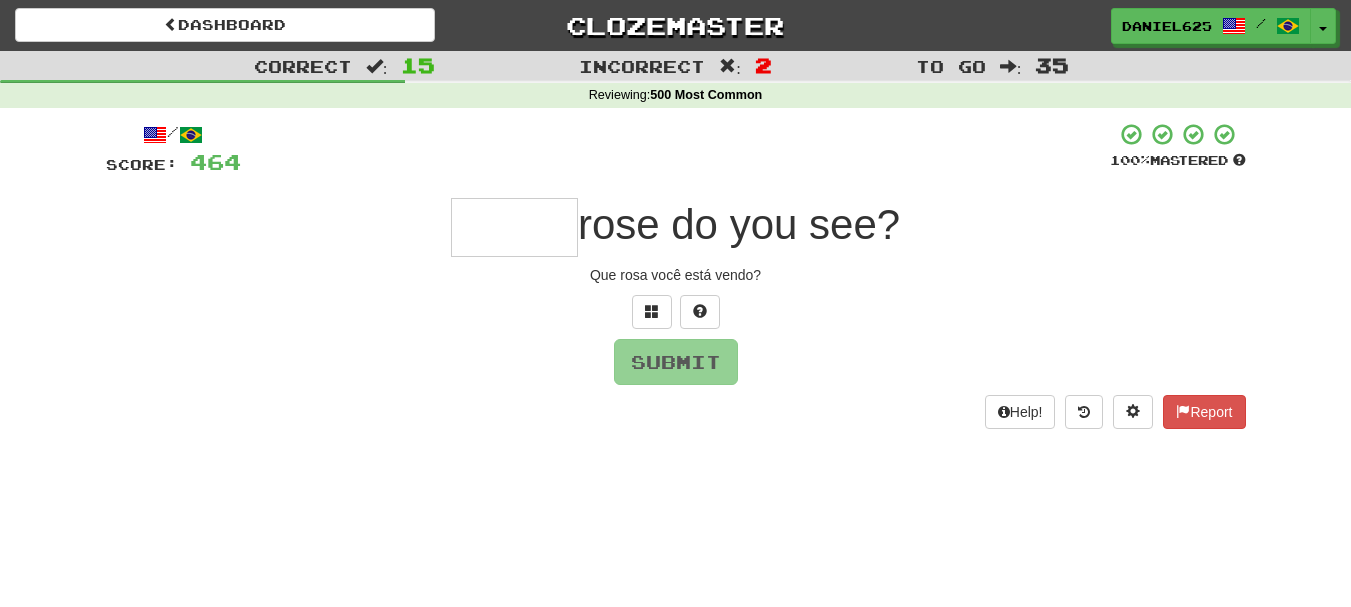 type on "*" 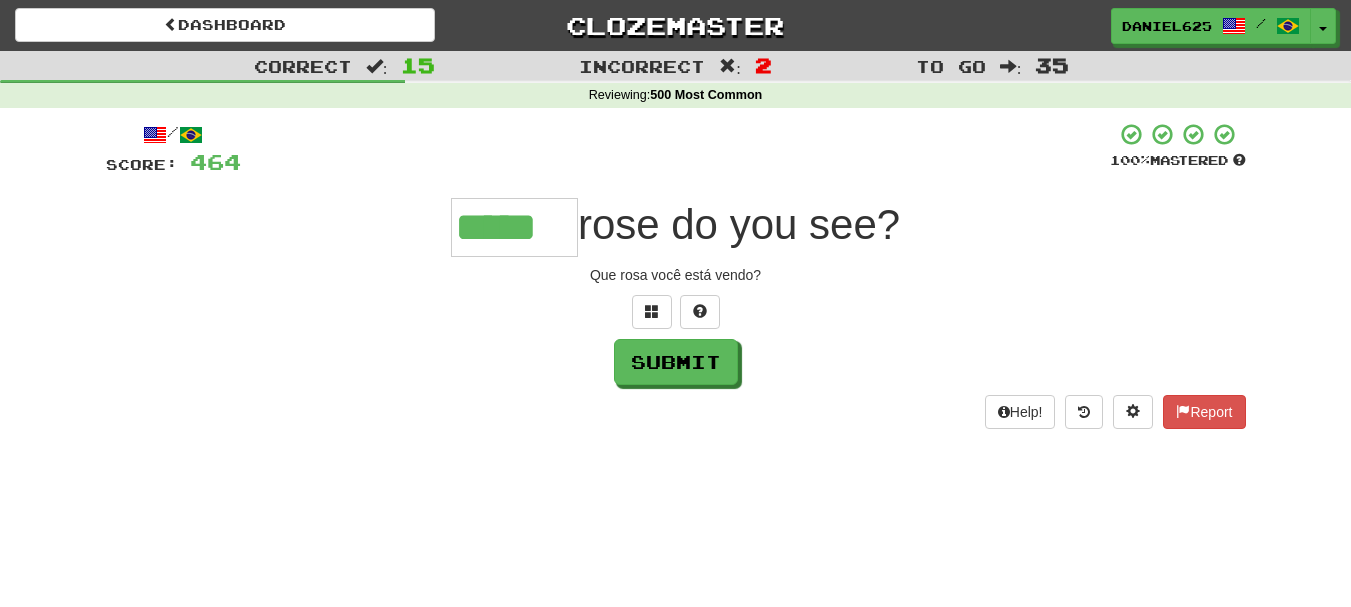 type on "*****" 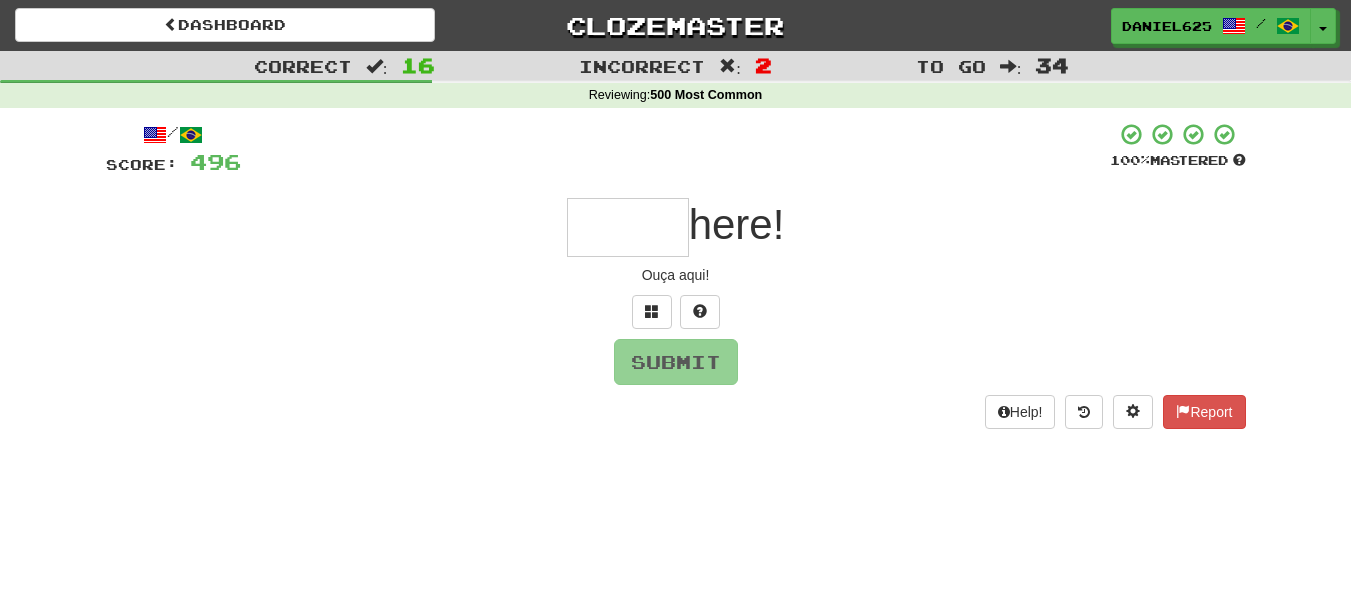 type on "*" 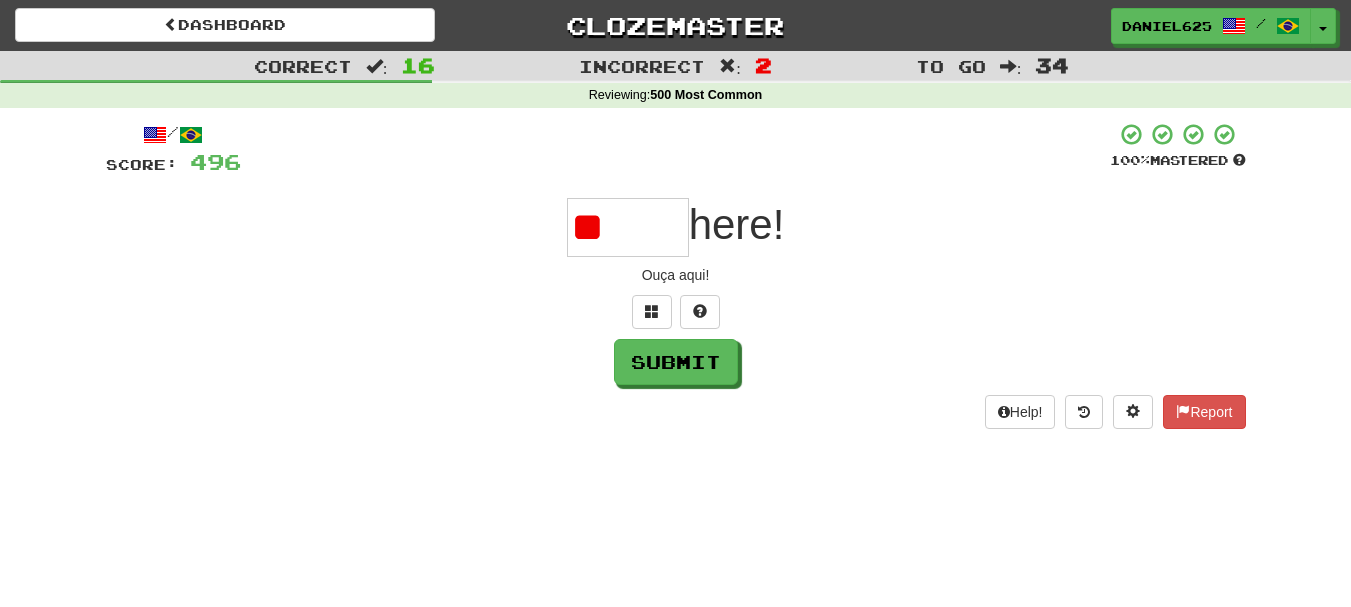 type on "*" 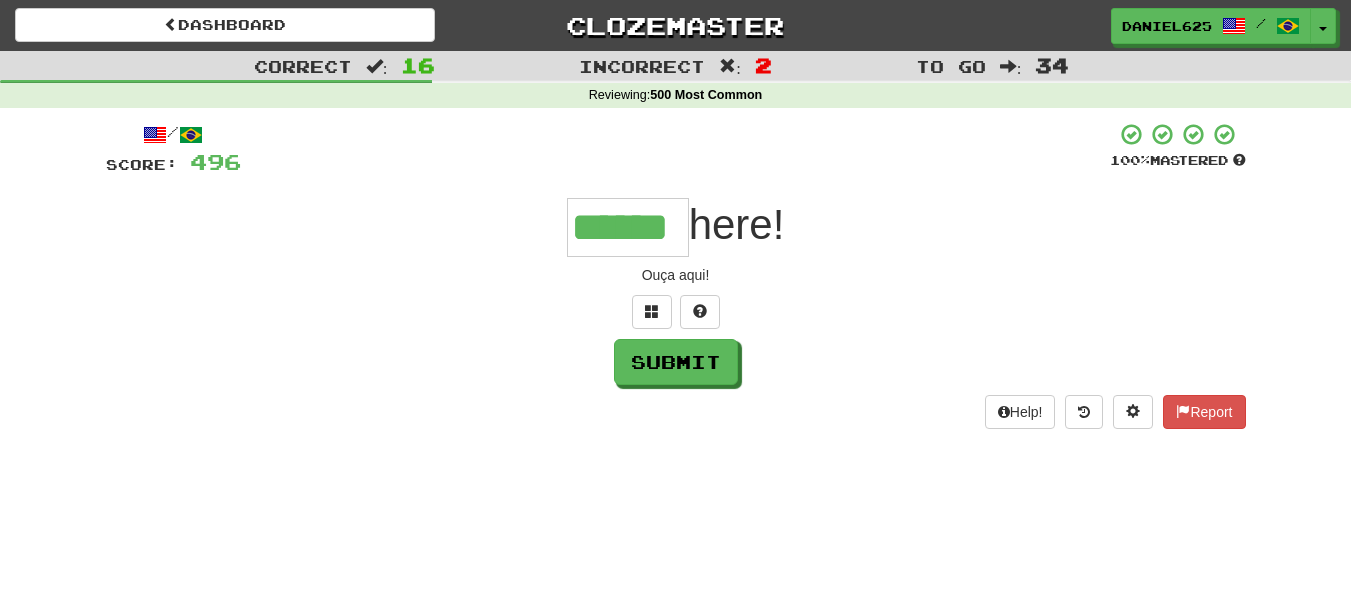 type on "******" 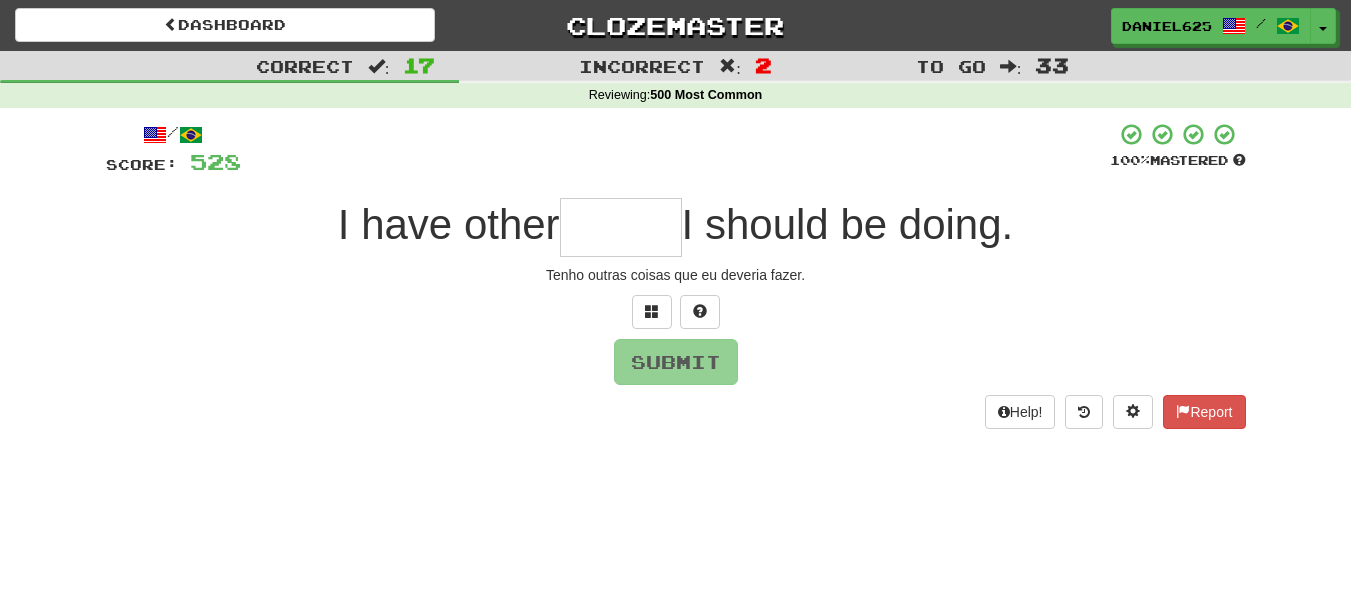 type on "*" 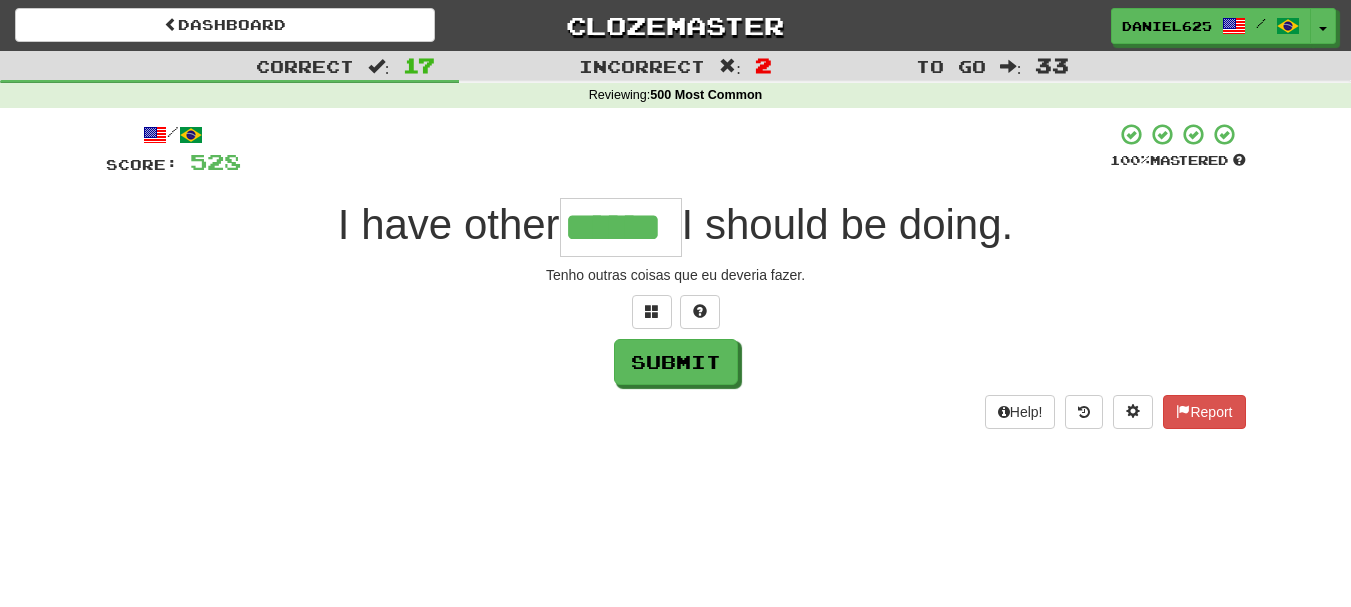 type on "******" 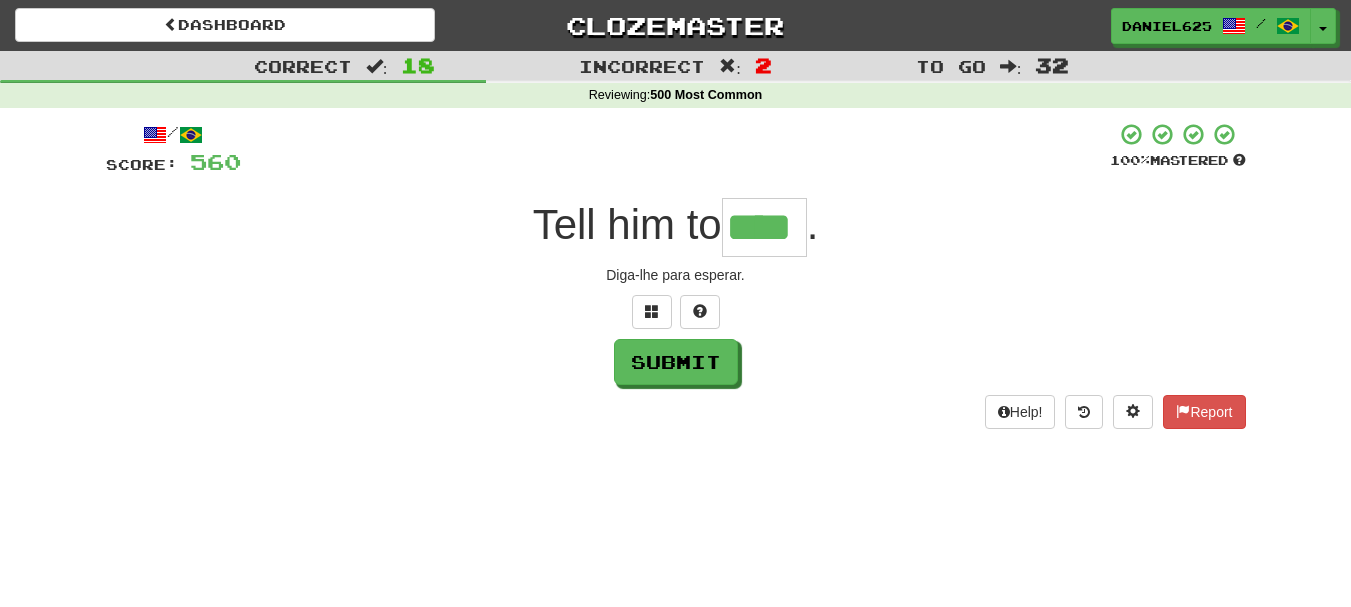 type on "****" 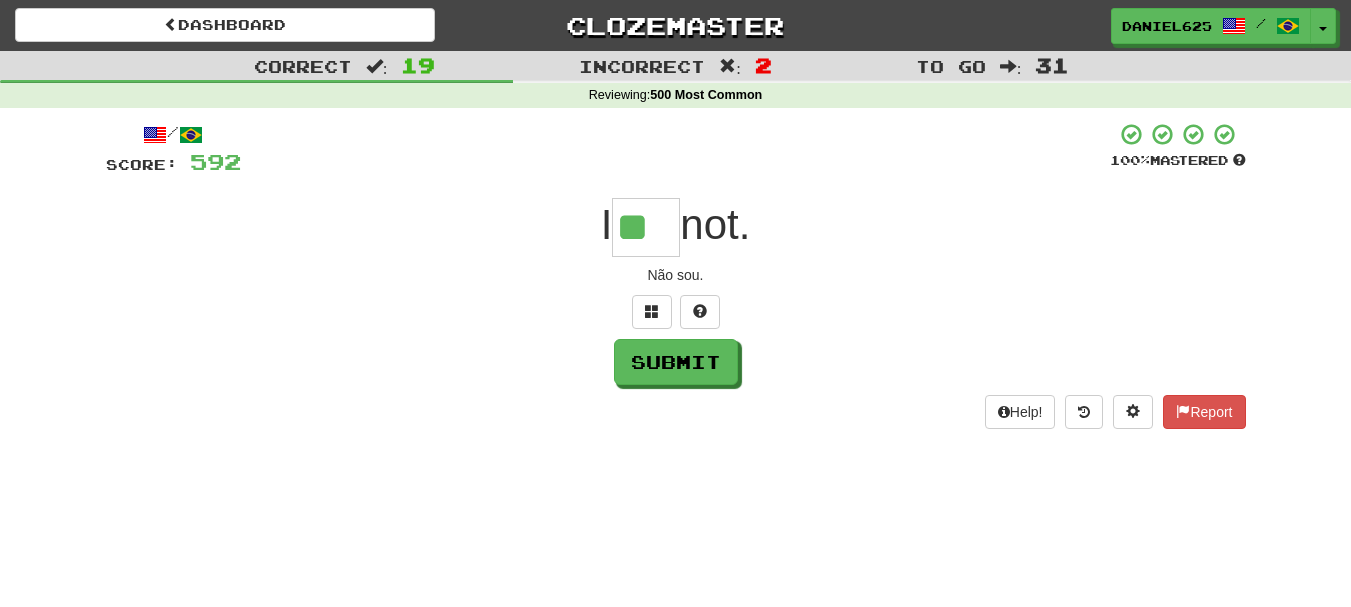 type on "**" 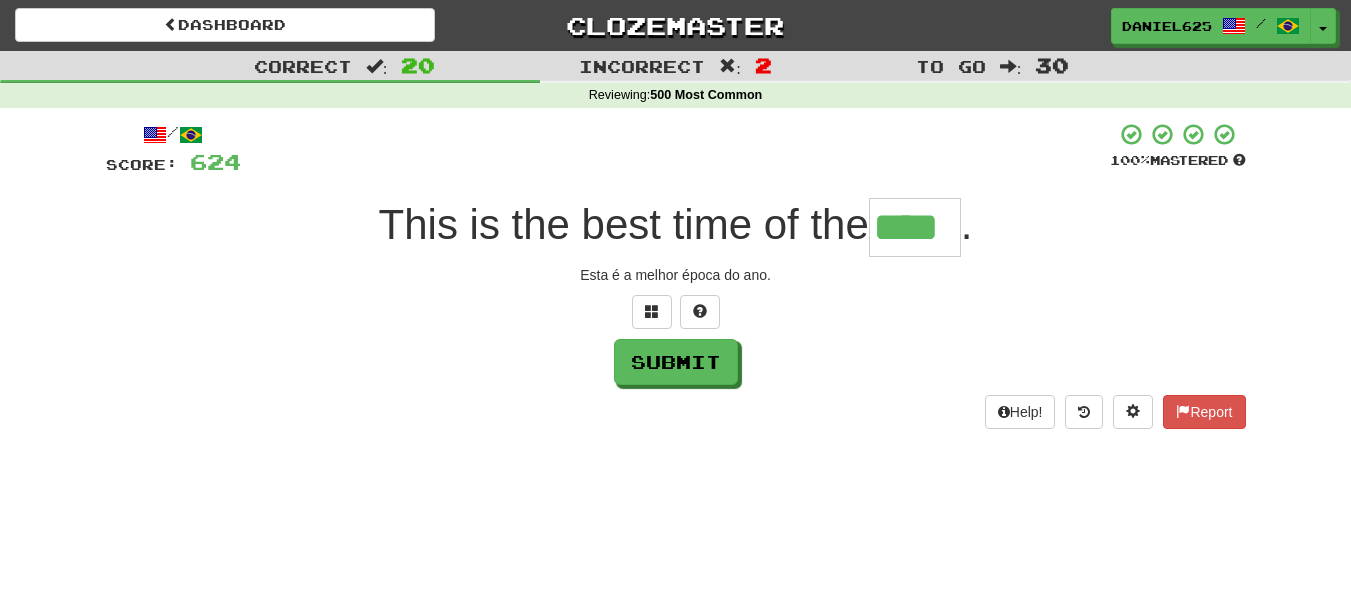 type on "****" 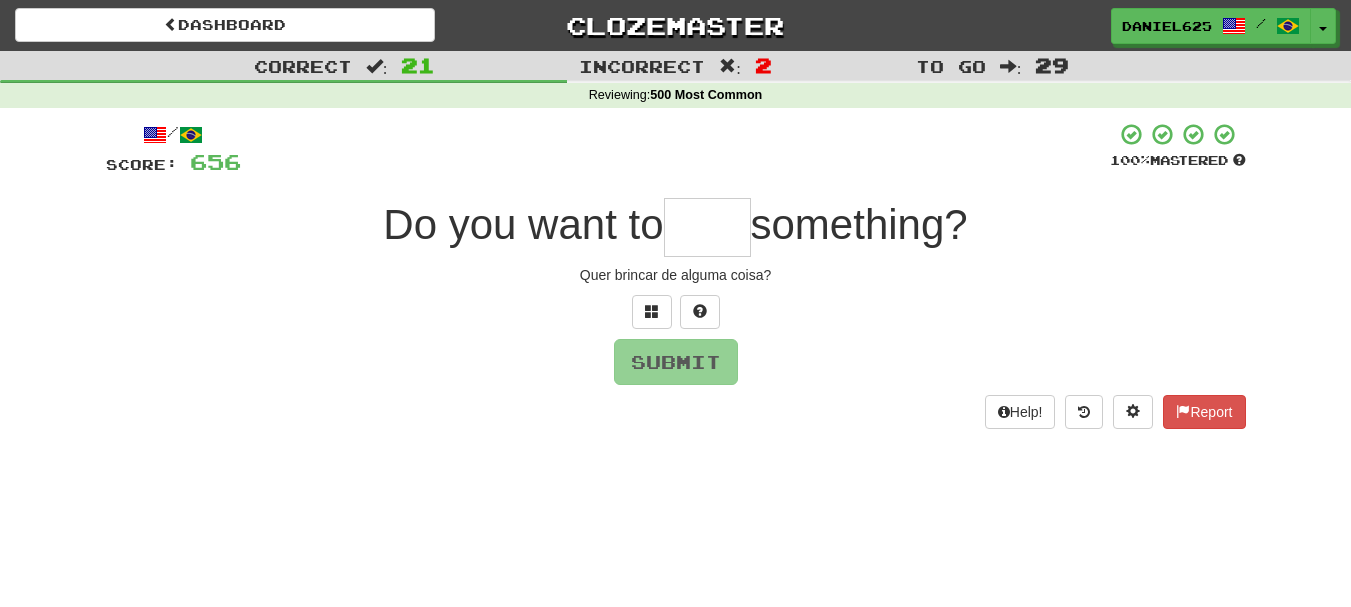 type on "*" 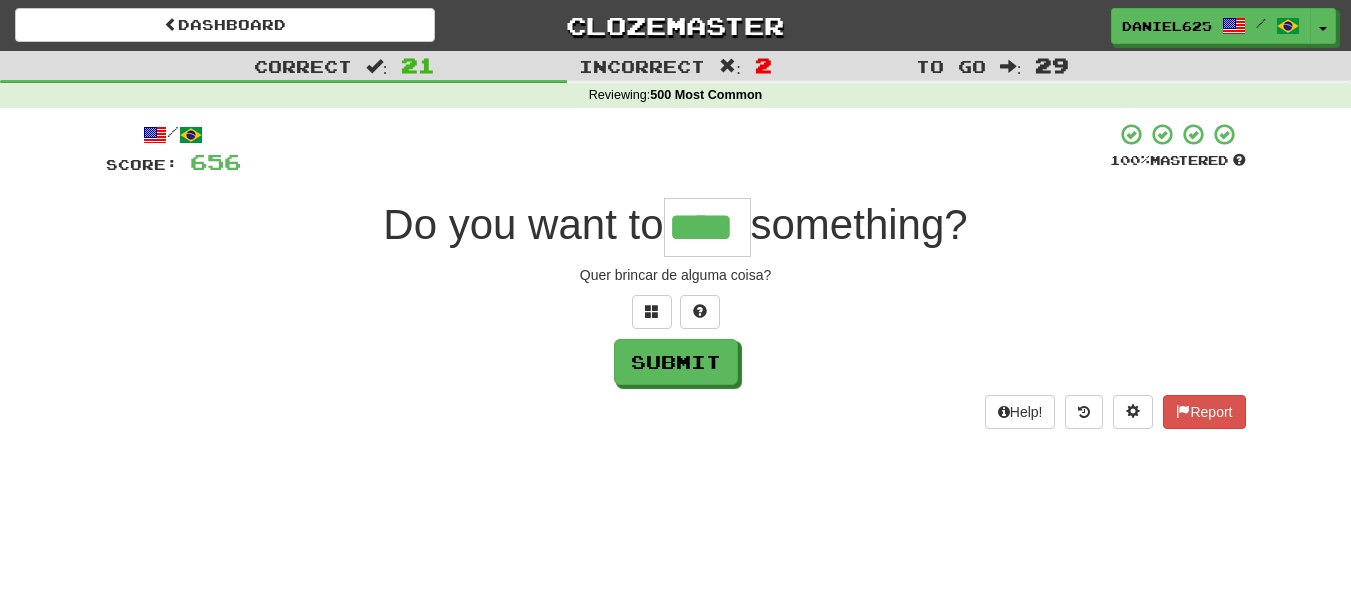 type on "****" 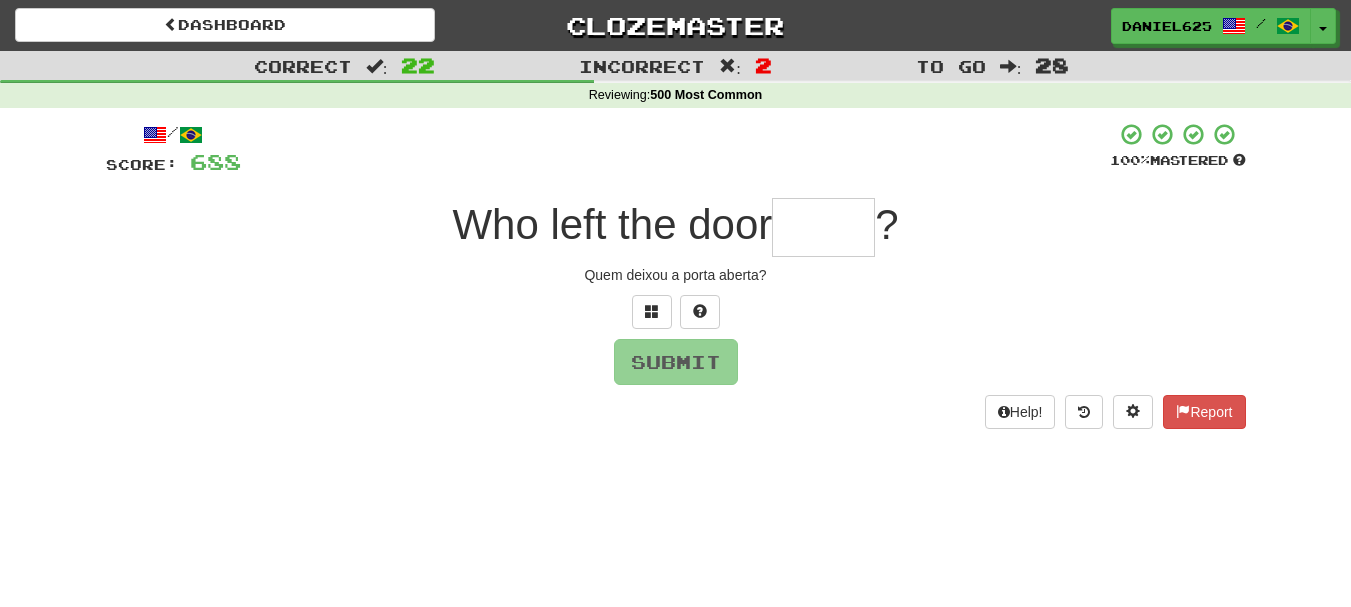type on "*" 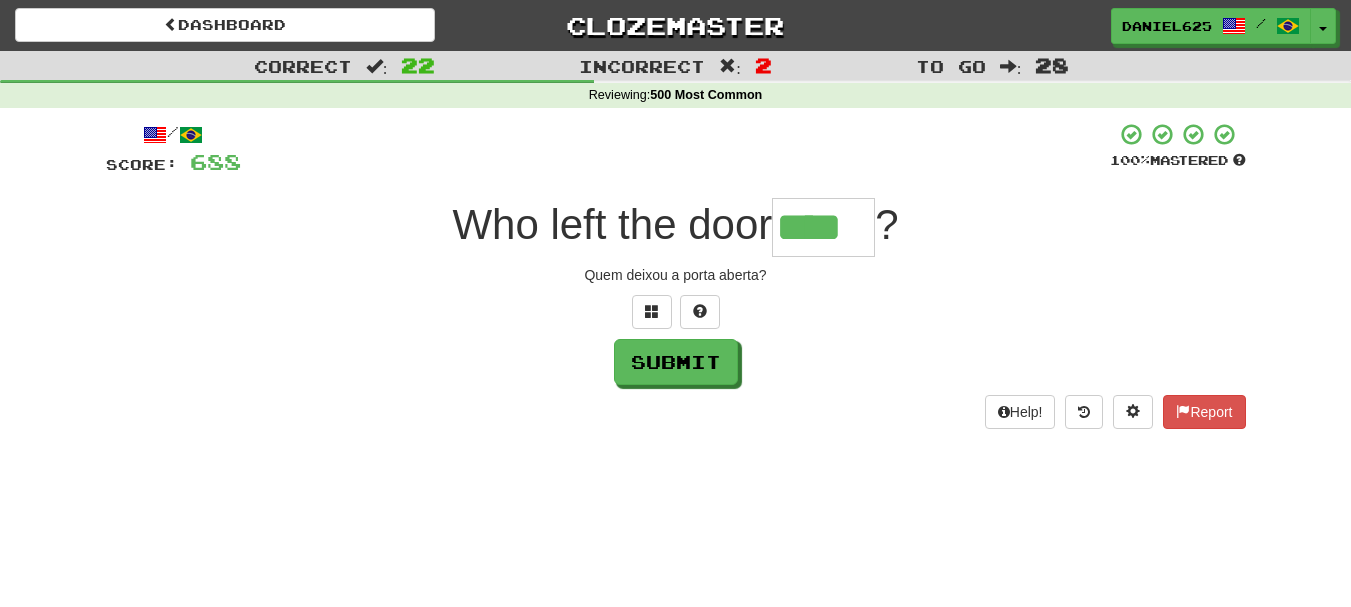 type on "****" 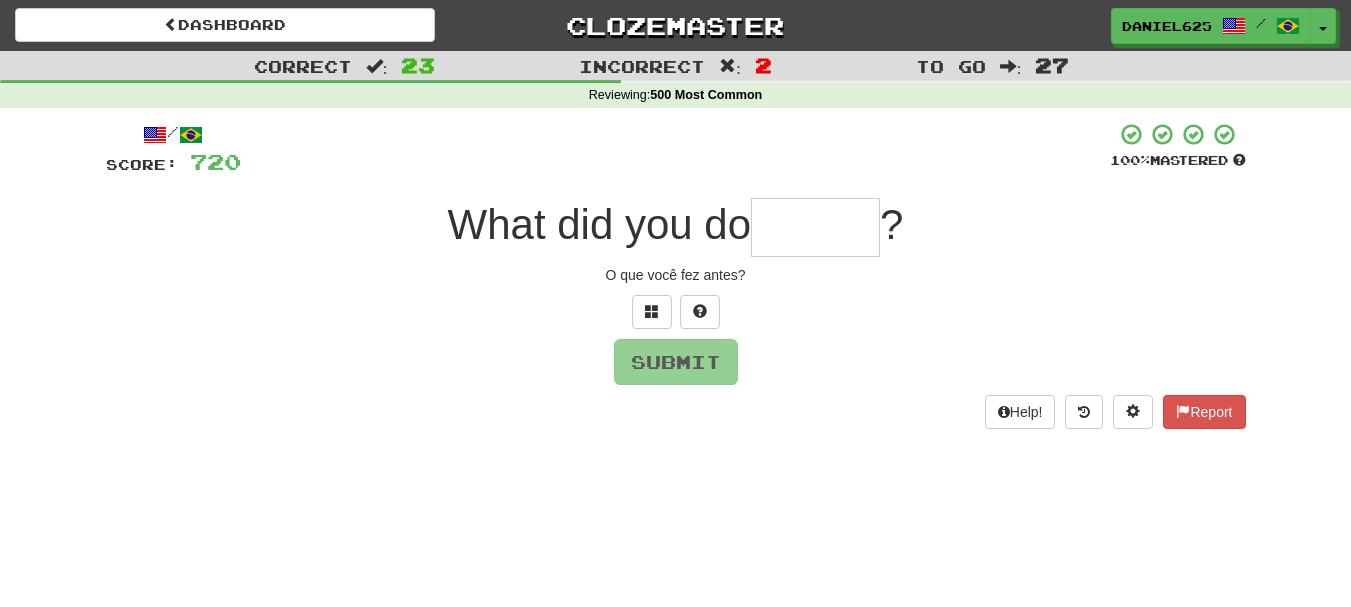 type on "*" 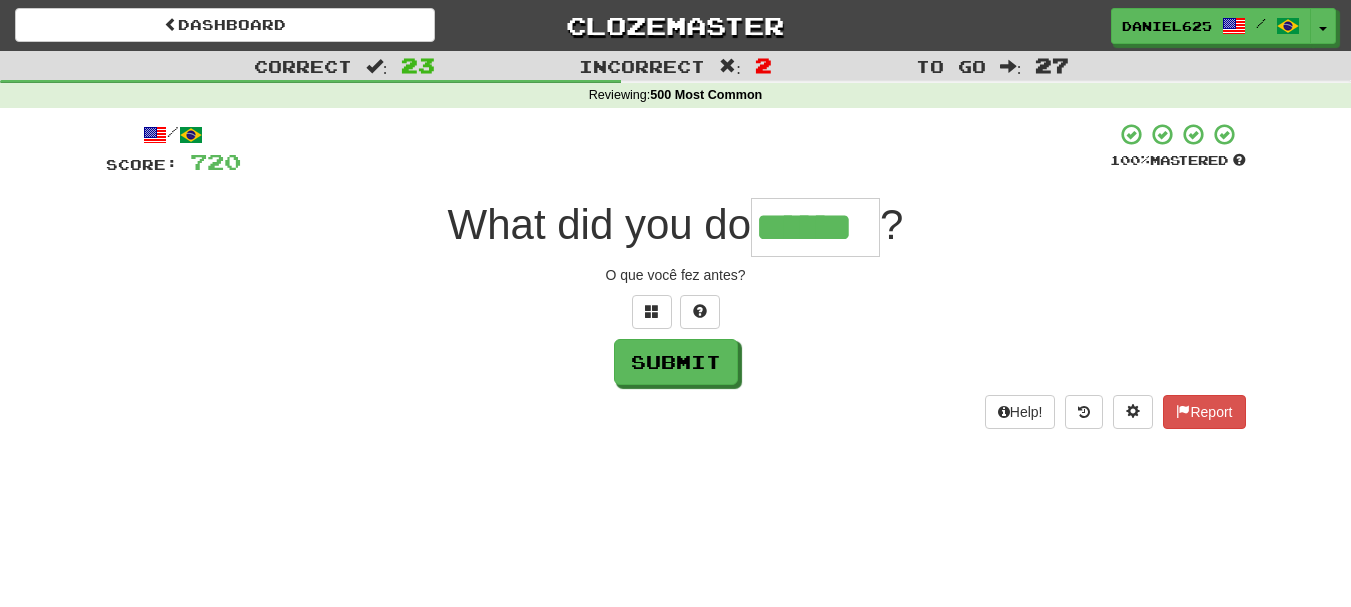 type on "******" 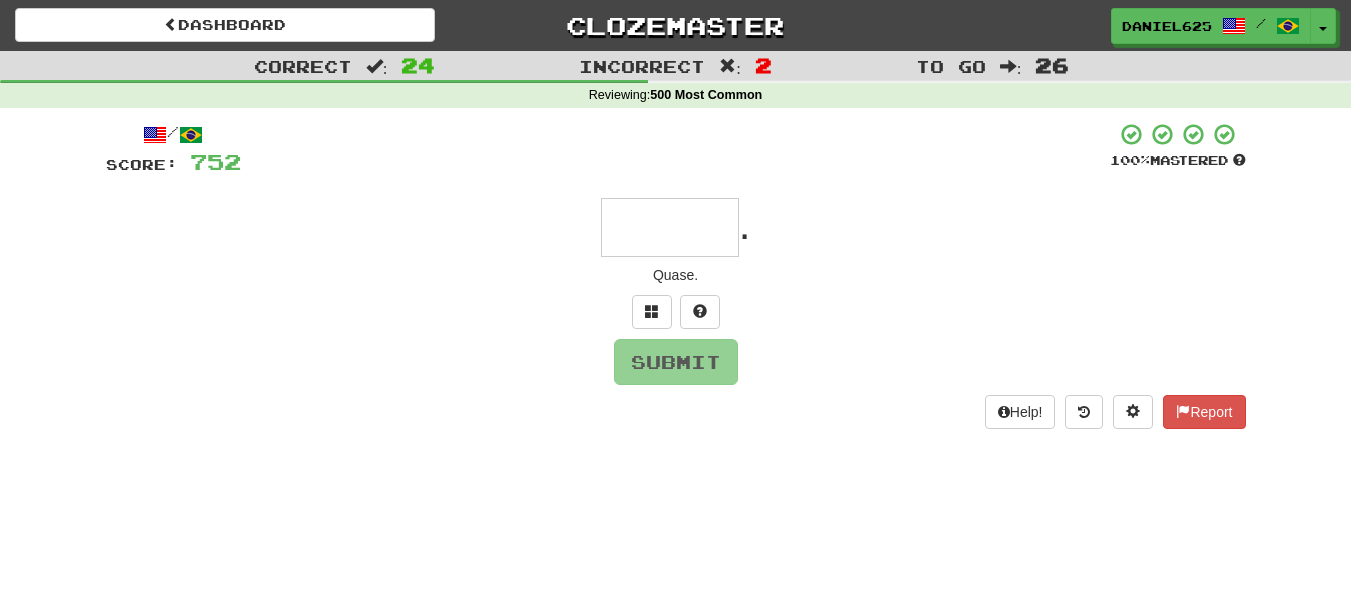 type on "*" 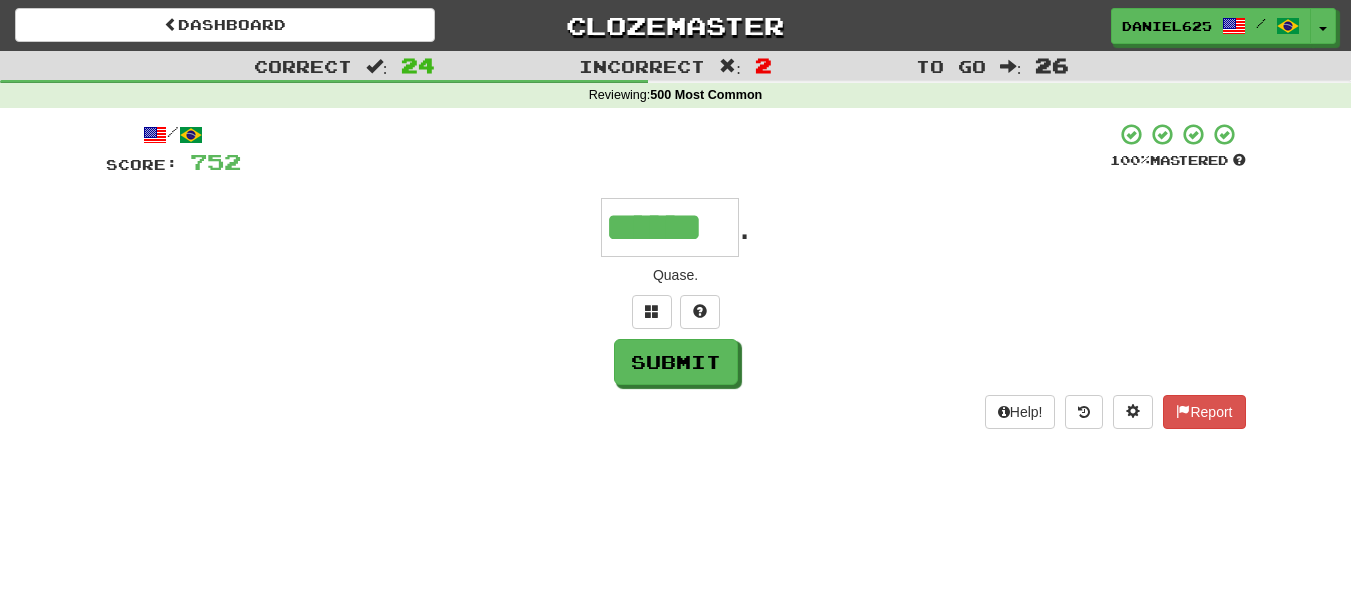 type on "******" 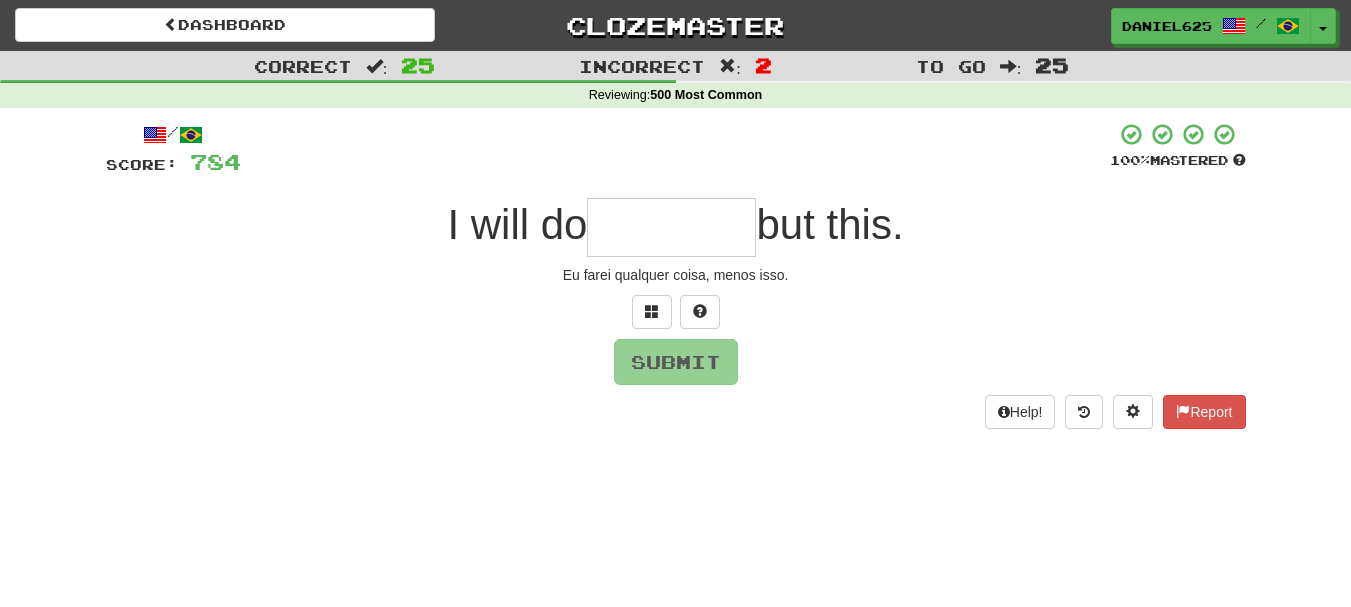 type on "*" 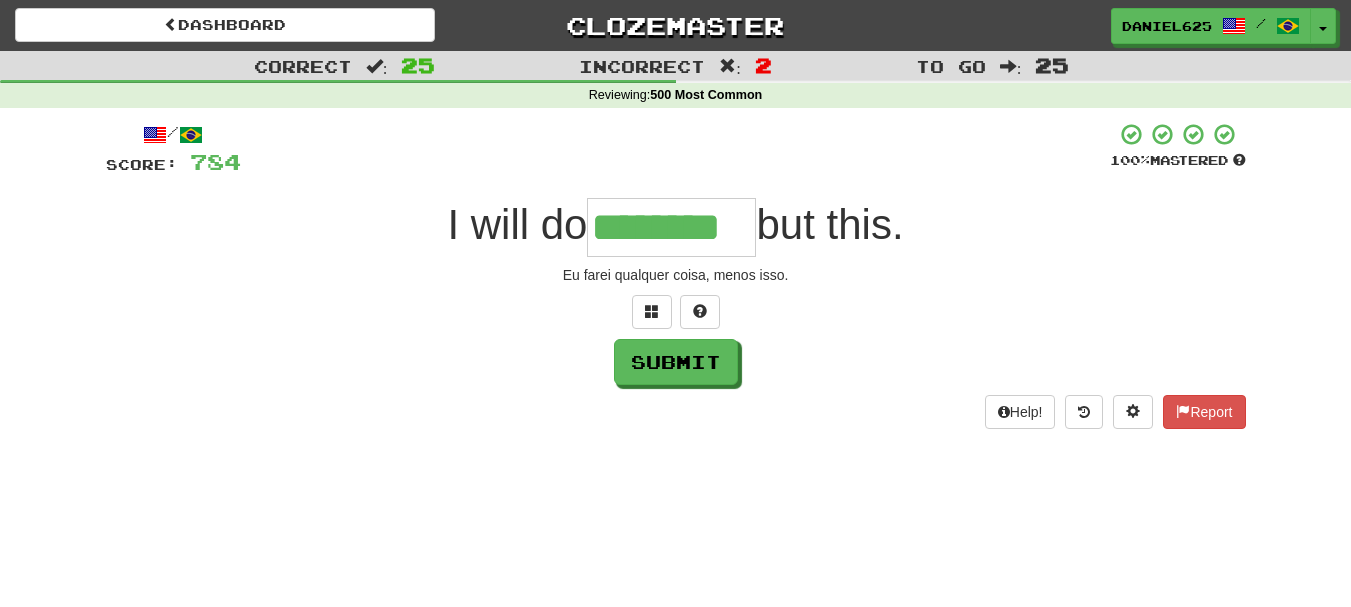 type on "********" 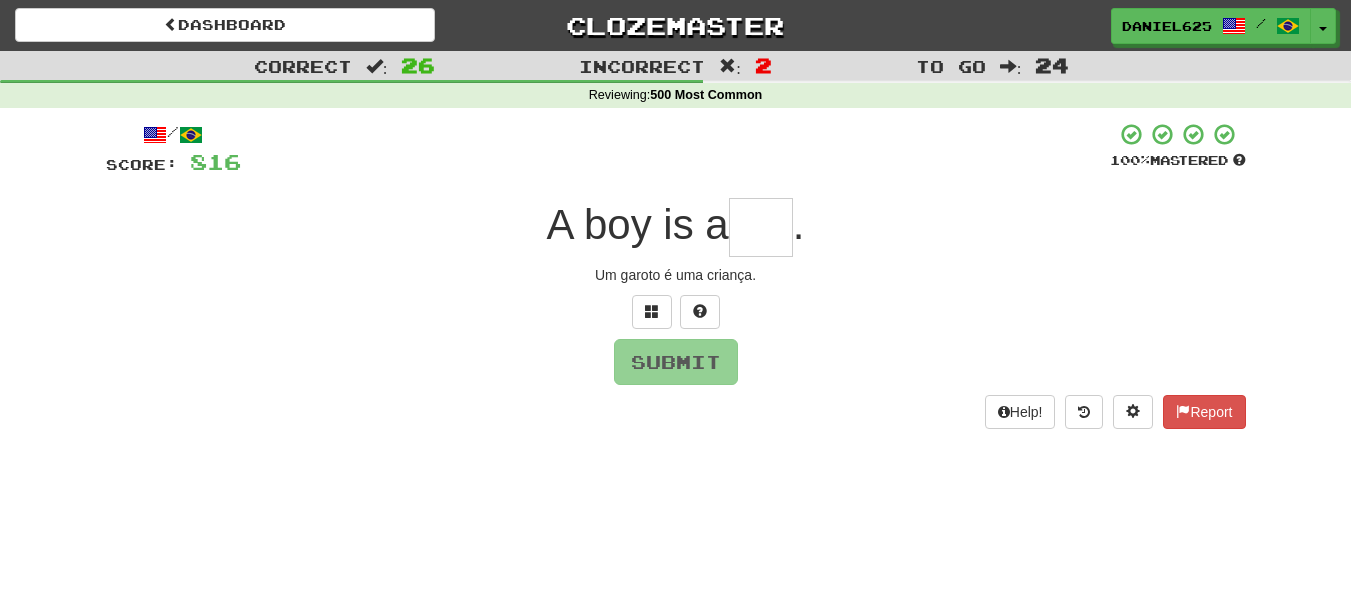 type on "*" 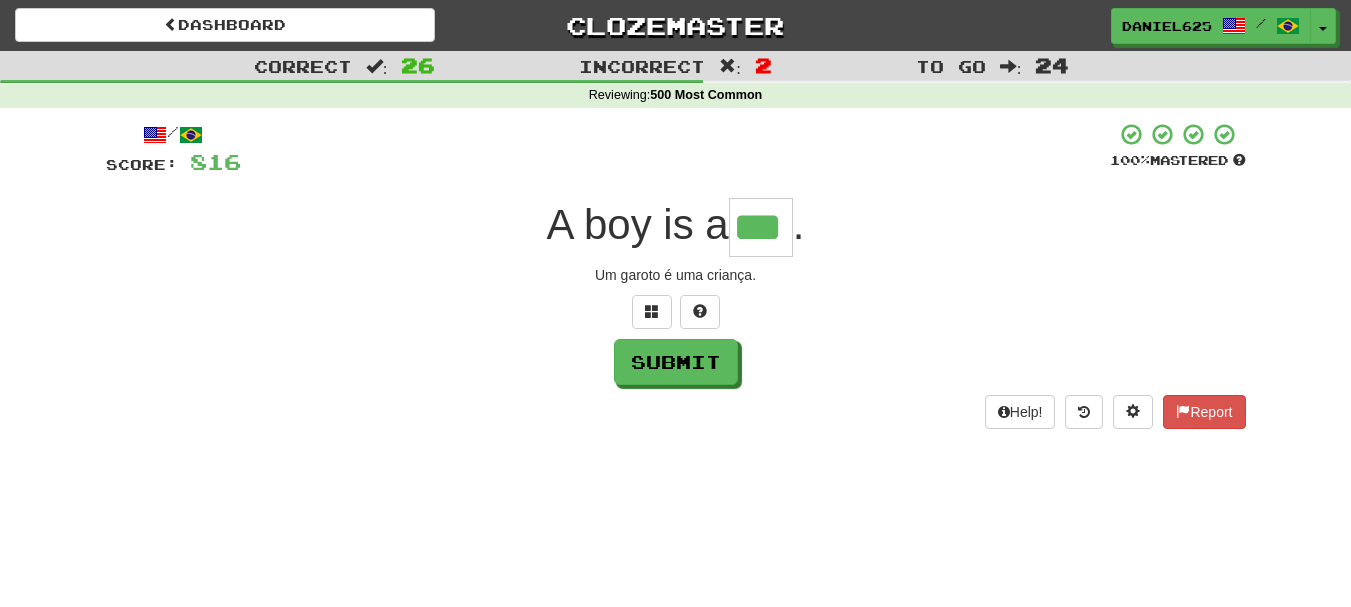 type on "***" 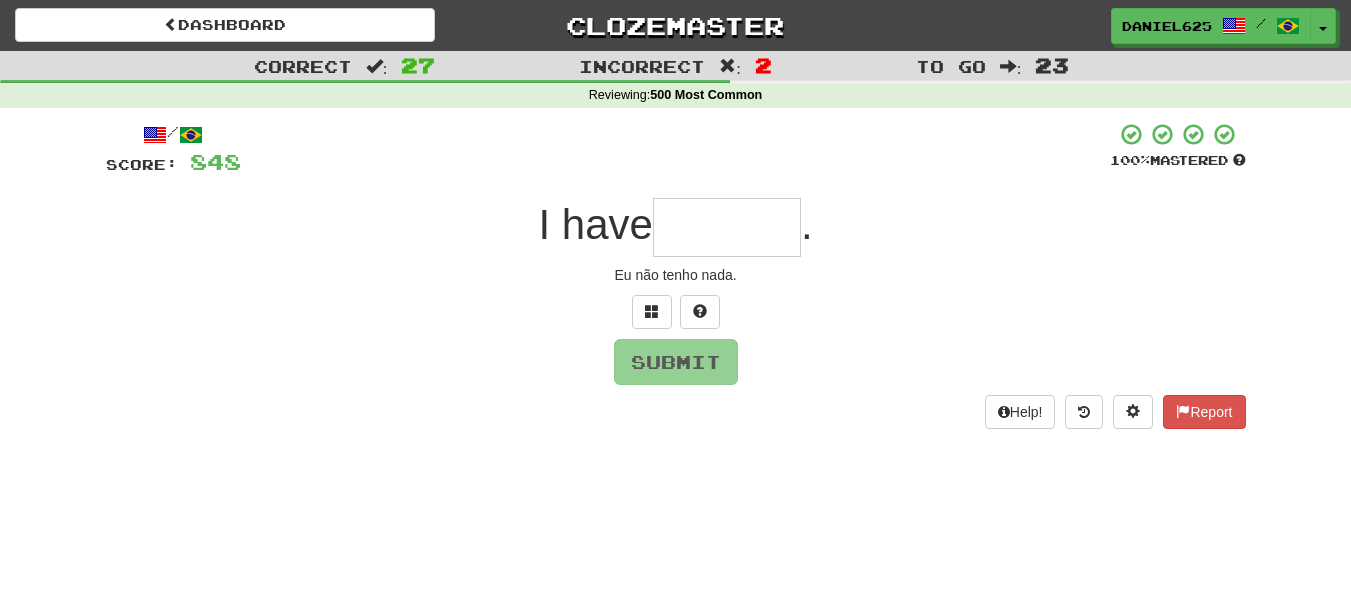 type on "*" 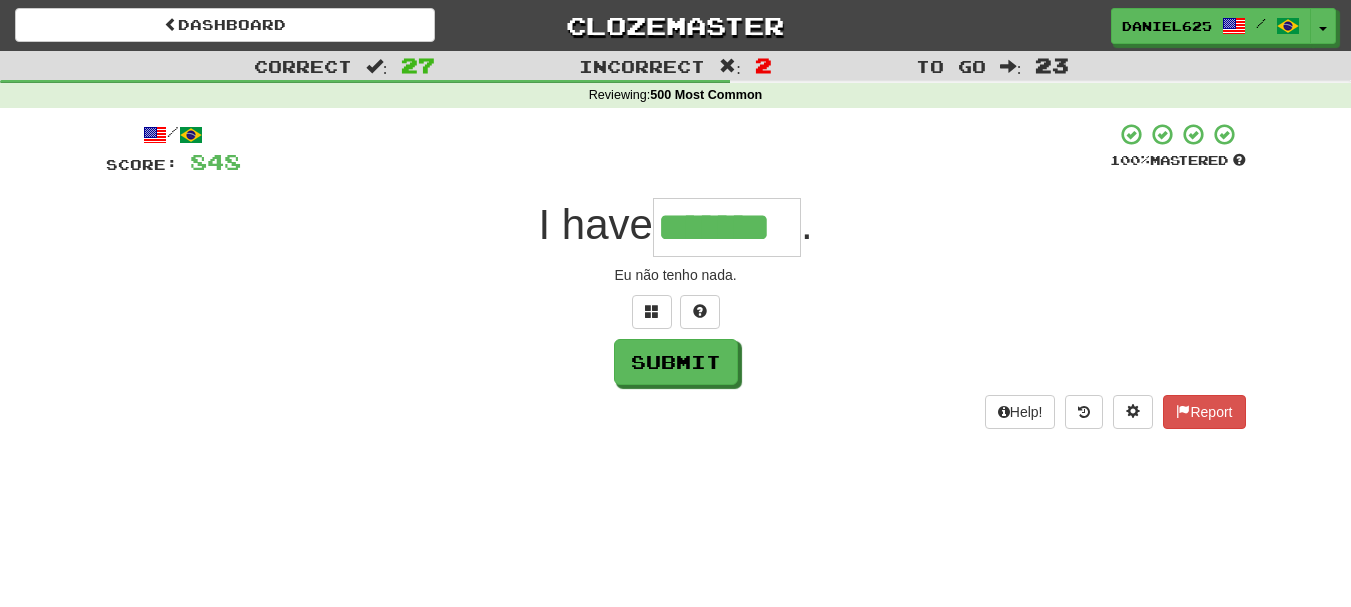 type on "*******" 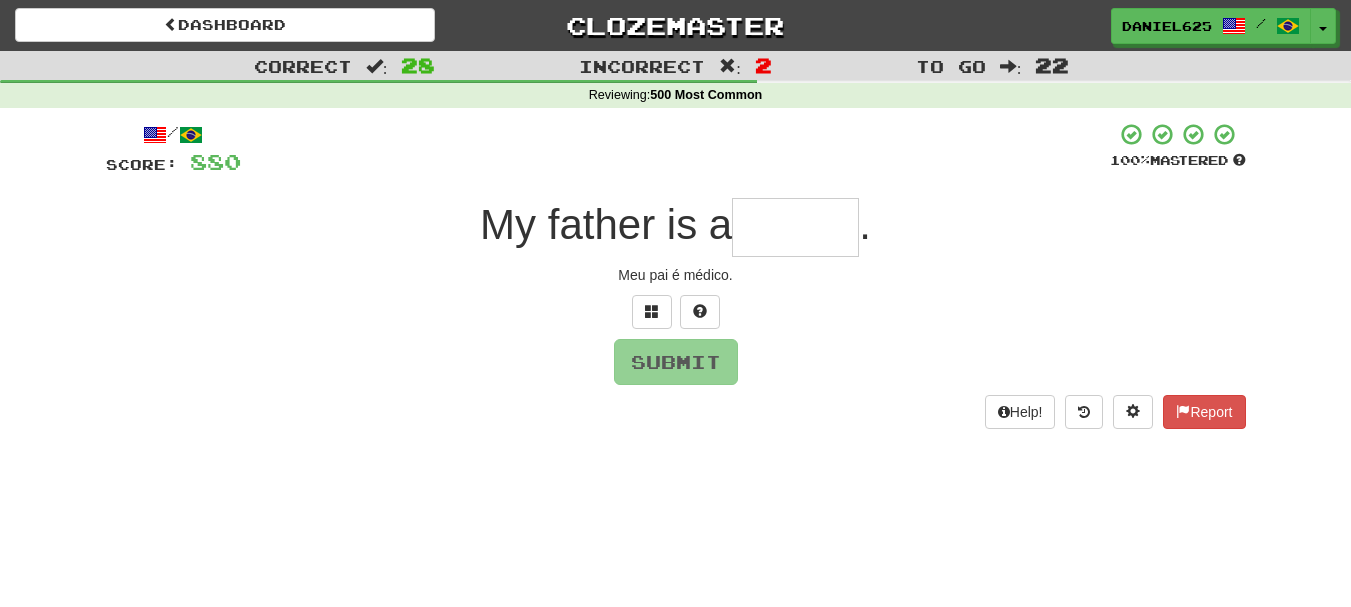 type on "*" 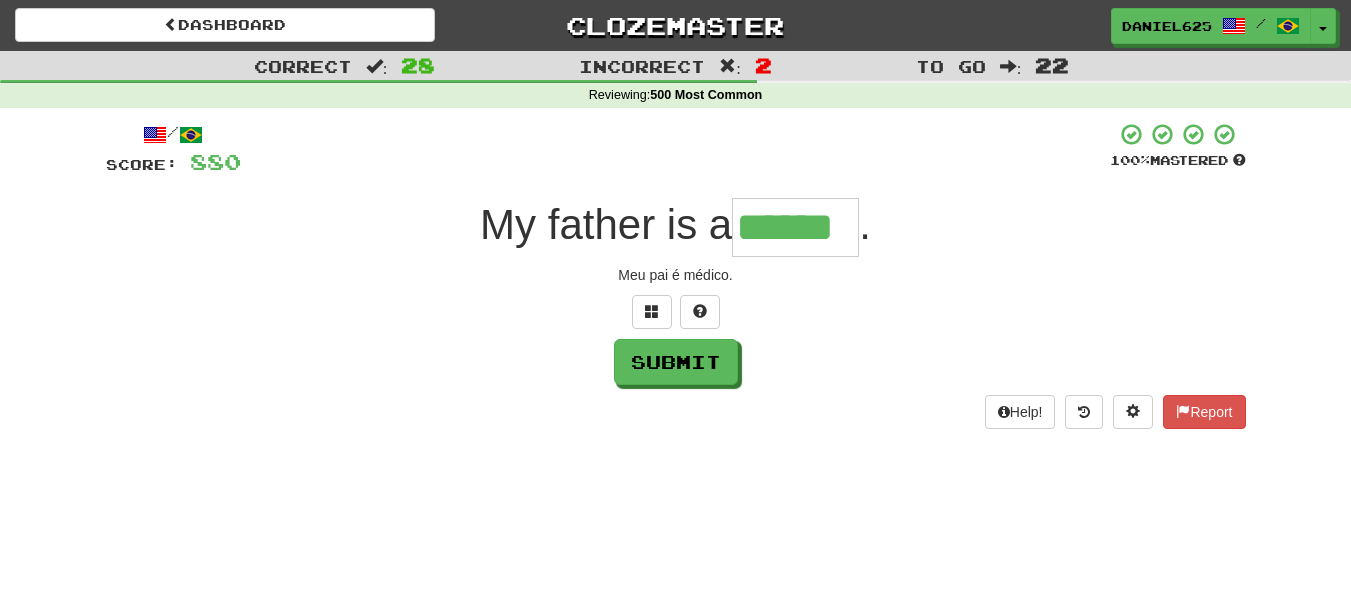 type on "******" 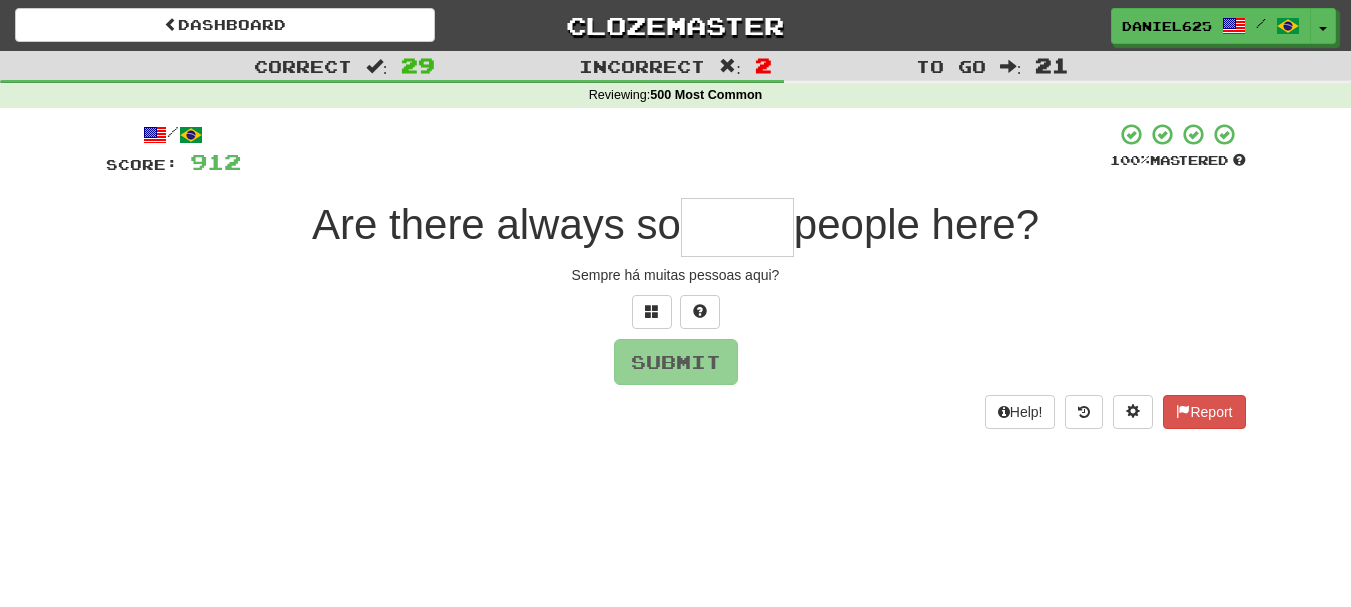 type on "*" 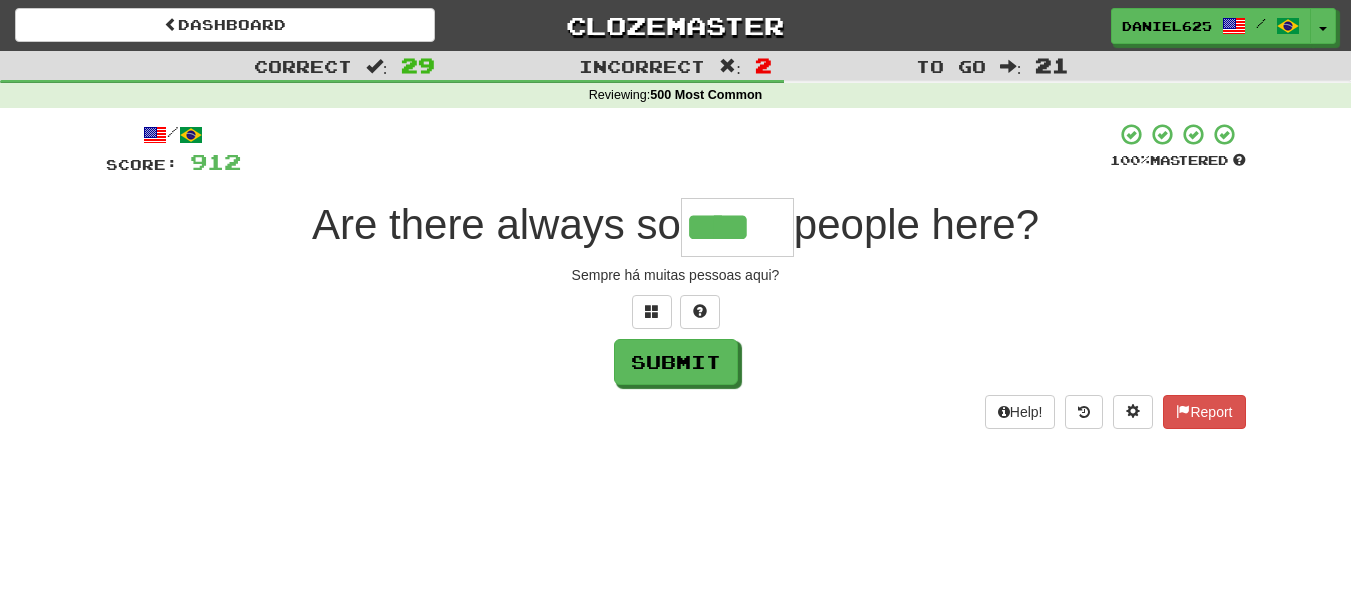 type on "****" 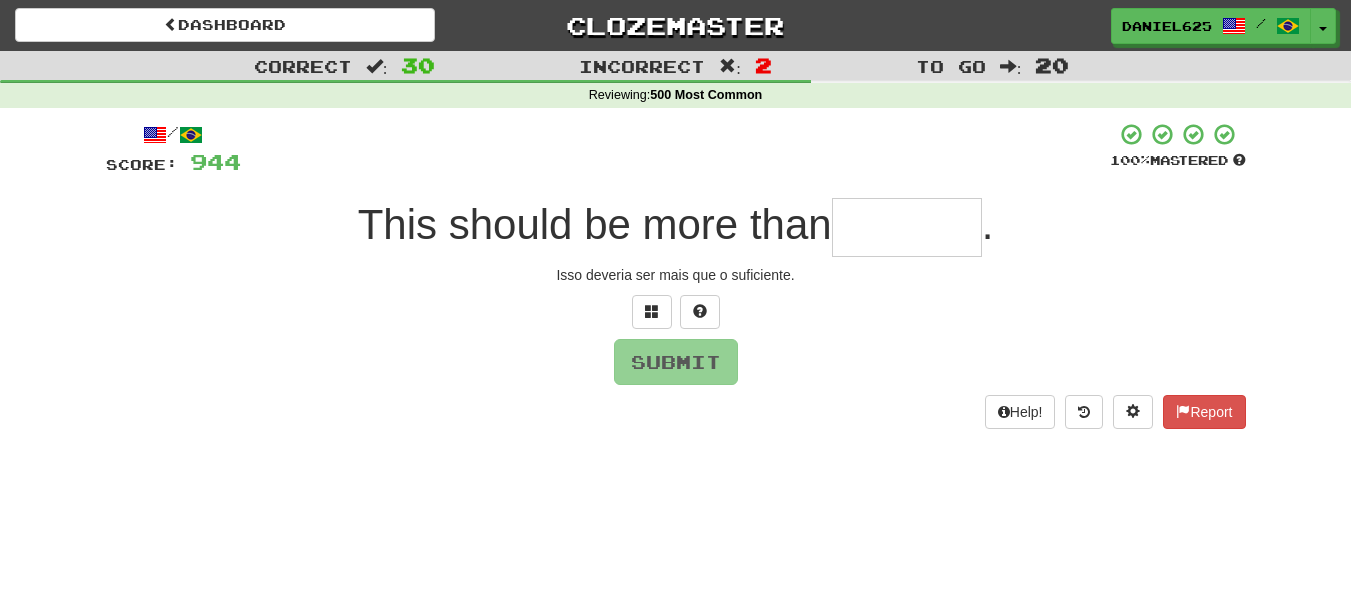 type on "*" 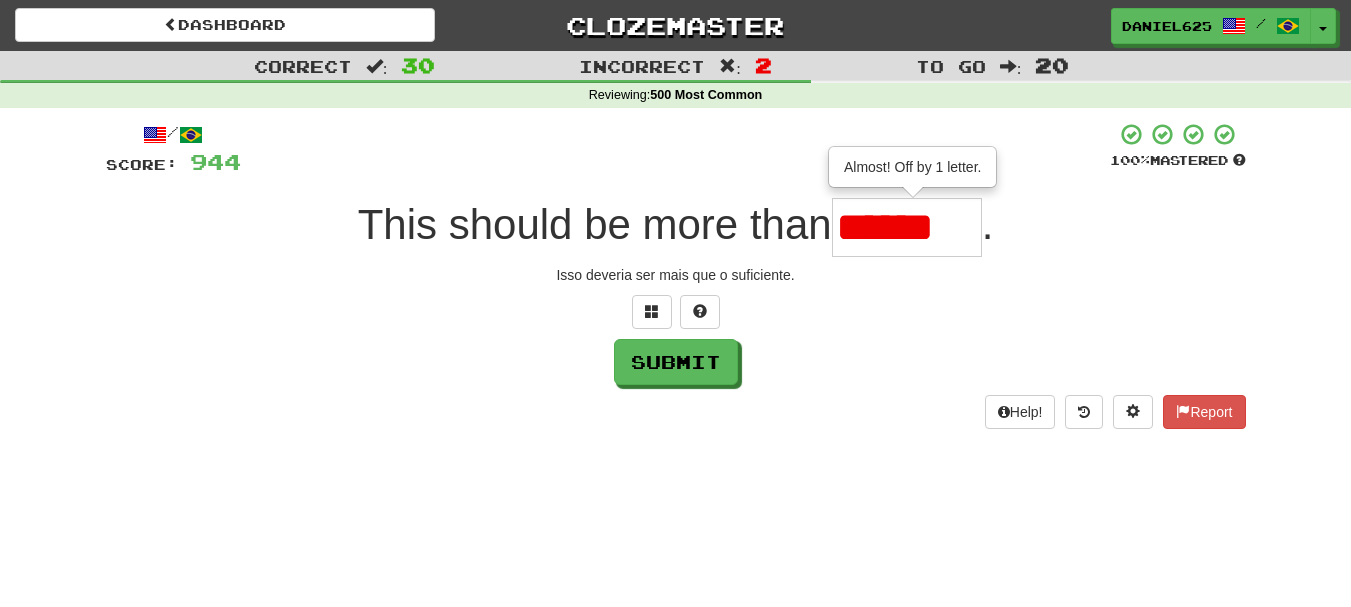 scroll, scrollTop: 0, scrollLeft: 0, axis: both 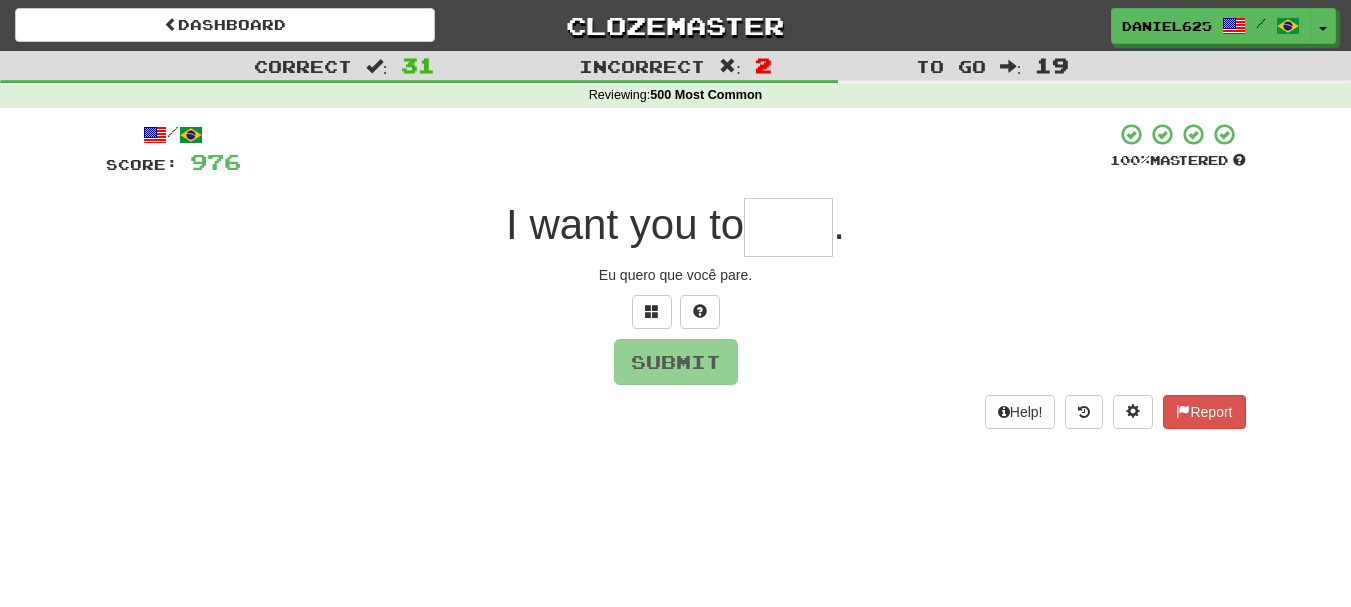 type on "*" 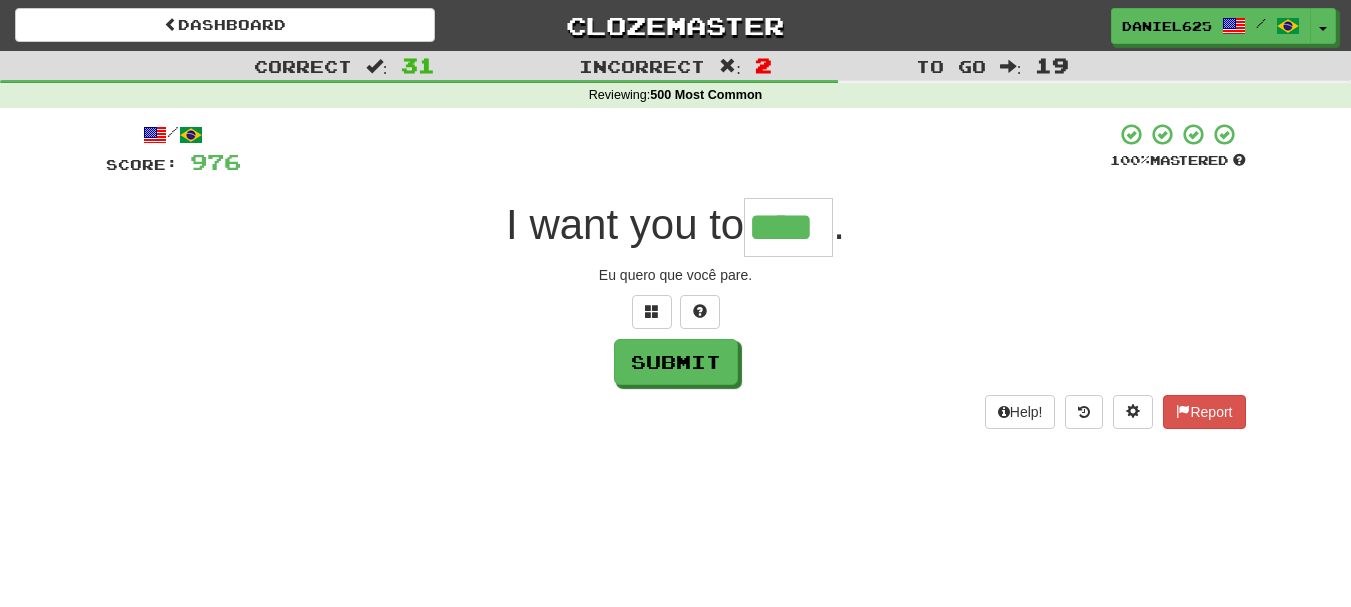 type on "****" 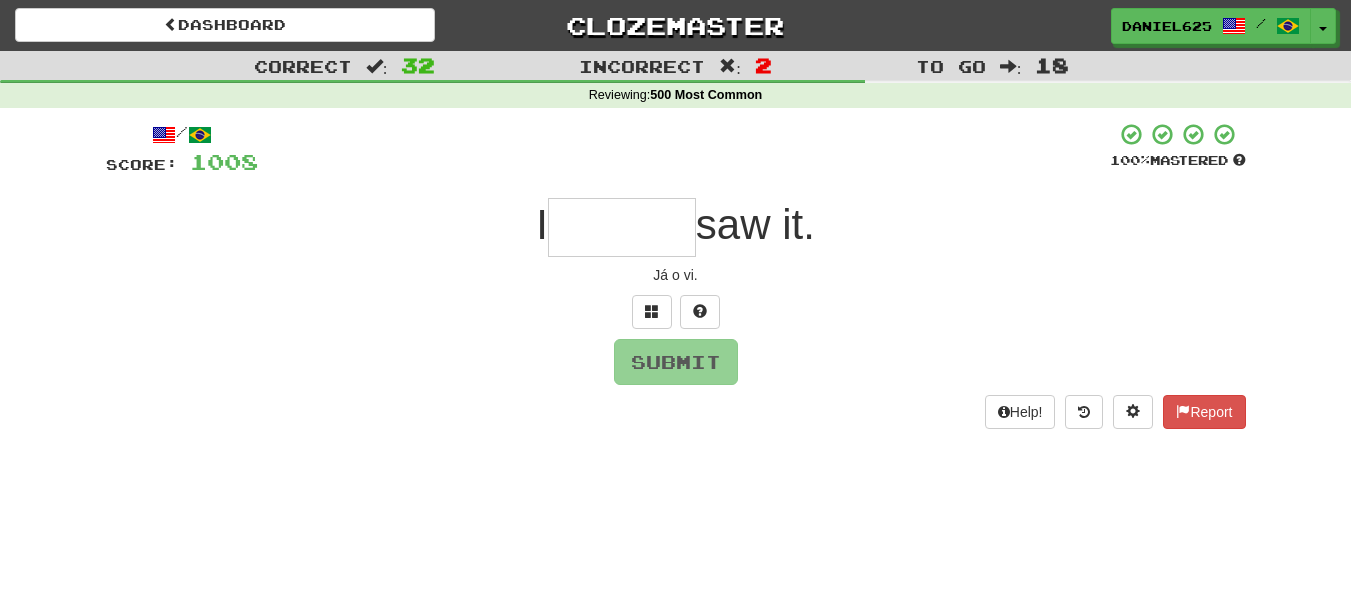 type on "*" 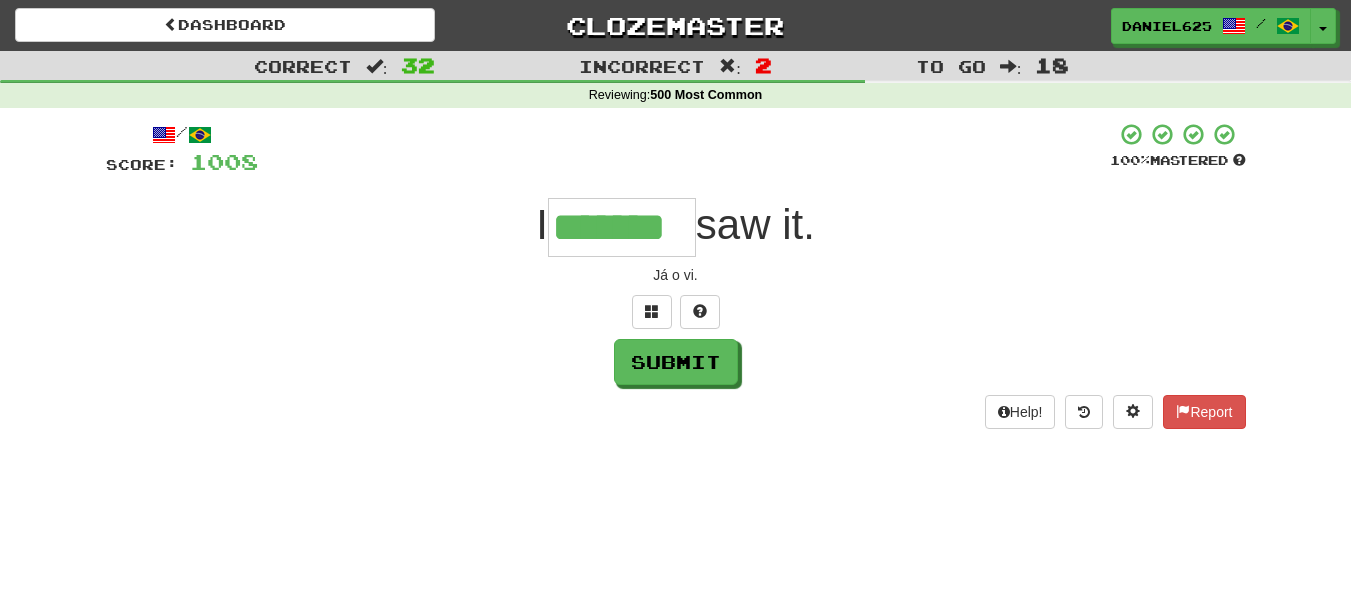 type on "*******" 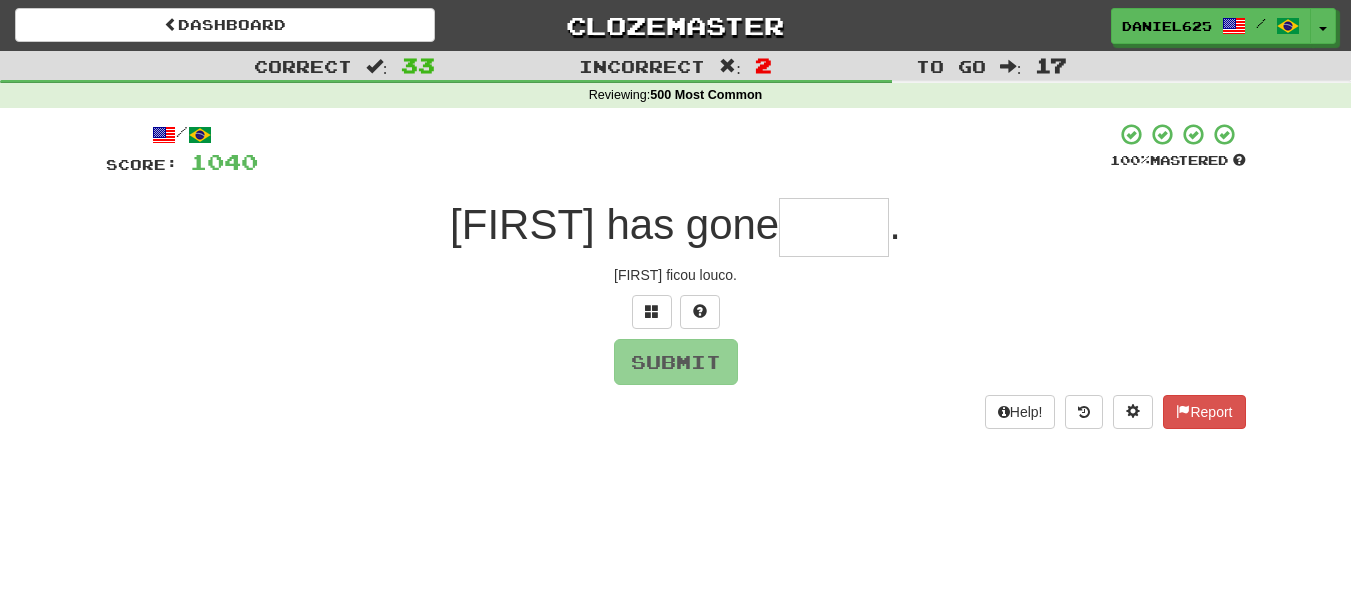 type on "*" 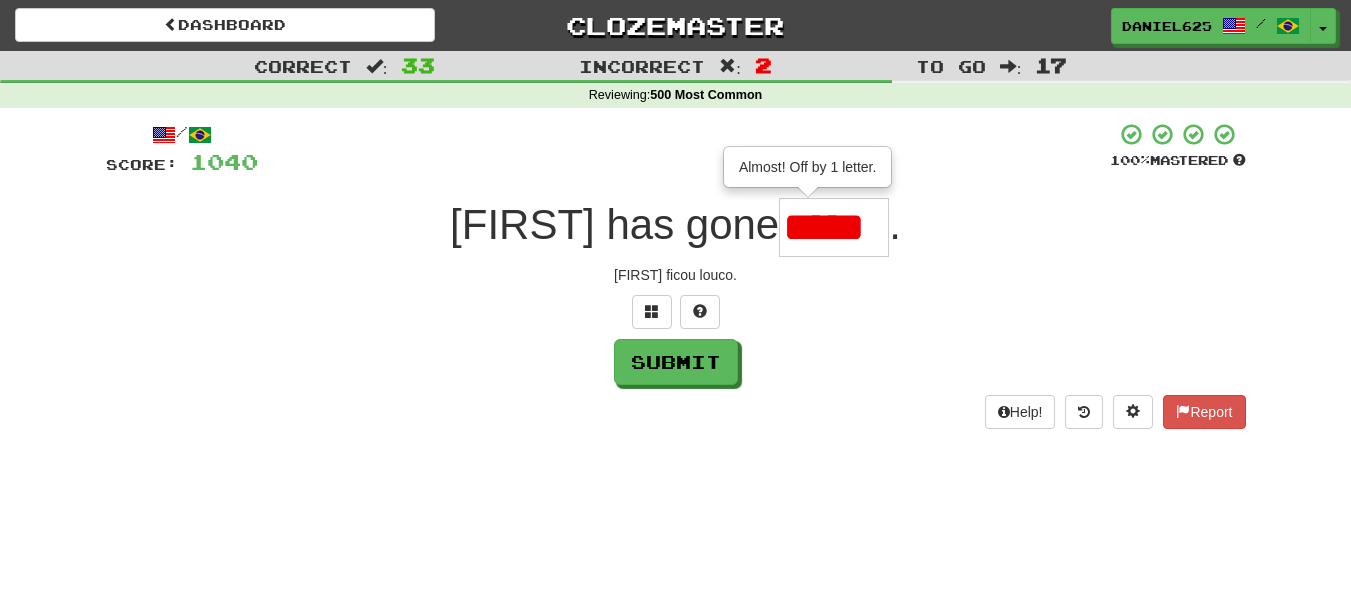 type on "*****" 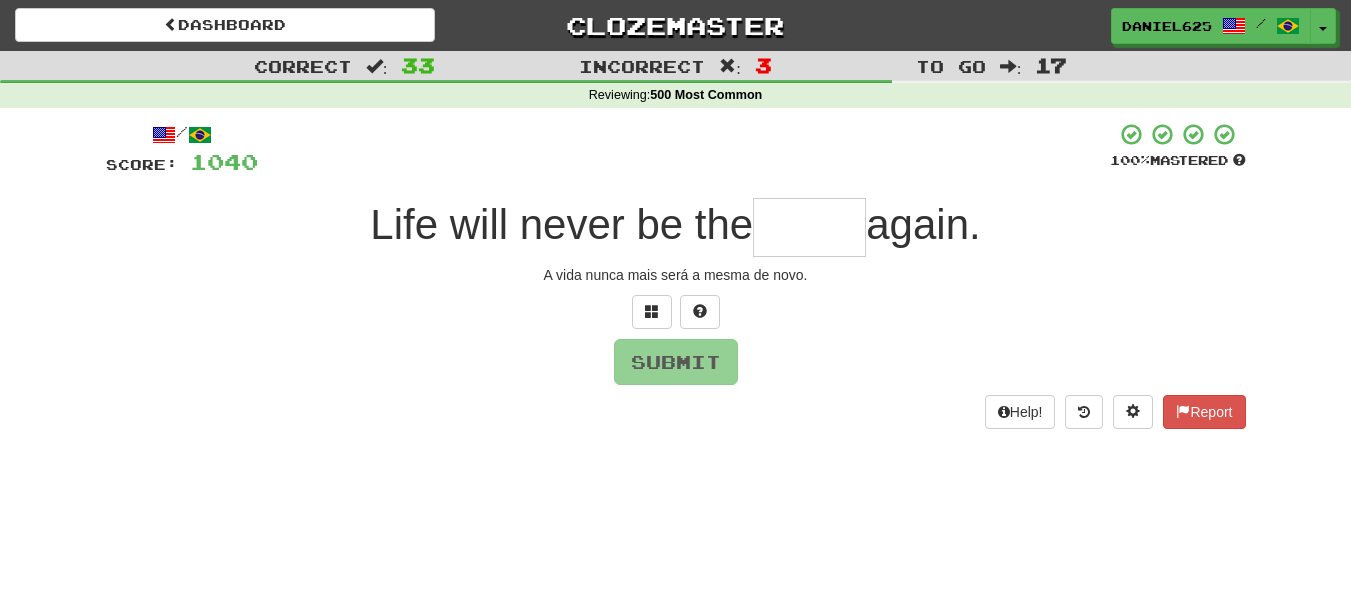 type on "*" 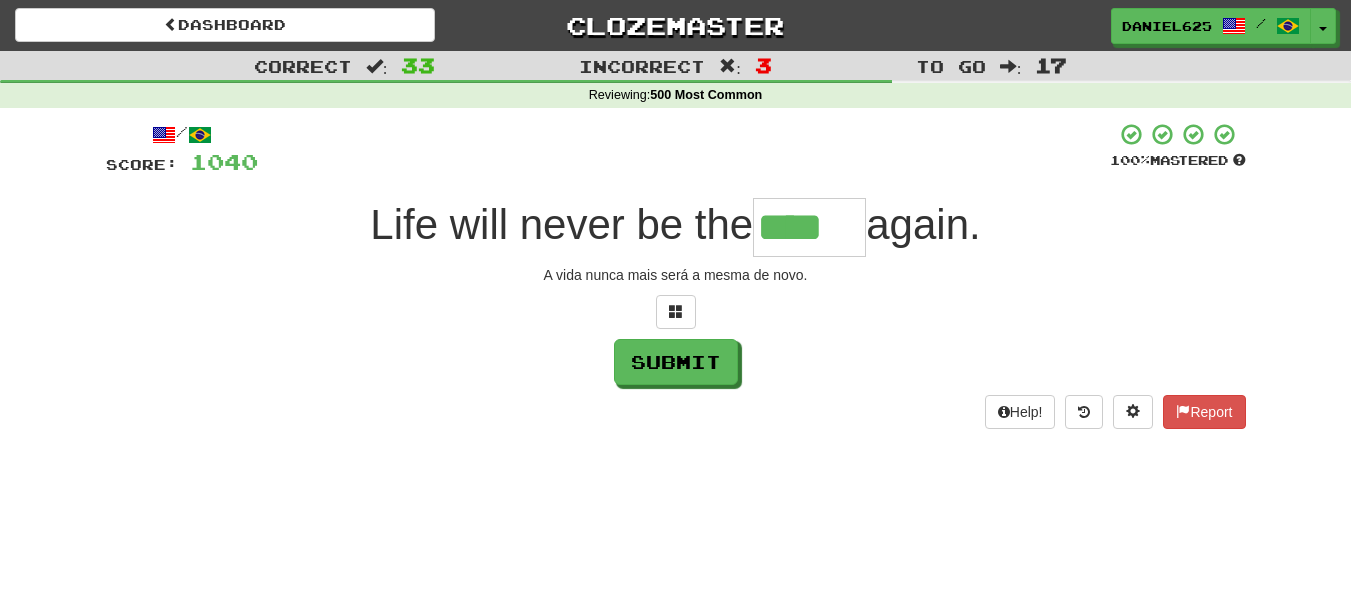 type on "****" 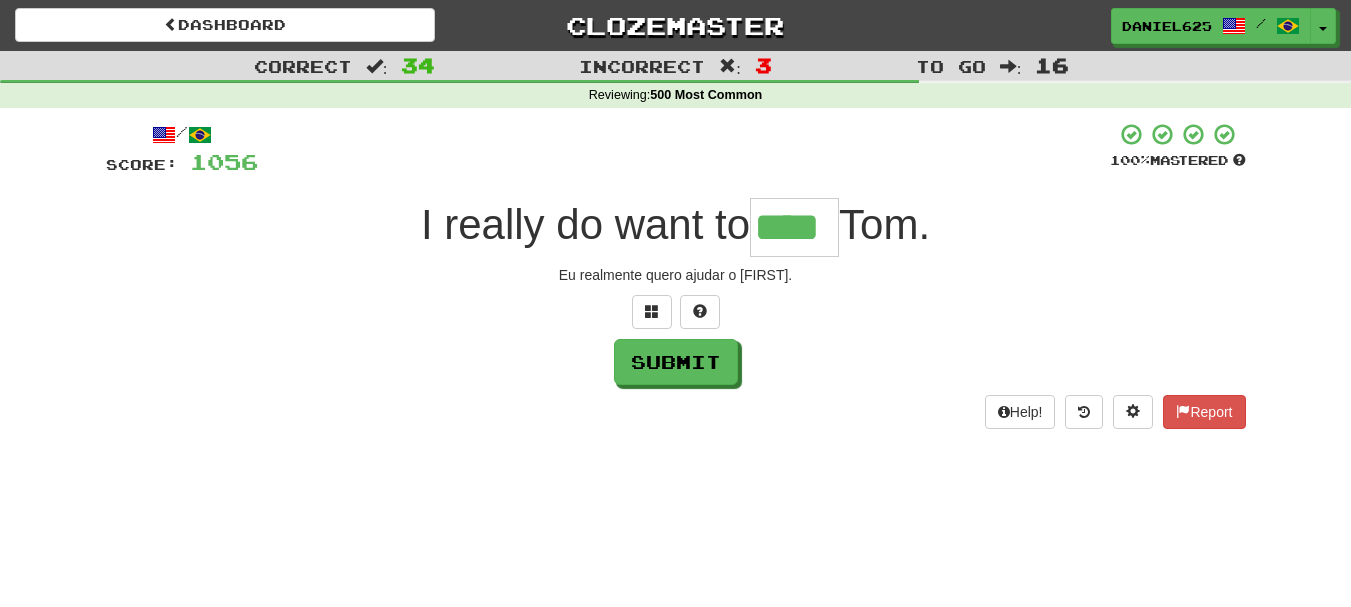 type on "****" 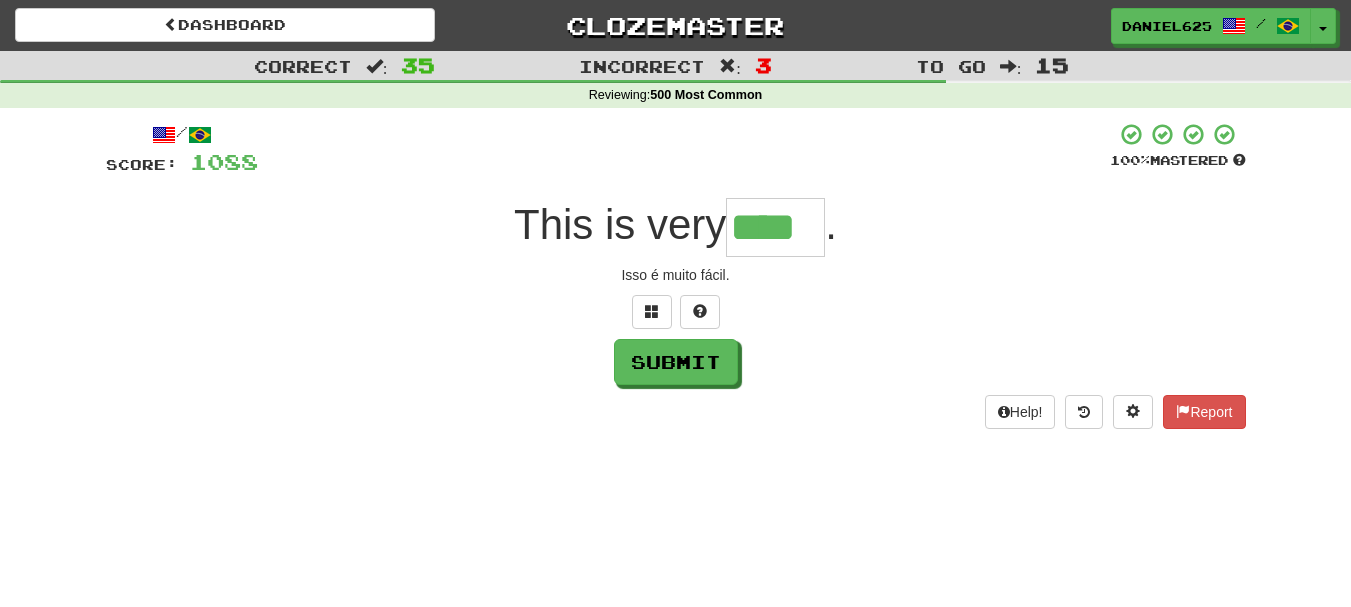 type on "****" 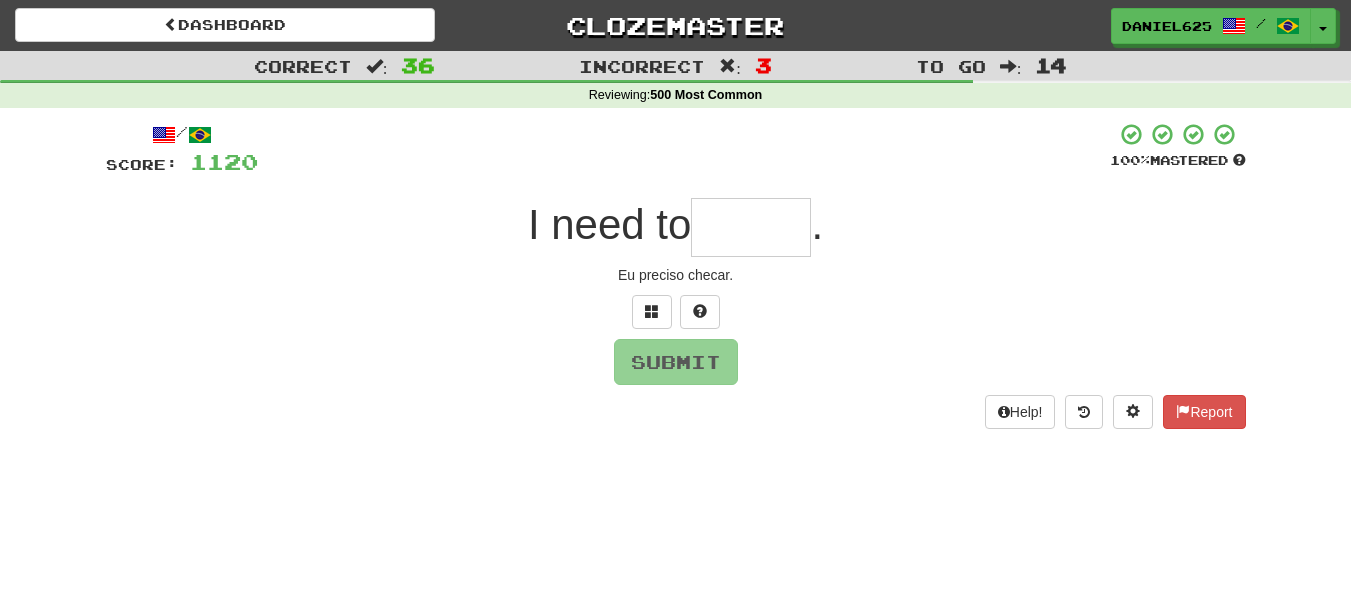 type on "*" 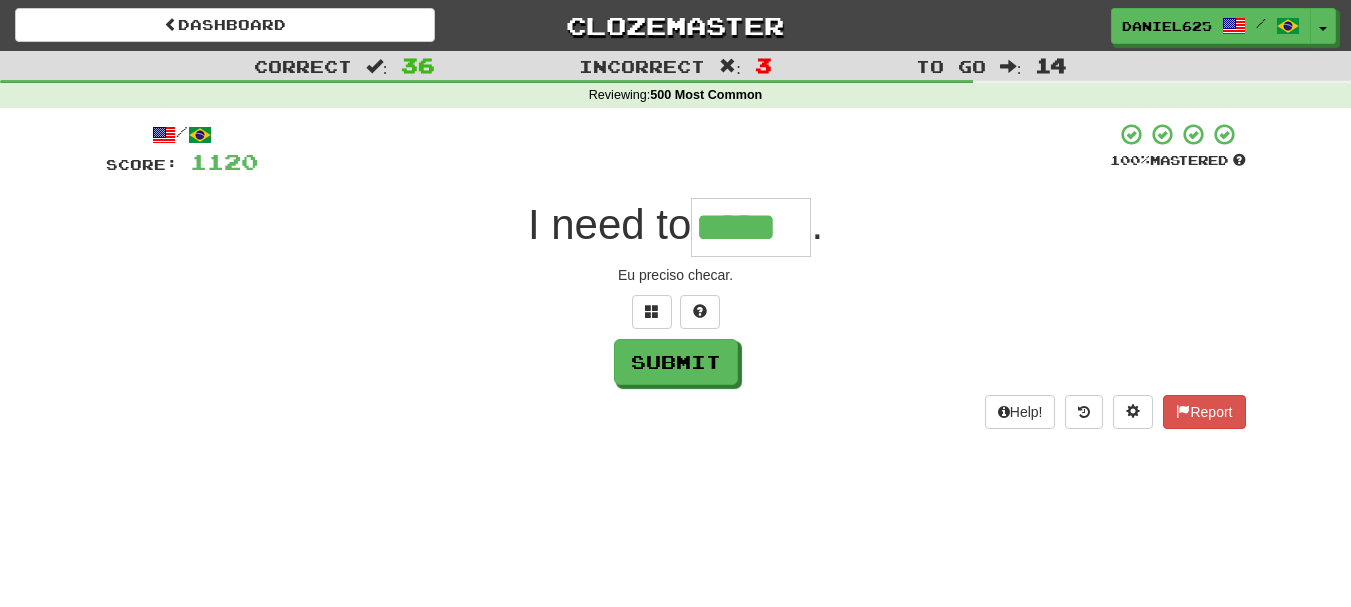 type on "*****" 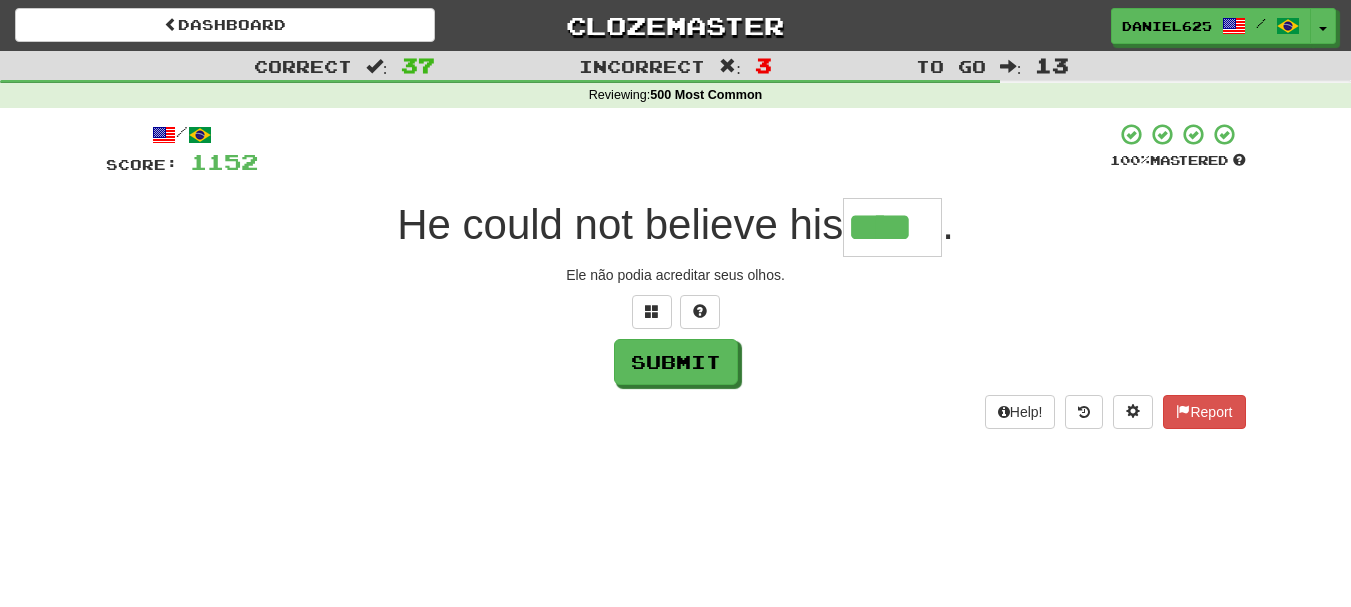 type on "****" 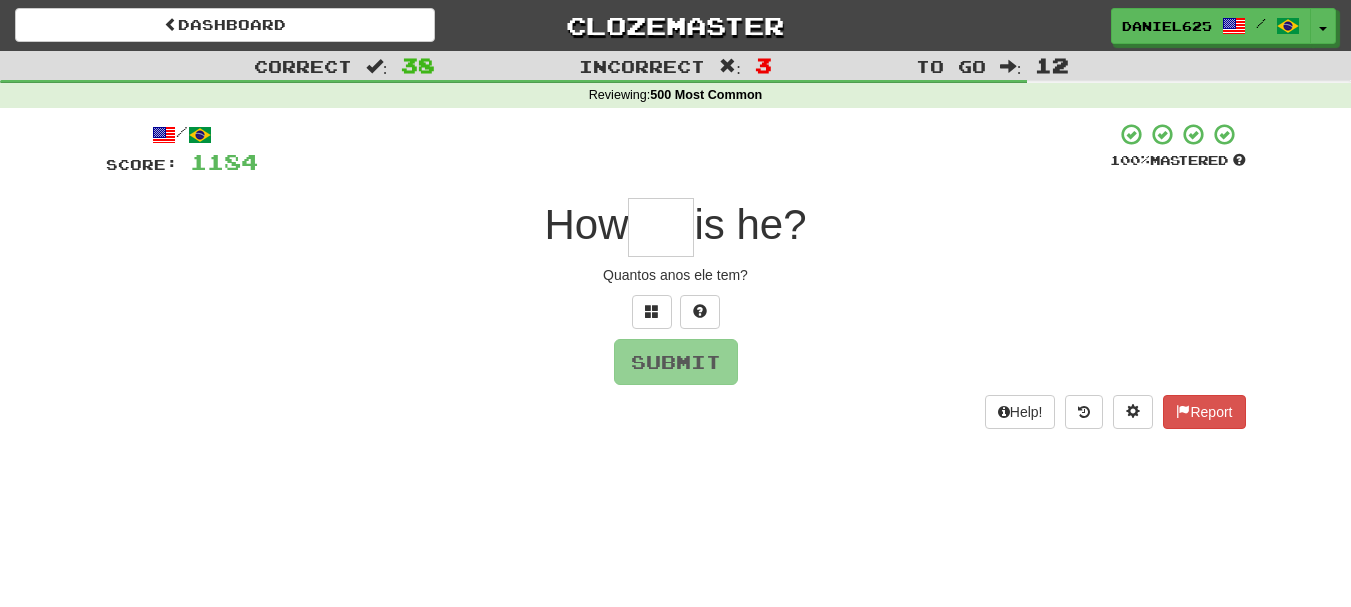 type on "*" 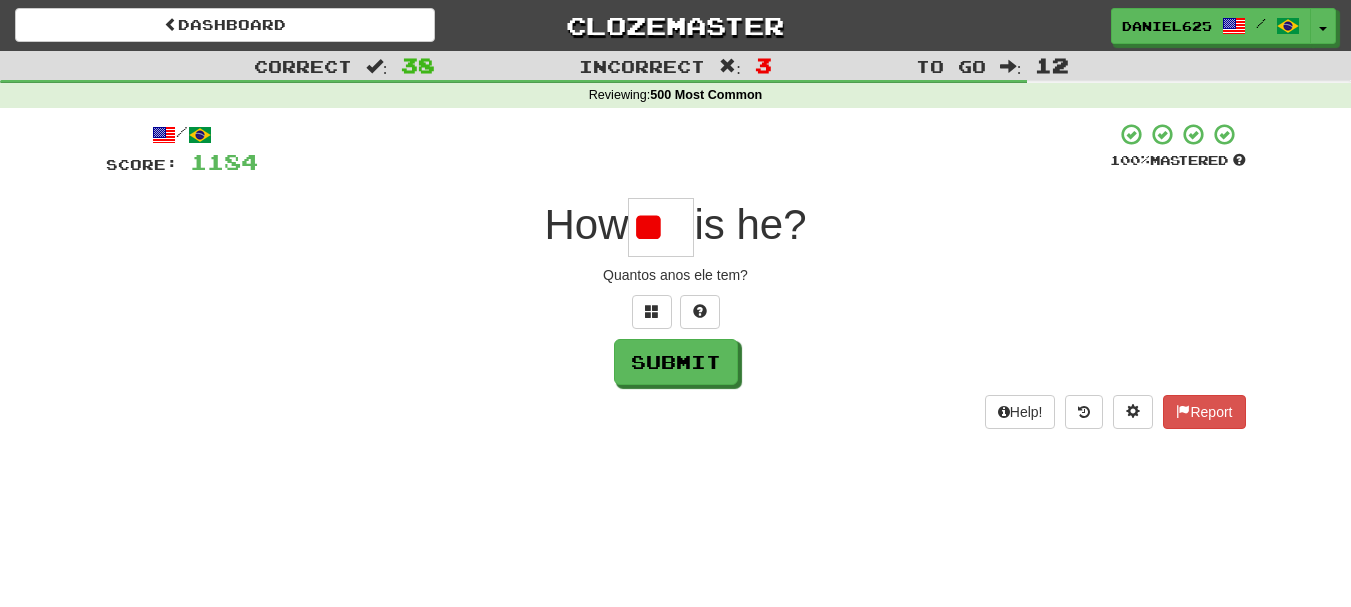 type on "*" 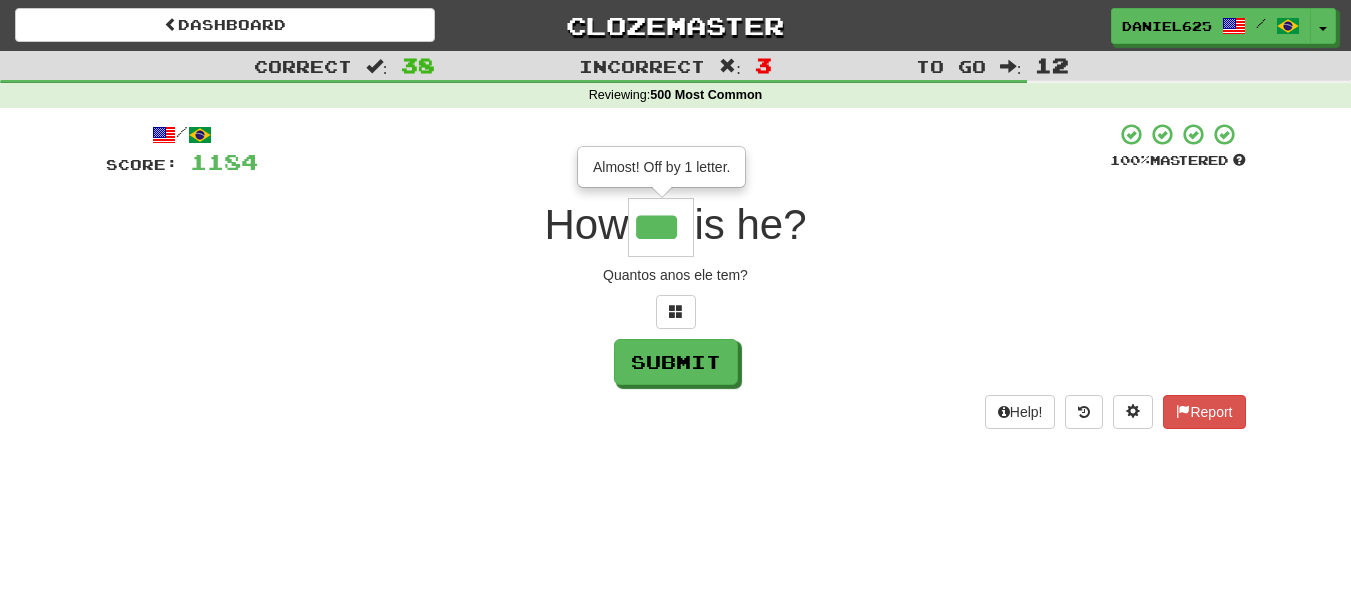 type on "***" 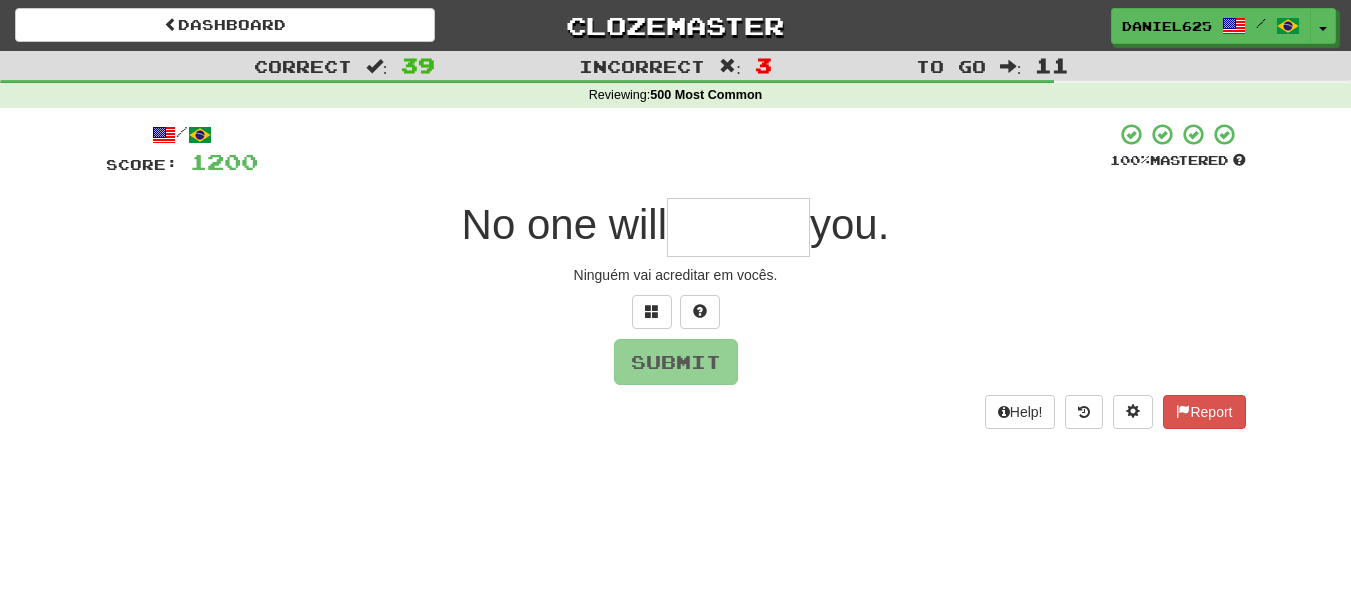 type on "*" 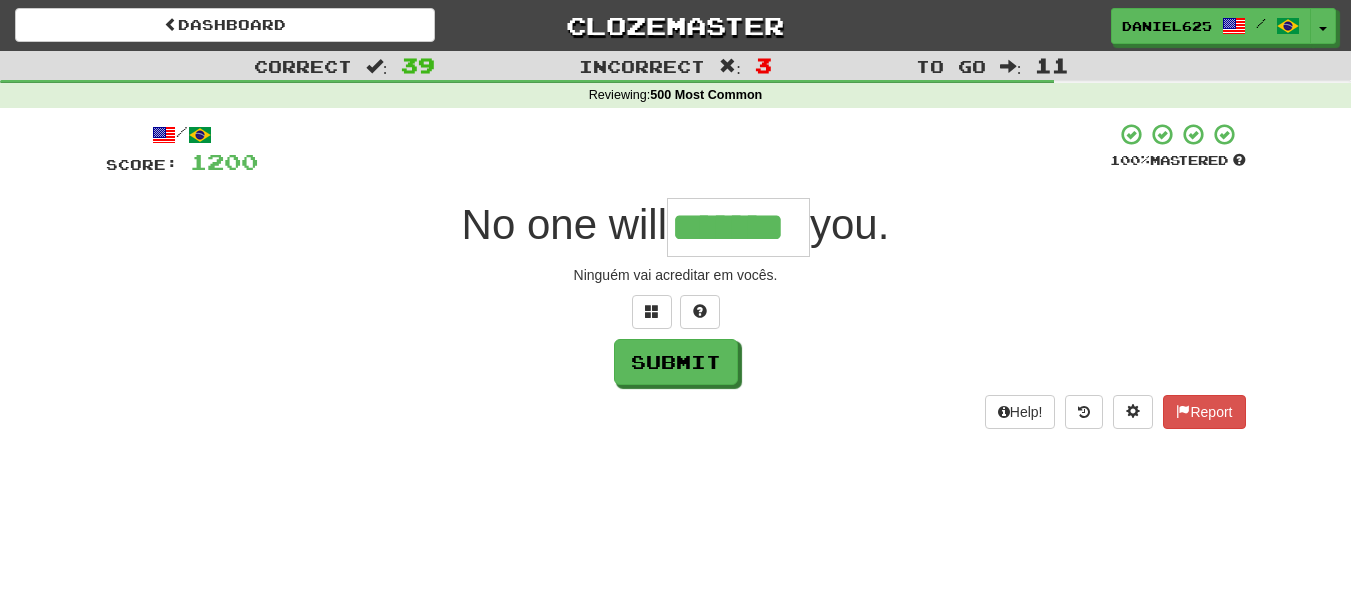 type on "*******" 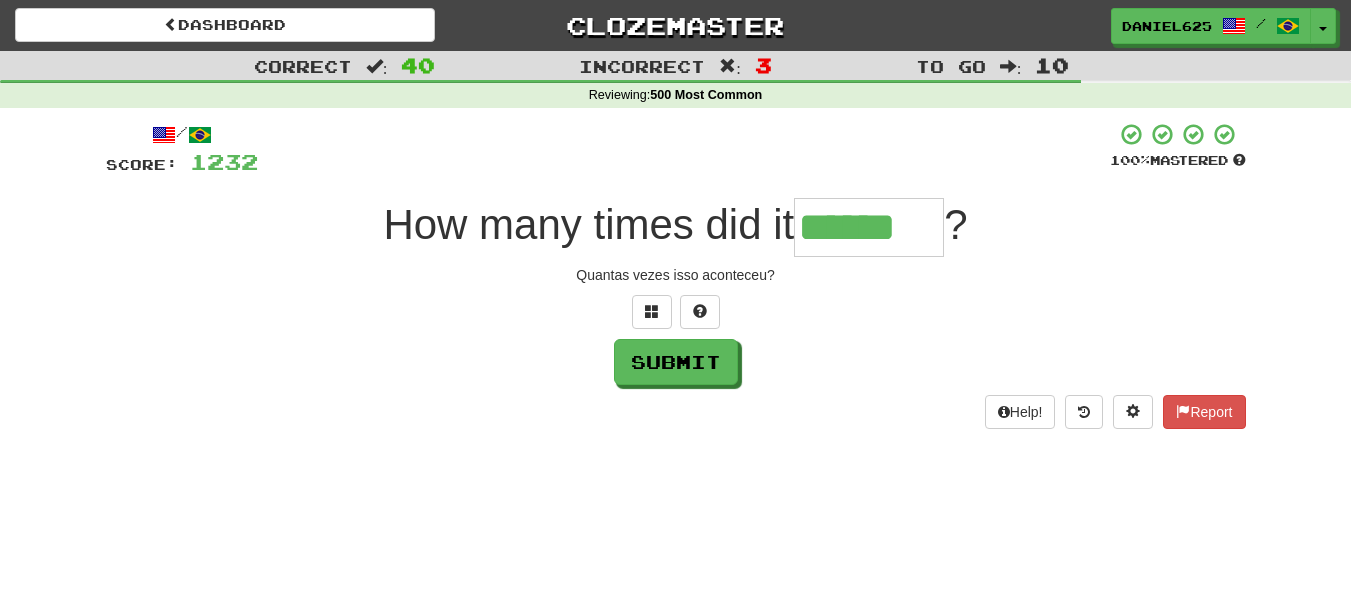 type on "******" 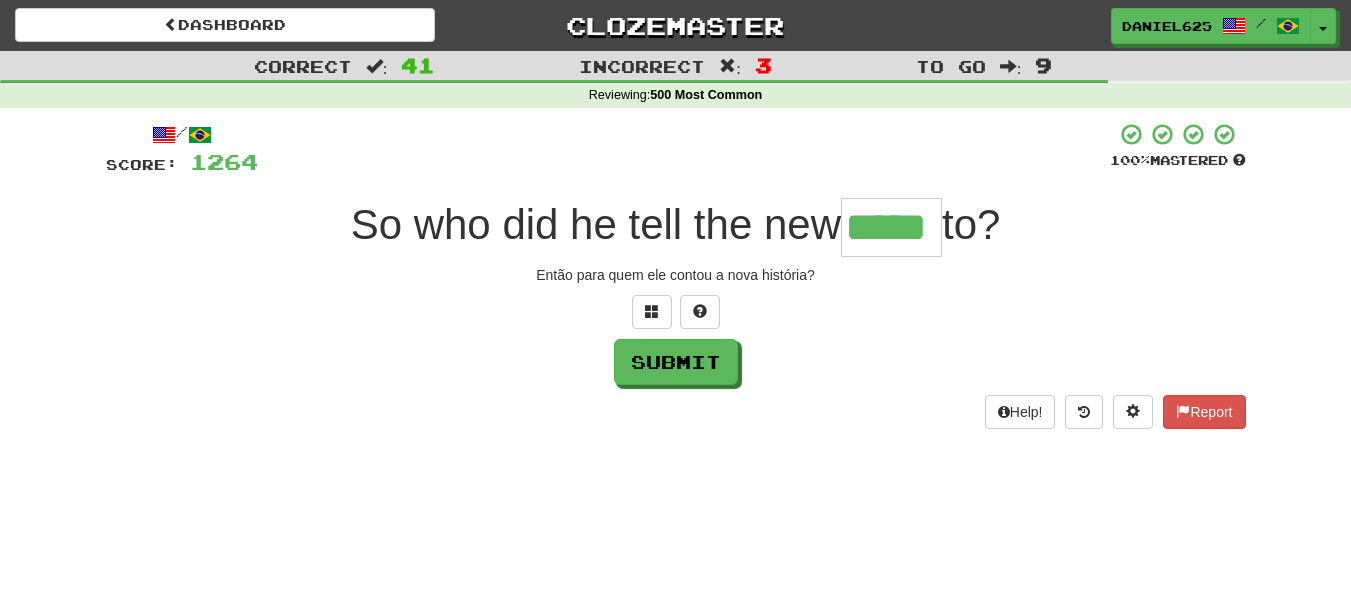 type on "*****" 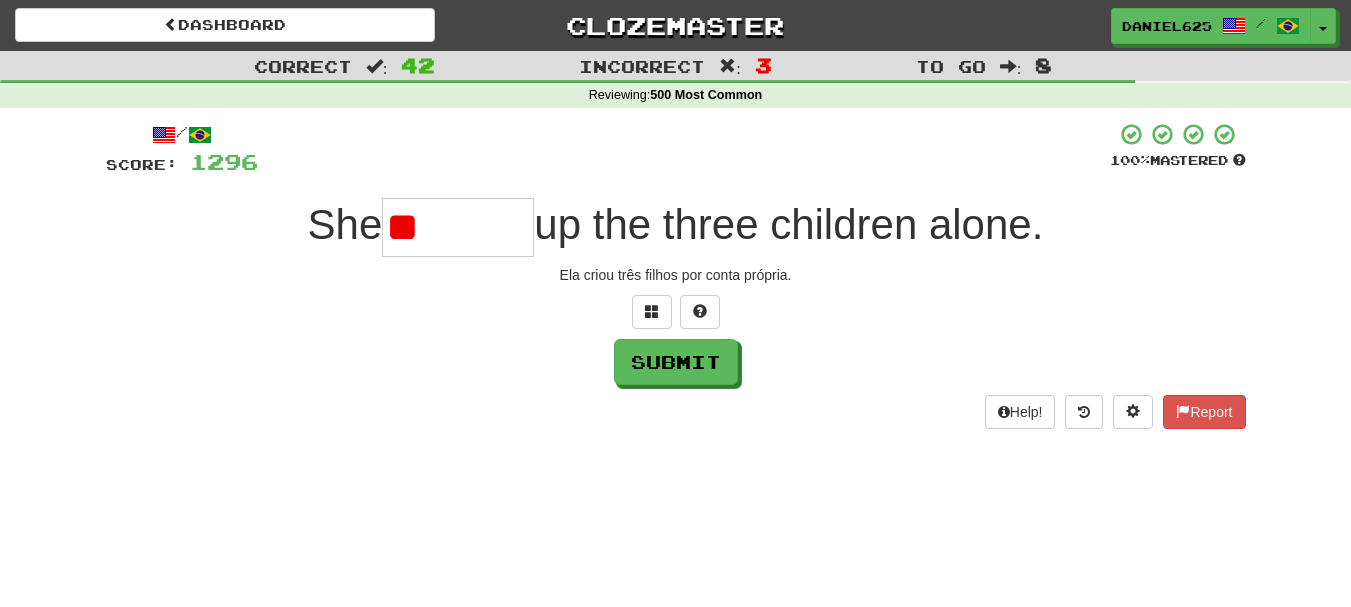 type on "*" 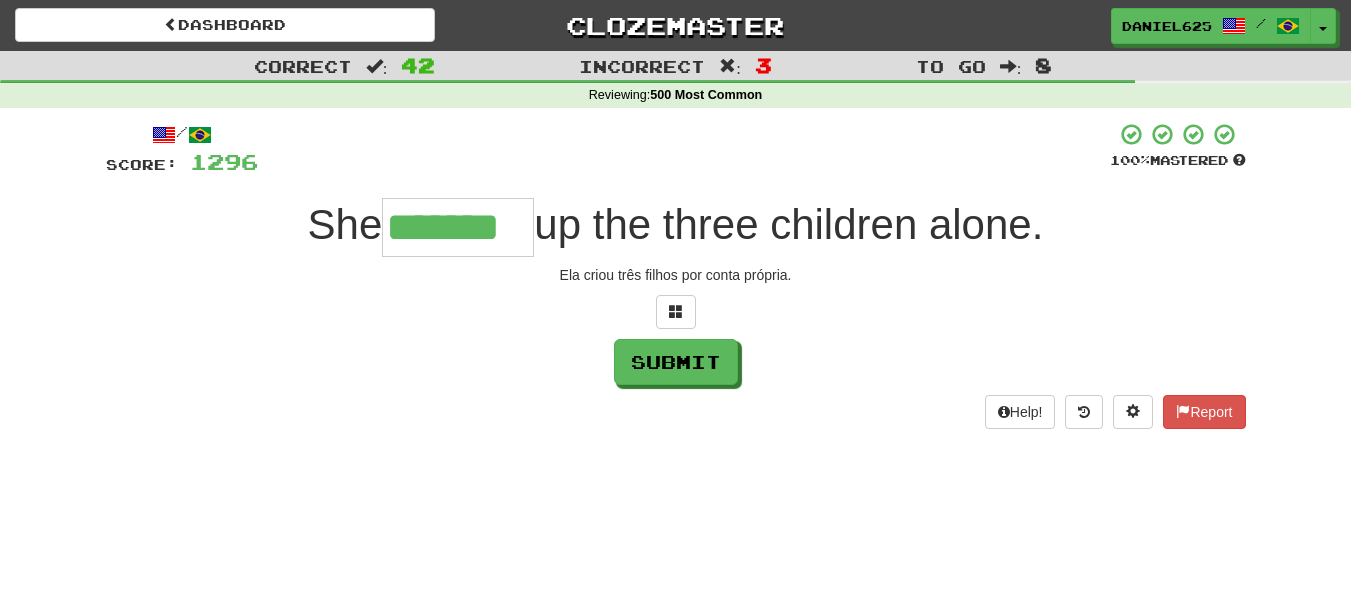 type on "*******" 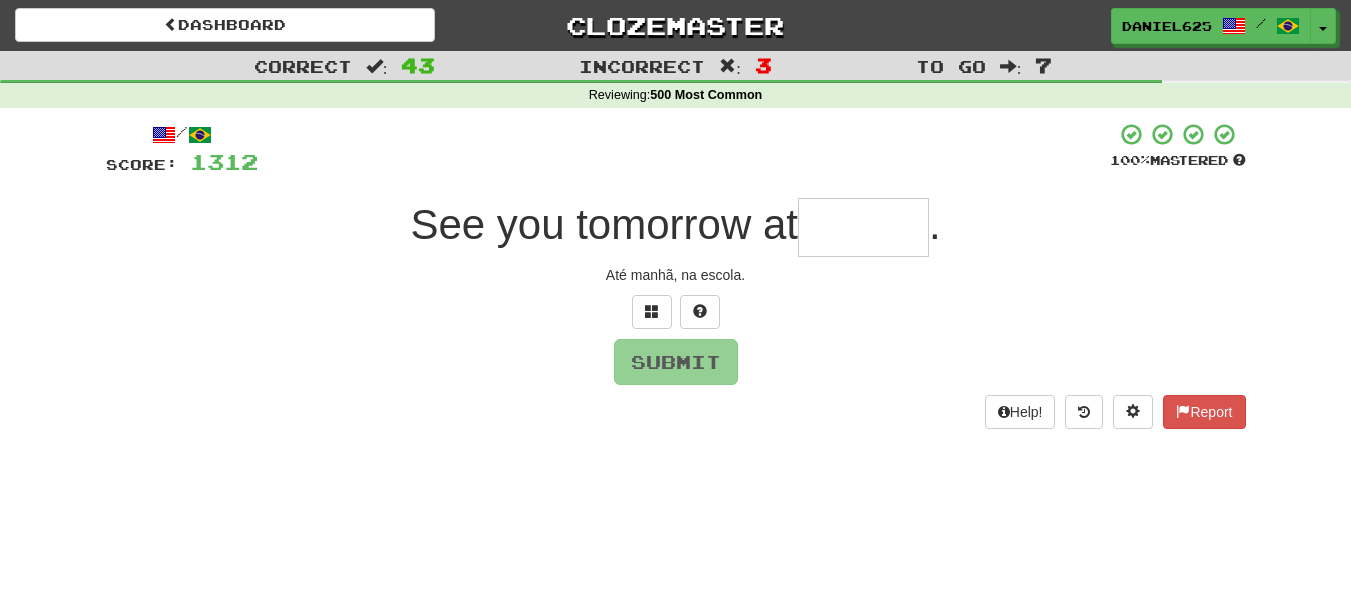 type on "*" 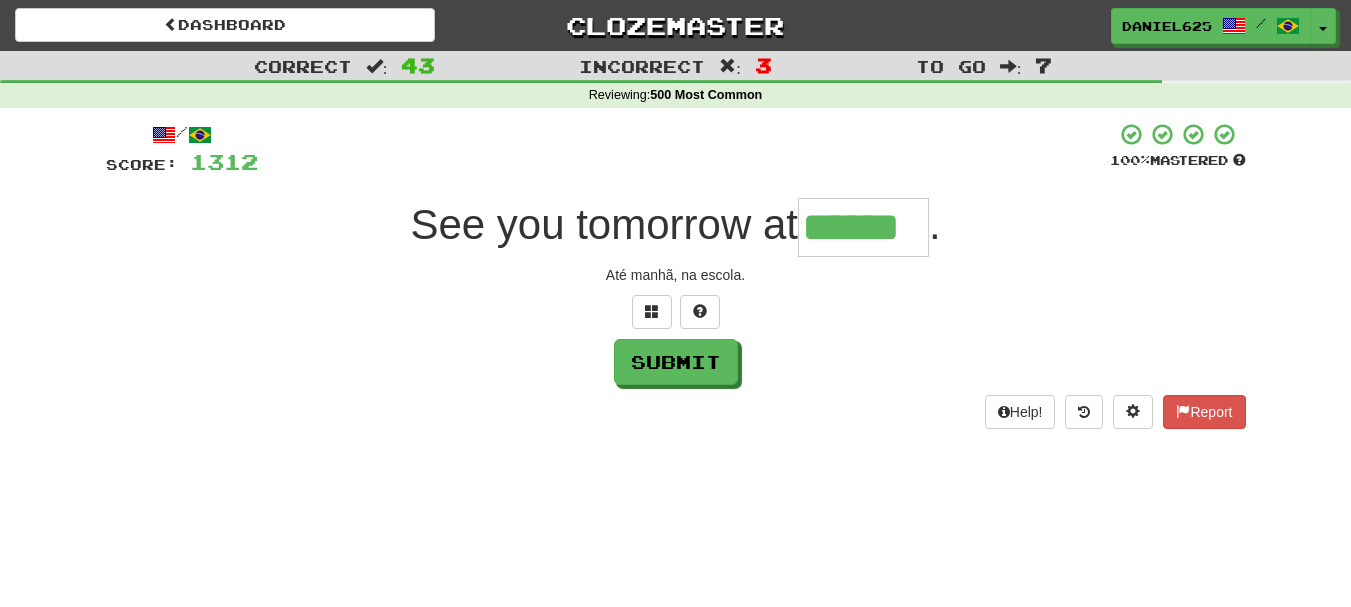 type on "******" 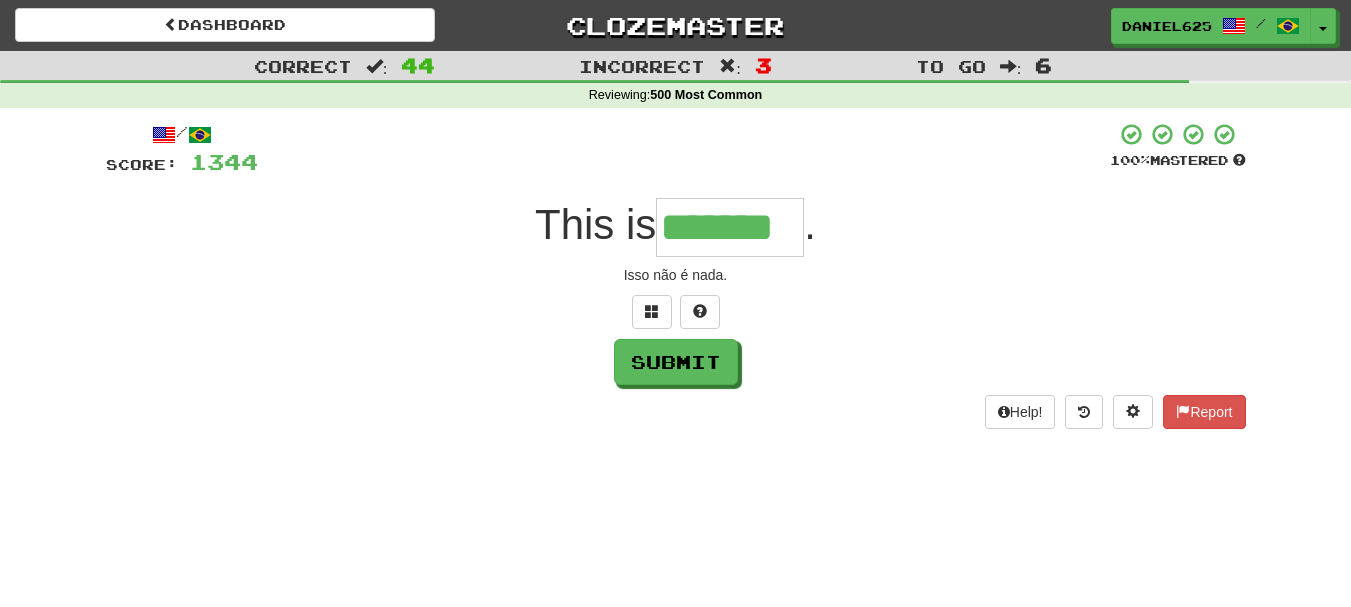 type on "*******" 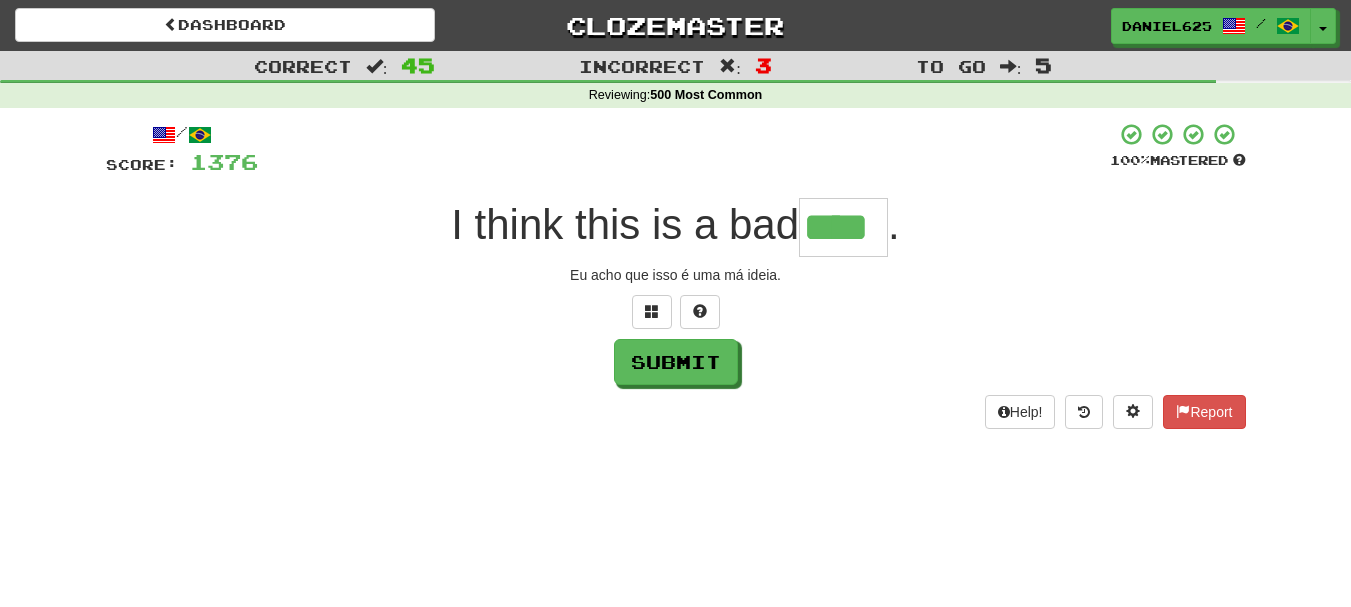 type on "****" 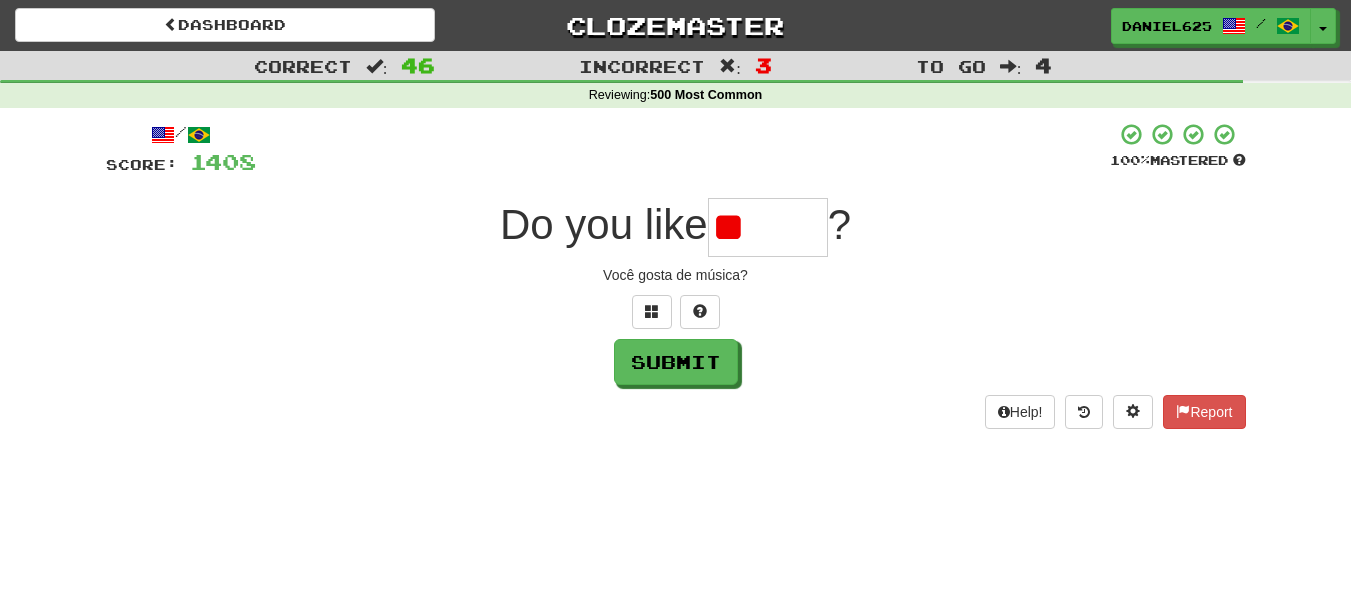 type on "*" 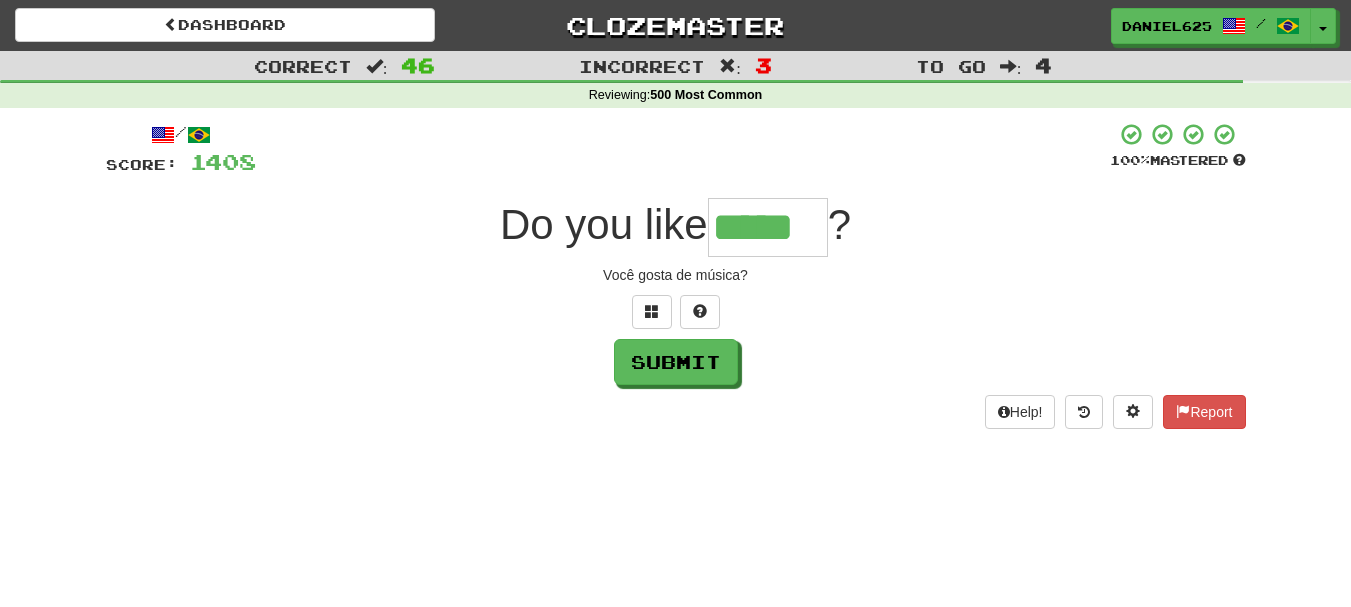 type on "*****" 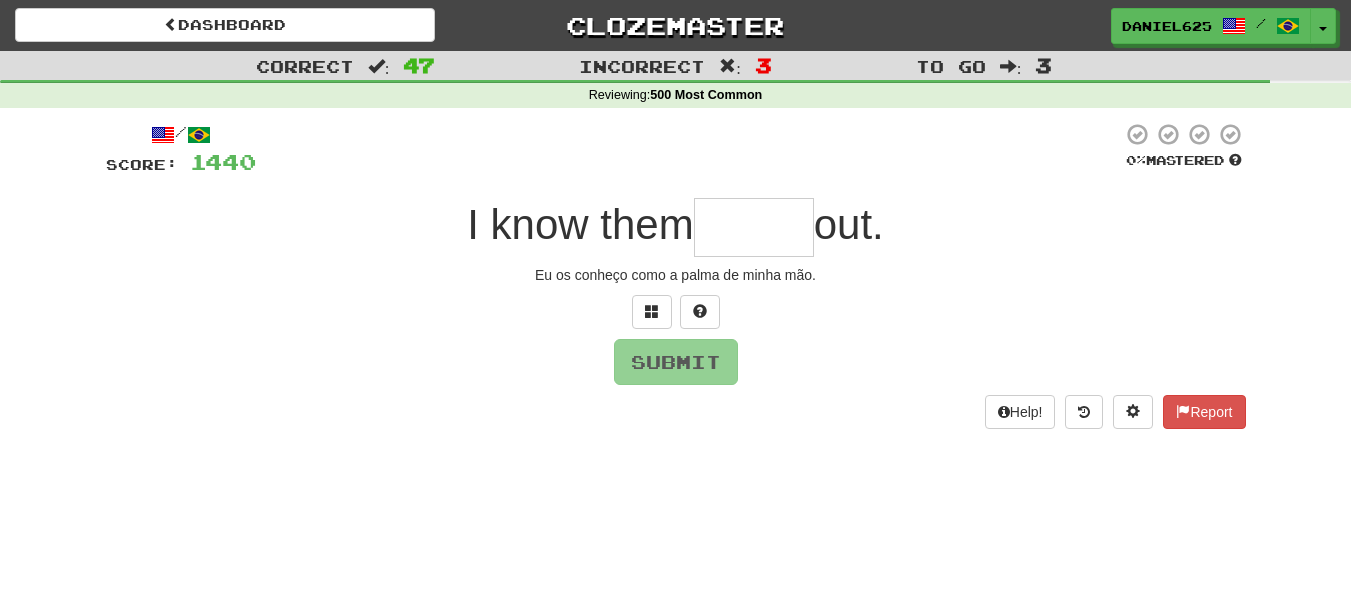 type on "*" 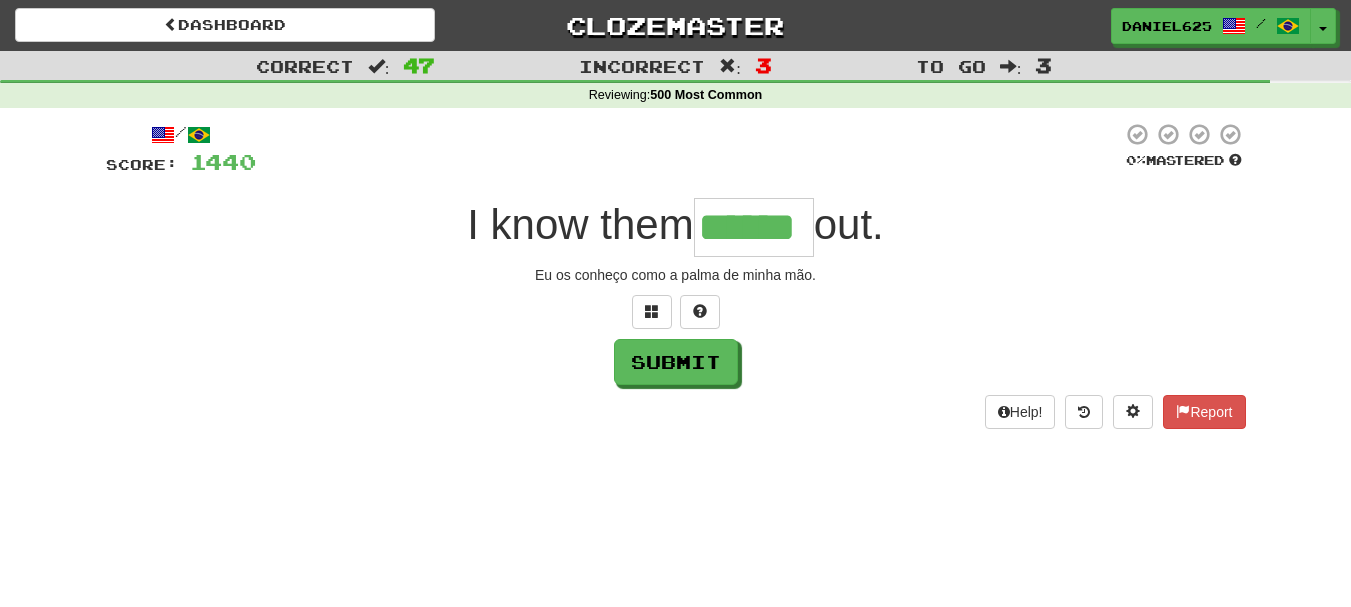 type on "******" 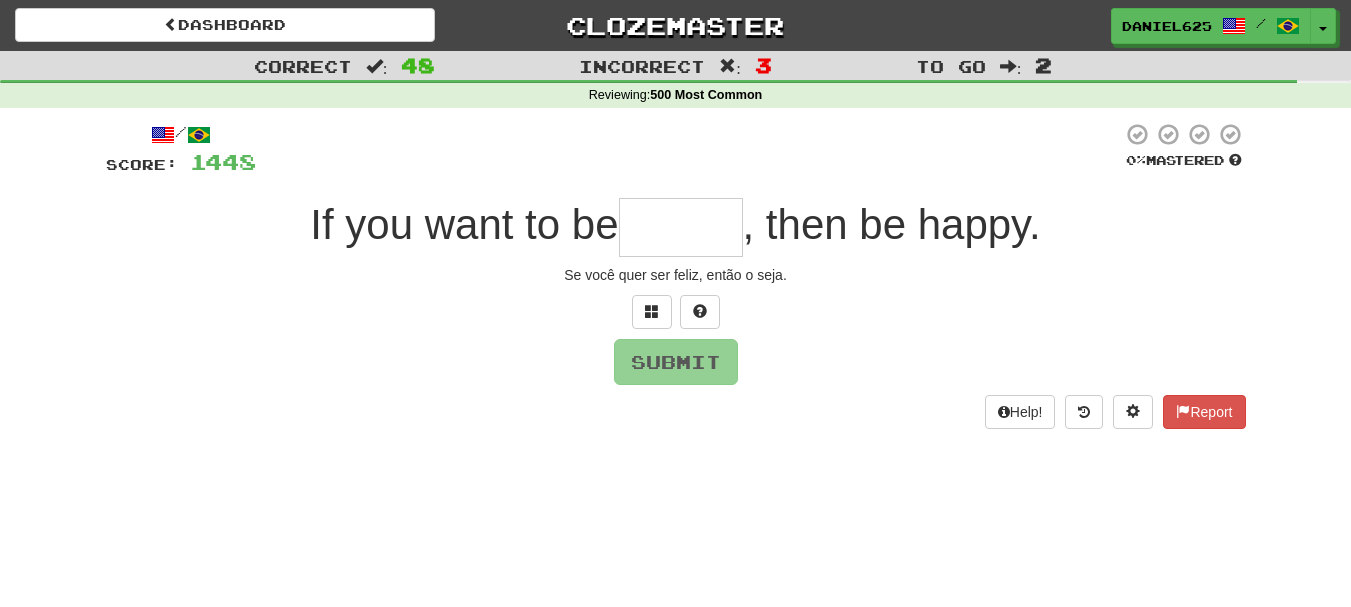 type on "*" 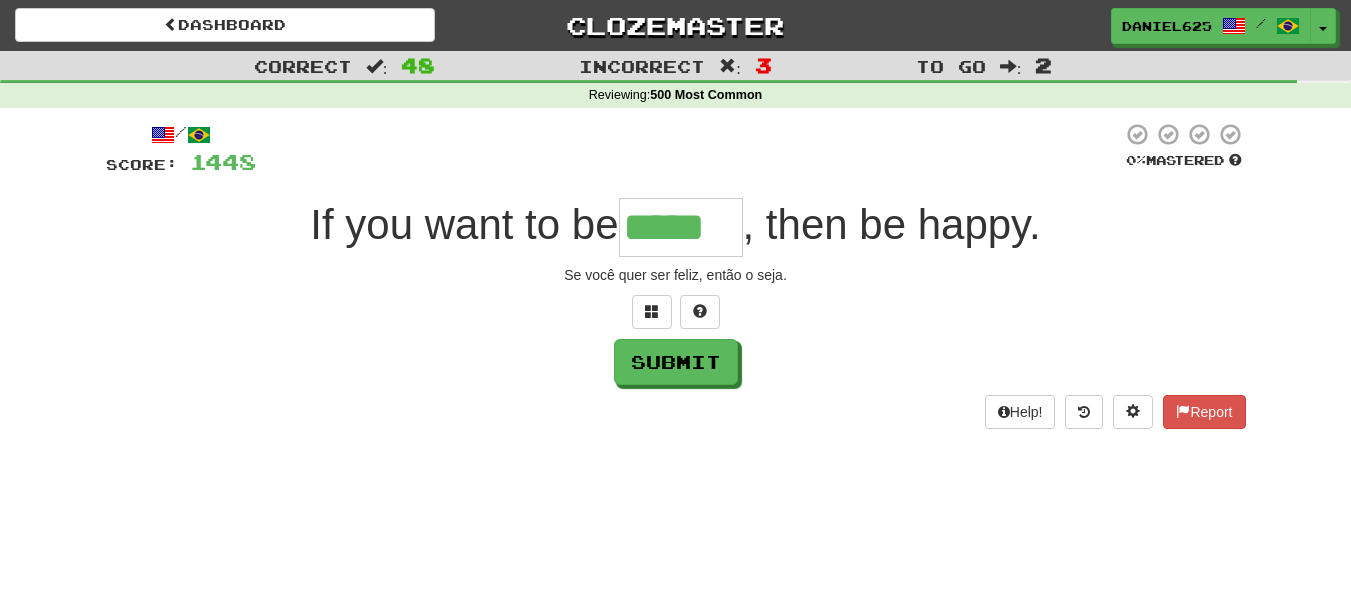type on "*****" 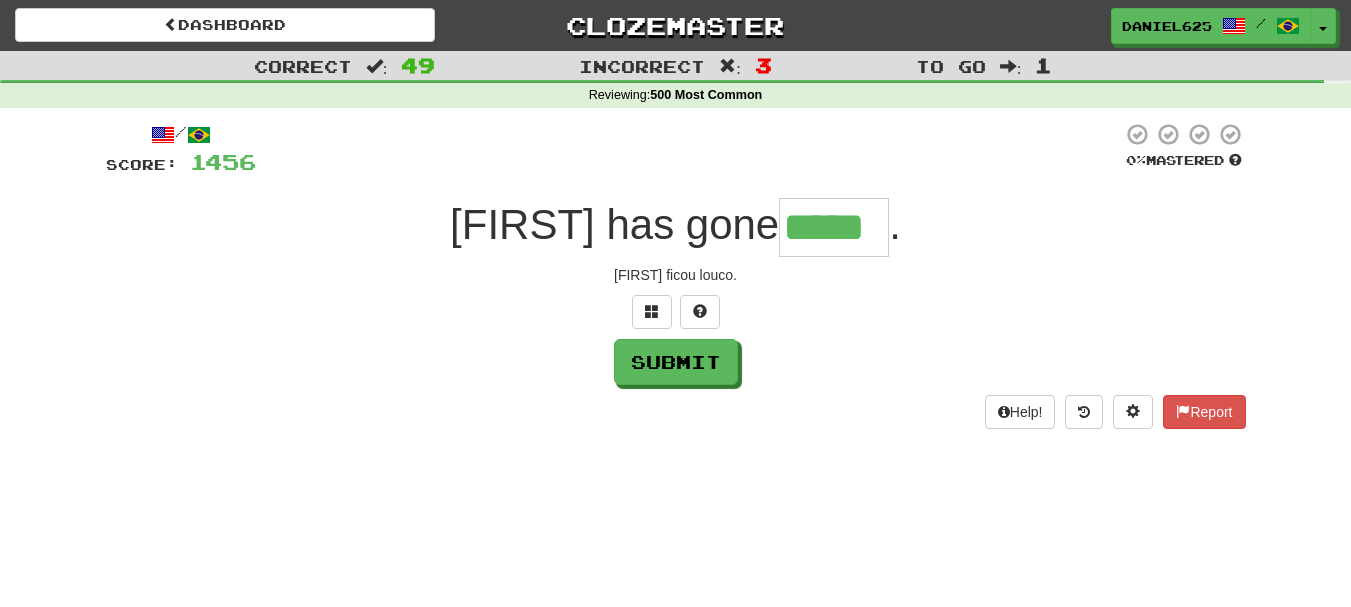type on "*****" 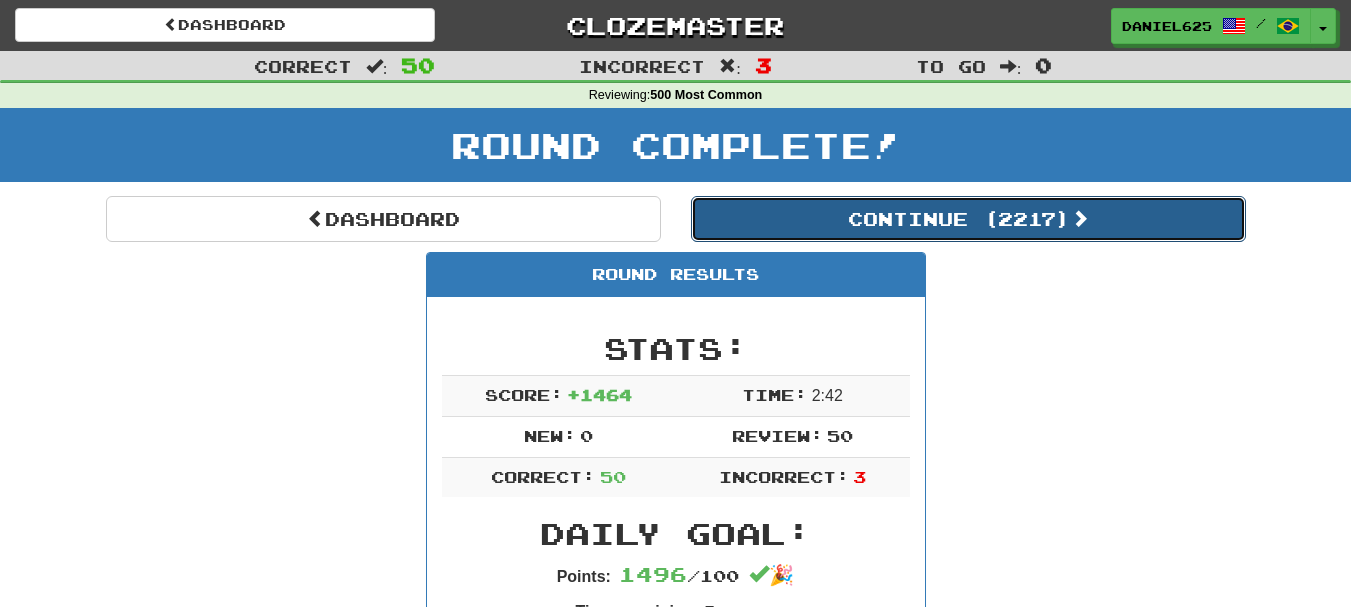 click on "Continue ( 2217 )" at bounding box center (968, 219) 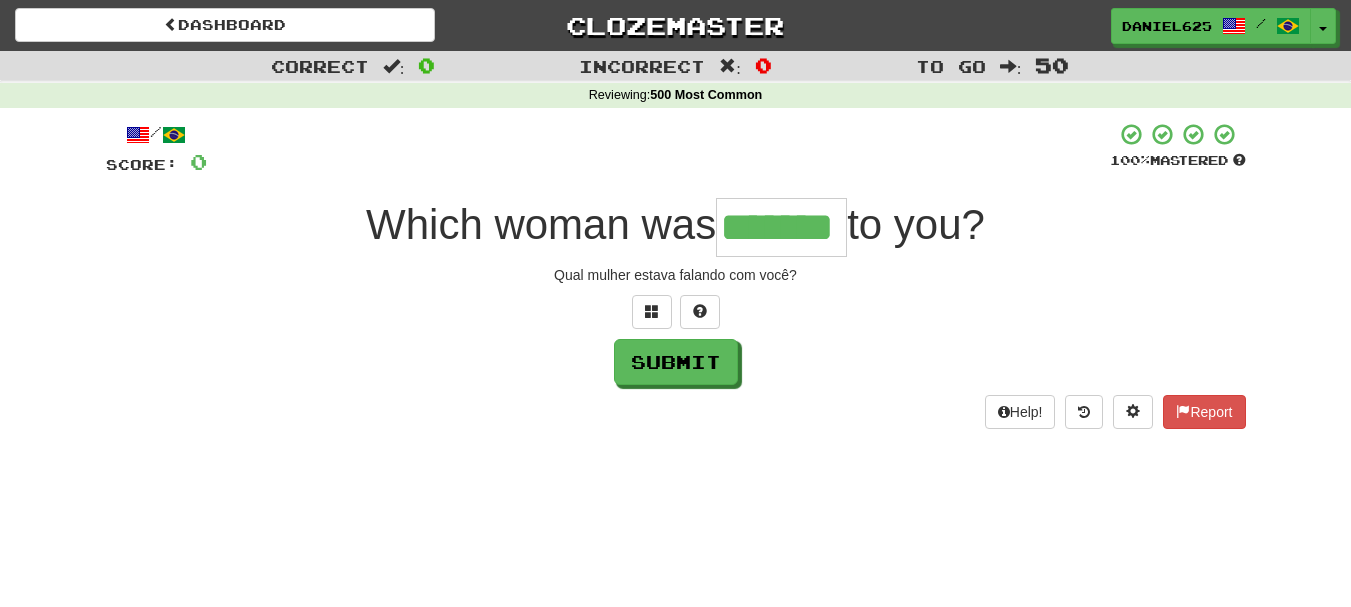 type on "*******" 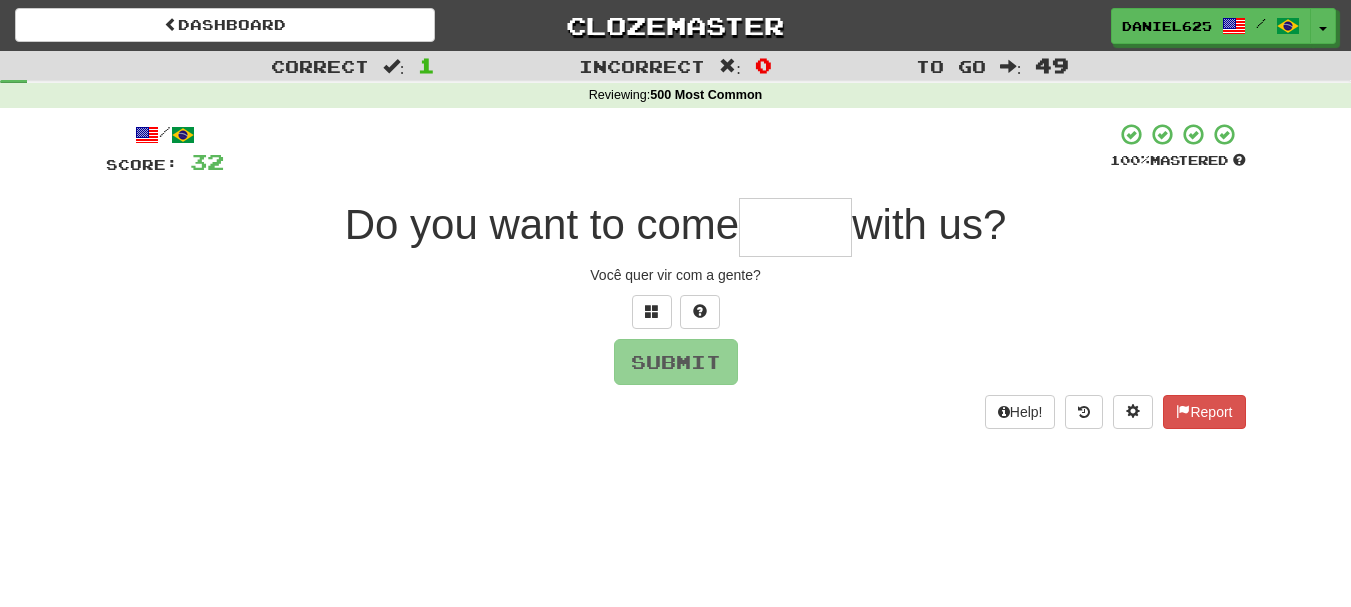 type on "*" 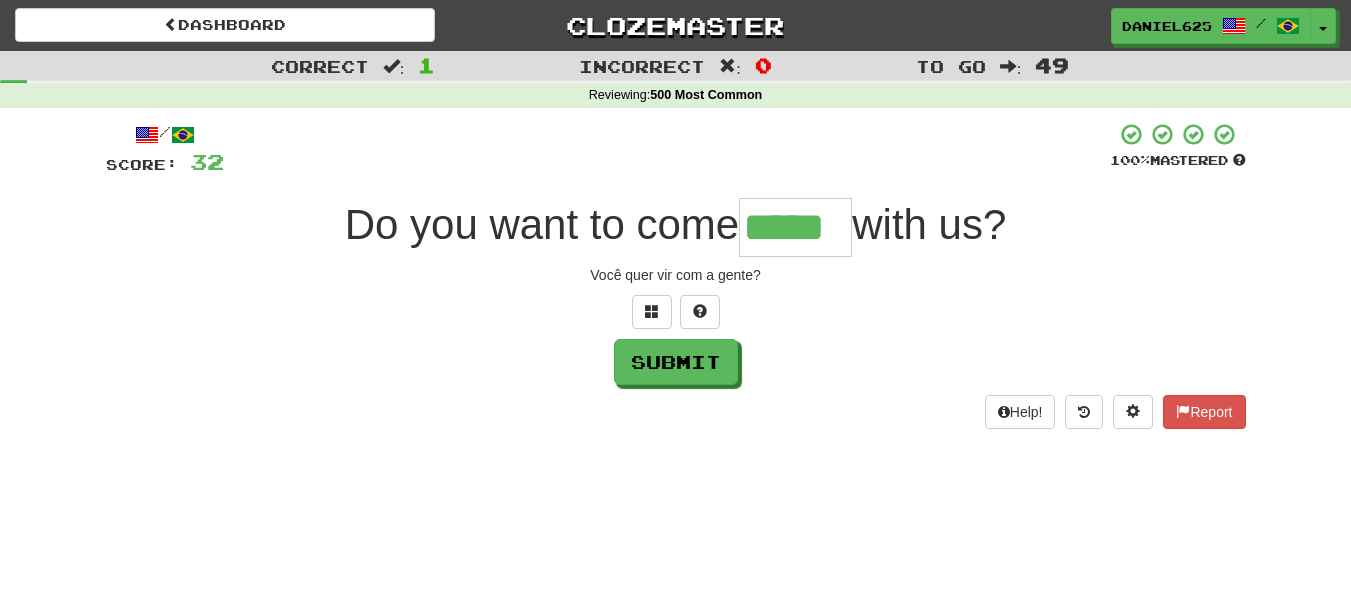 type on "*****" 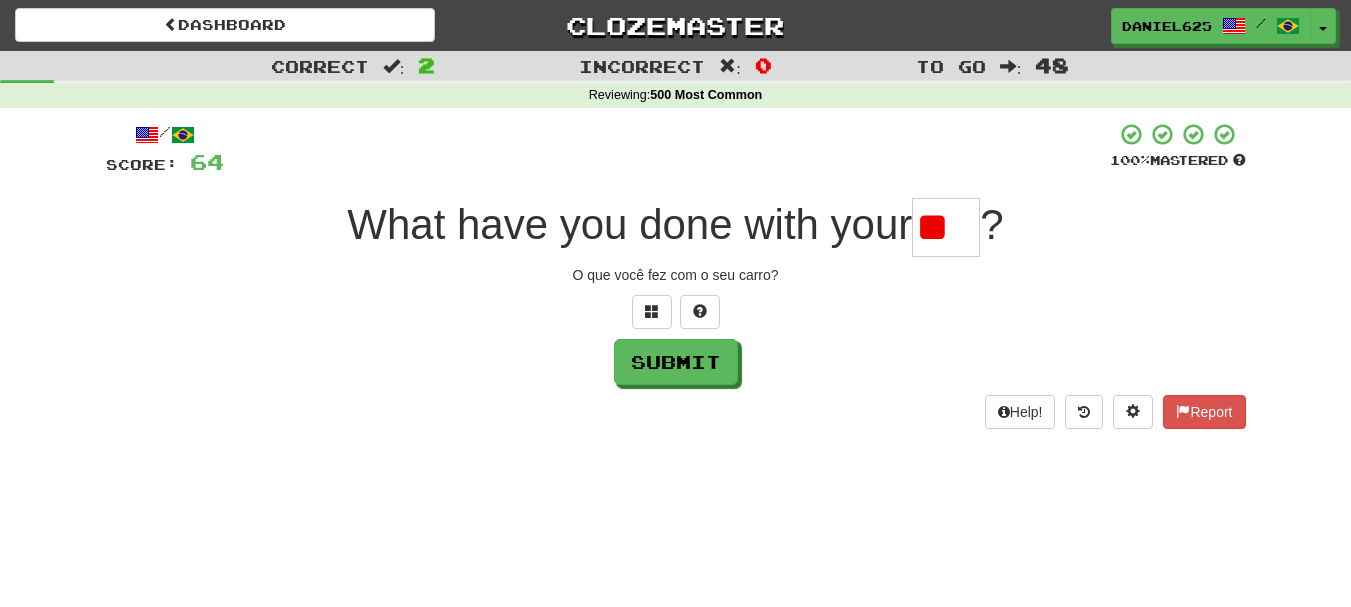 scroll, scrollTop: 0, scrollLeft: 0, axis: both 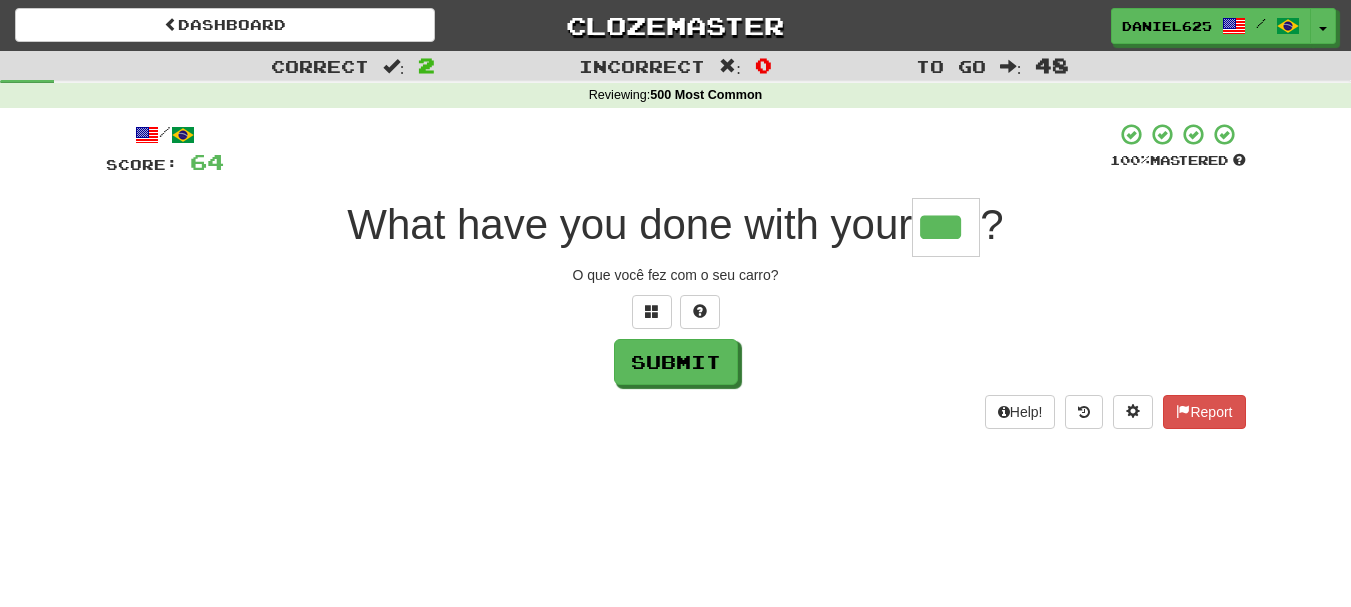 type on "***" 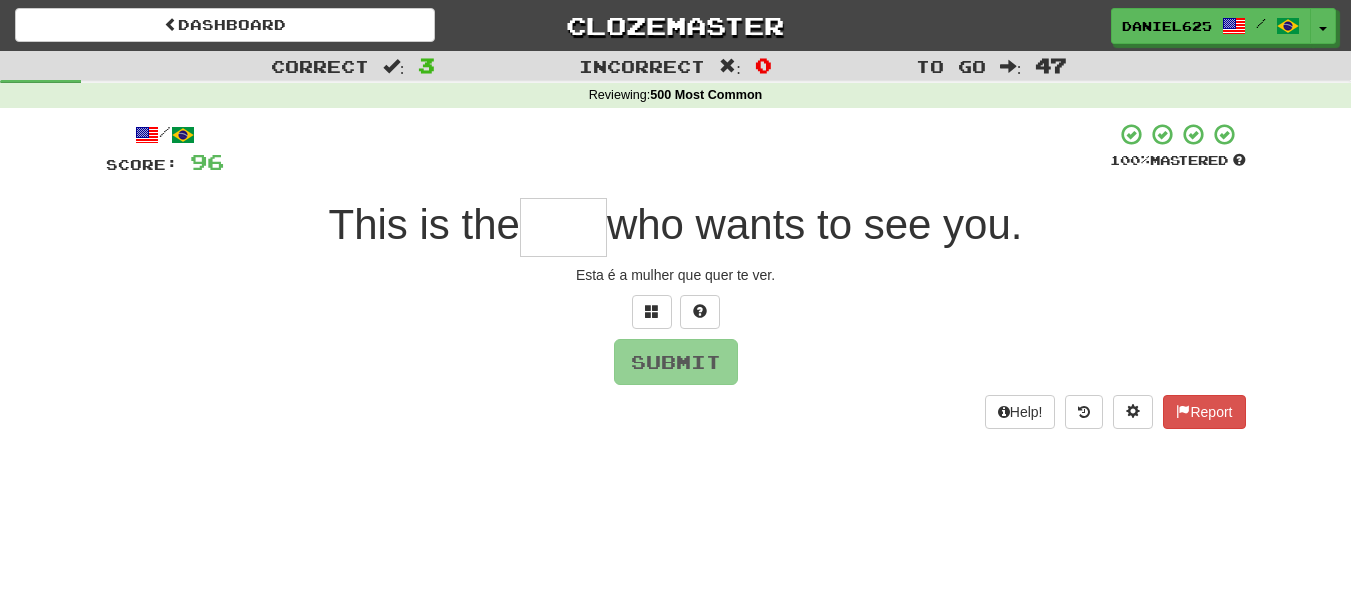 type on "*" 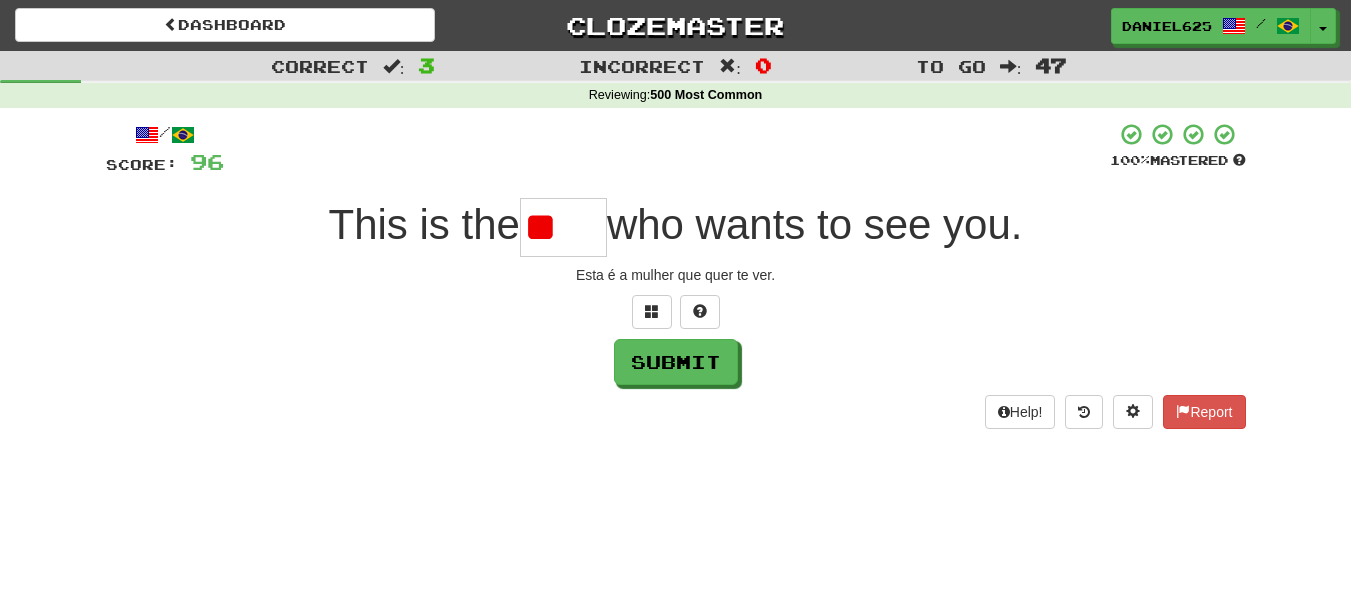 type on "*" 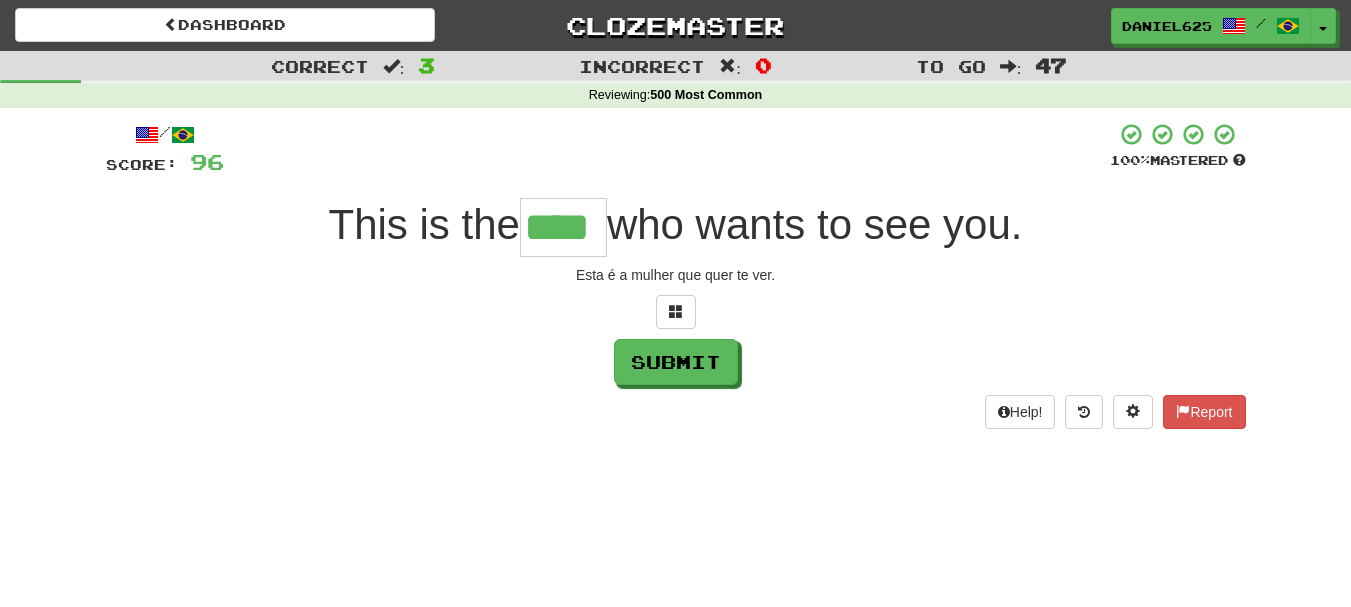 type on "****" 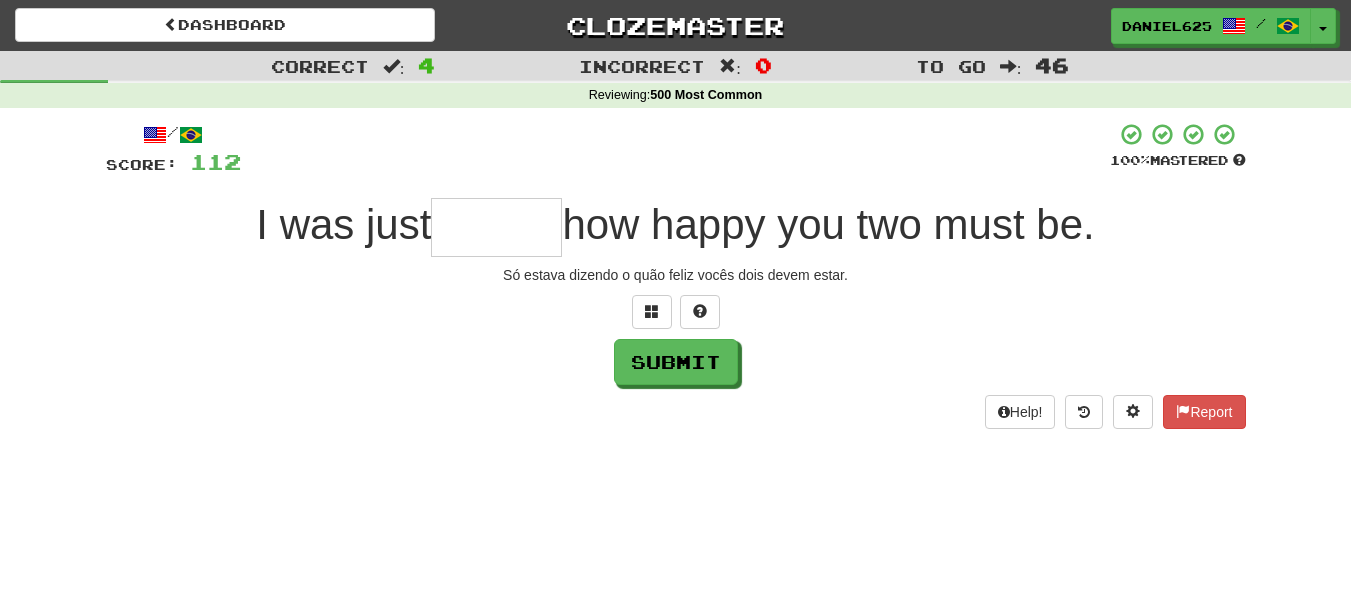 type on "*" 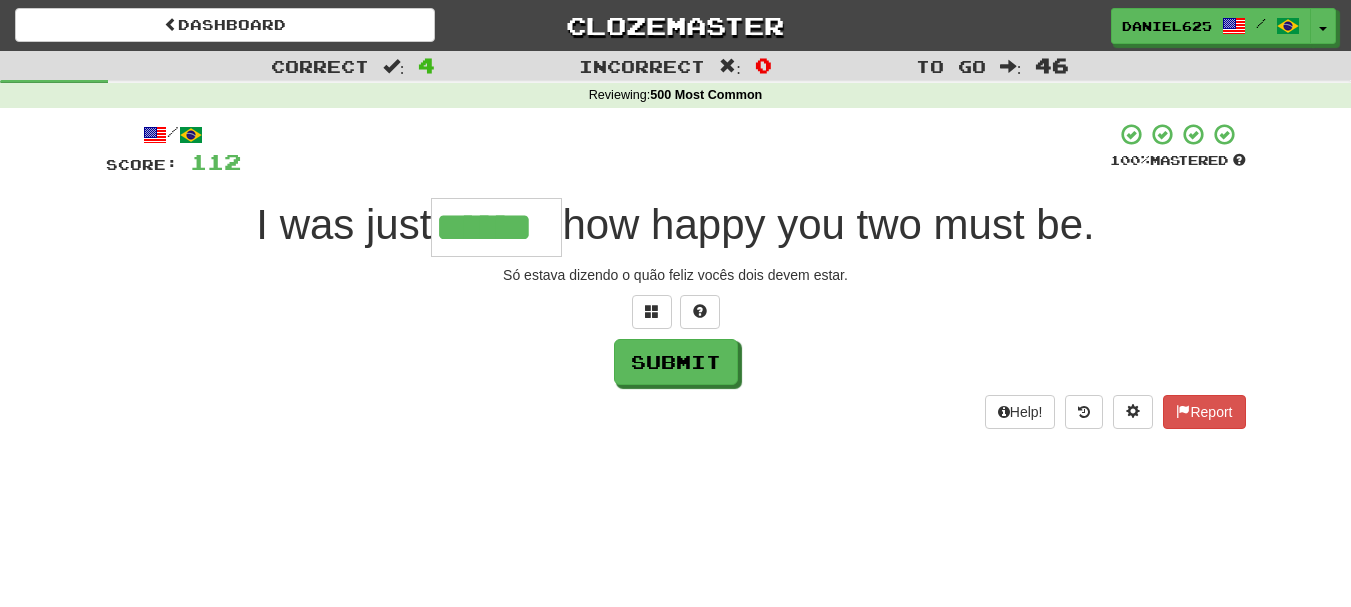type on "******" 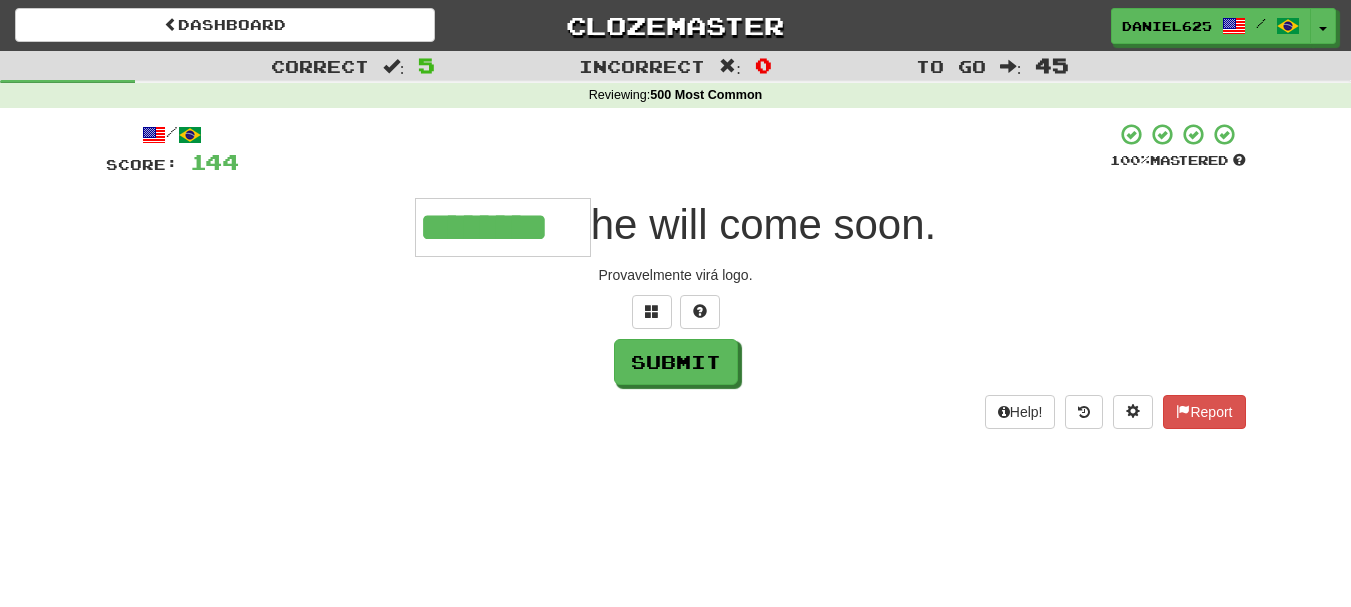 type on "********" 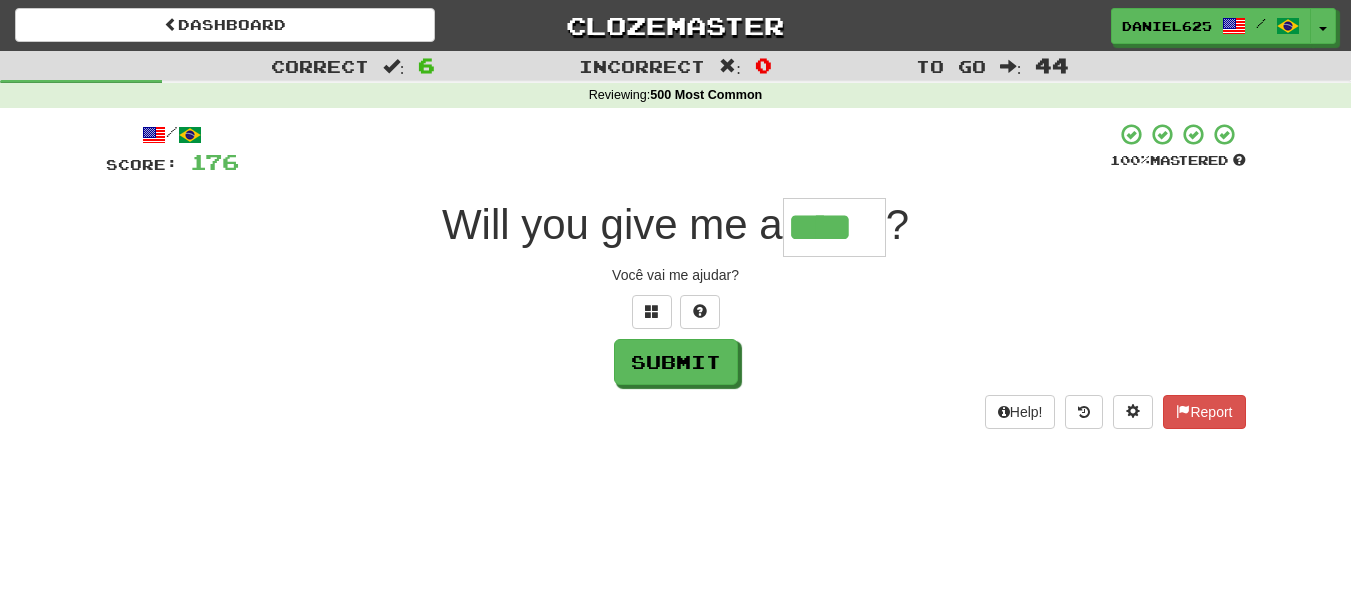type on "****" 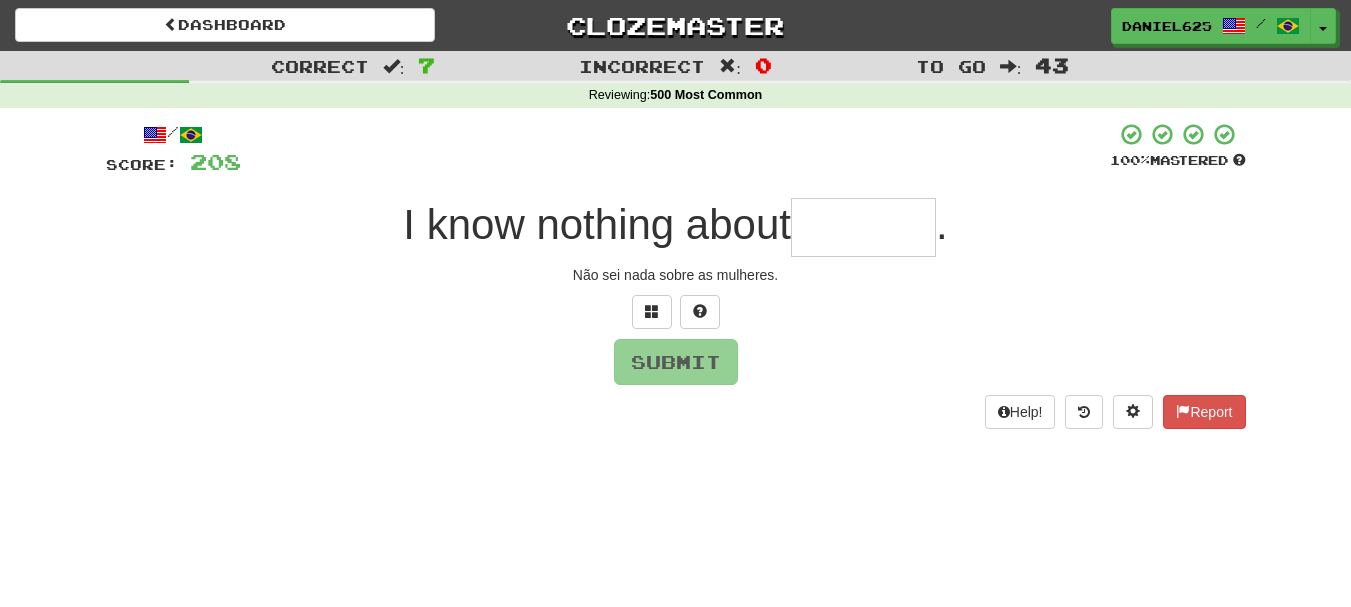 type on "*" 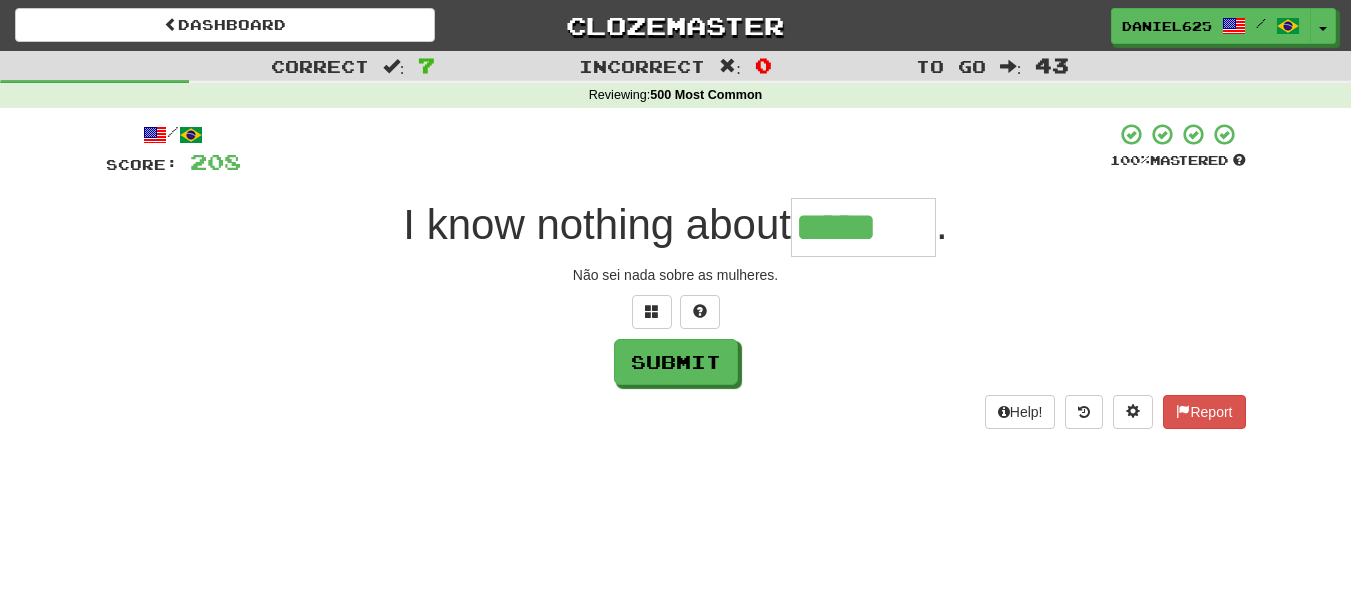 type on "*****" 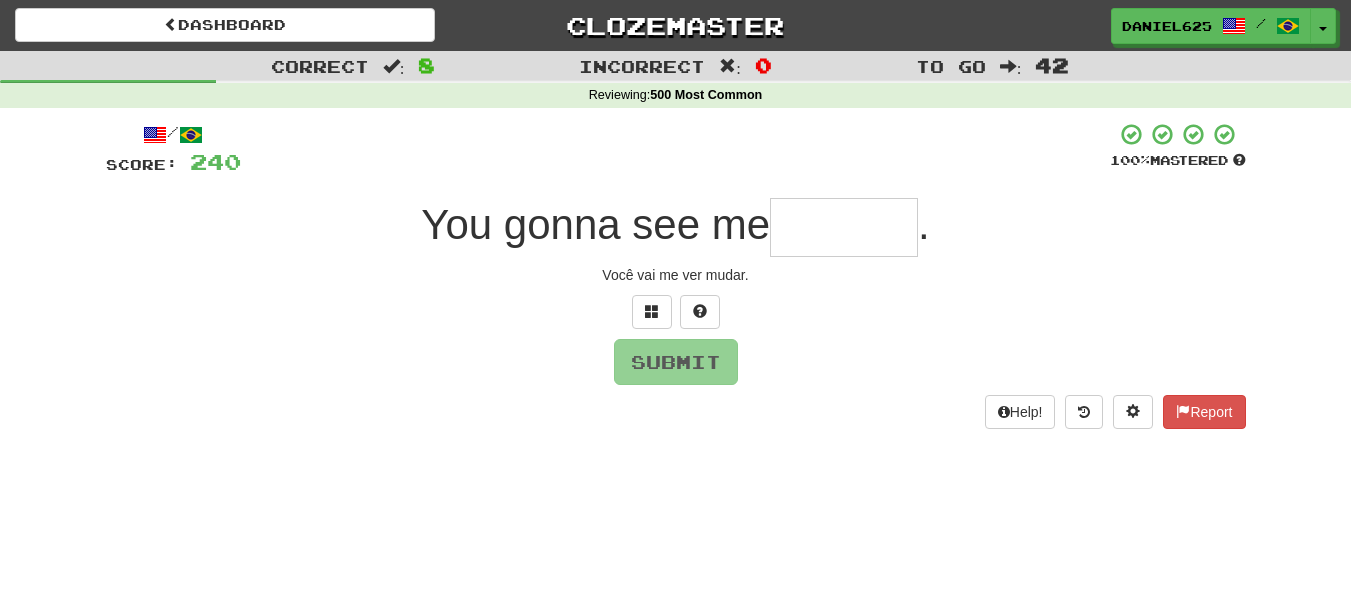 type on "*" 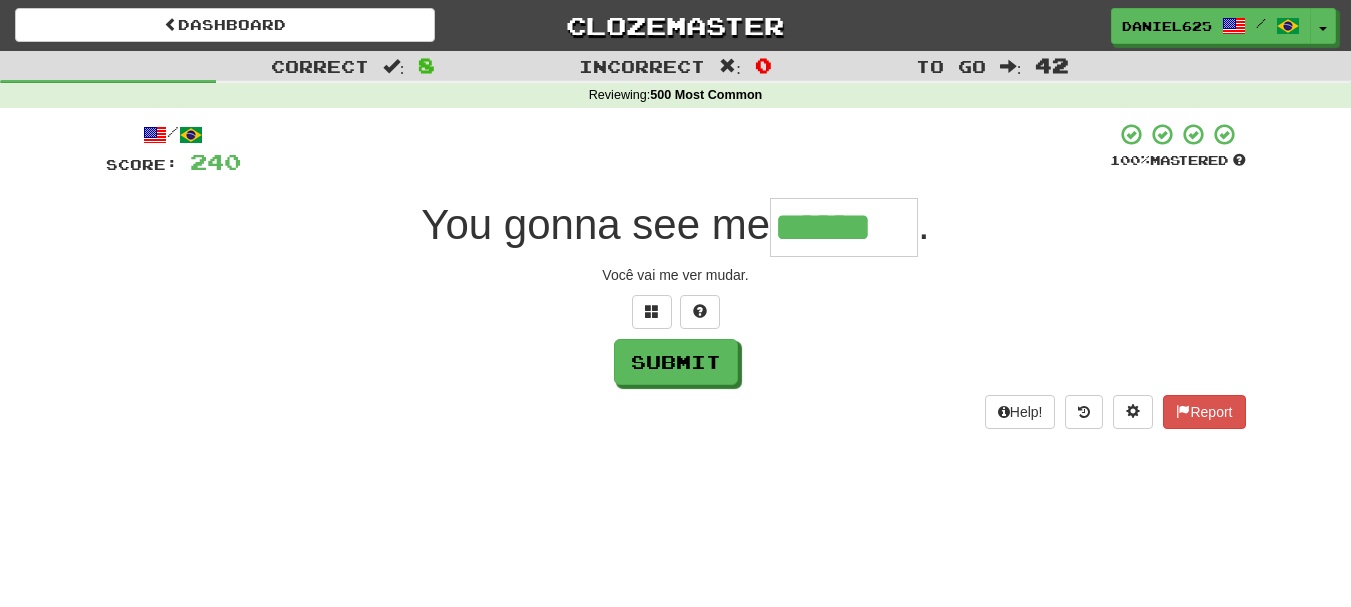 type on "******" 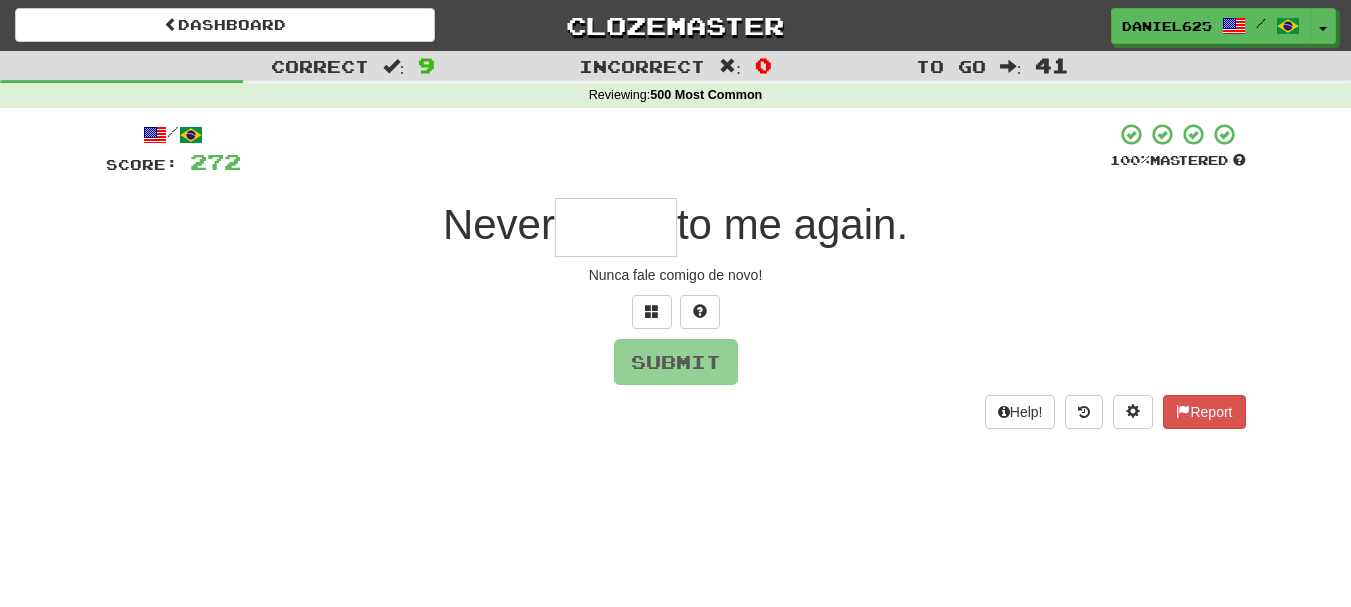 type on "*" 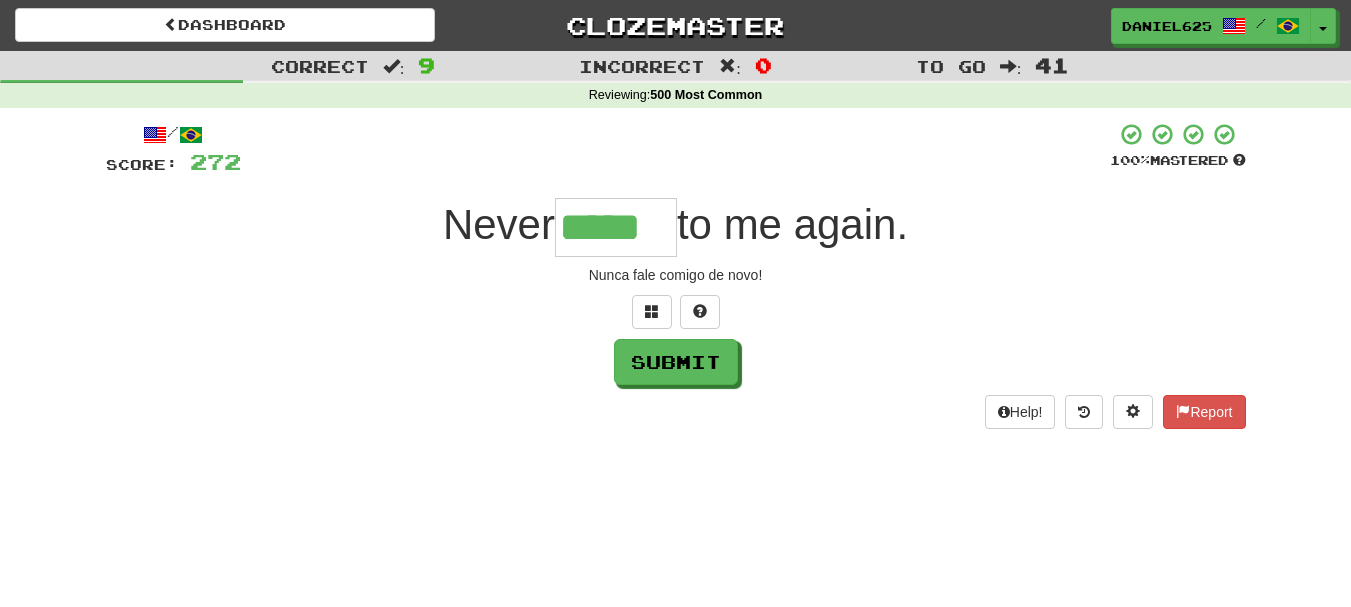 type on "*****" 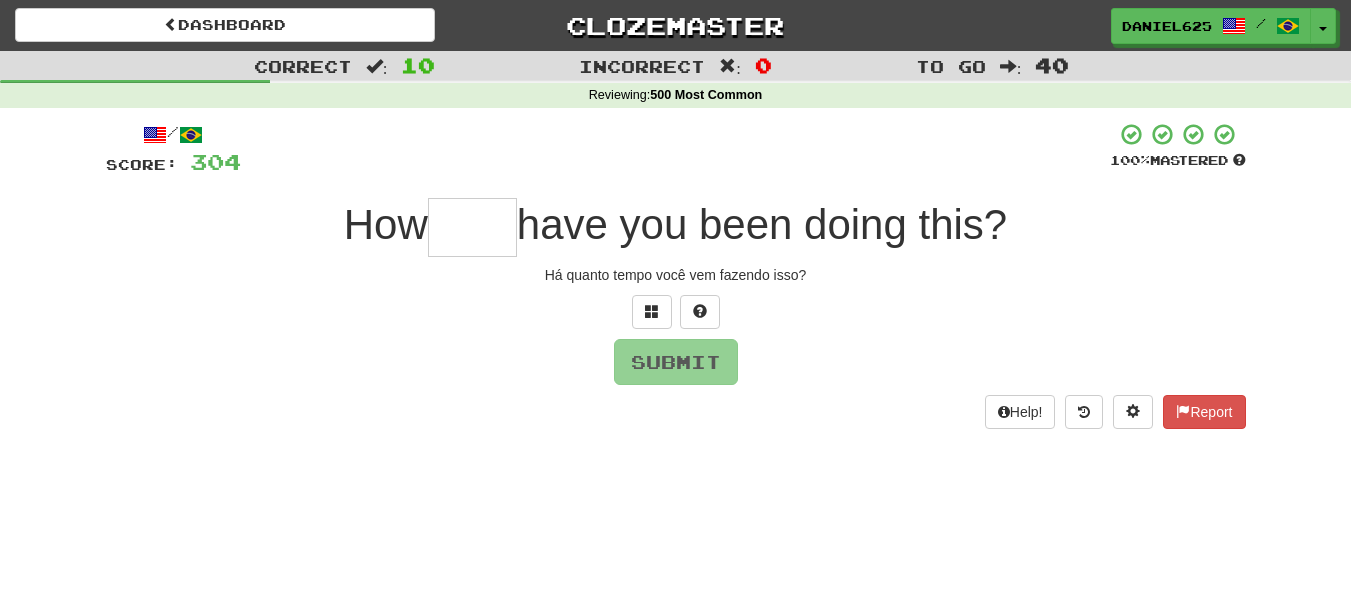 type on "*" 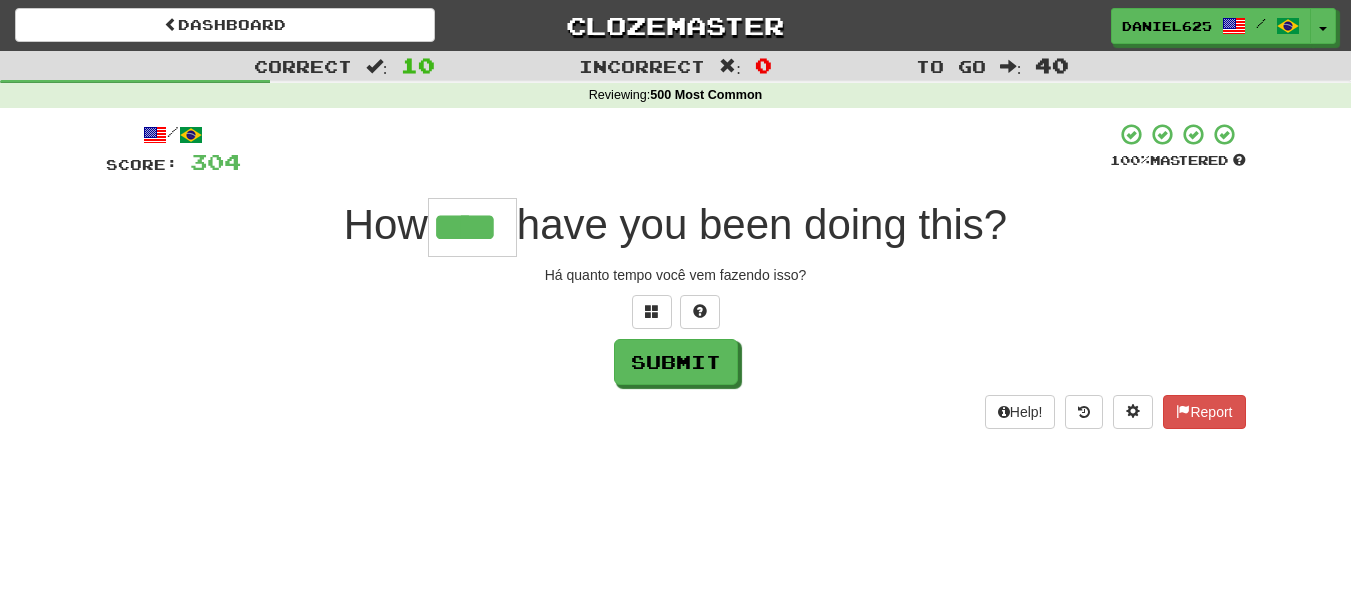 type on "****" 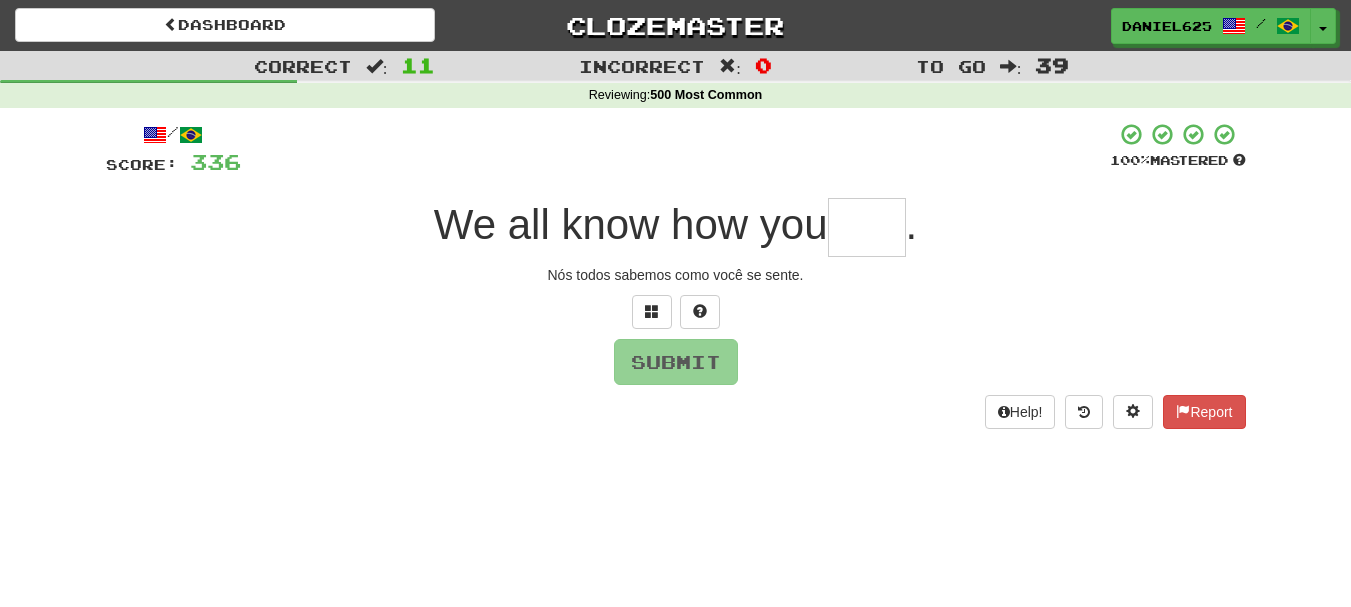 type on "*" 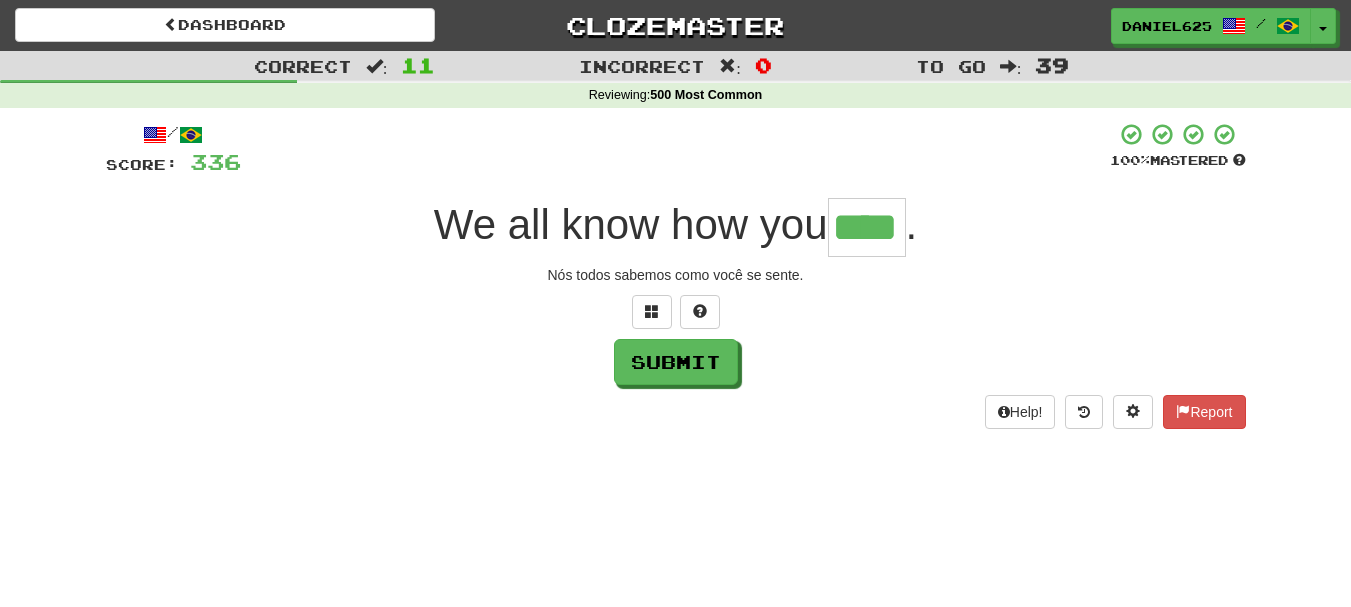 type on "****" 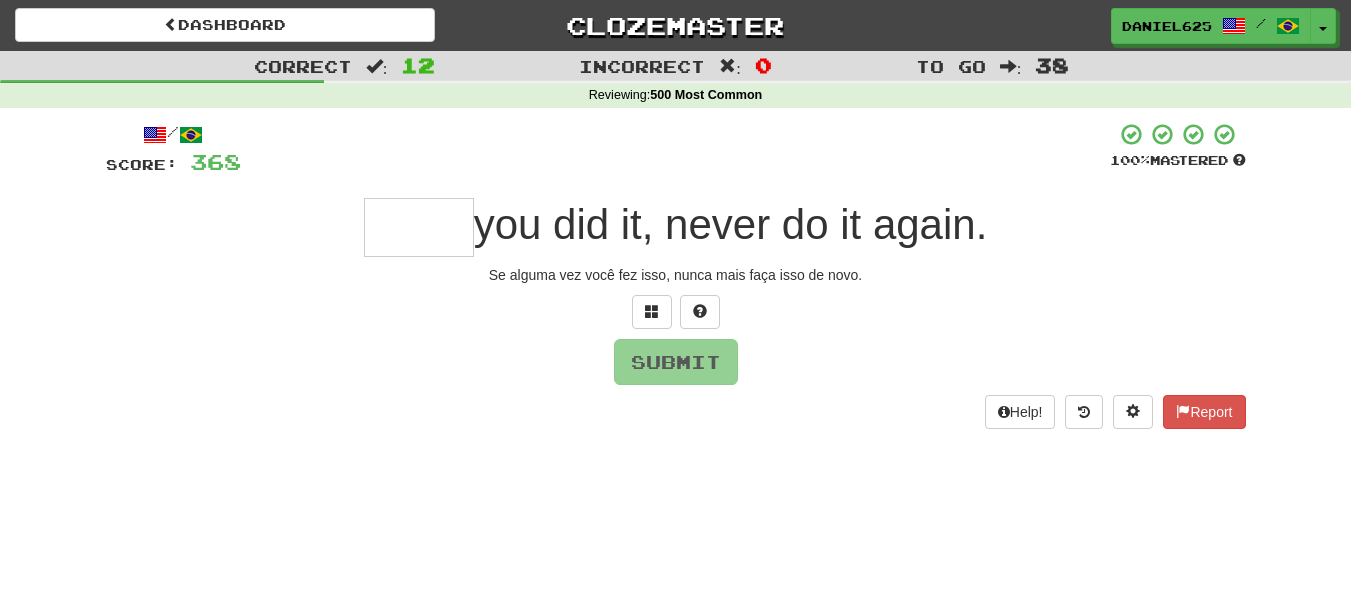 type on "*" 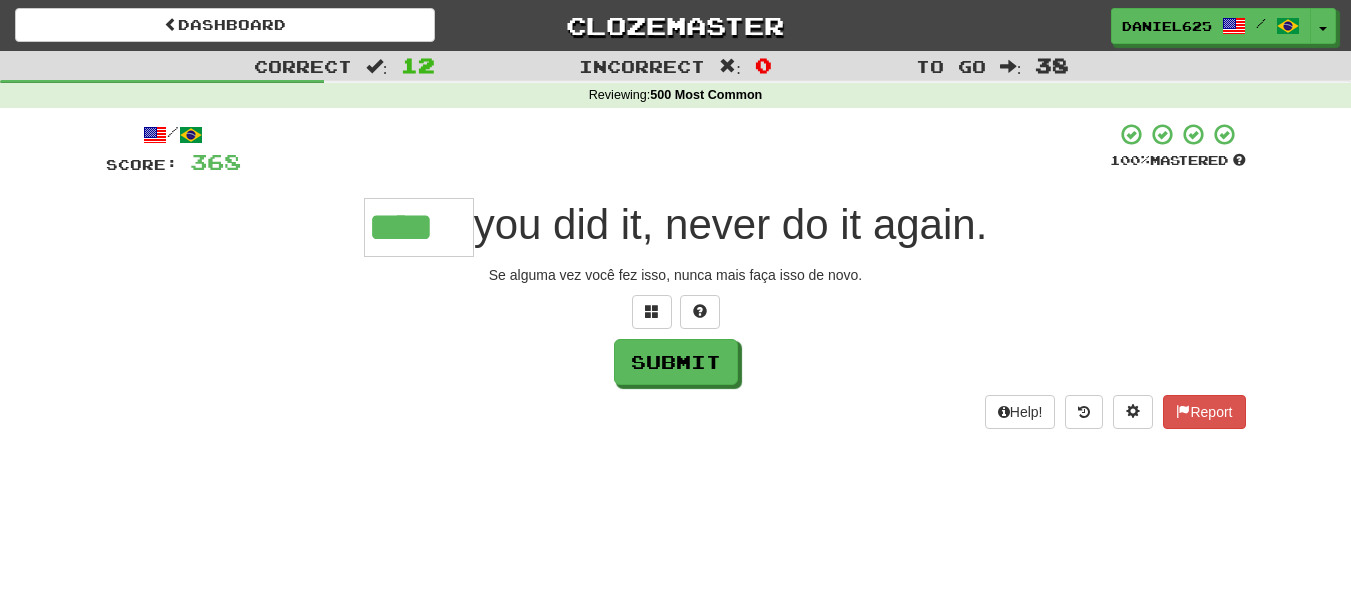 type on "****" 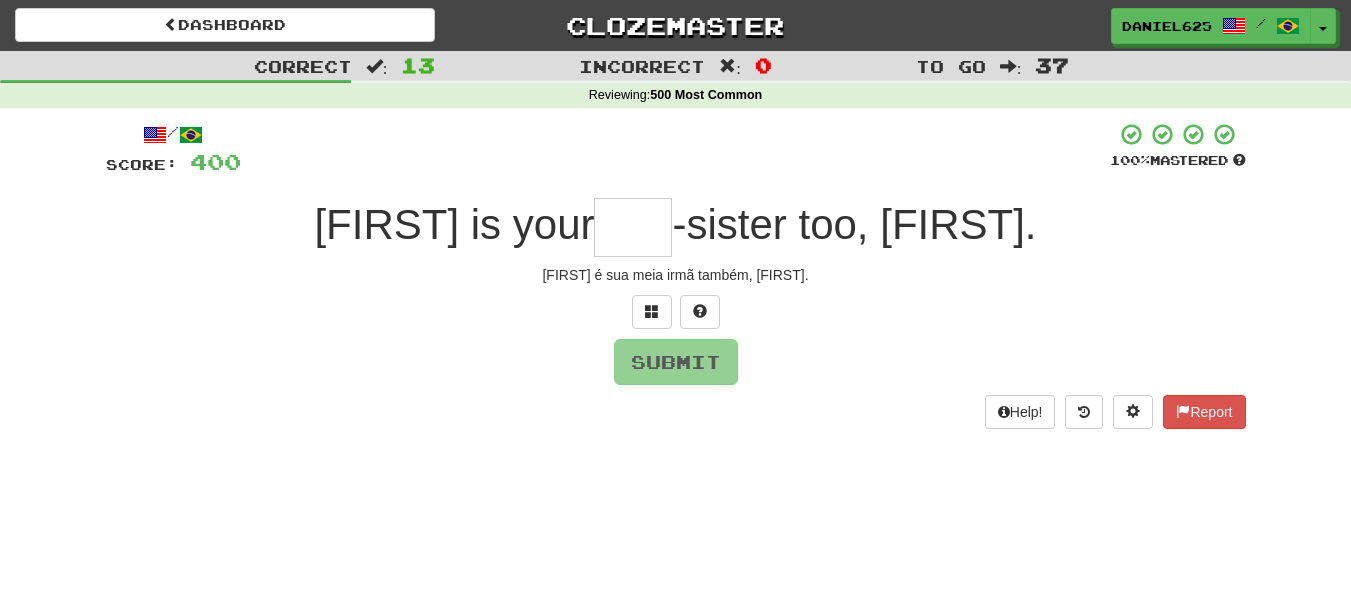 type on "*" 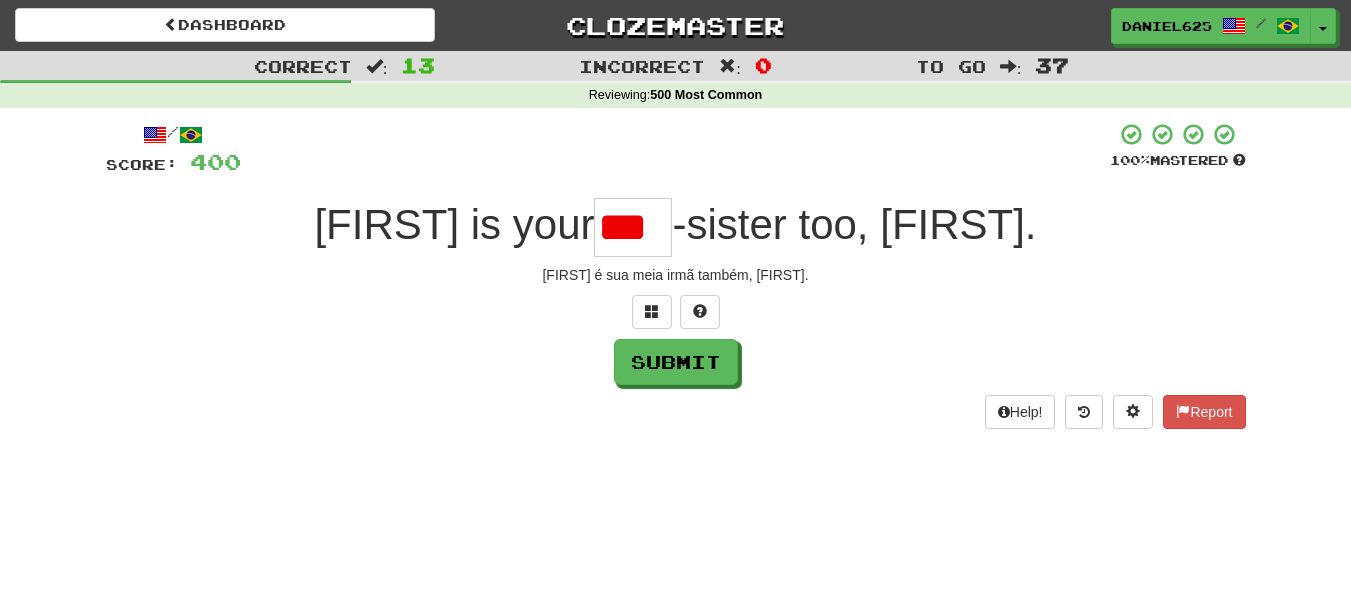 scroll, scrollTop: 0, scrollLeft: 0, axis: both 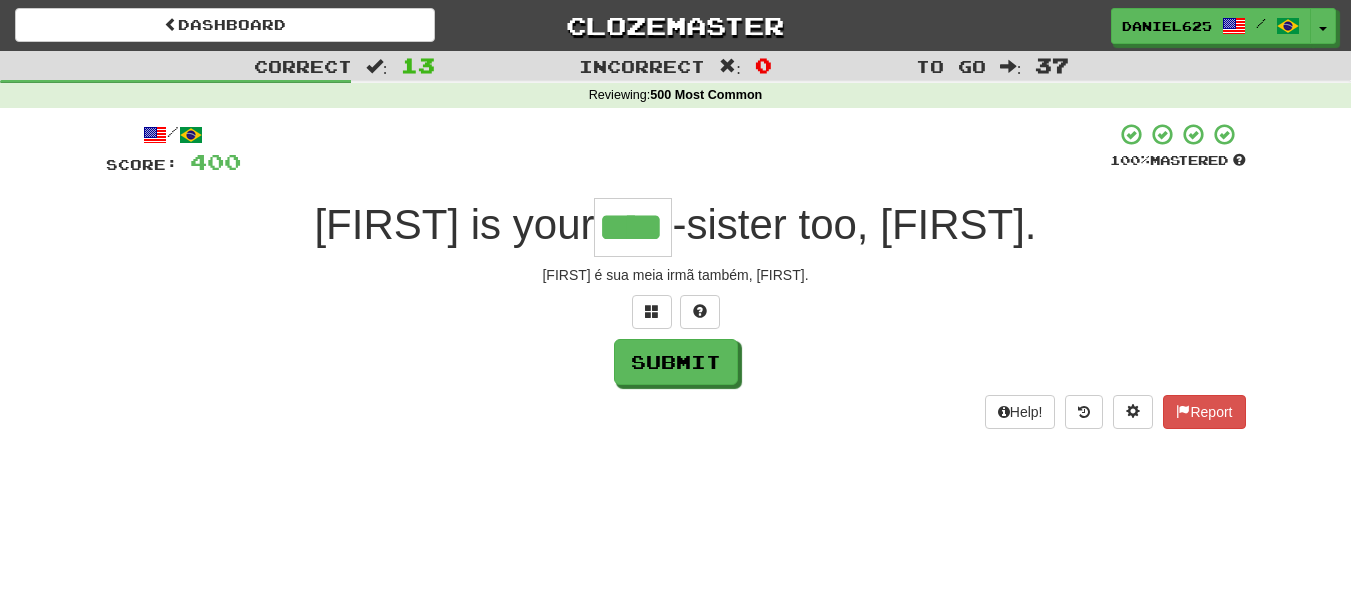 type on "****" 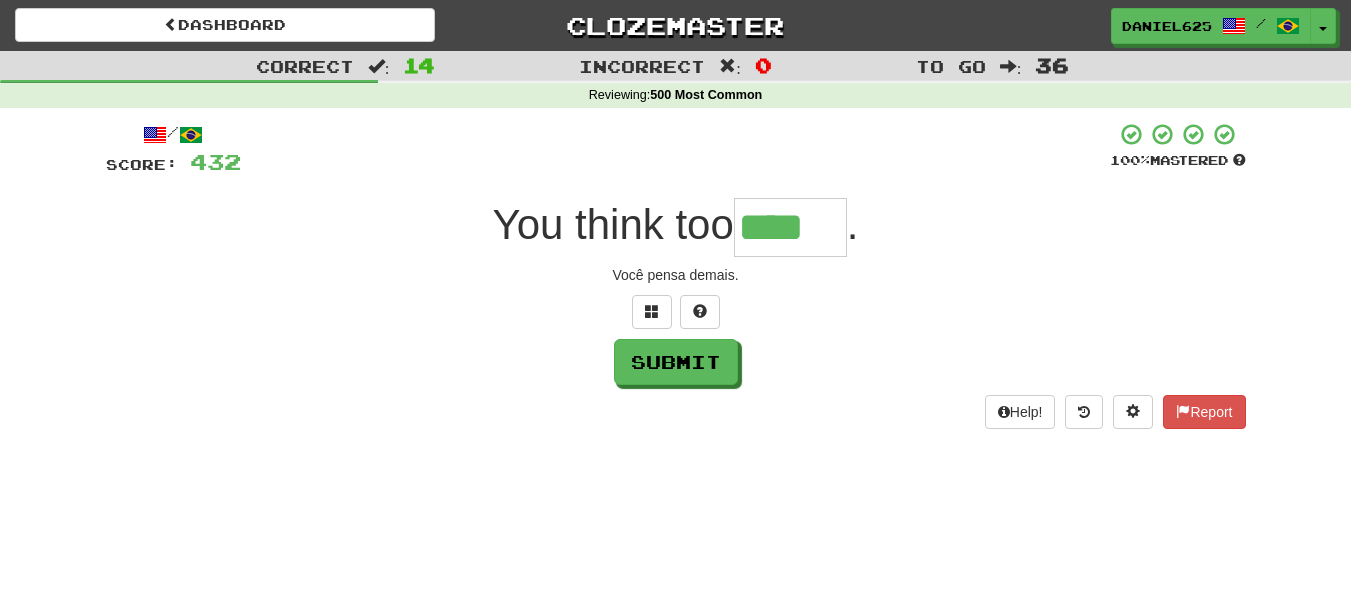 type on "****" 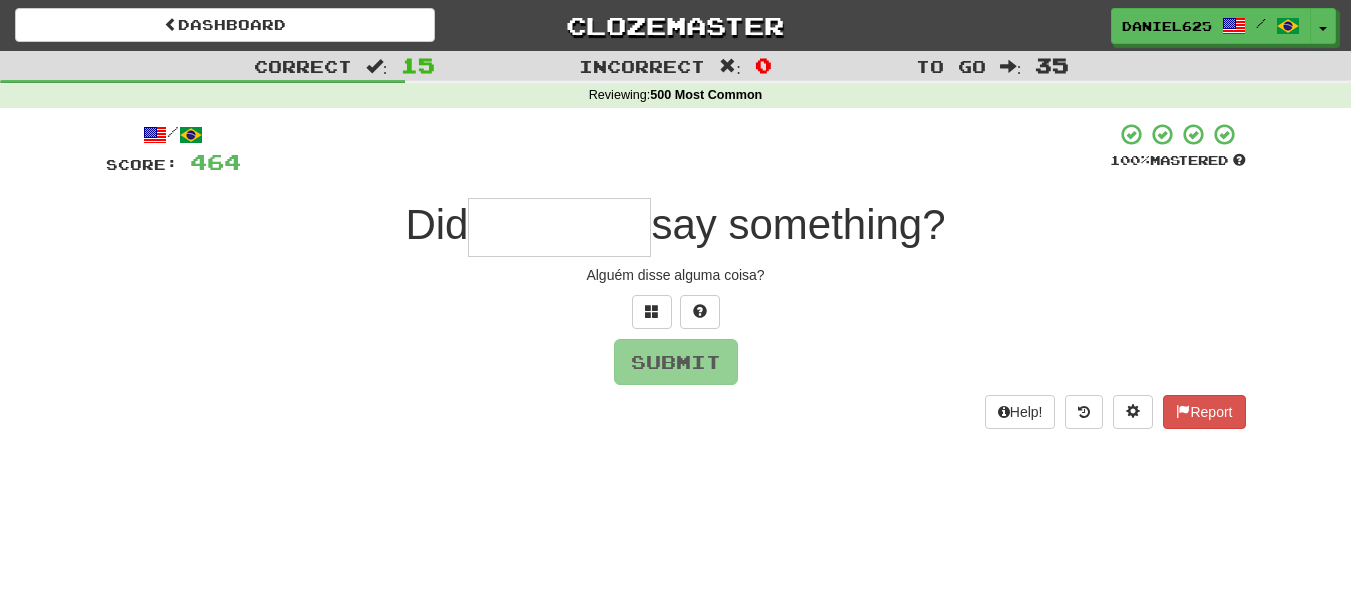 type on "*" 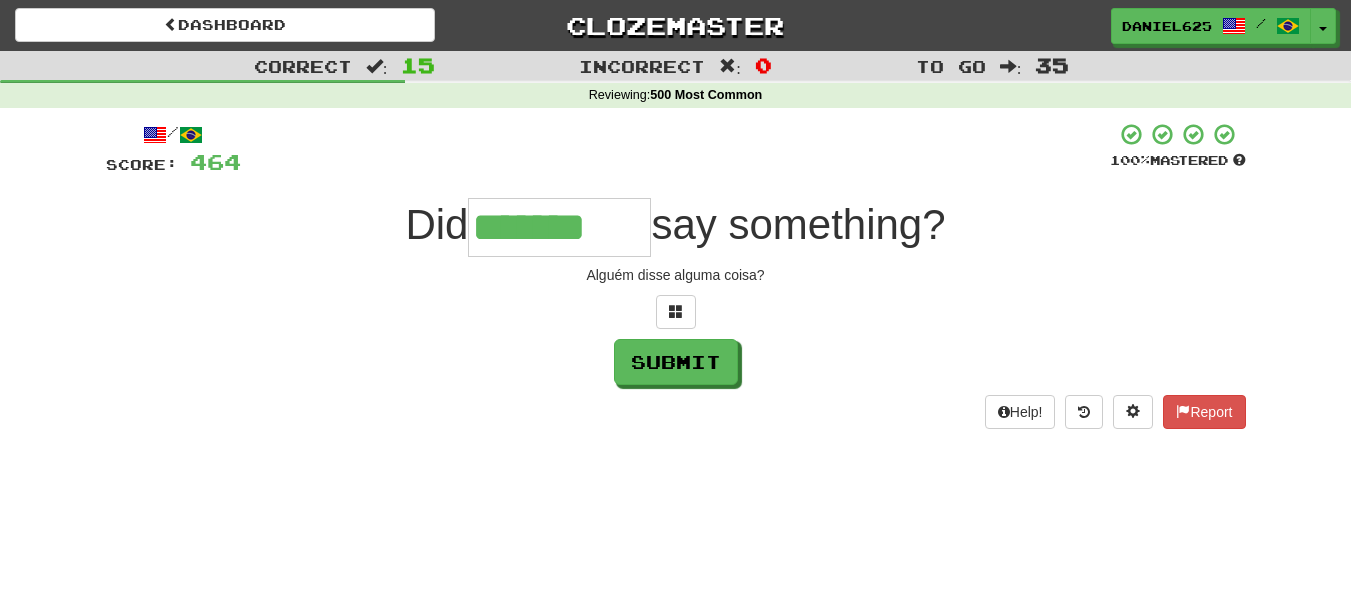 type on "*******" 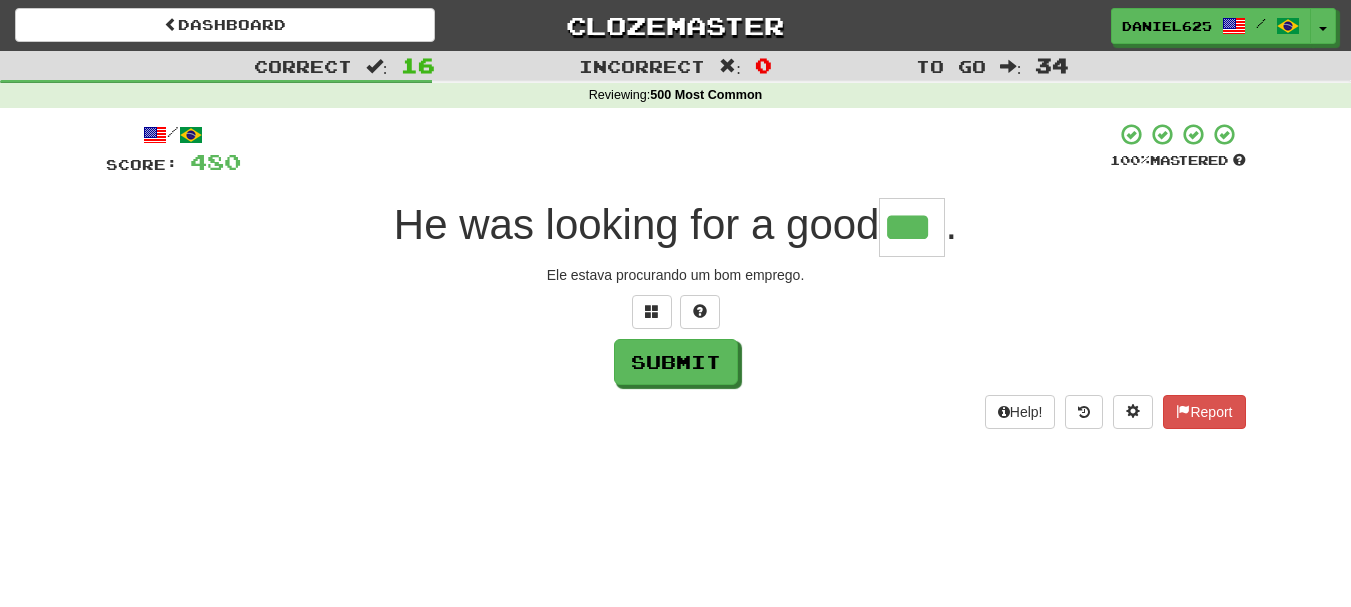 type on "***" 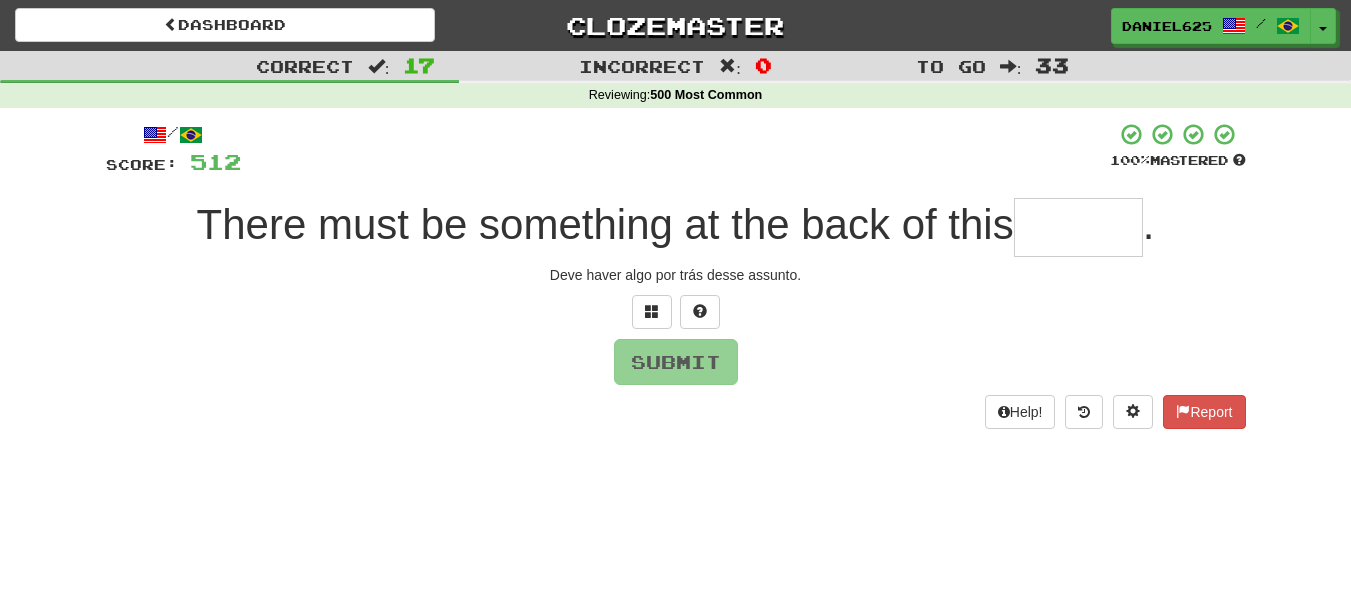type on "*" 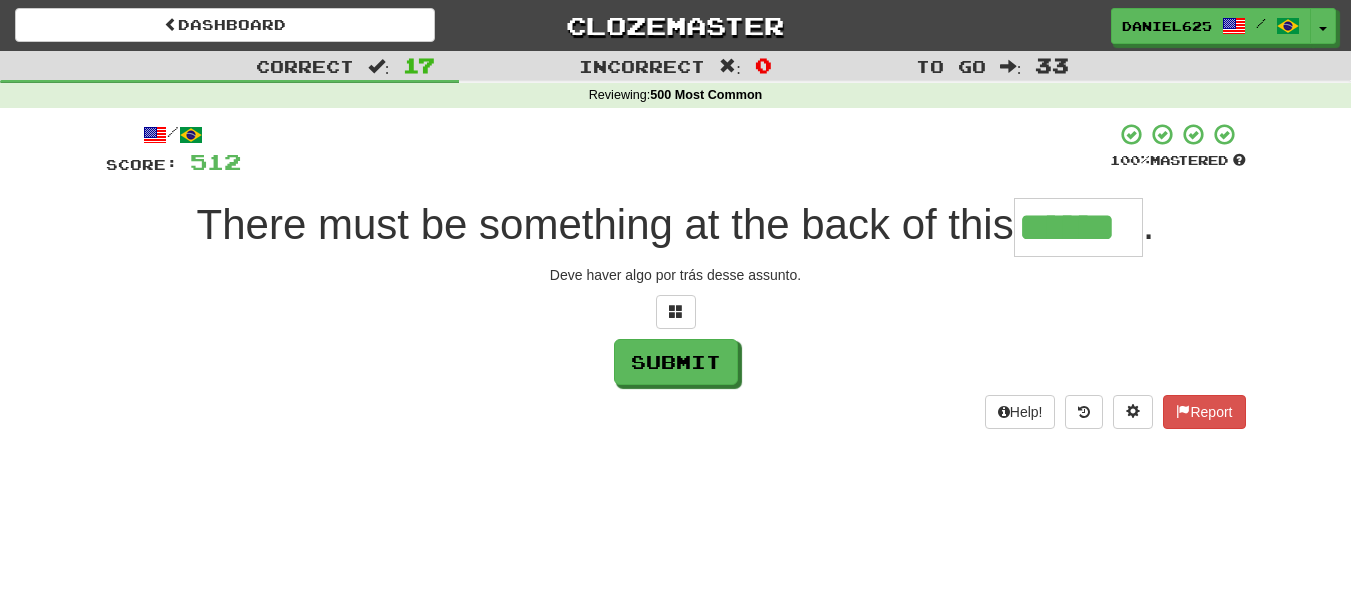 type on "******" 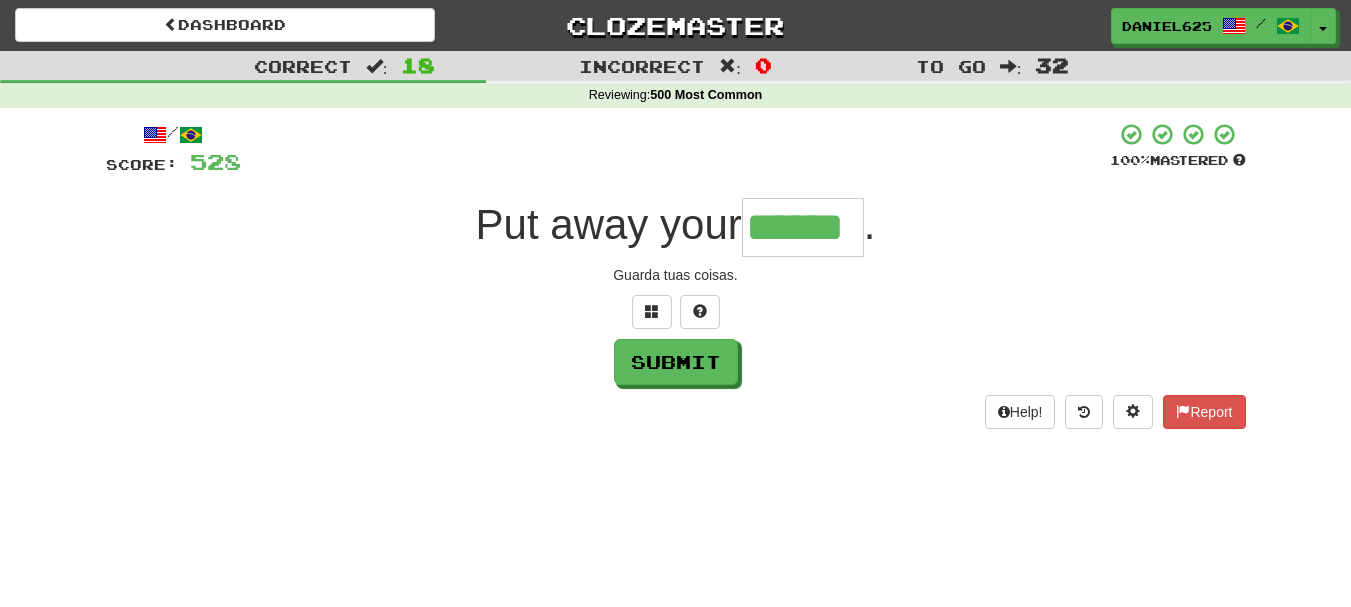 type on "******" 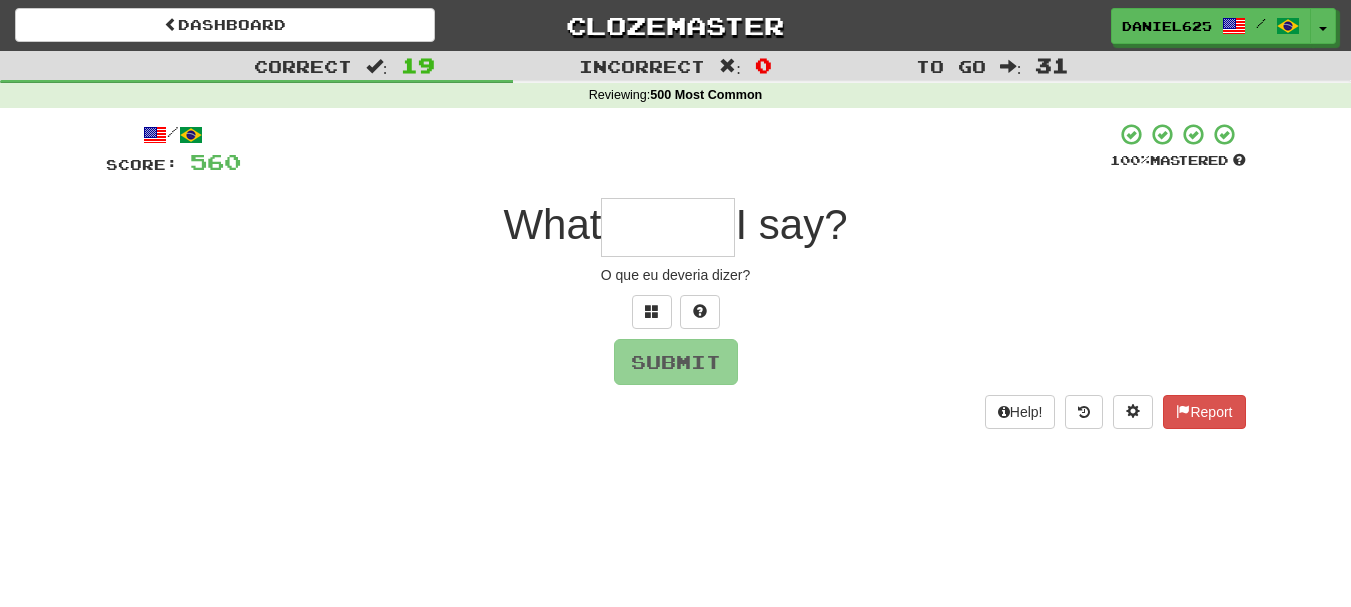 type on "*" 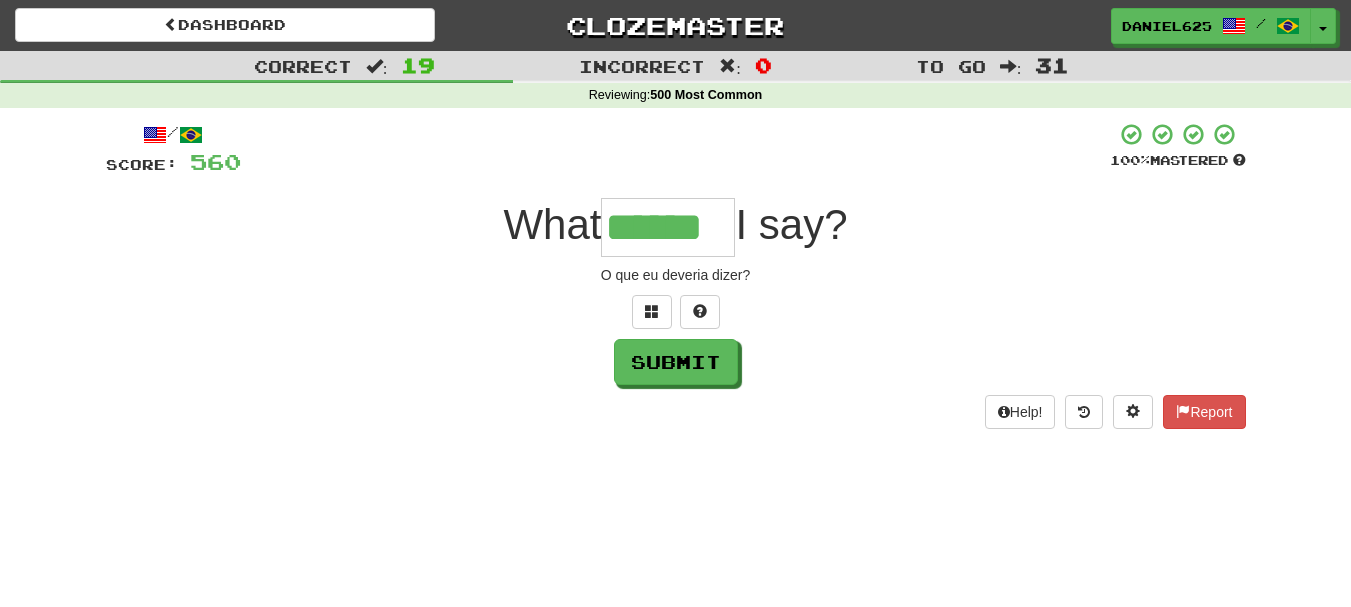 type on "******" 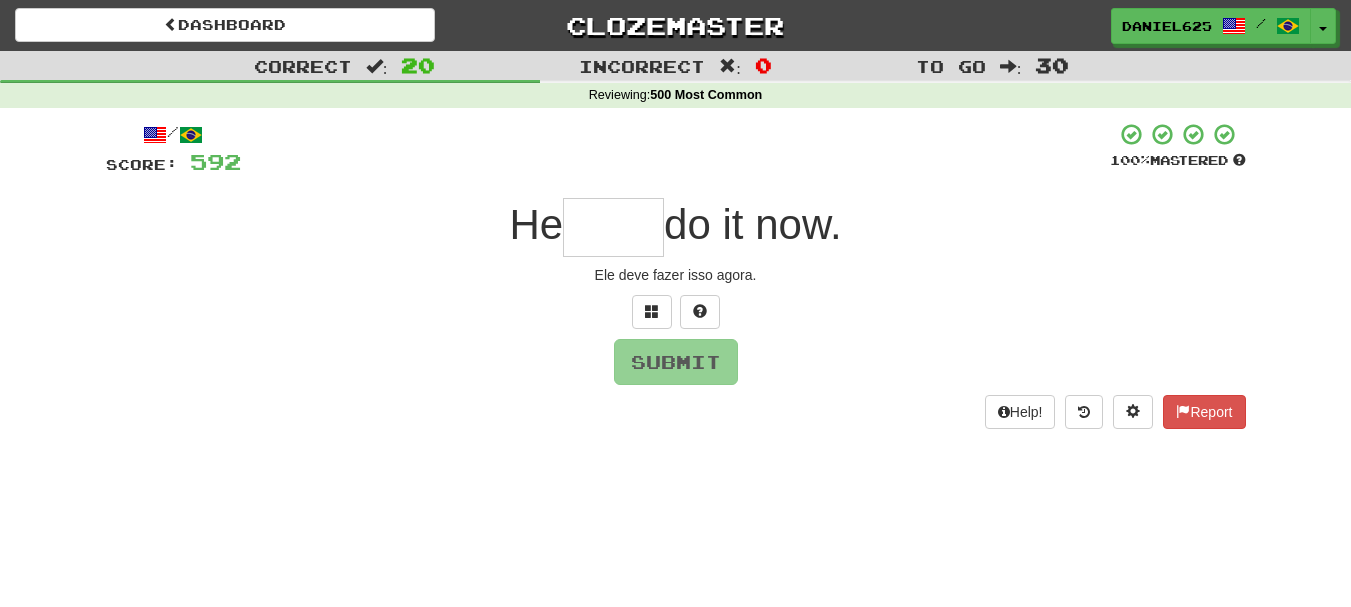 type on "*" 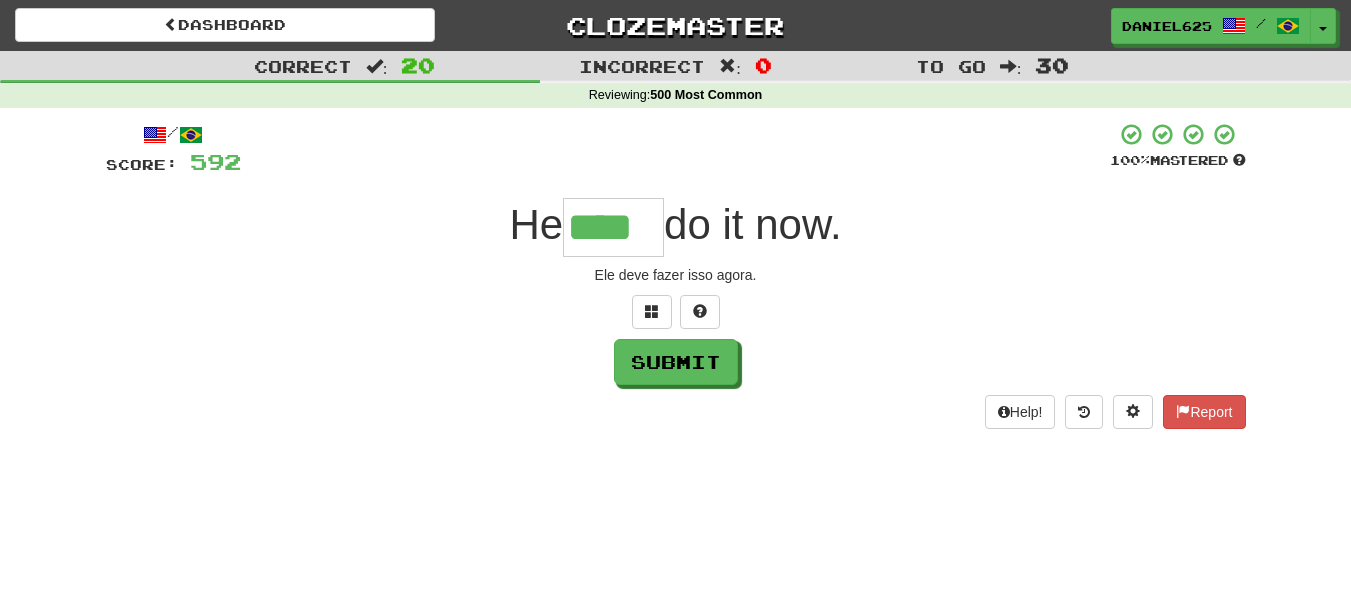 type on "****" 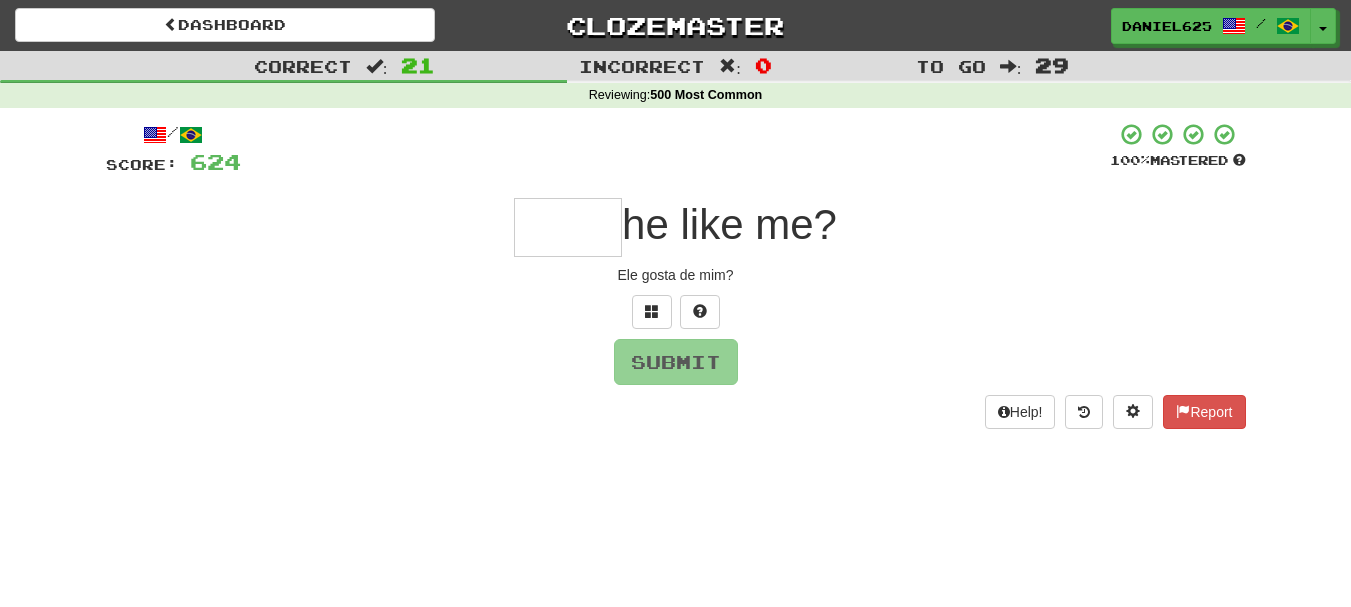type on "*" 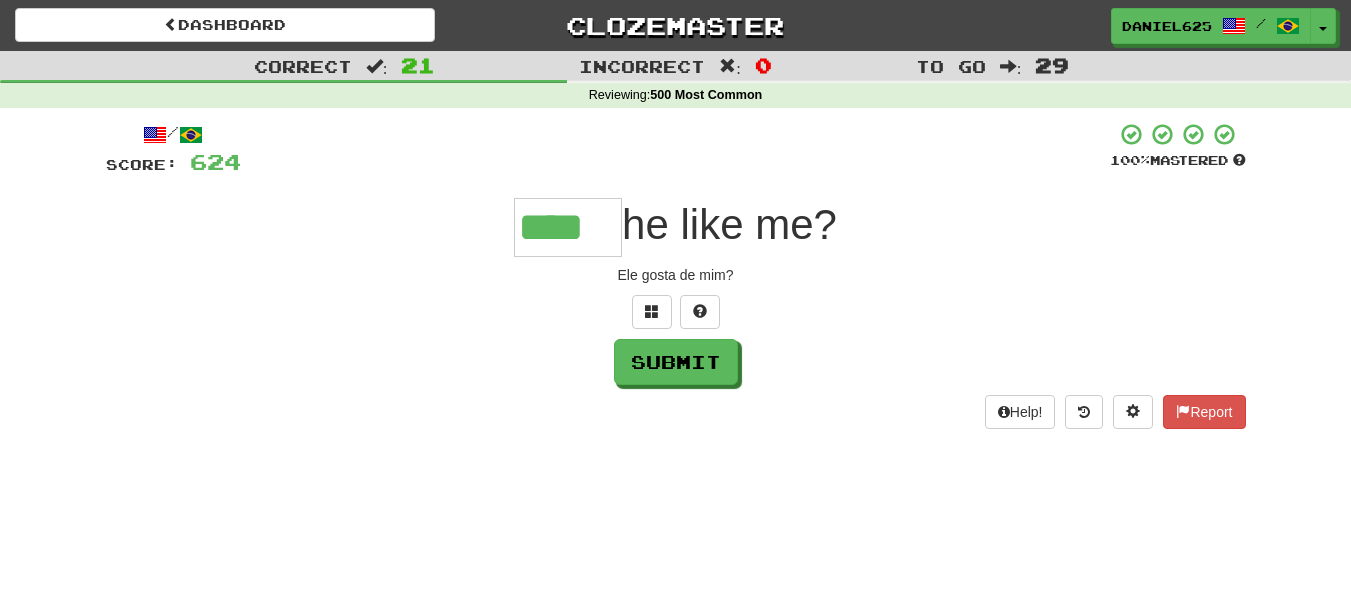 type on "****" 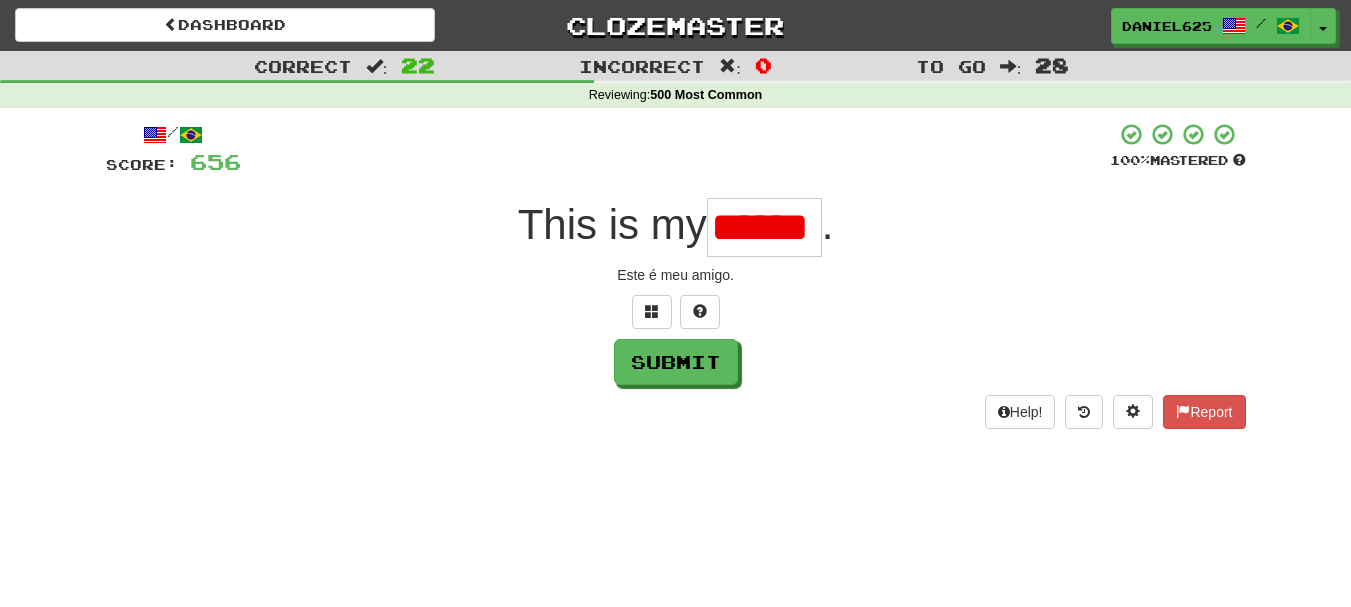 type on "******" 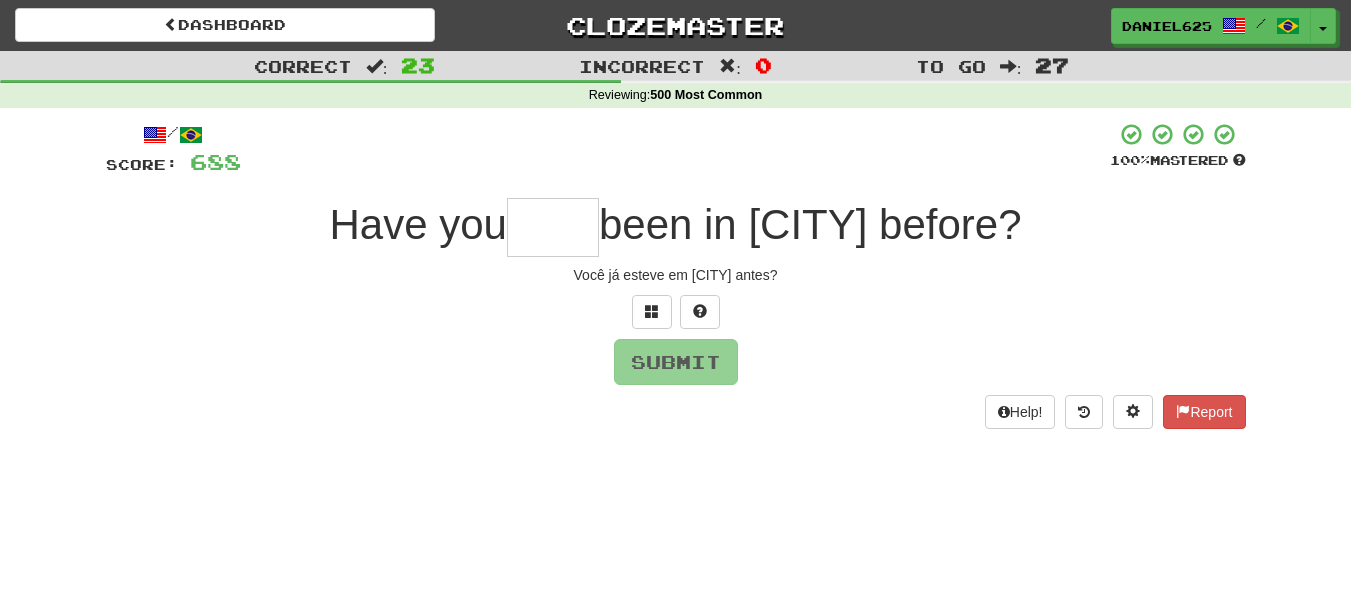 type on "*" 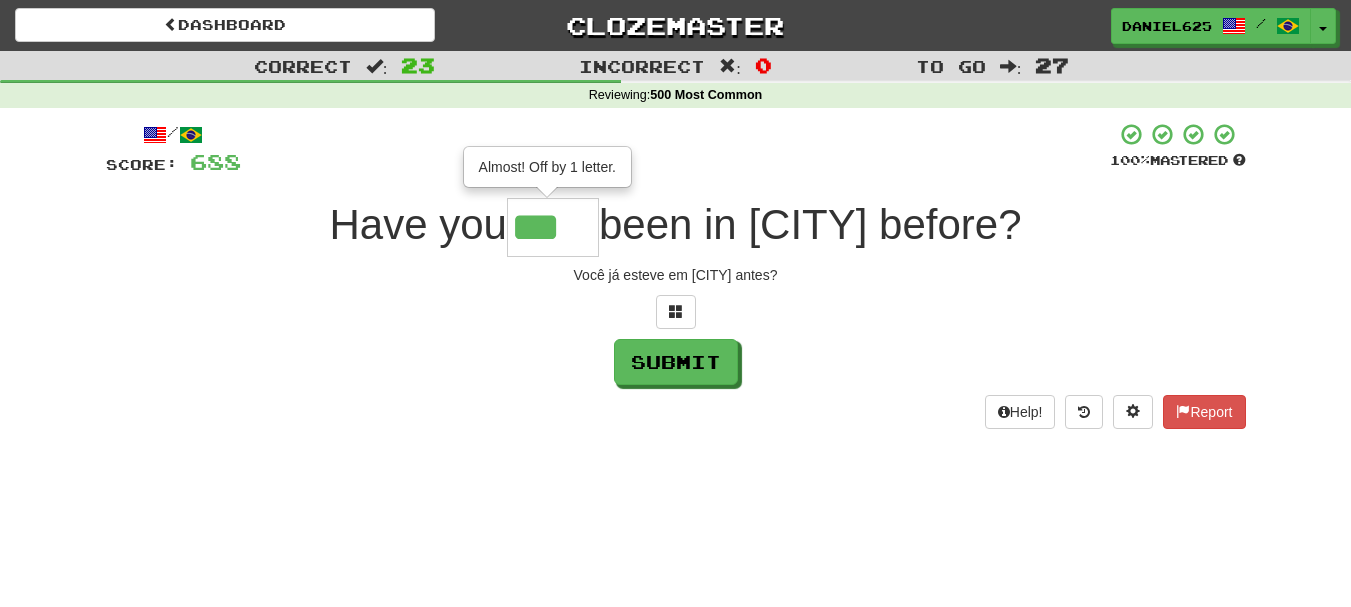 scroll, scrollTop: 0, scrollLeft: 0, axis: both 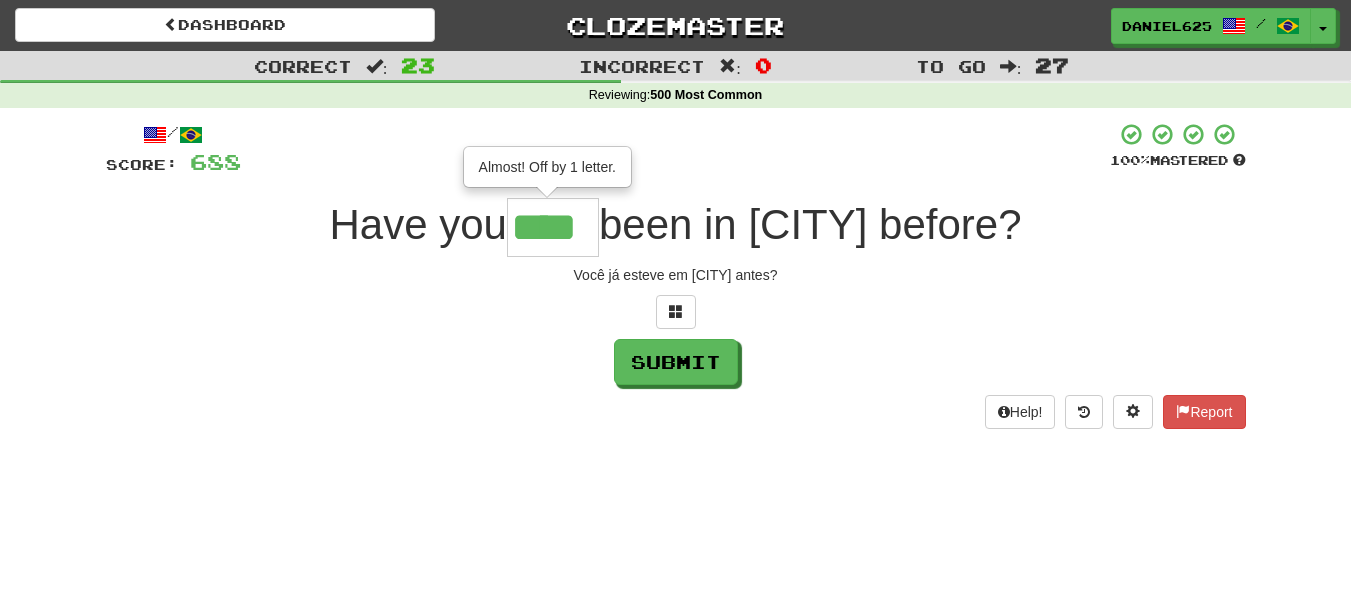type on "****" 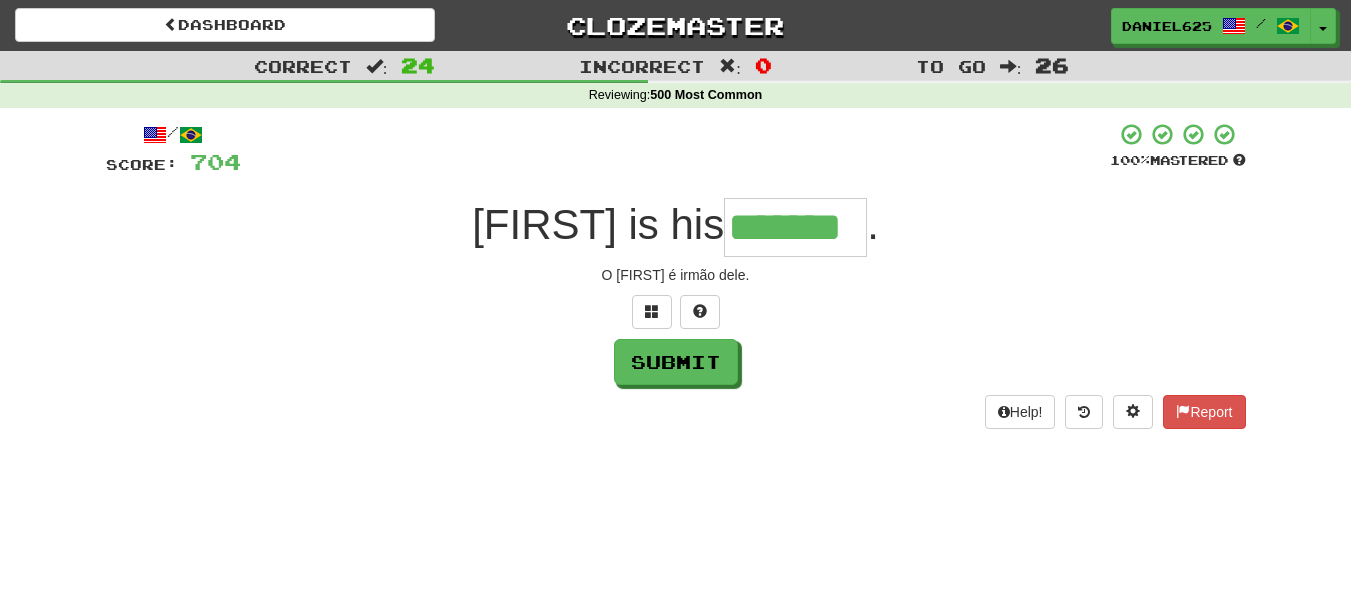 type on "*******" 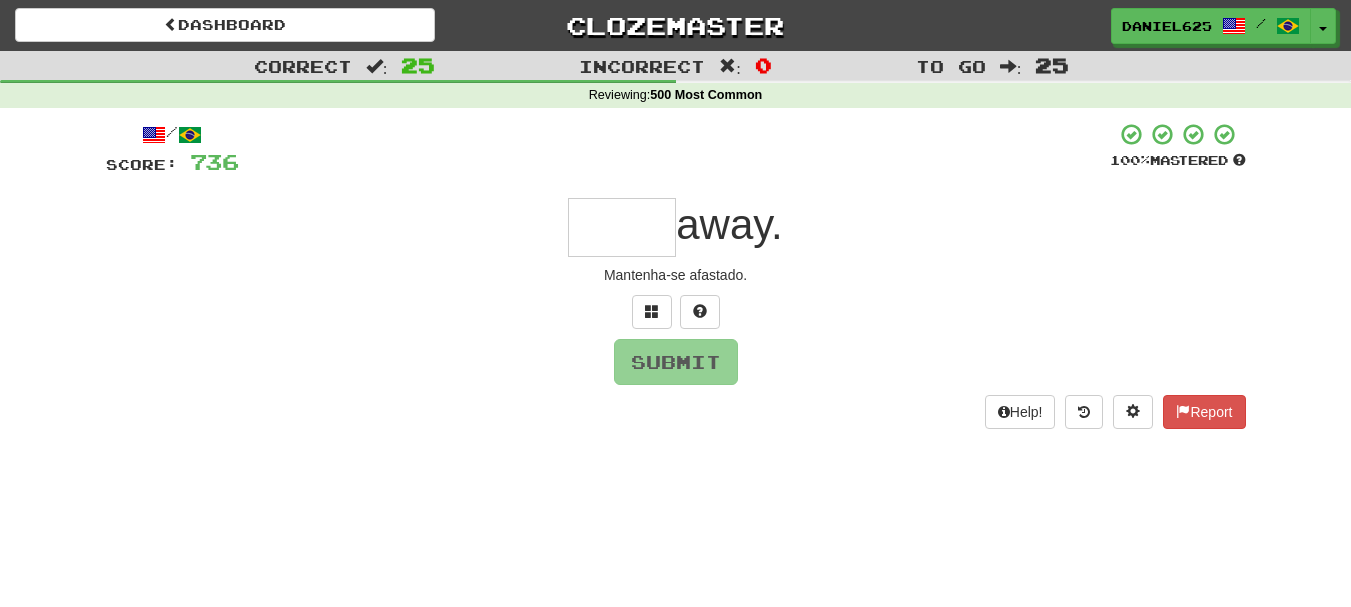 type on "*" 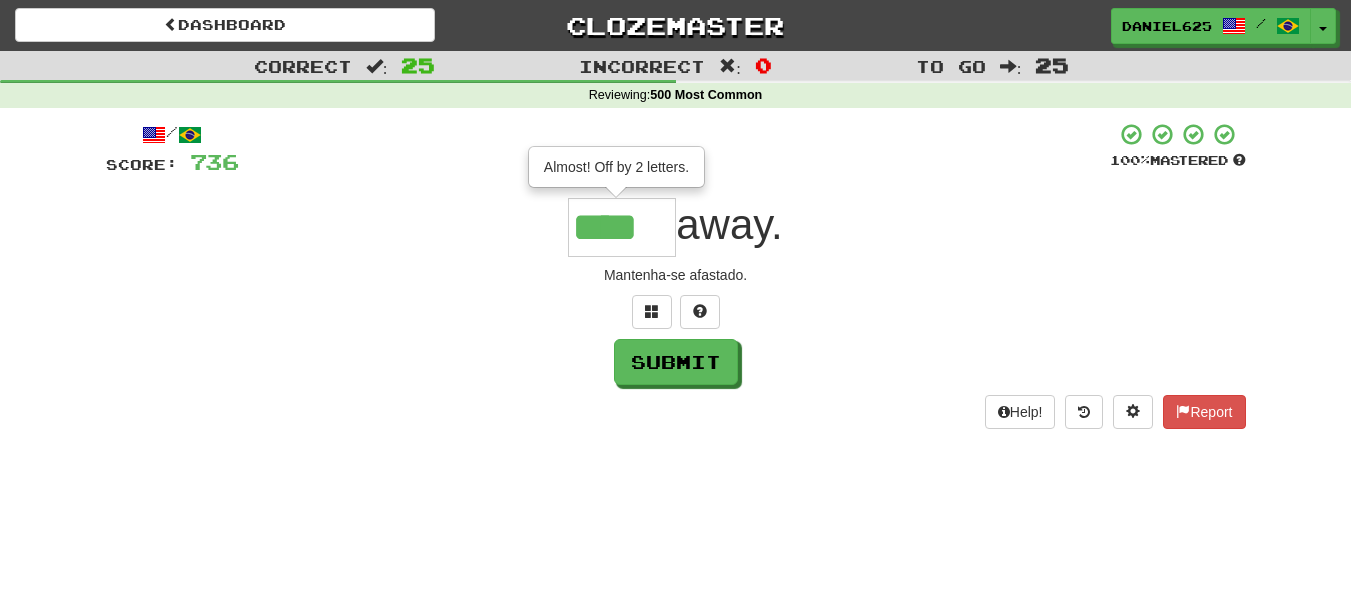 type on "****" 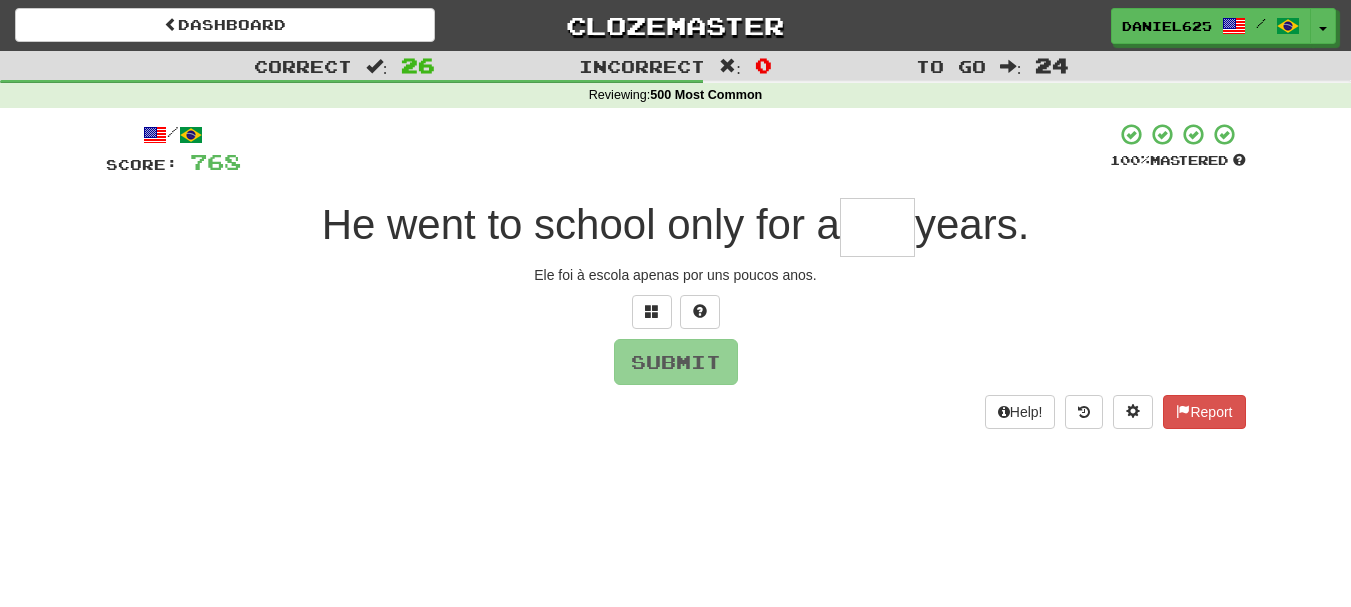 type on "*" 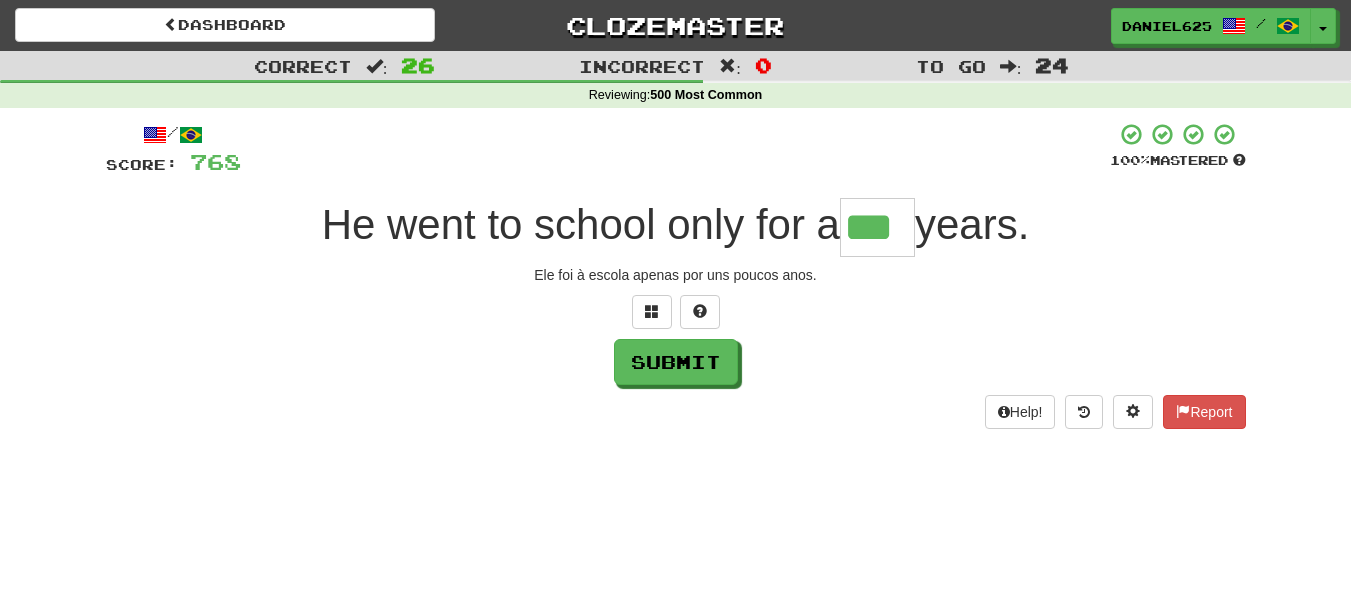 type on "***" 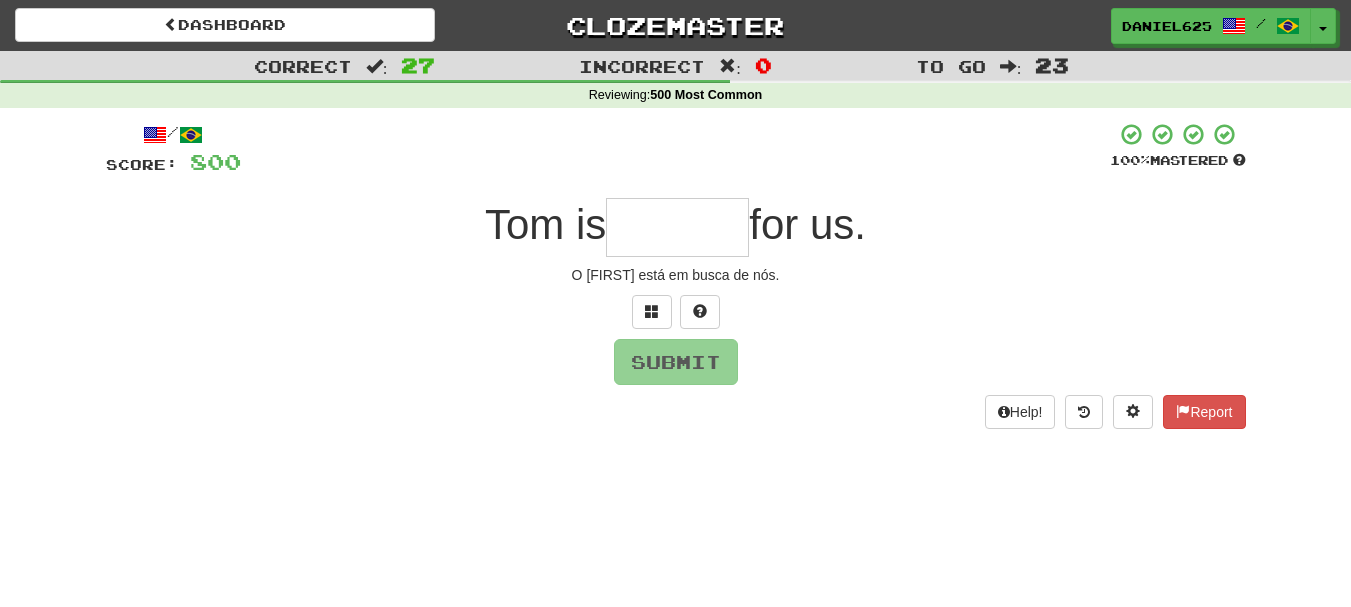 type on "*" 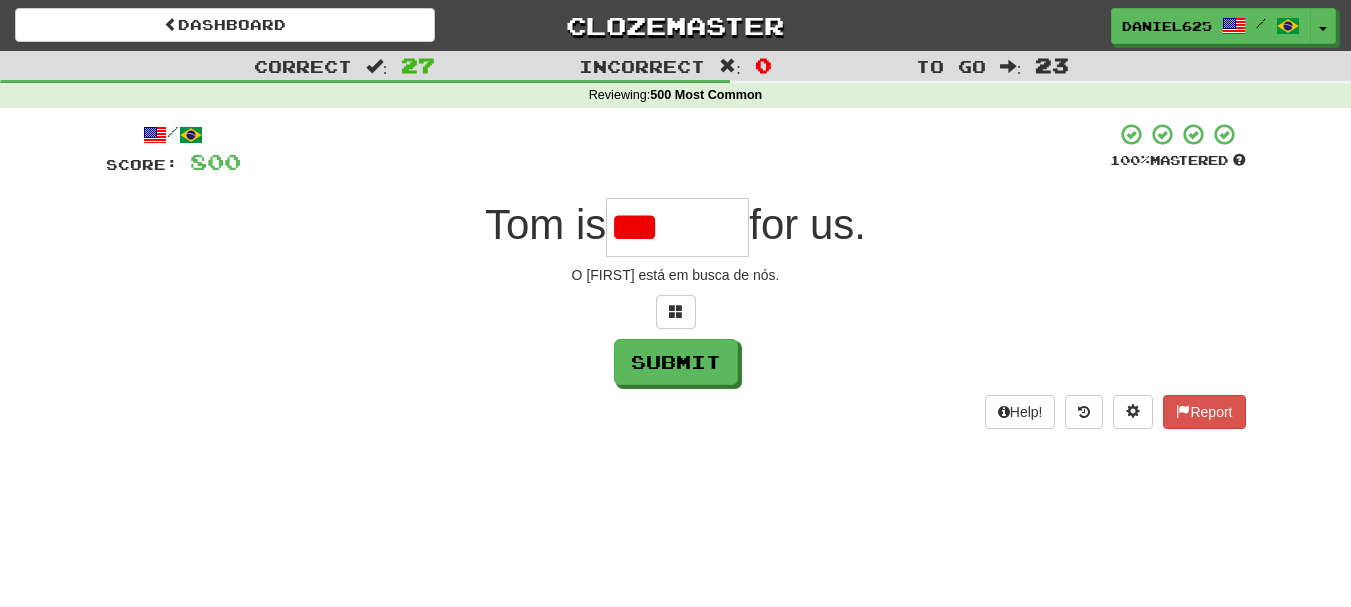 type on "*******" 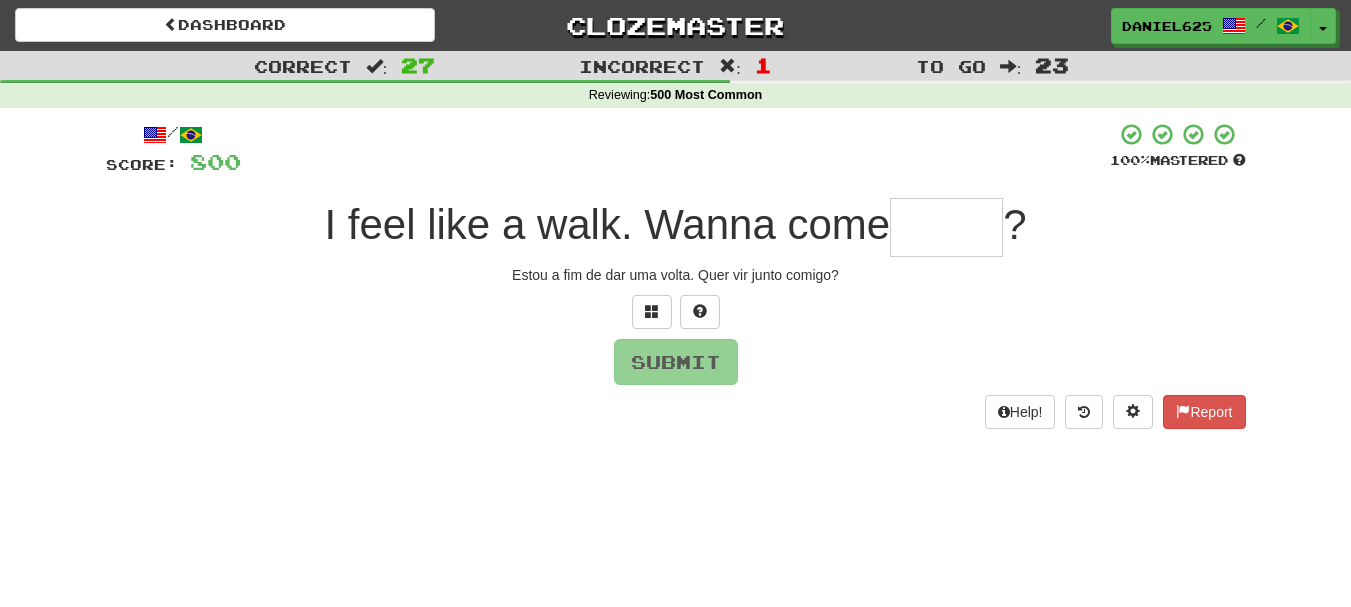 type on "*" 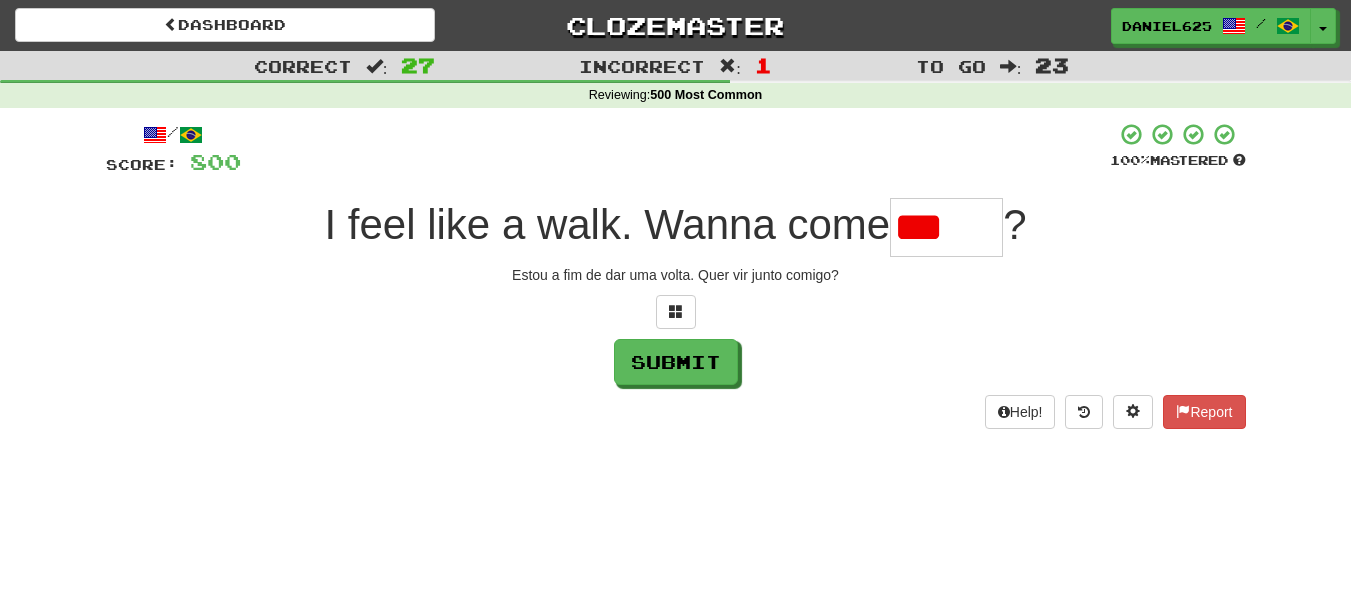 type on "*****" 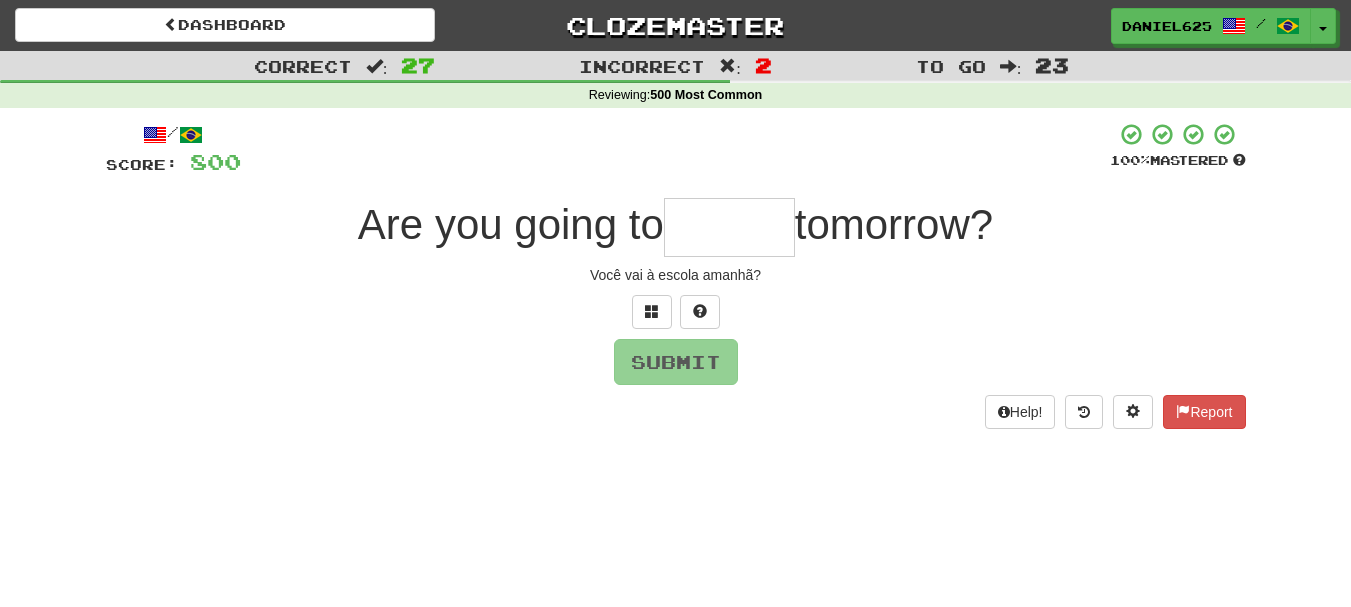 type on "*" 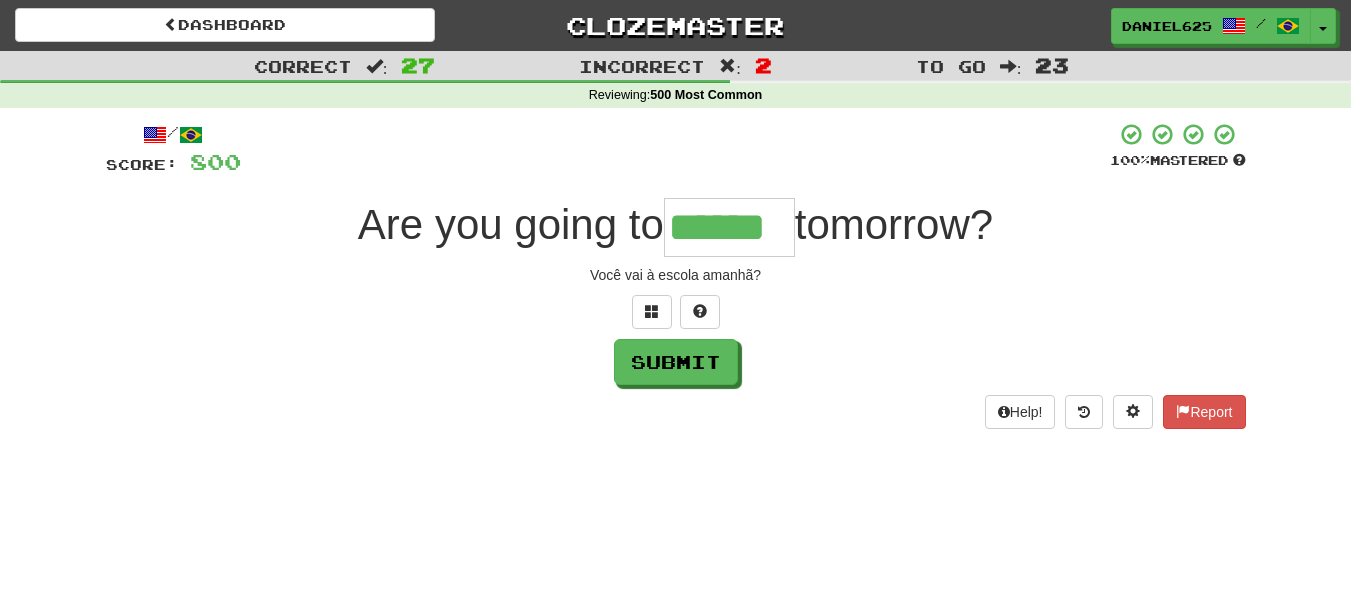 type on "******" 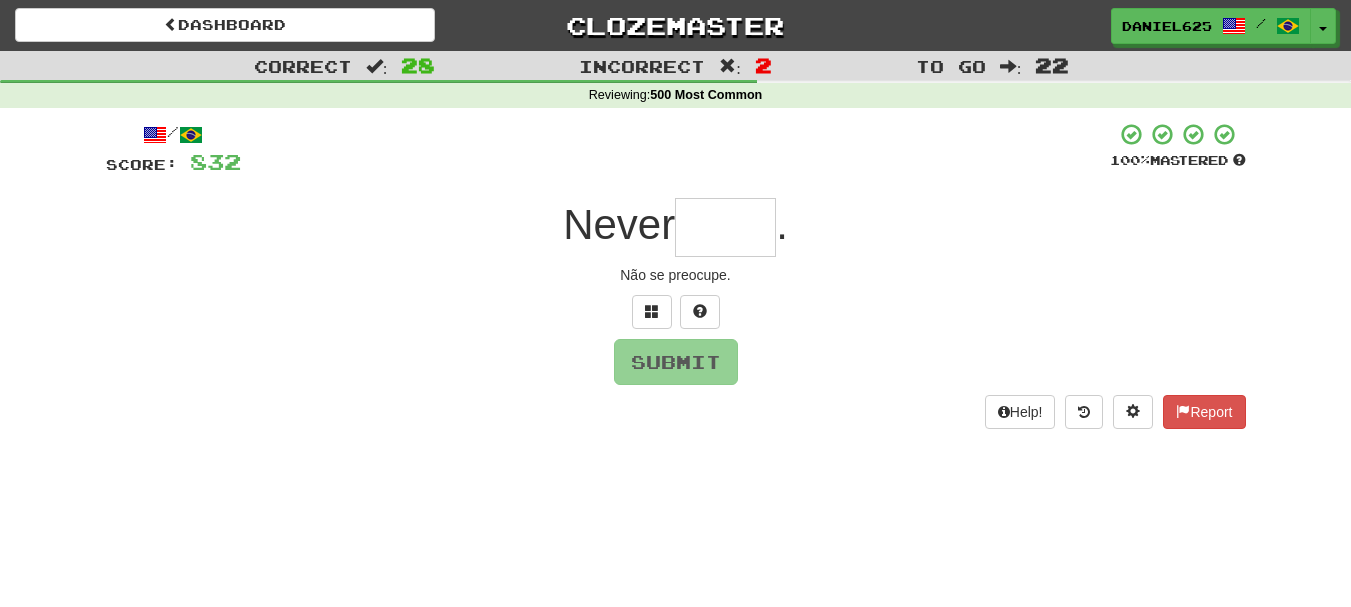type on "*" 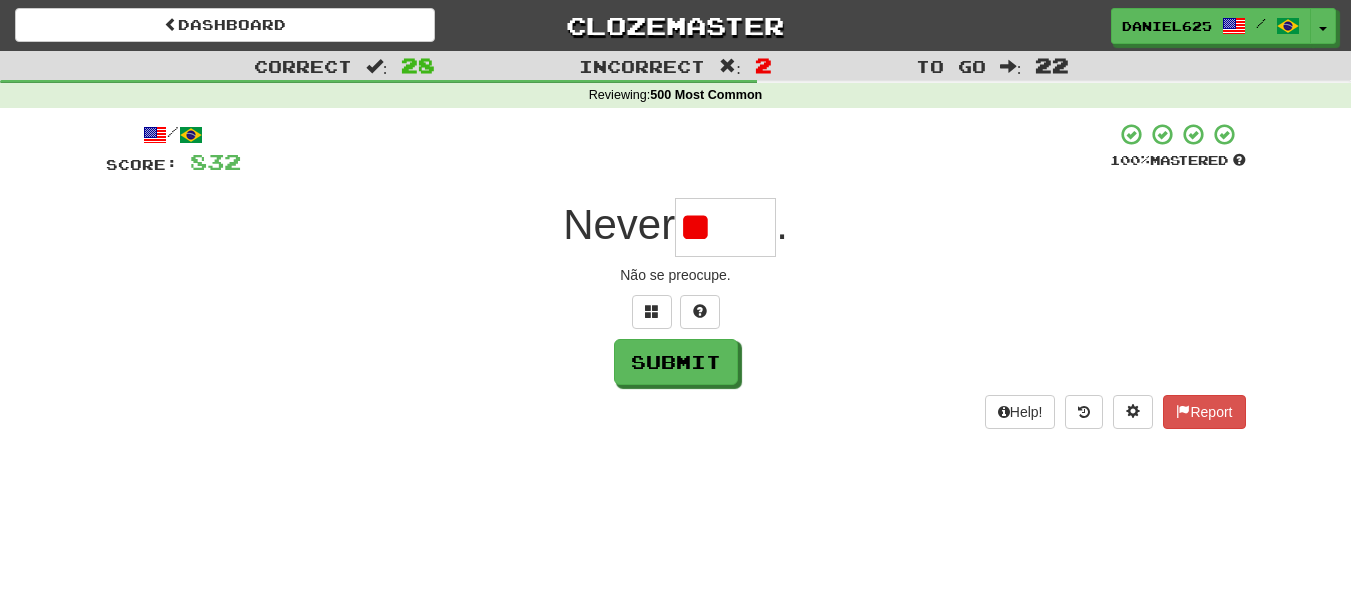 type on "*" 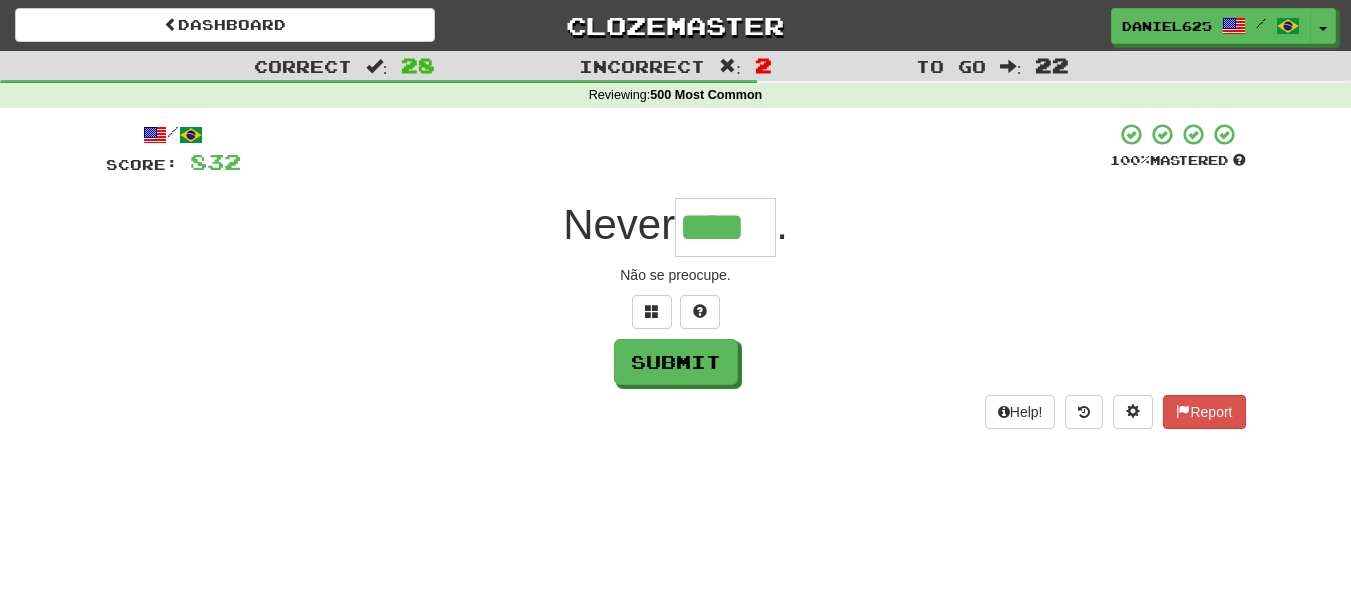 type on "****" 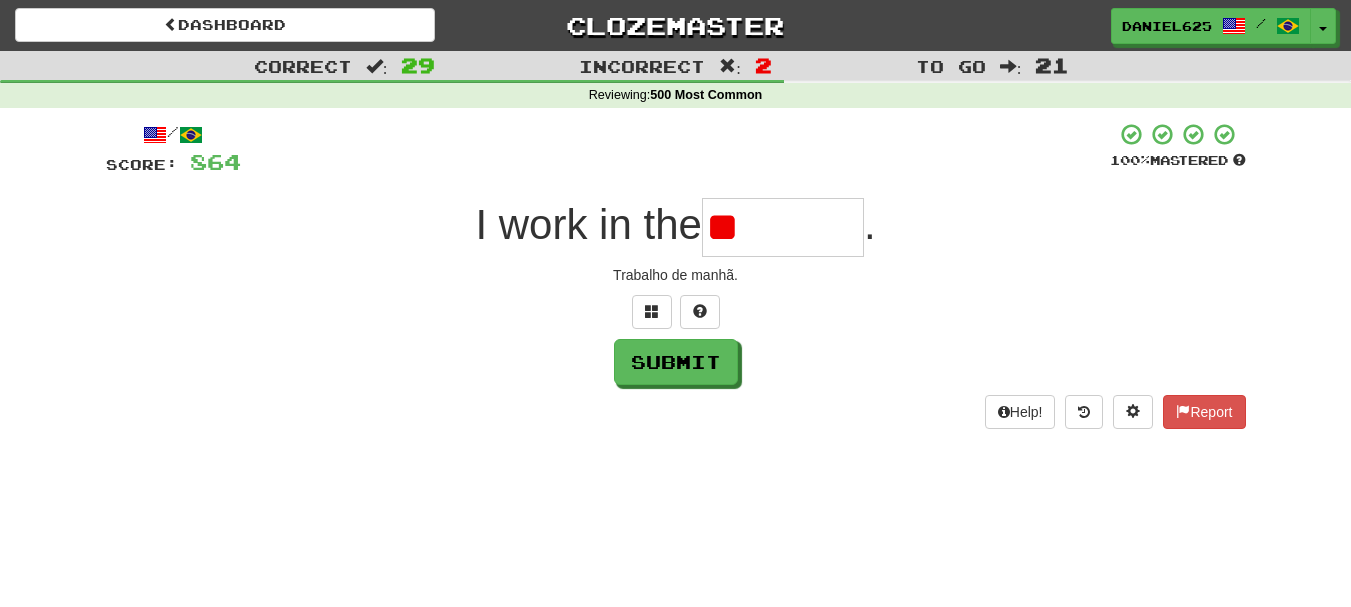type on "*" 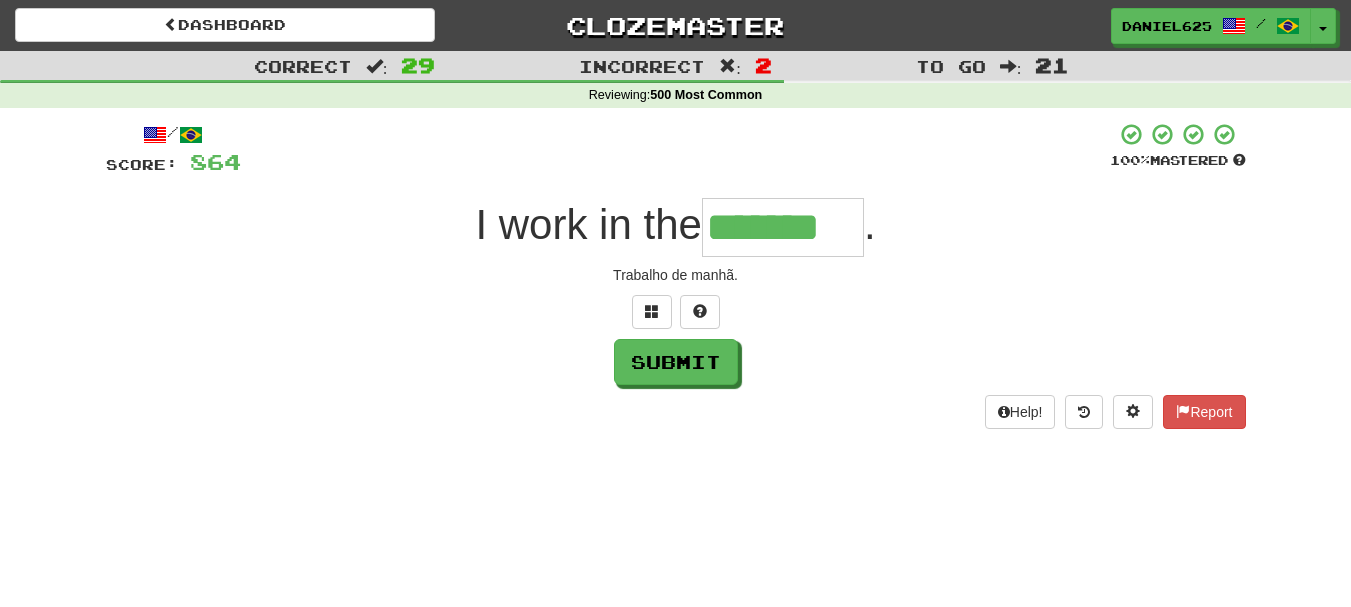type on "*******" 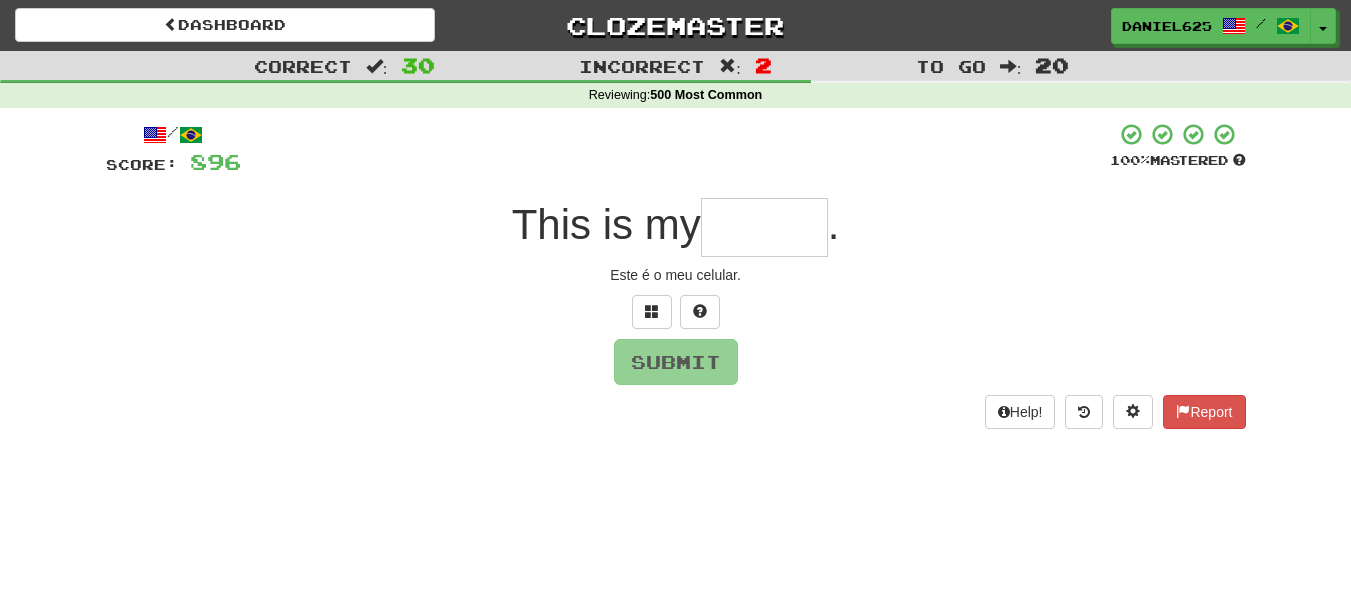 type on "*" 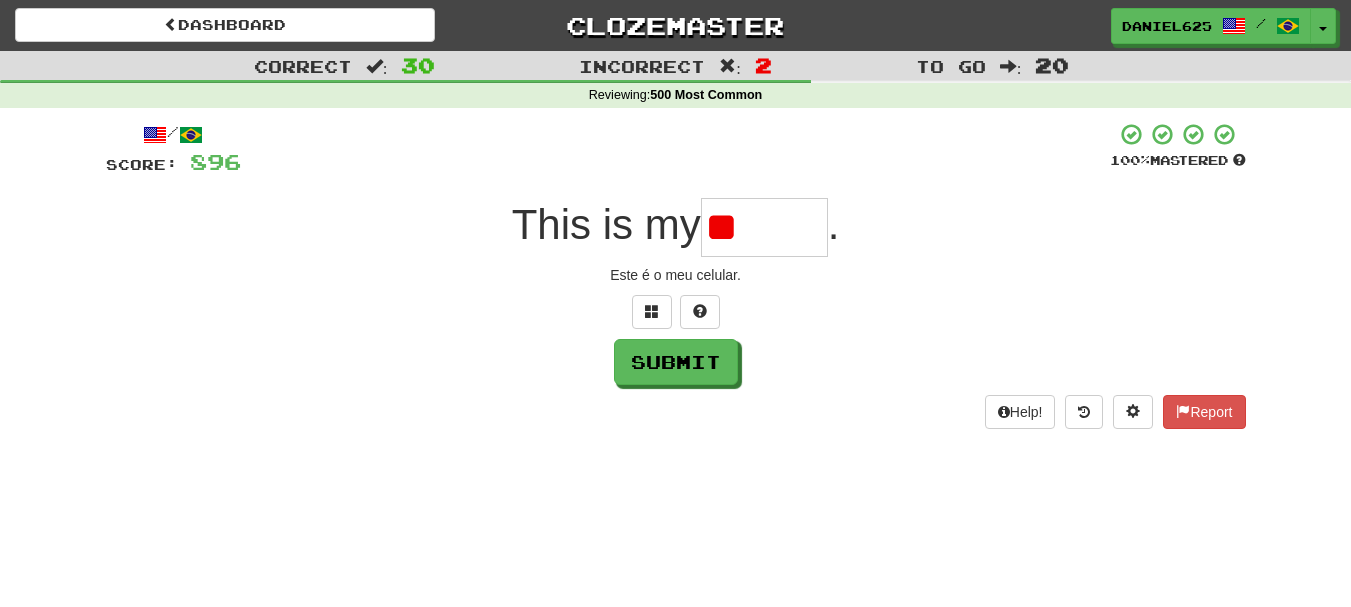 type on "*" 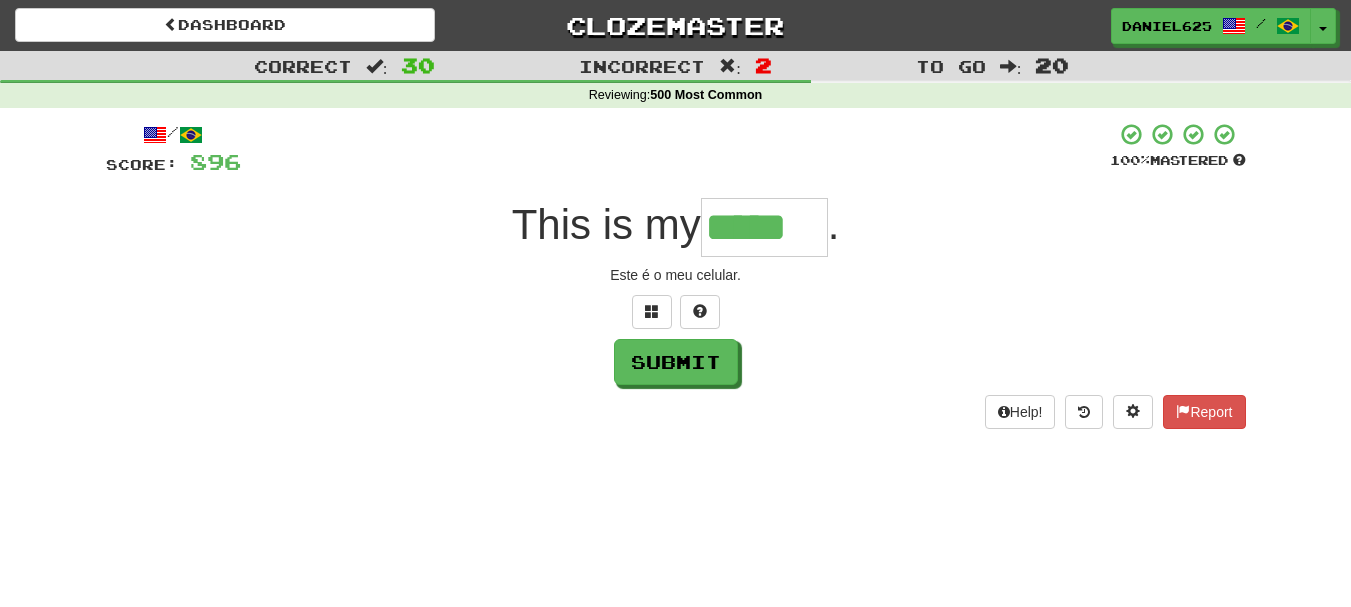 type on "*****" 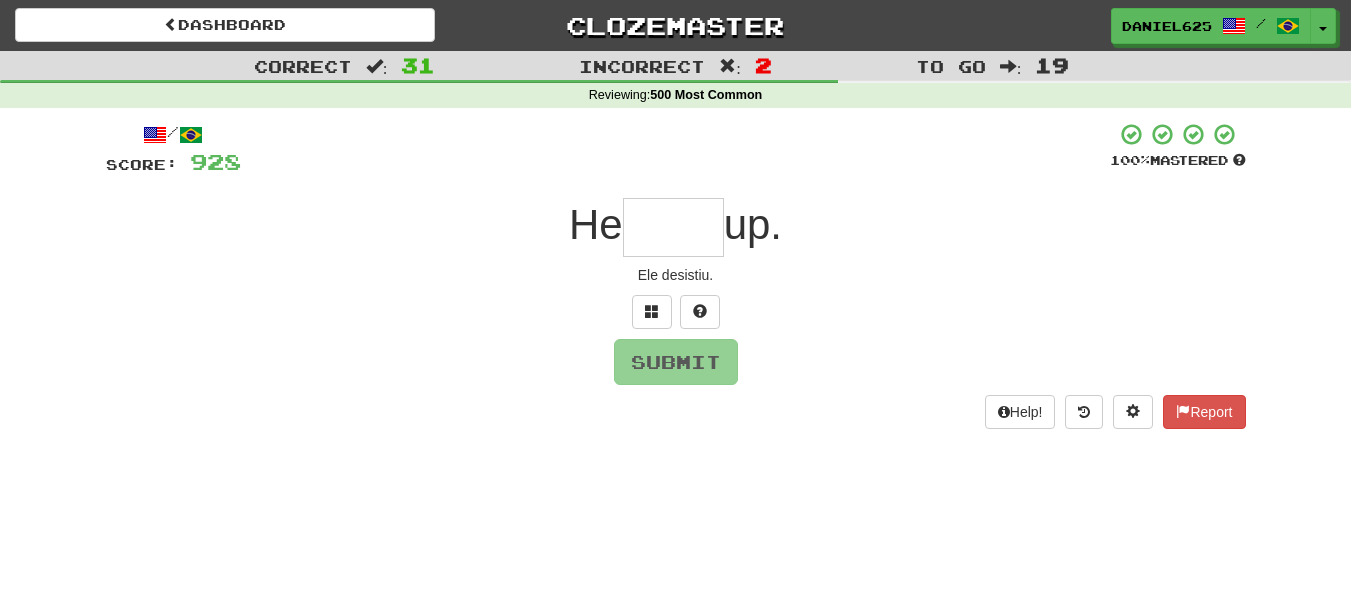 type on "*" 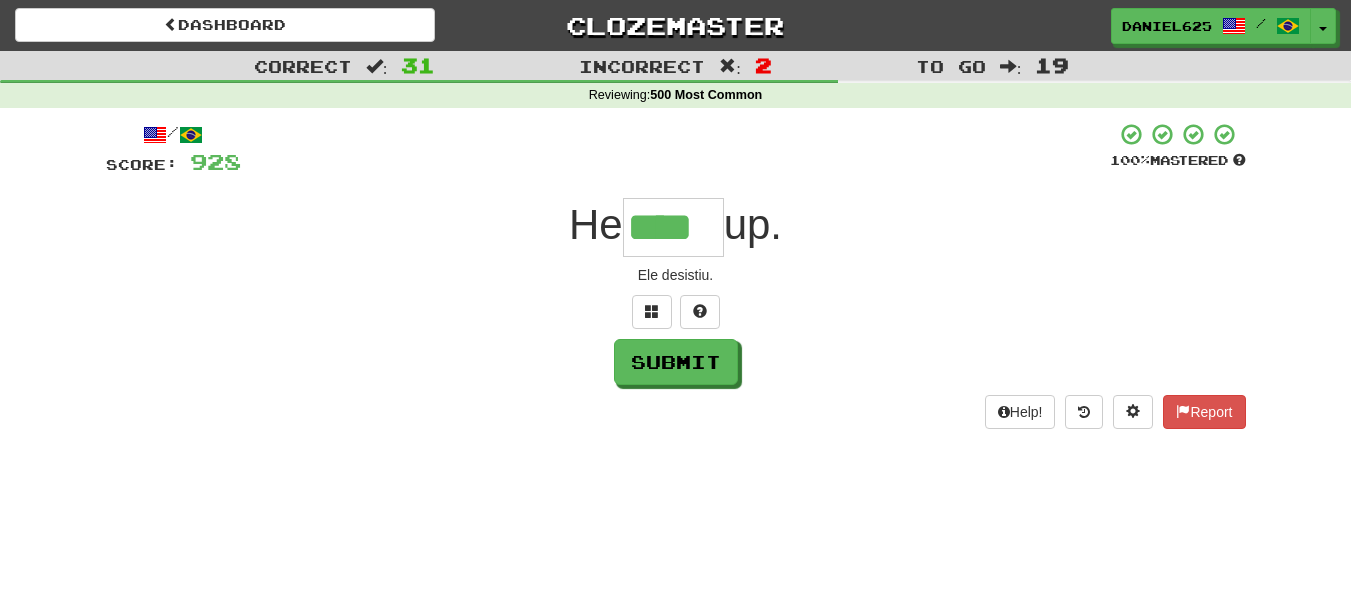 type on "****" 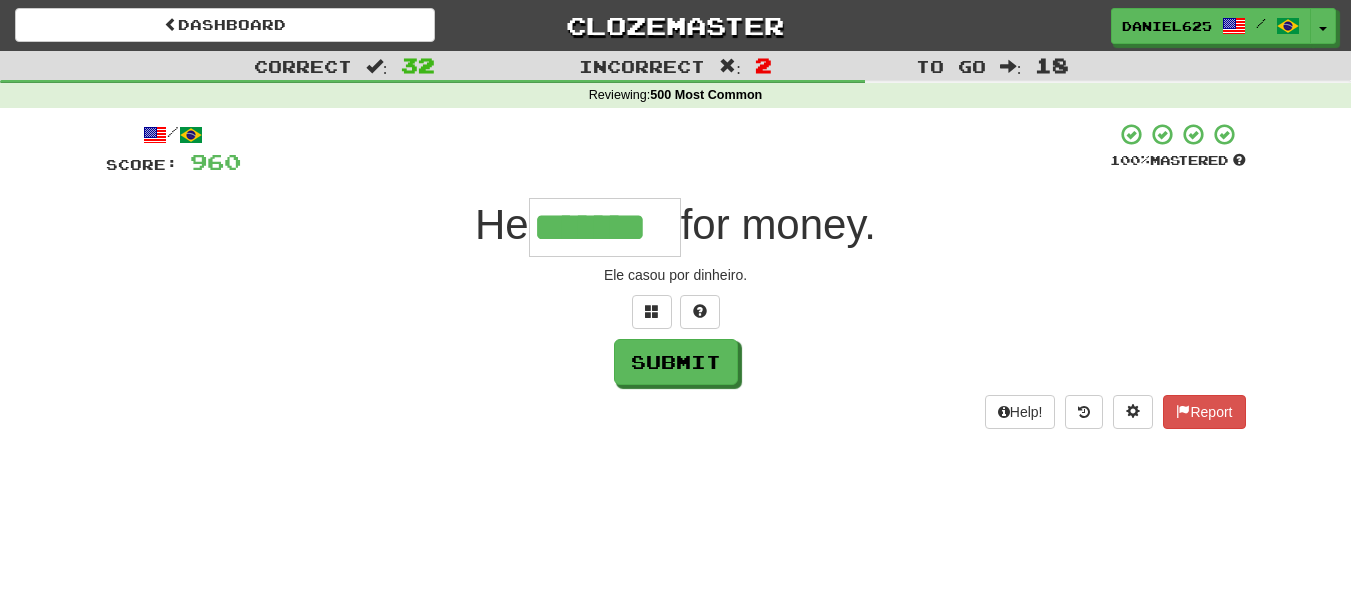type on "*******" 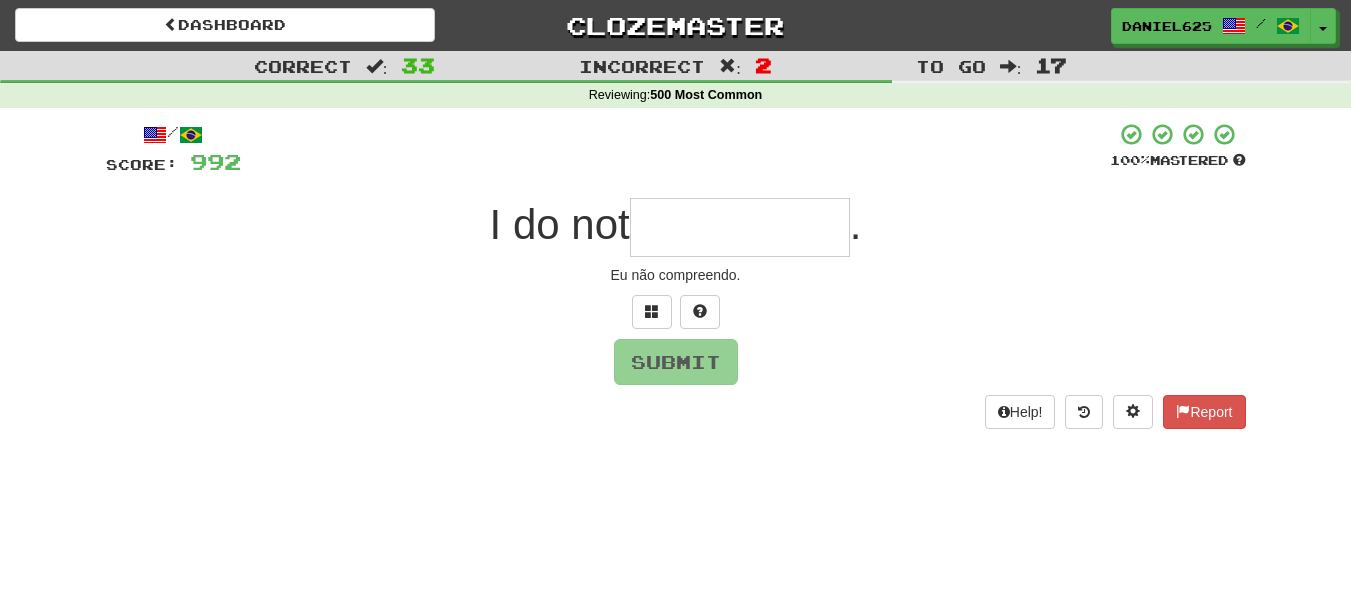 type on "*" 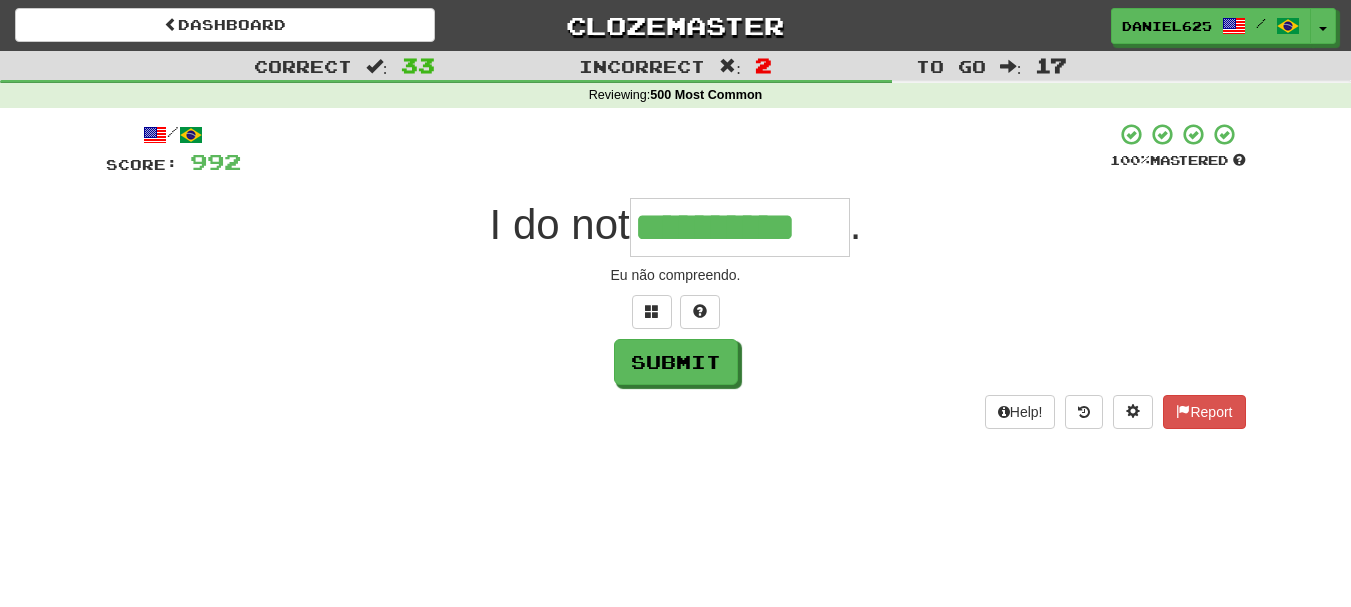 type on "**********" 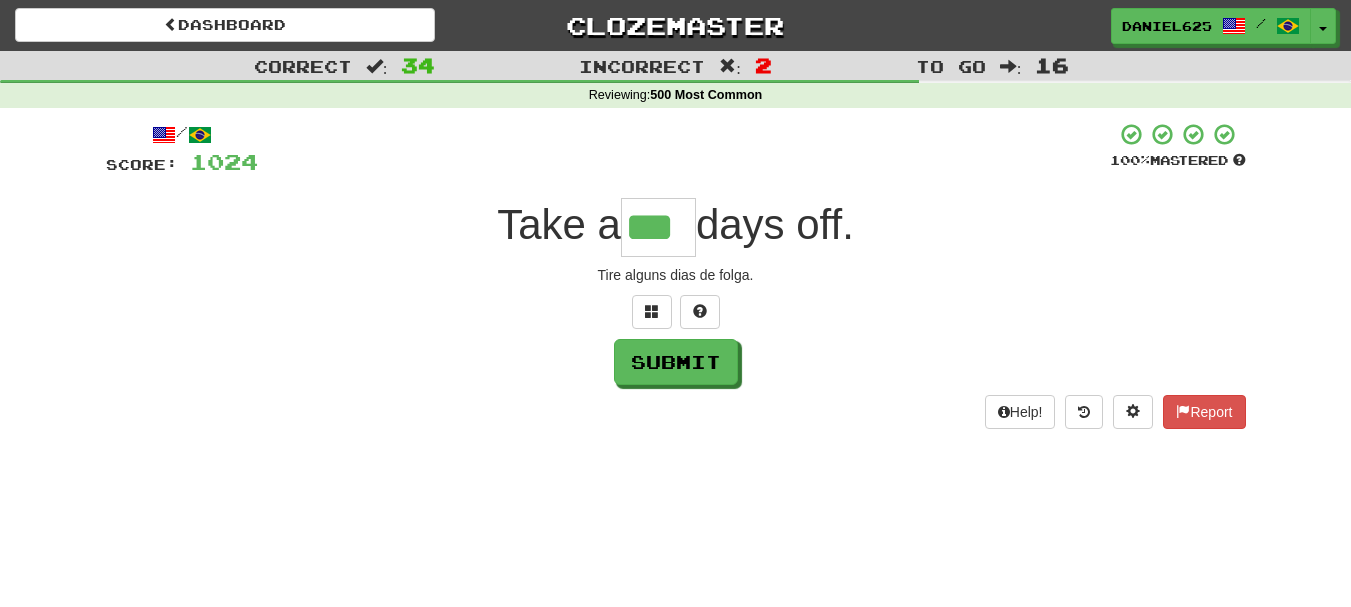 type on "***" 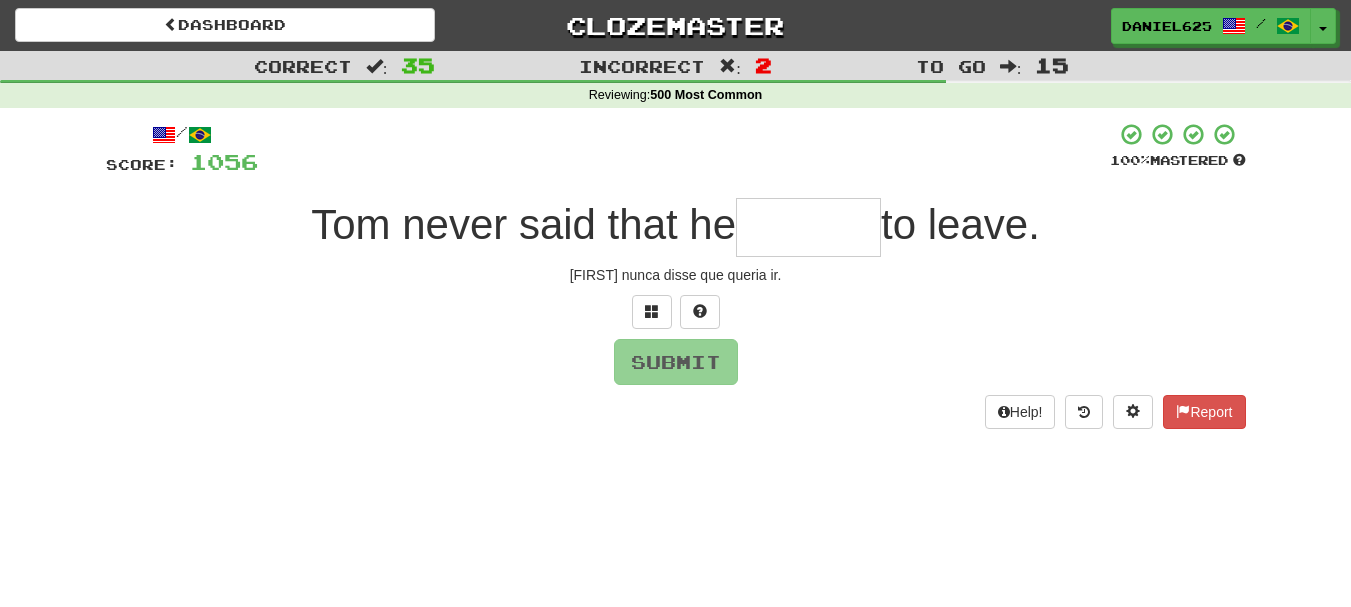 type on "*" 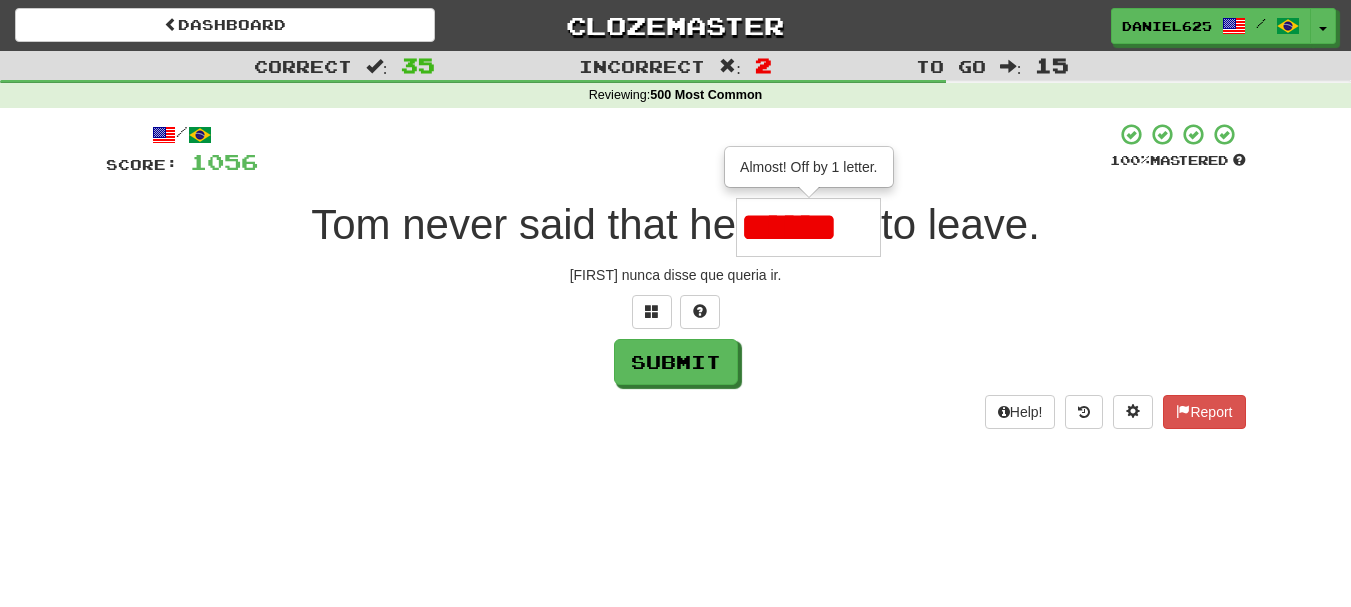 scroll, scrollTop: 0, scrollLeft: 0, axis: both 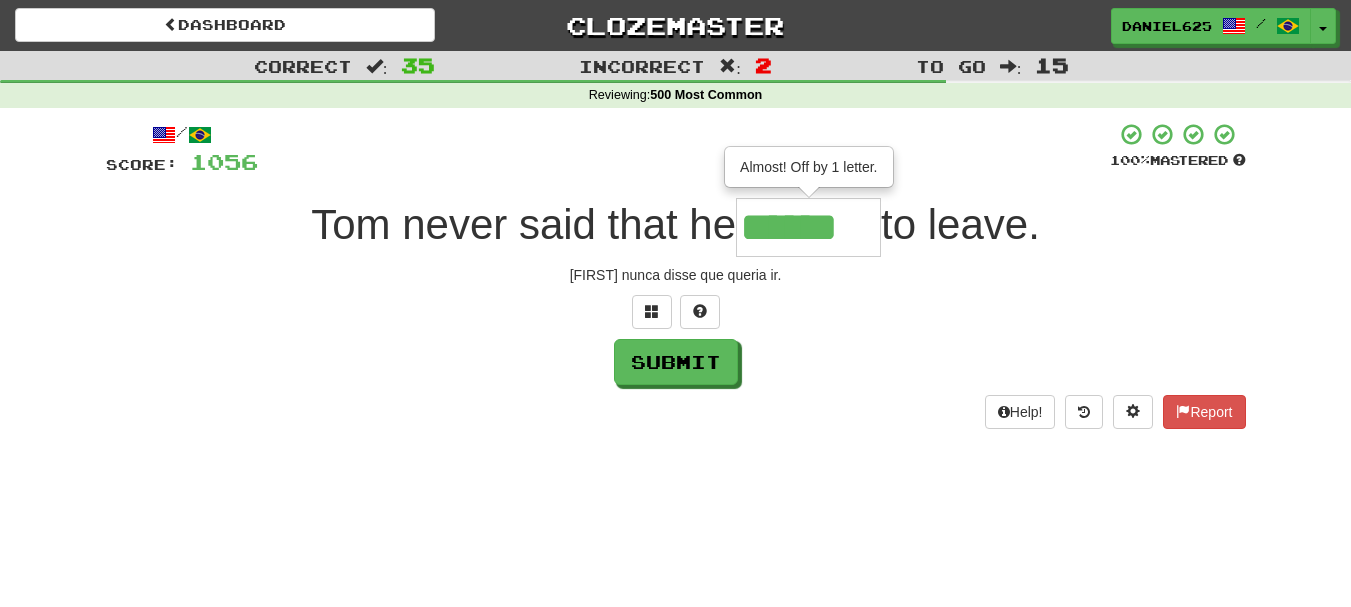 type on "******" 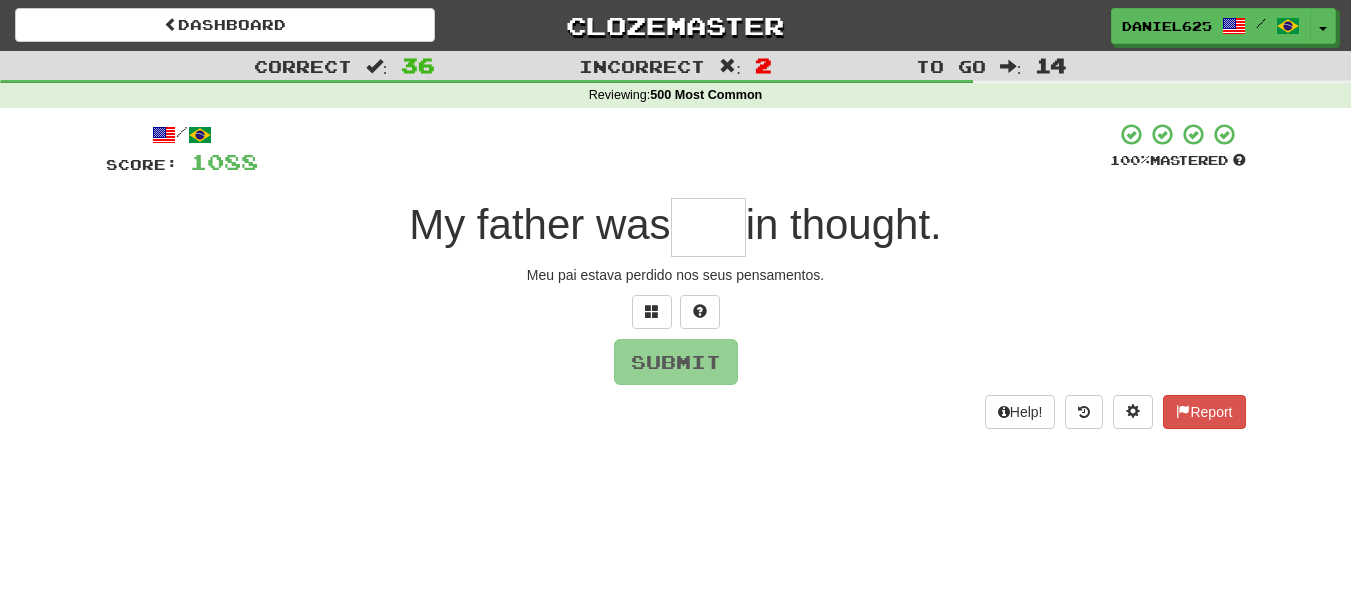 type on "*" 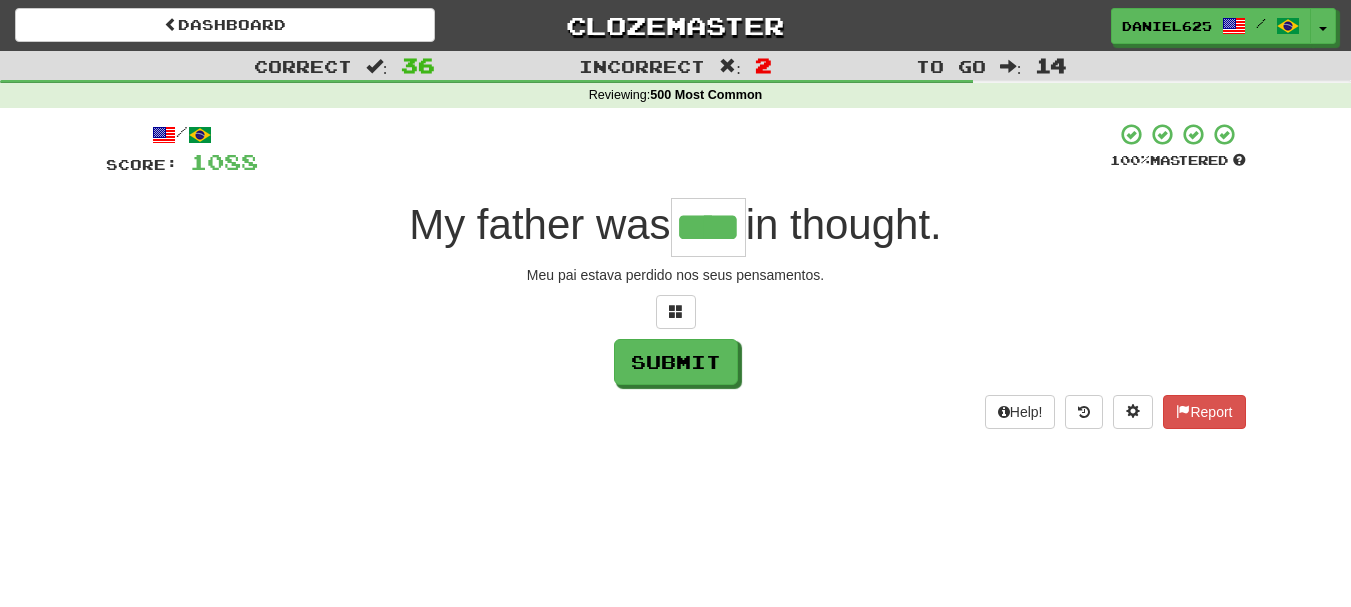 type on "****" 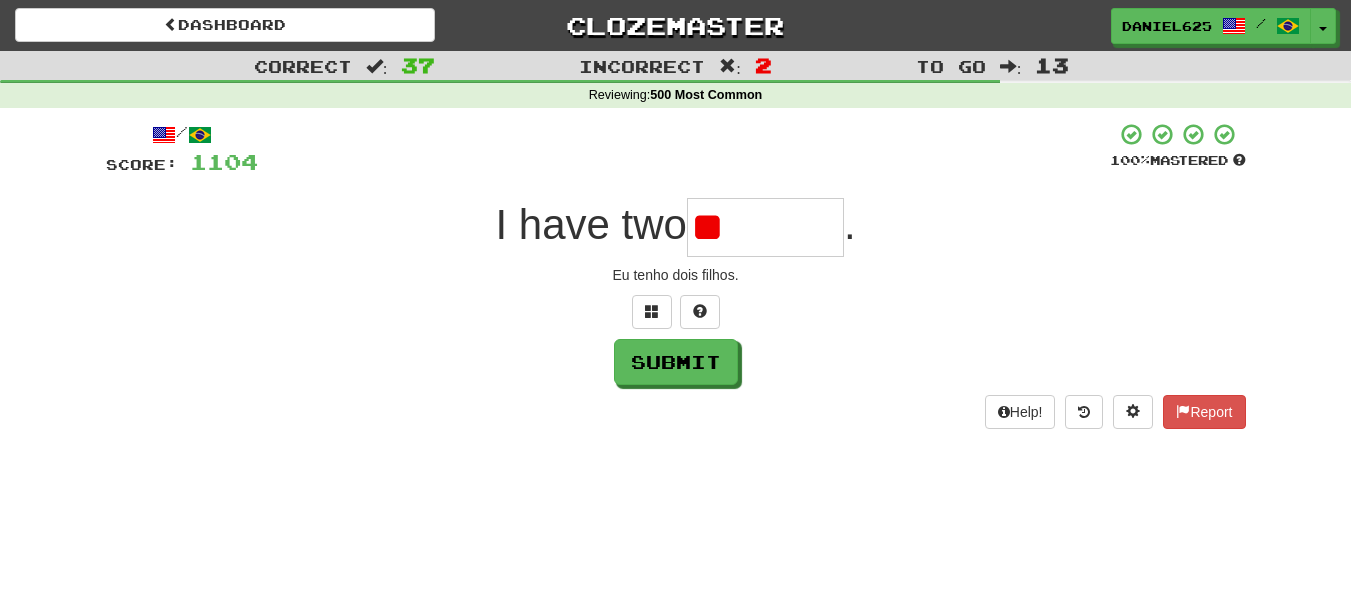 type on "*" 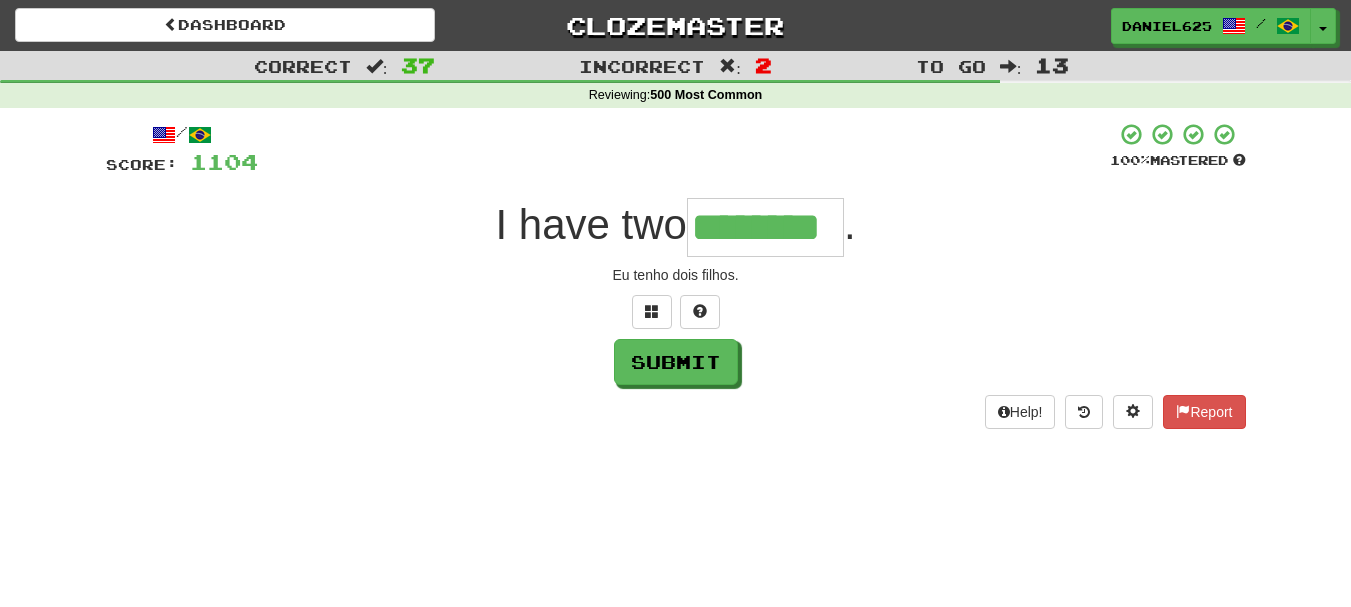 type on "********" 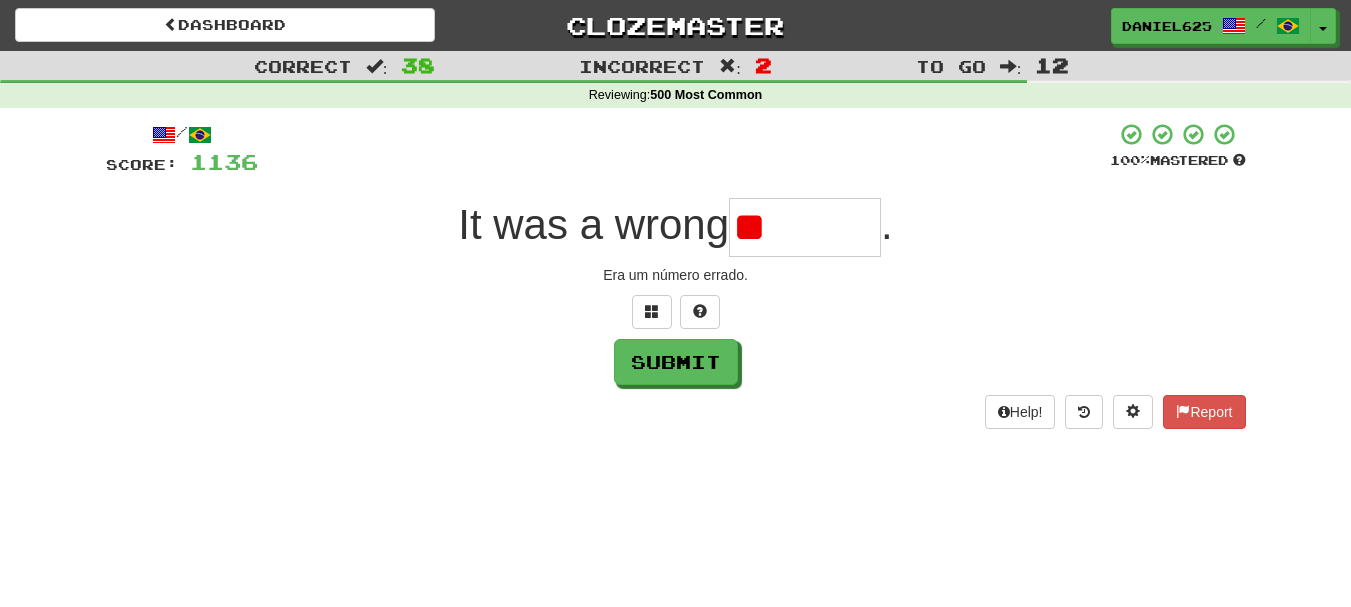 type on "*" 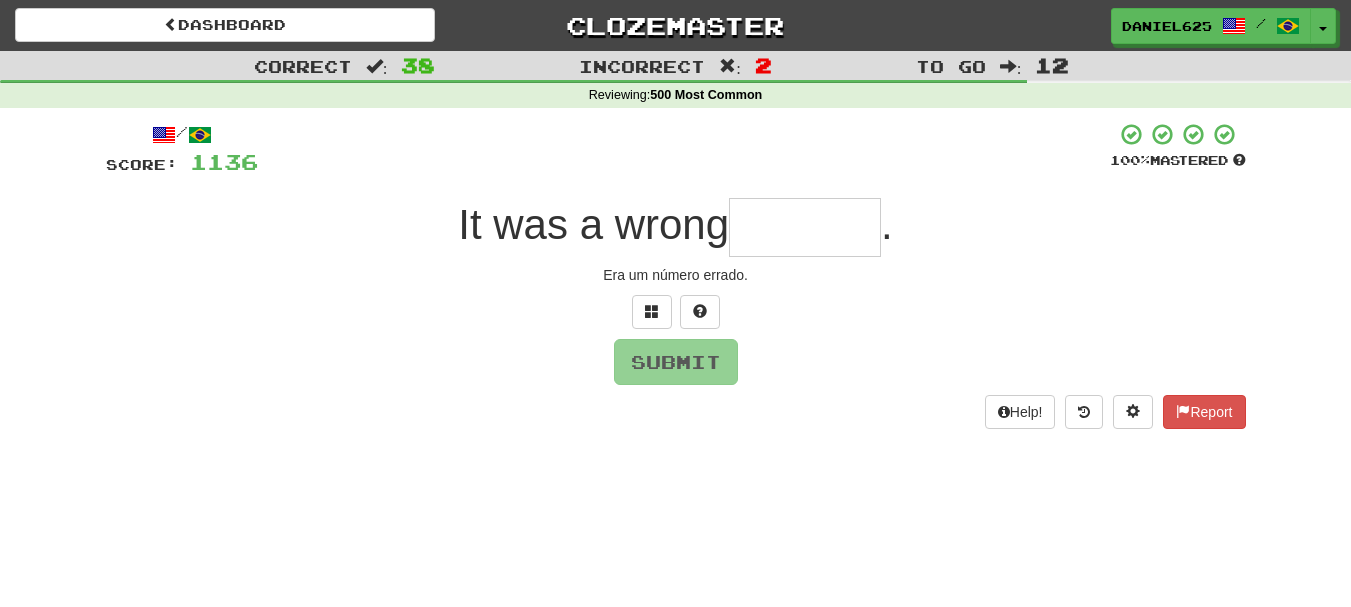 type on "*" 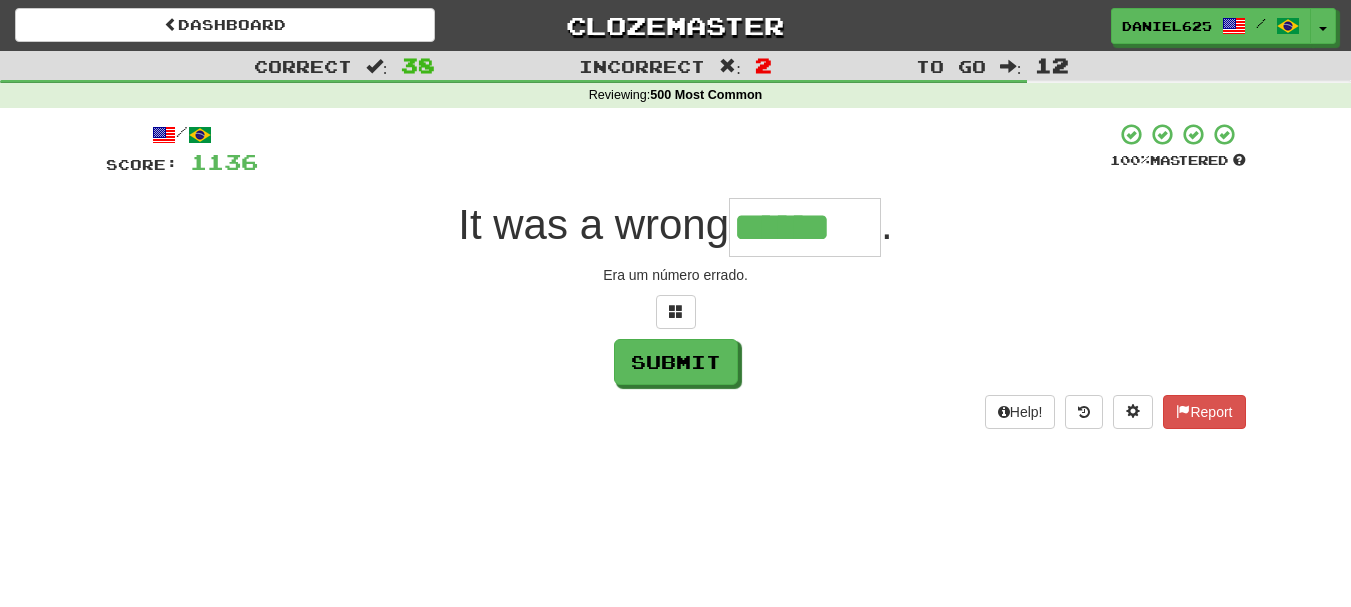 type on "******" 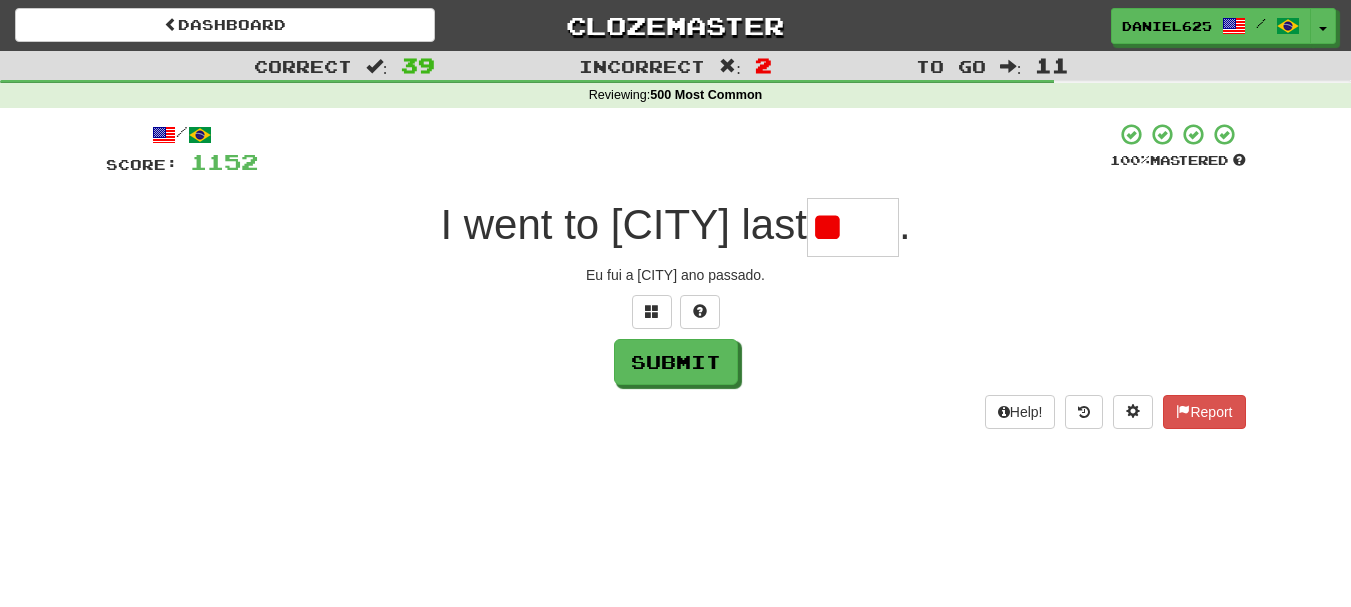 type on "*" 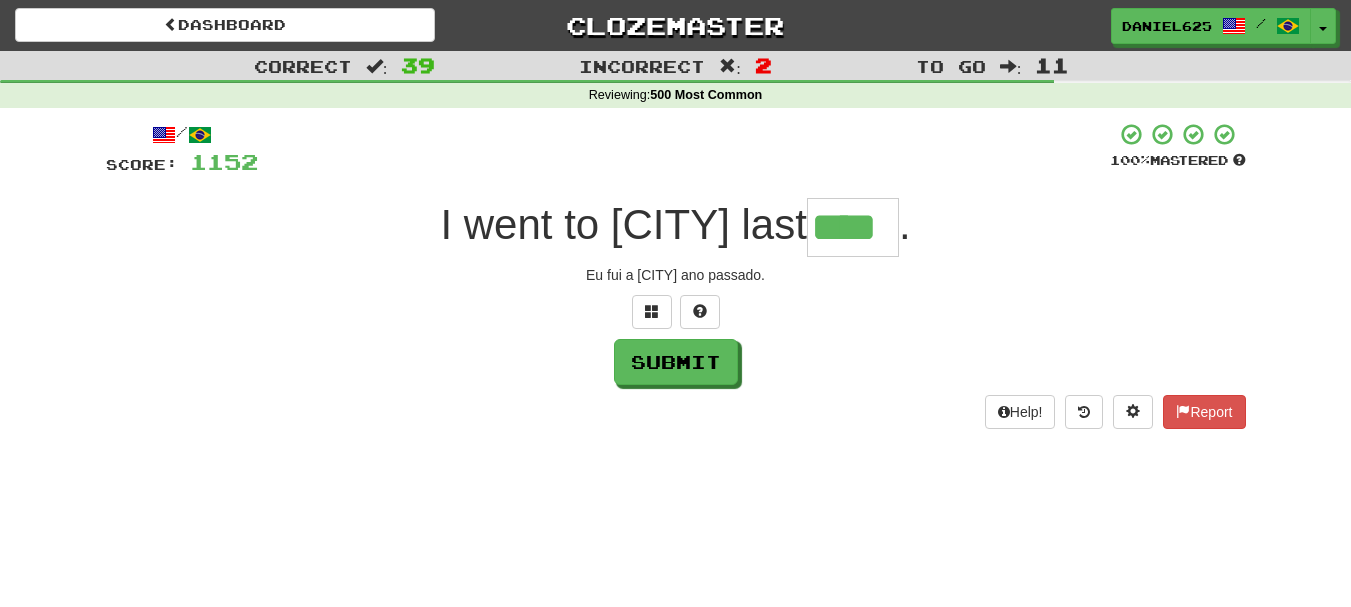 type on "****" 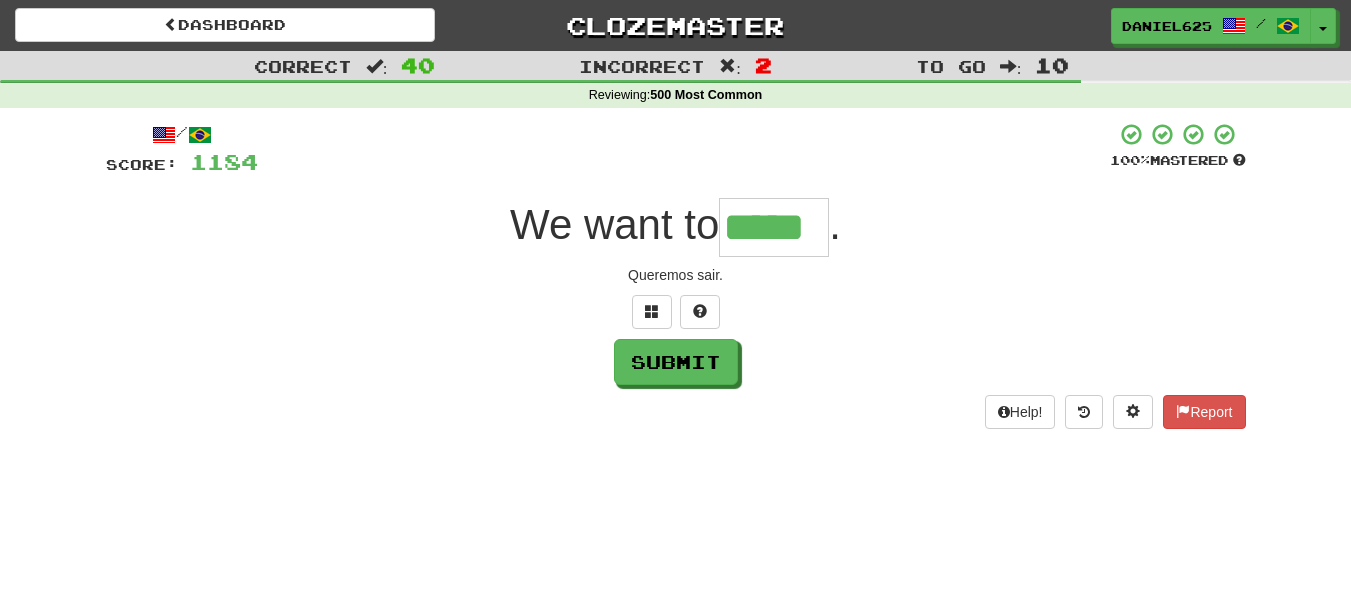 type on "*****" 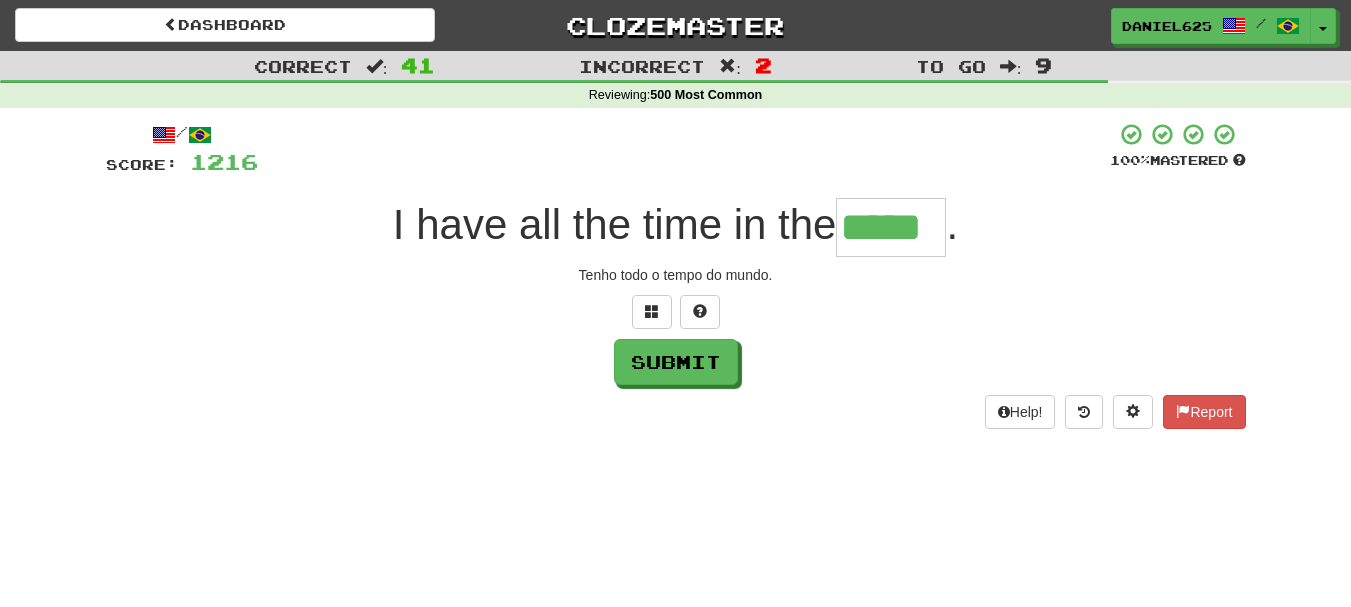 type on "*****" 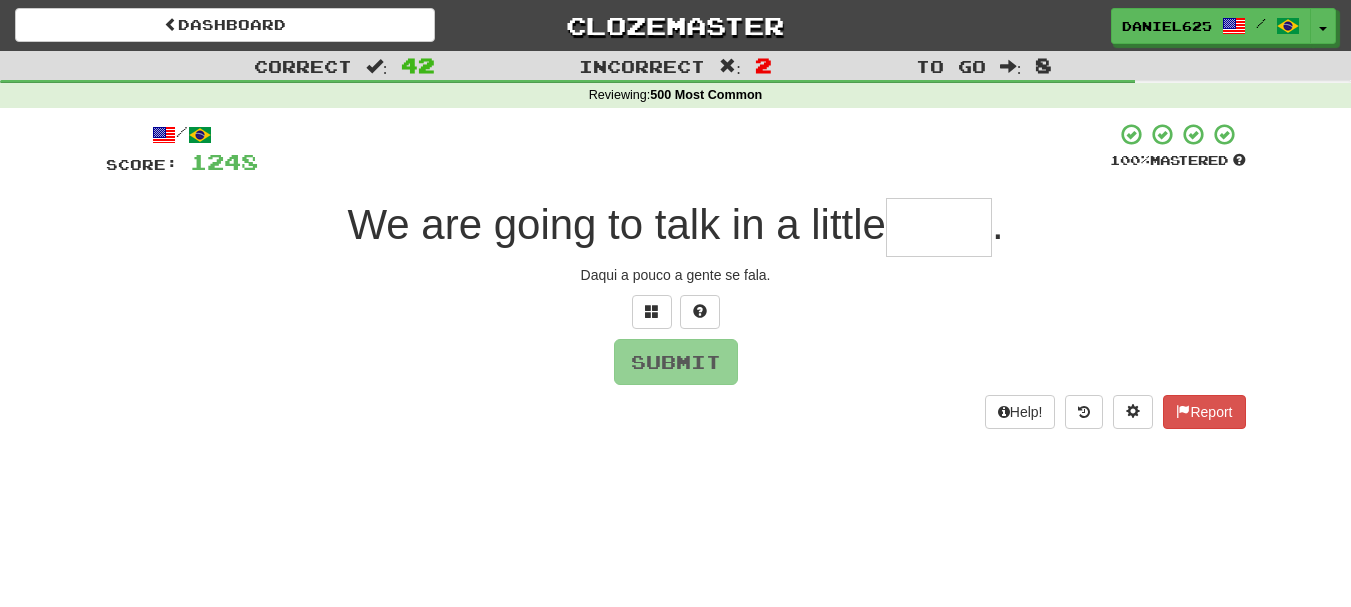 type on "*" 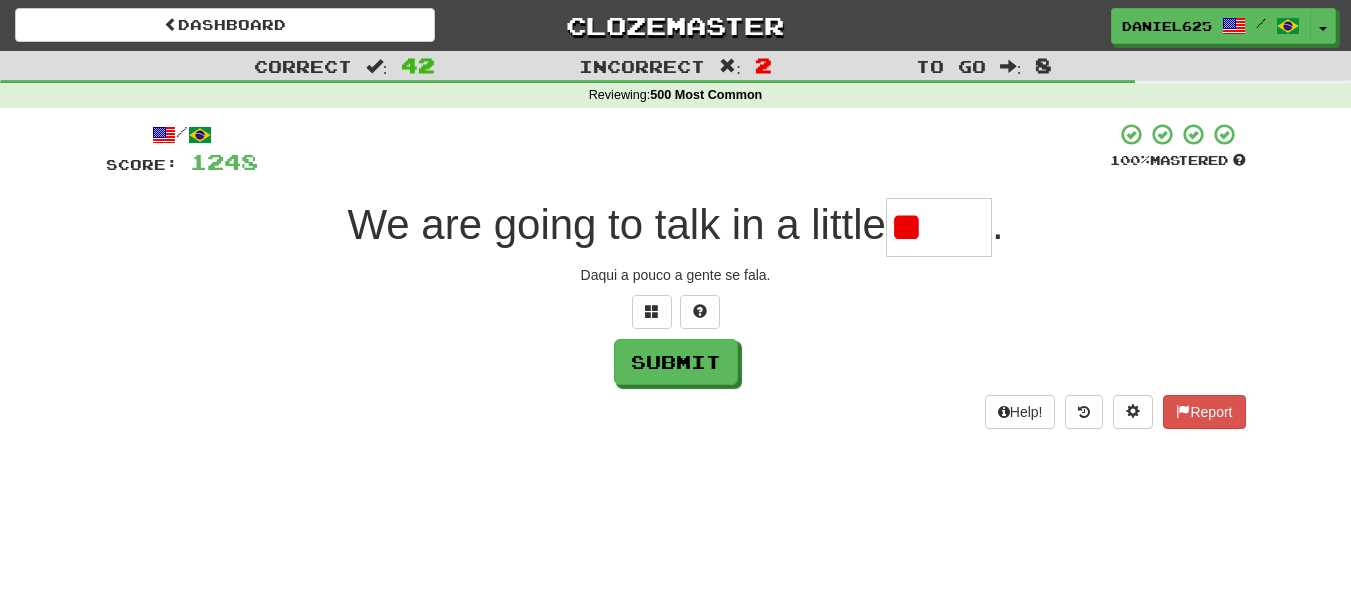 type on "*" 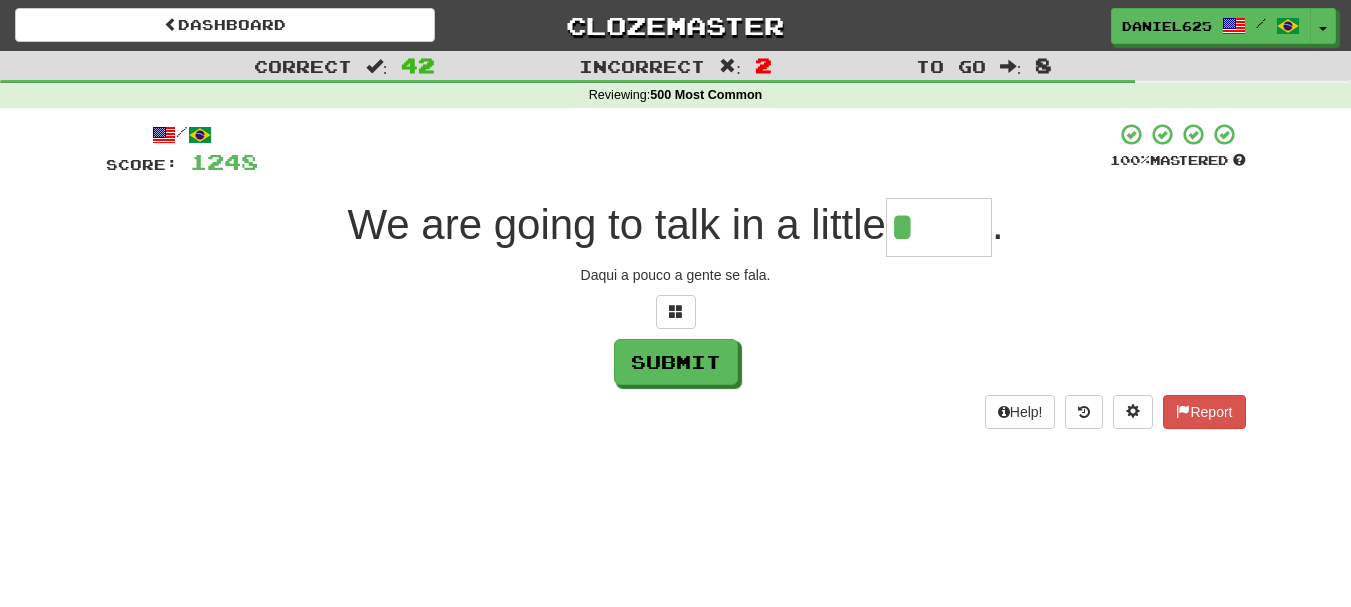 type on "*****" 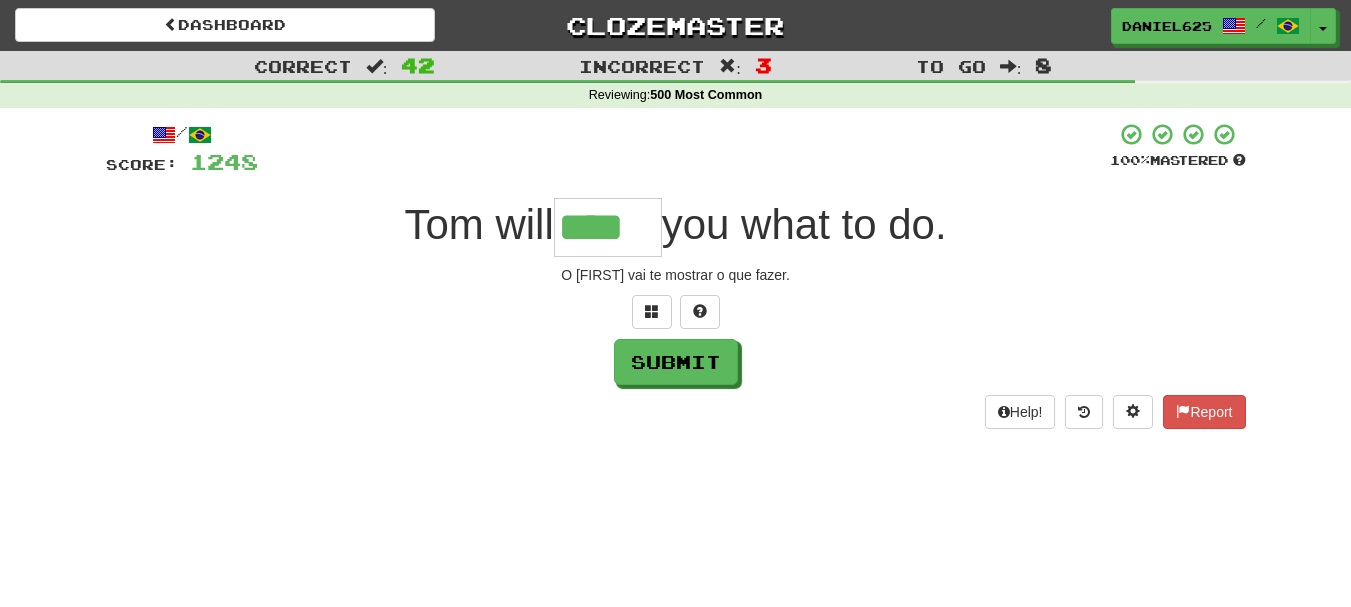 type on "****" 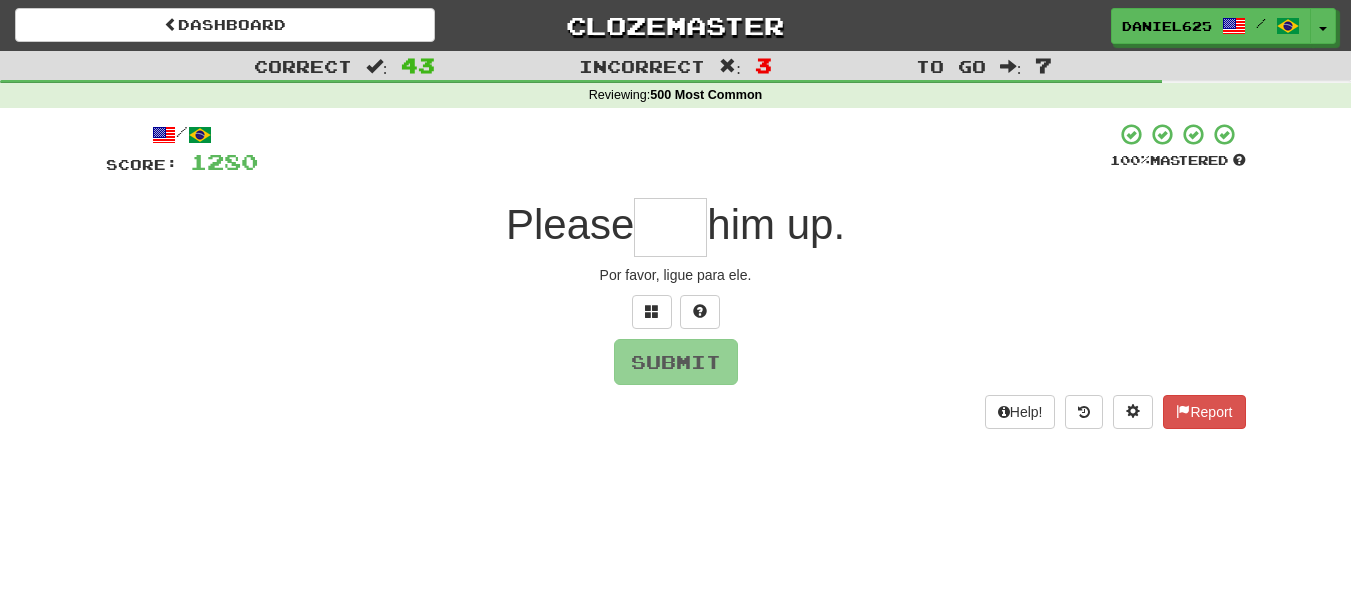 type 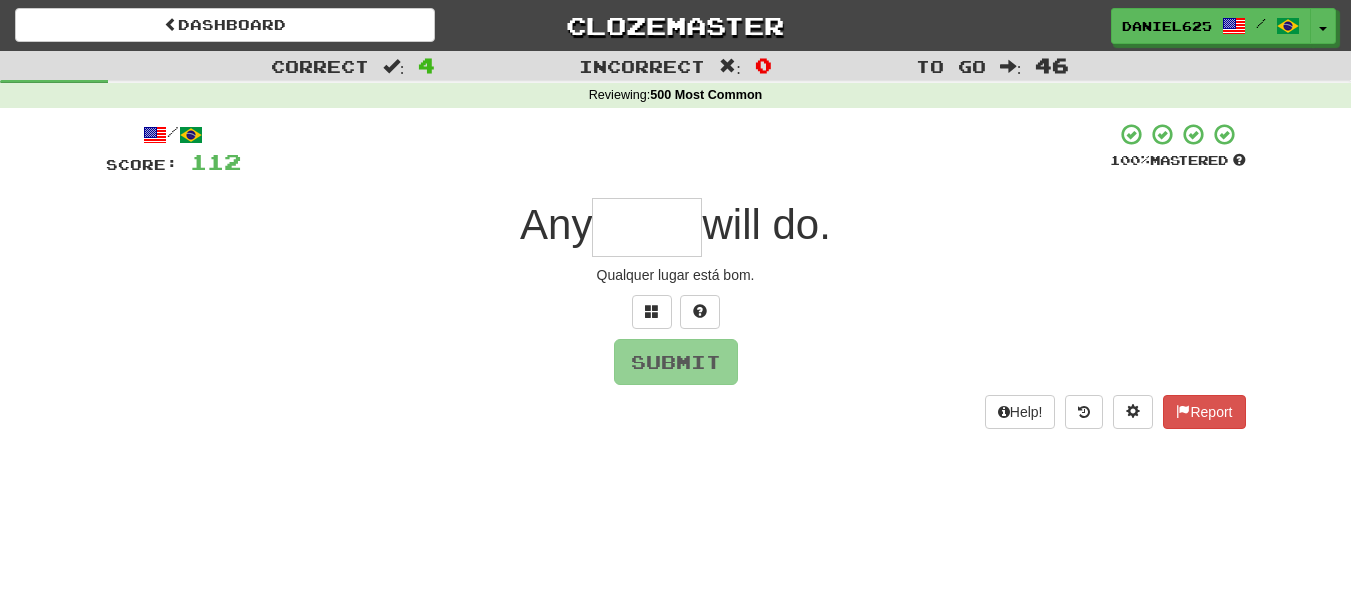 click at bounding box center [647, 227] 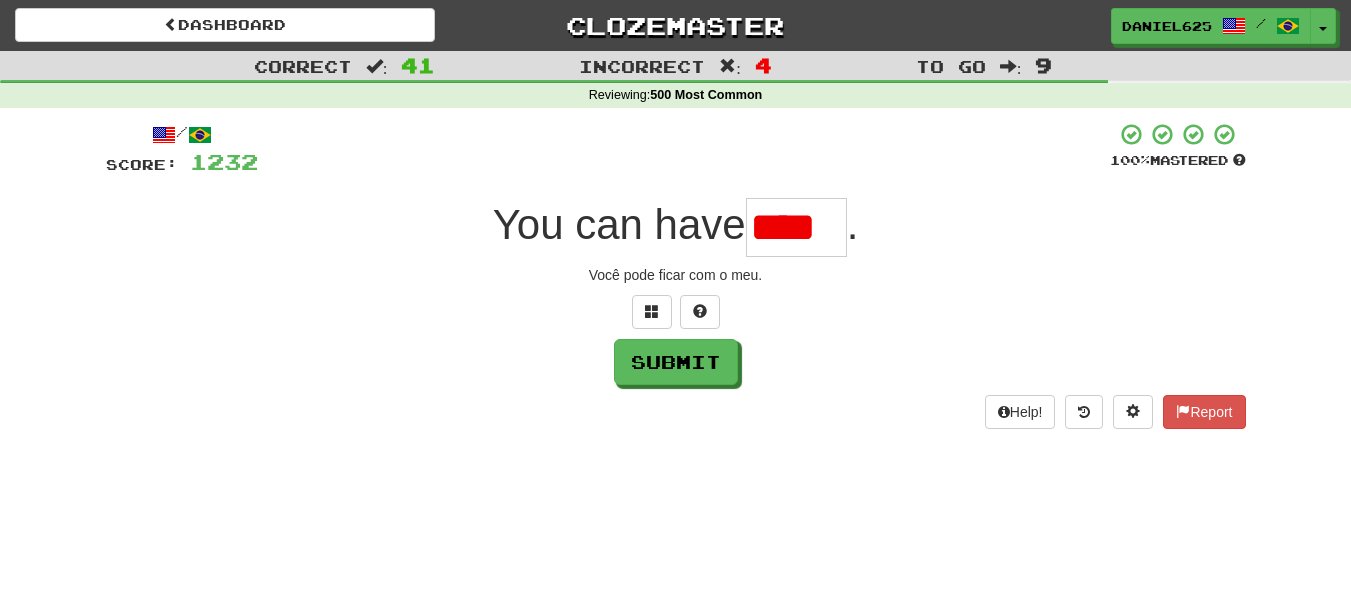 scroll, scrollTop: 0, scrollLeft: 0, axis: both 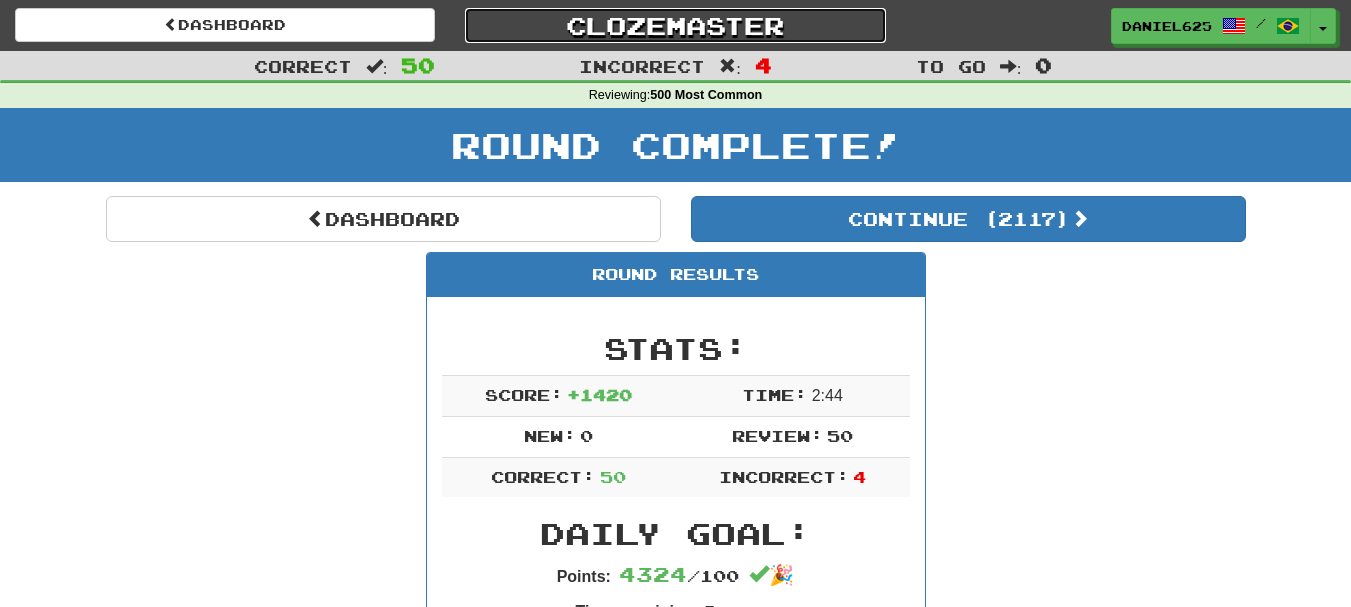 click on "Clozemaster" at bounding box center [675, 25] 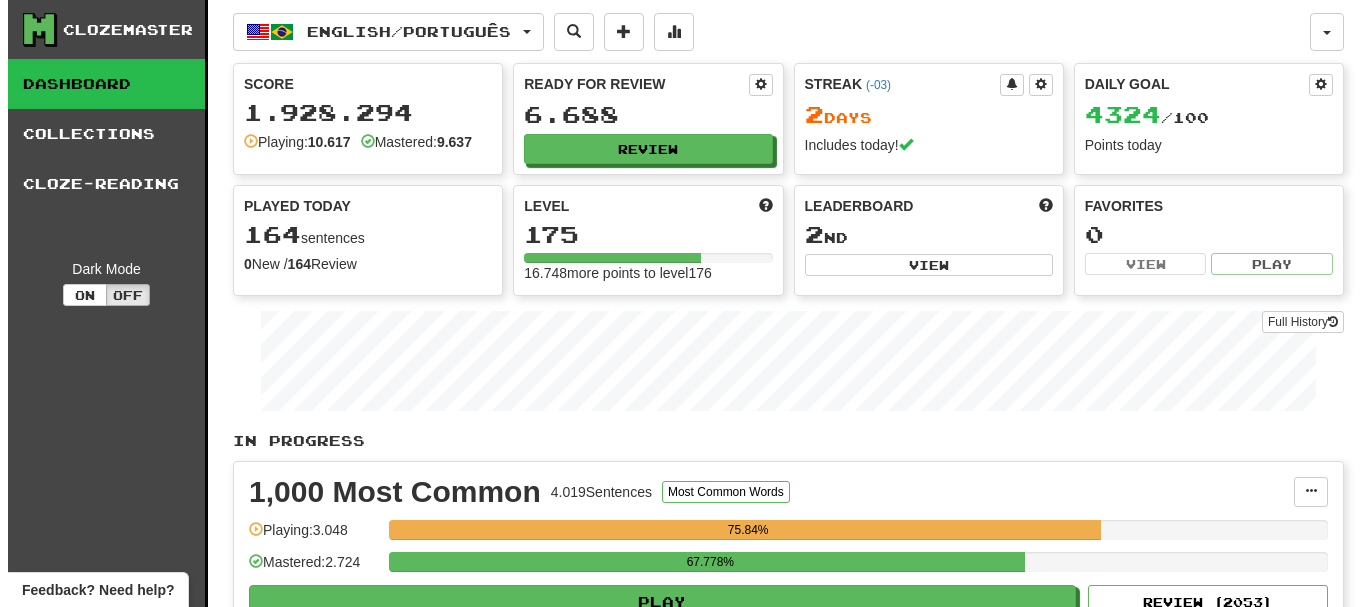 scroll, scrollTop: 0, scrollLeft: 0, axis: both 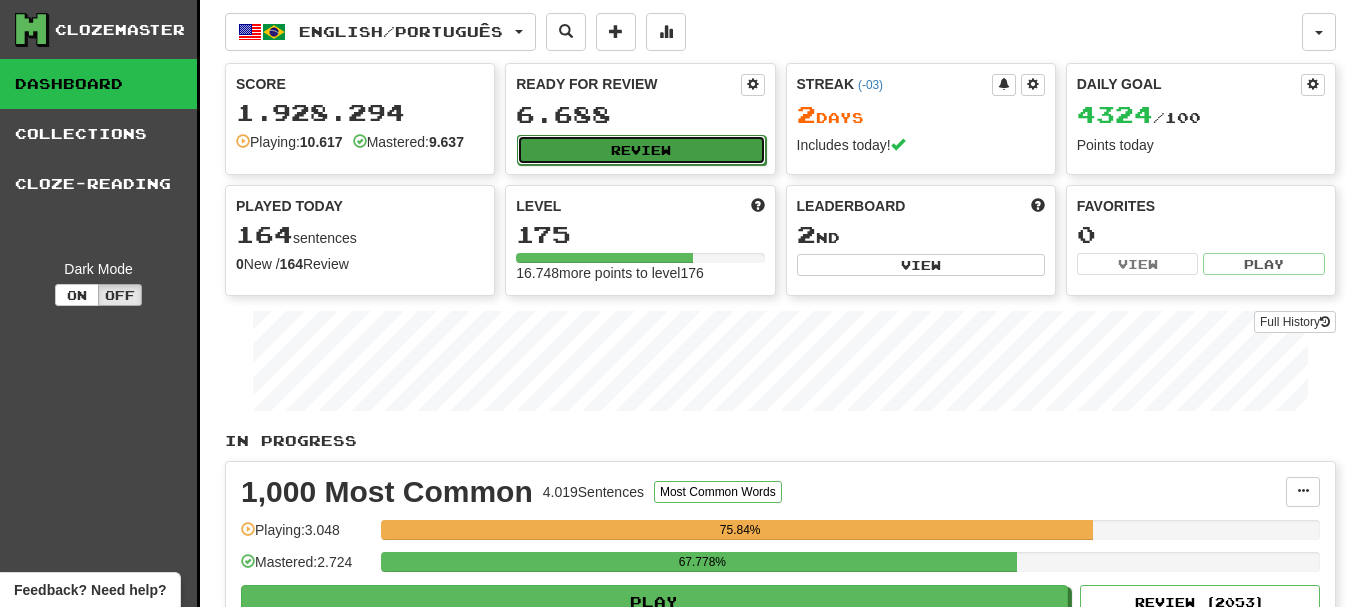click on "Review" at bounding box center [641, 150] 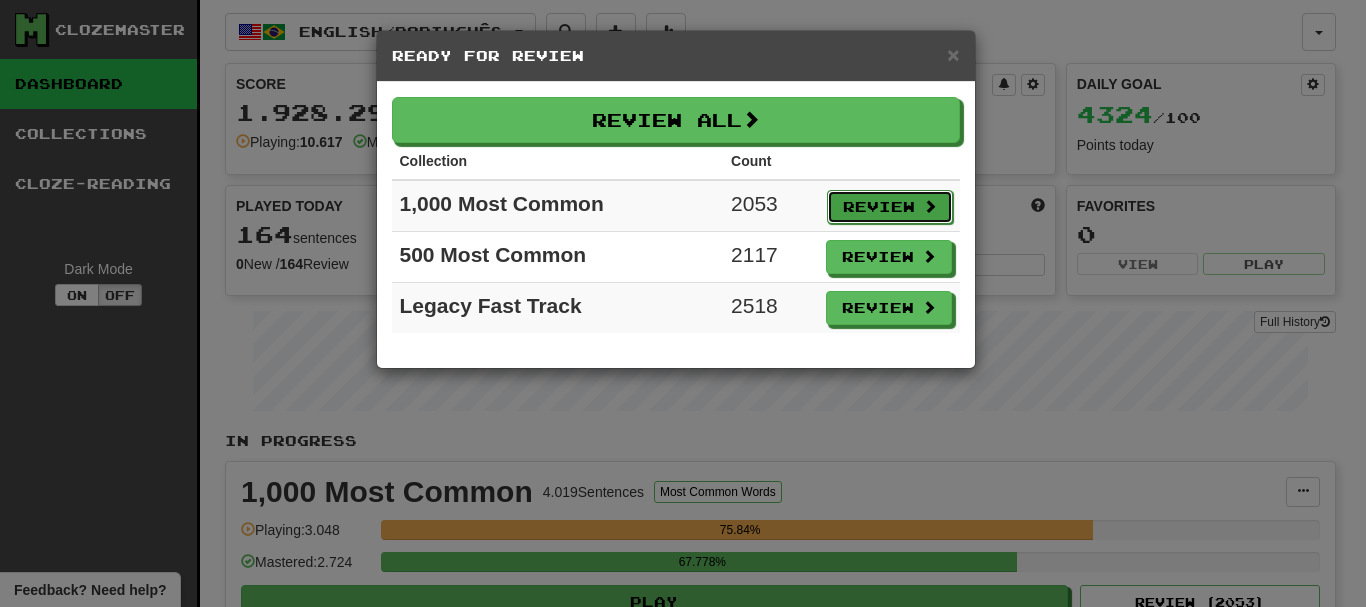 click on "Review" at bounding box center (890, 207) 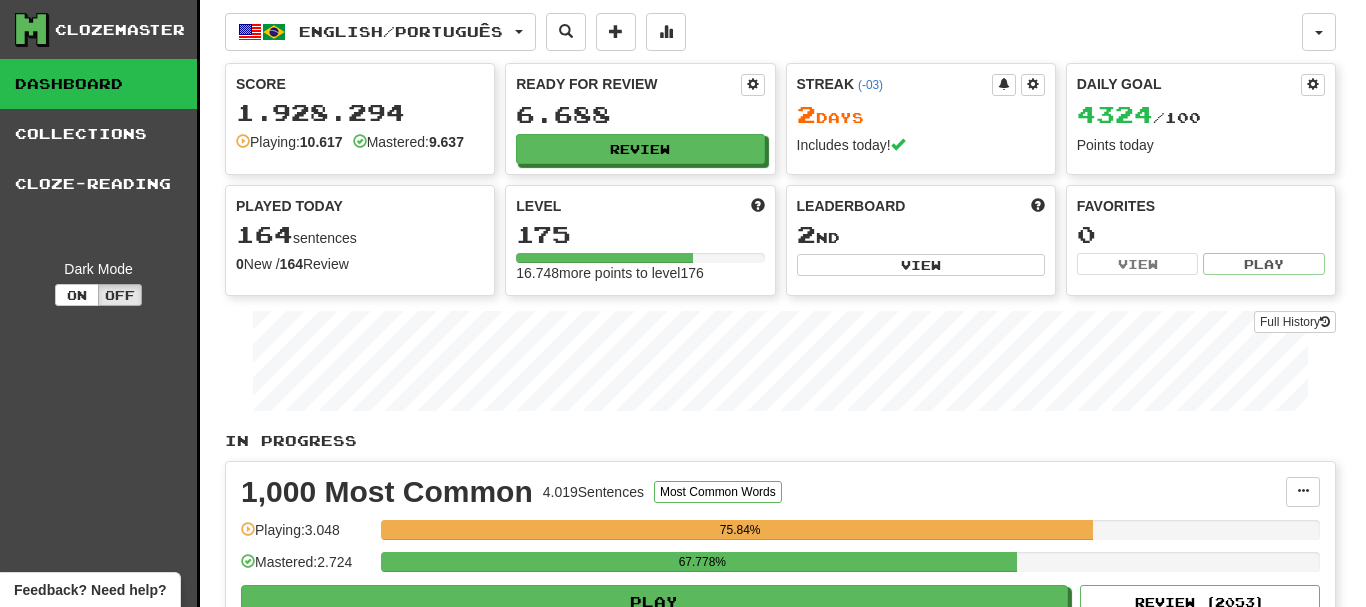 select on "**" 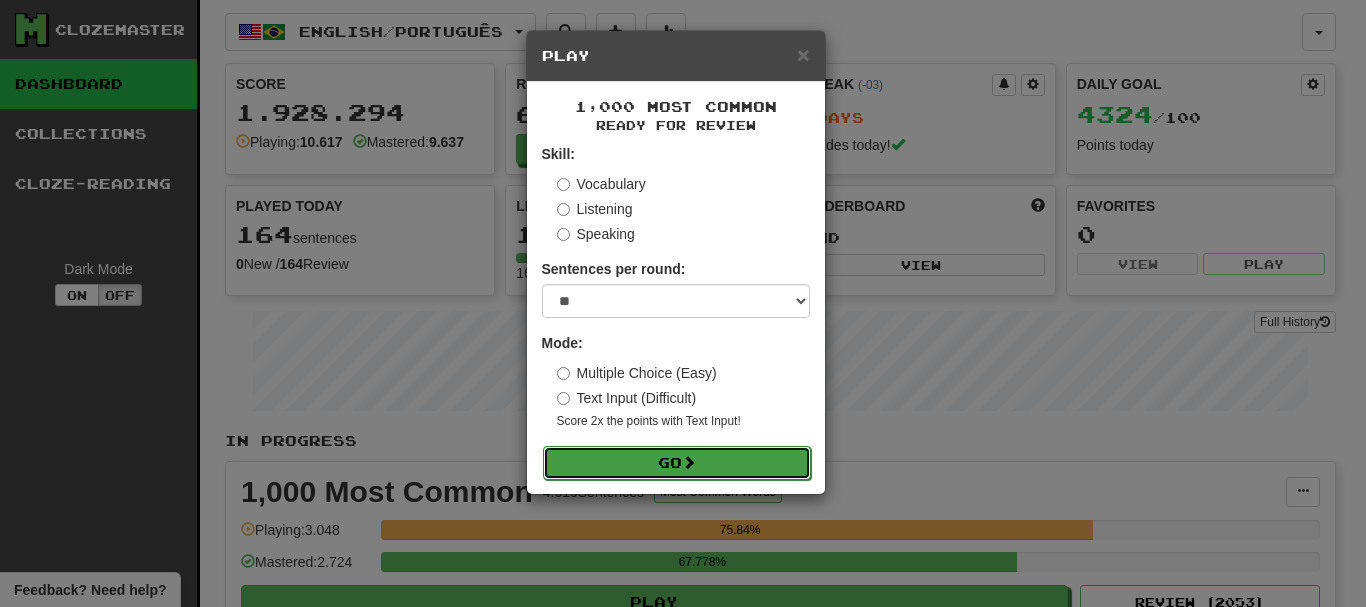 click on "Go" at bounding box center (677, 463) 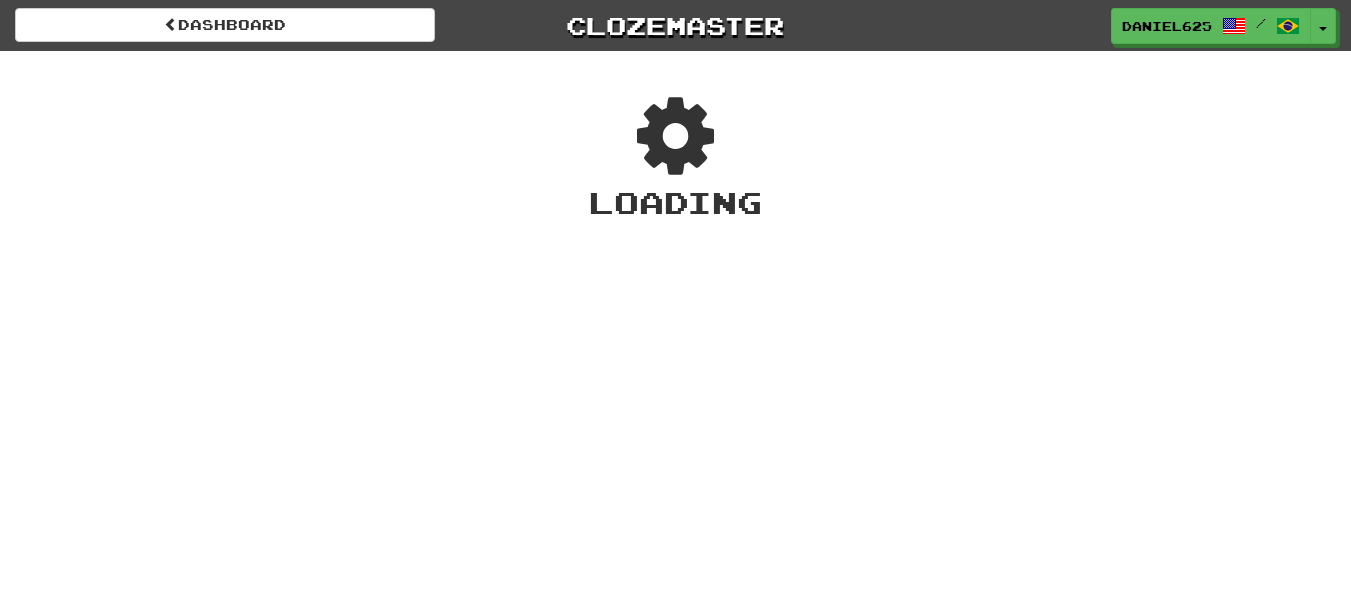 scroll, scrollTop: 0, scrollLeft: 0, axis: both 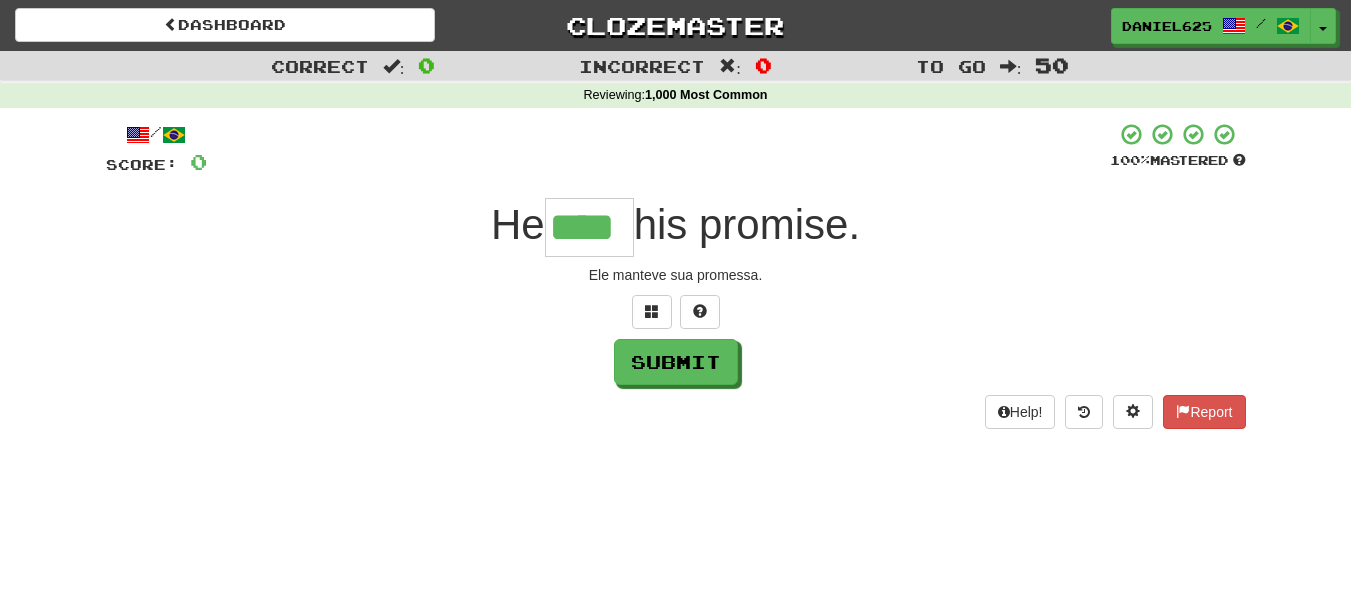 type on "****" 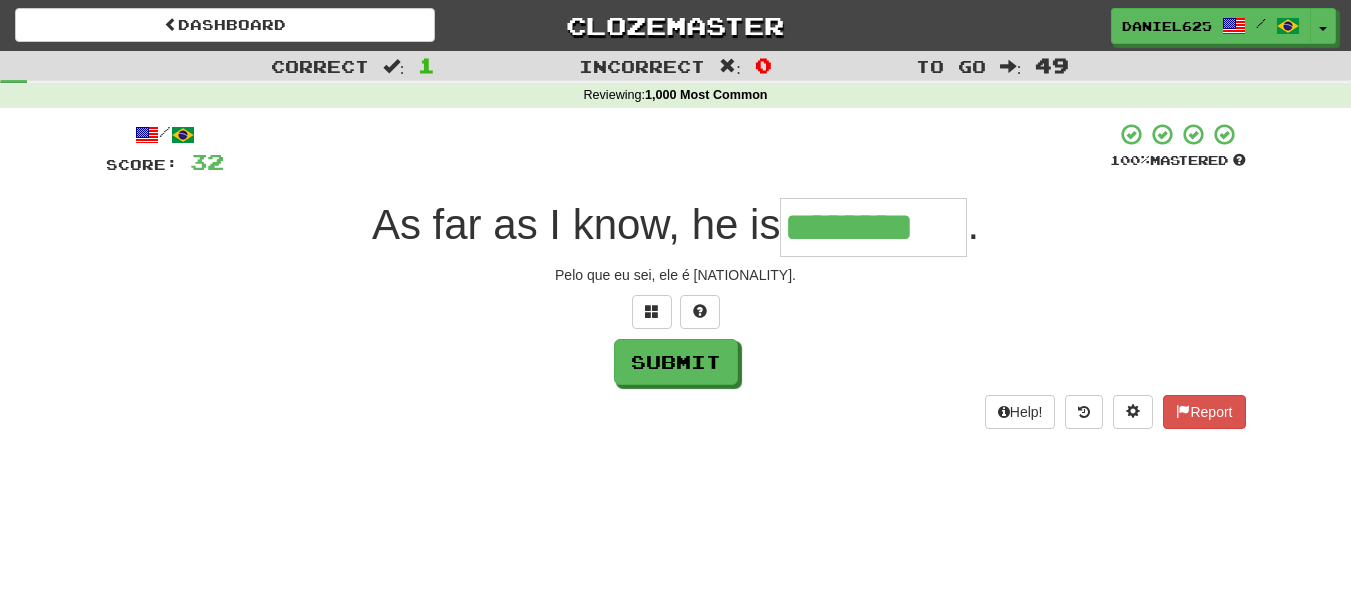 type on "********" 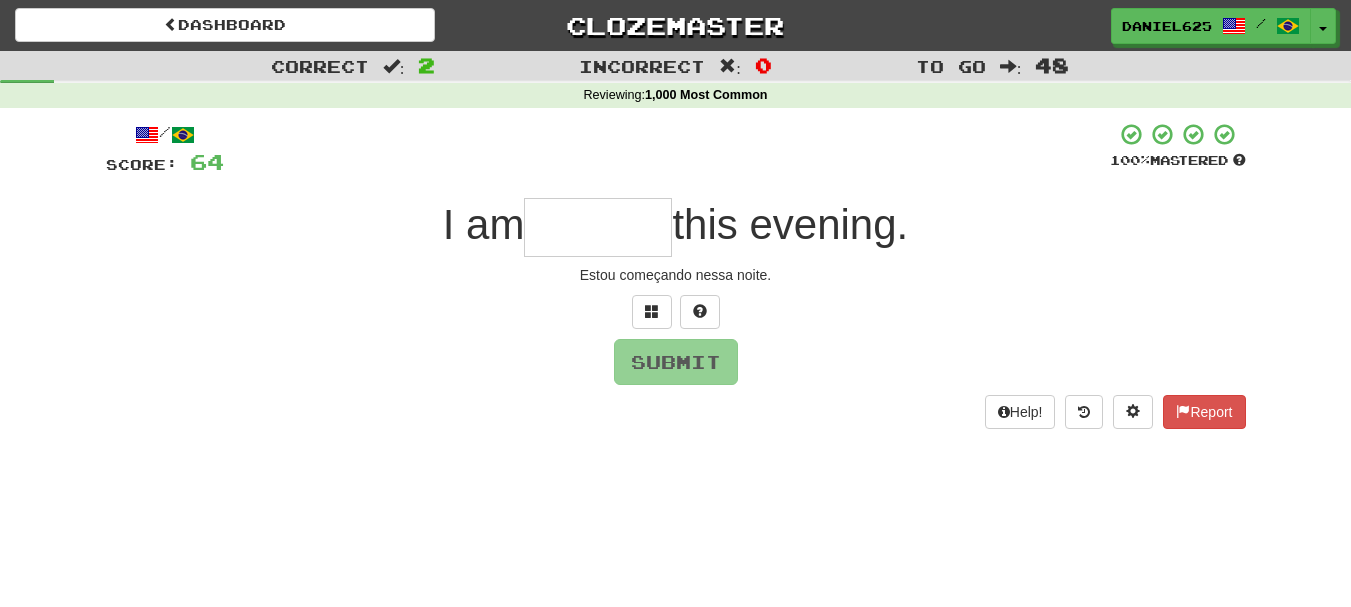 type on "*" 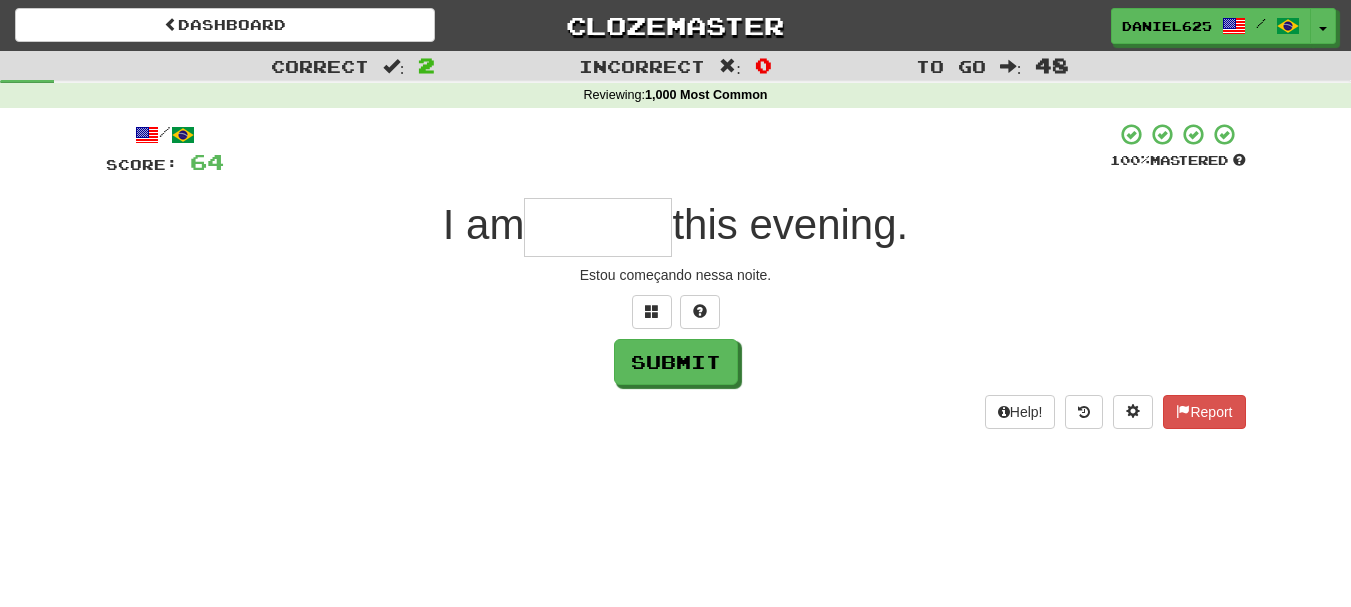 type on "*" 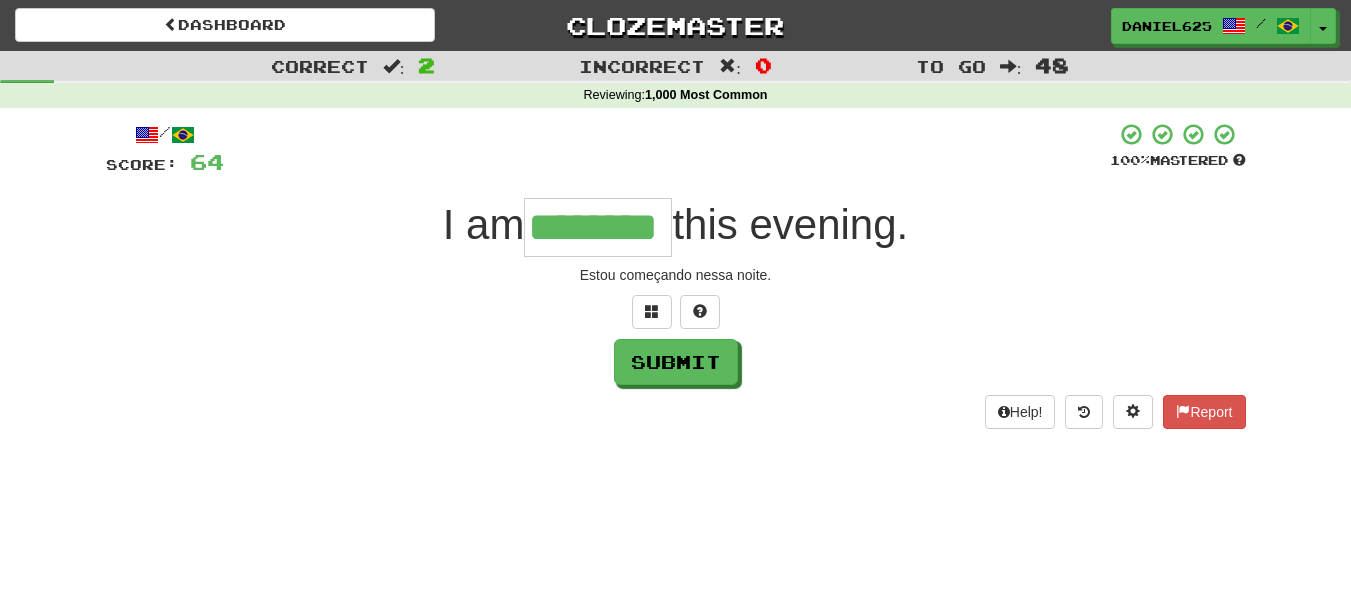 type on "********" 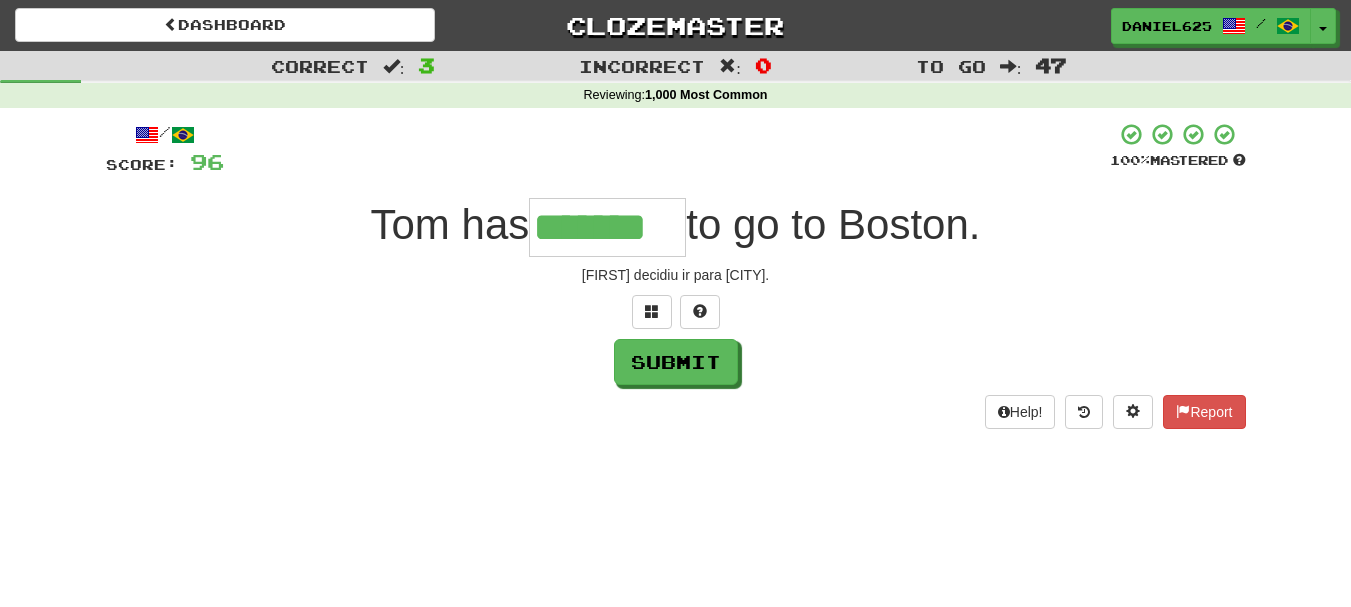 type on "*******" 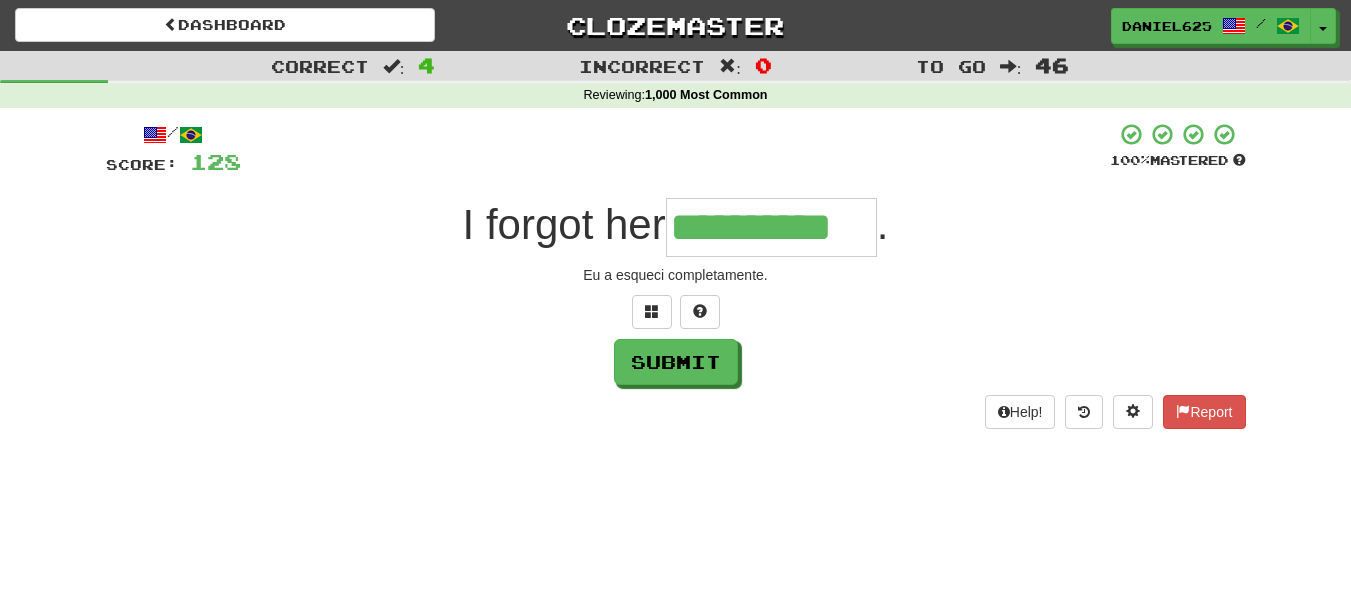 type on "**********" 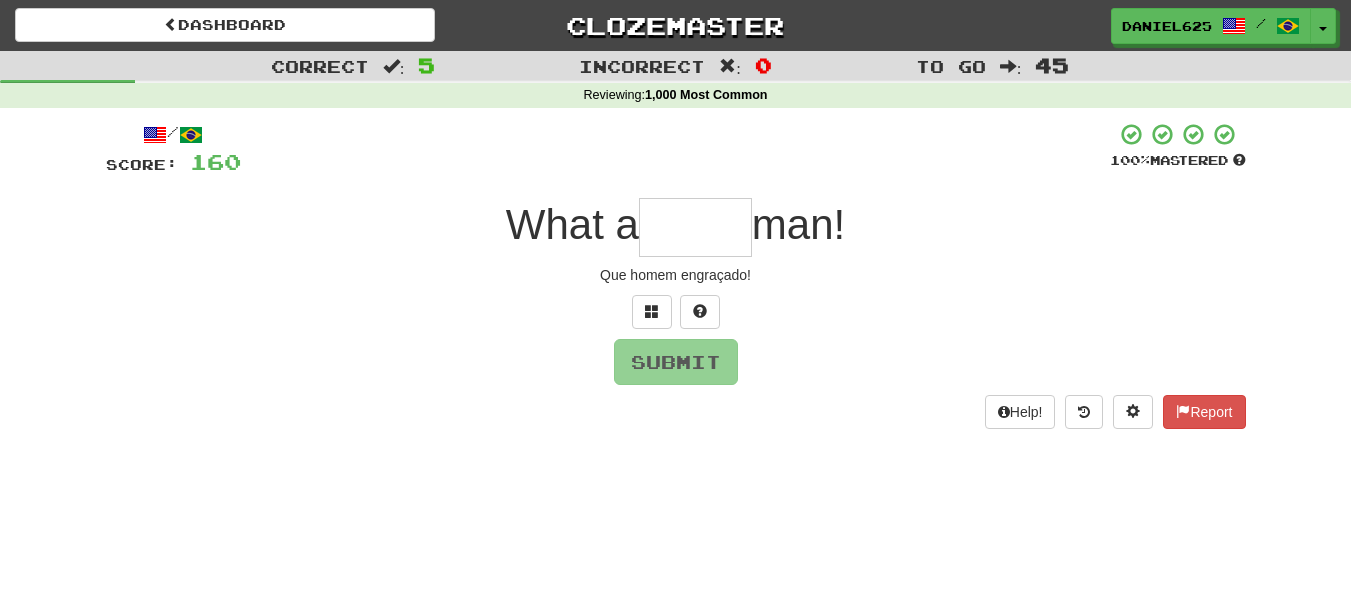 type on "*" 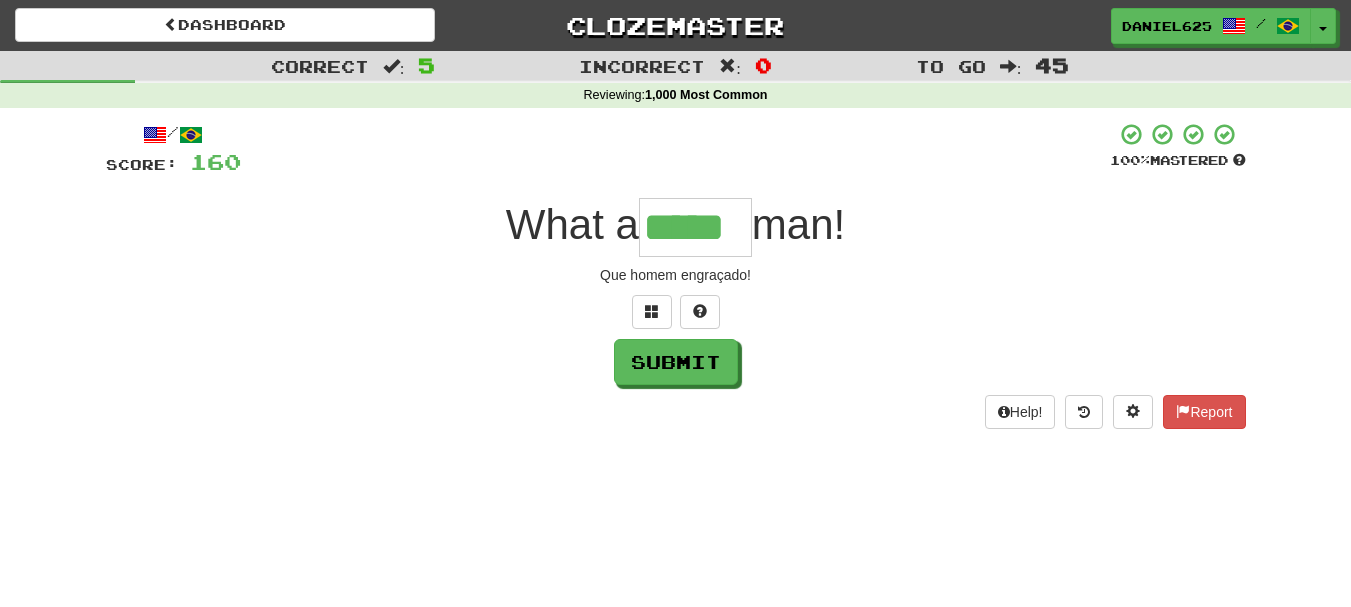 type on "*****" 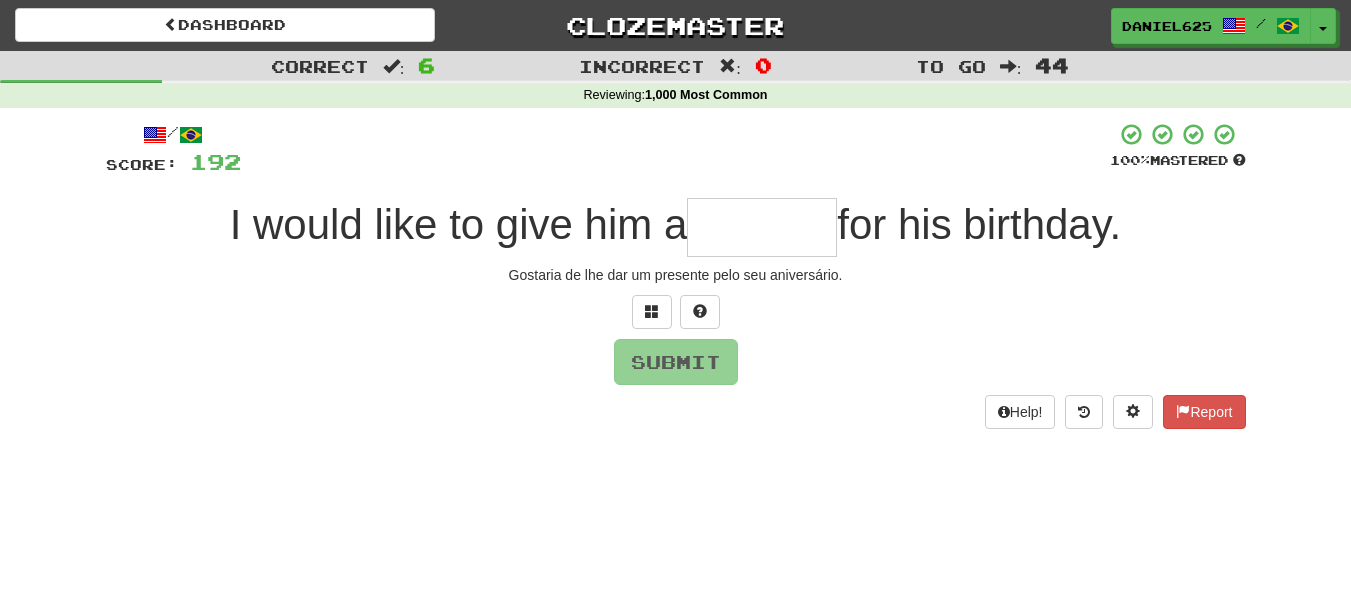 type on "*" 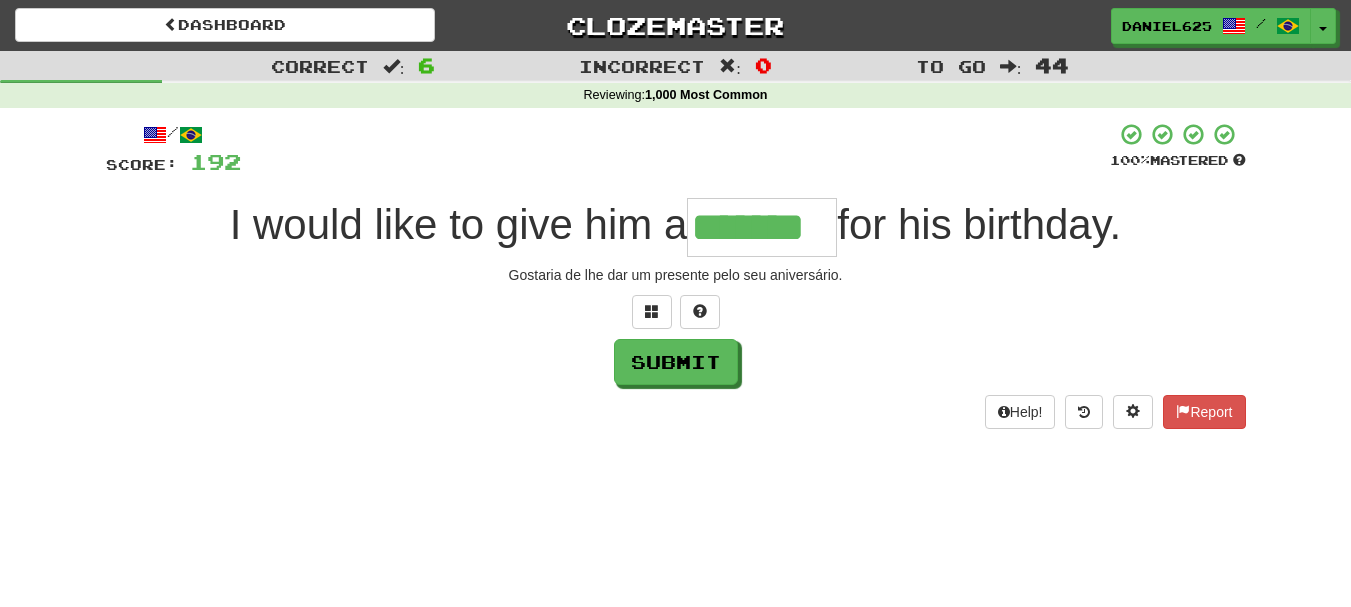 type on "*******" 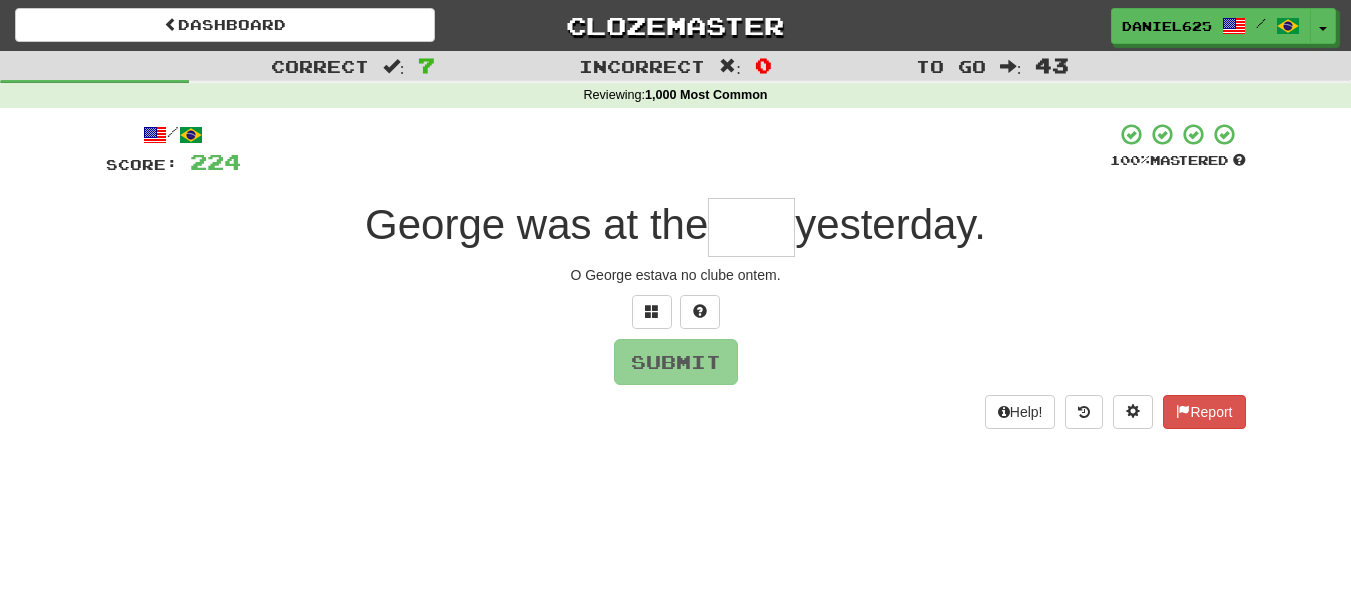 type on "*" 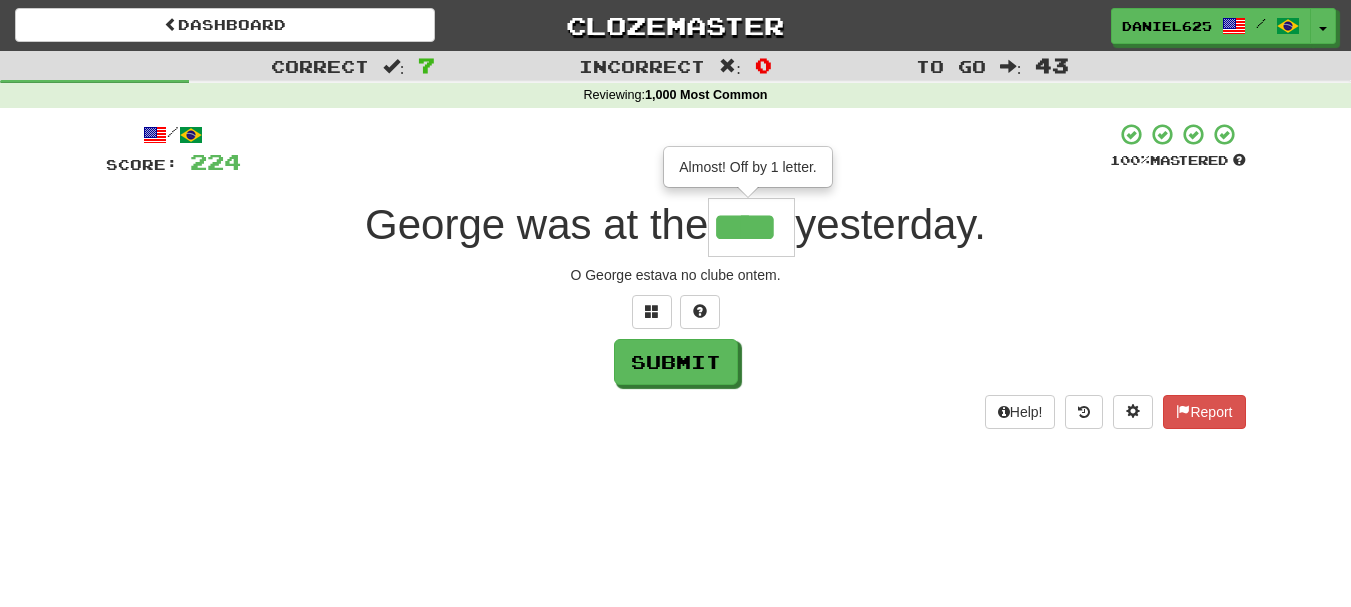 type on "****" 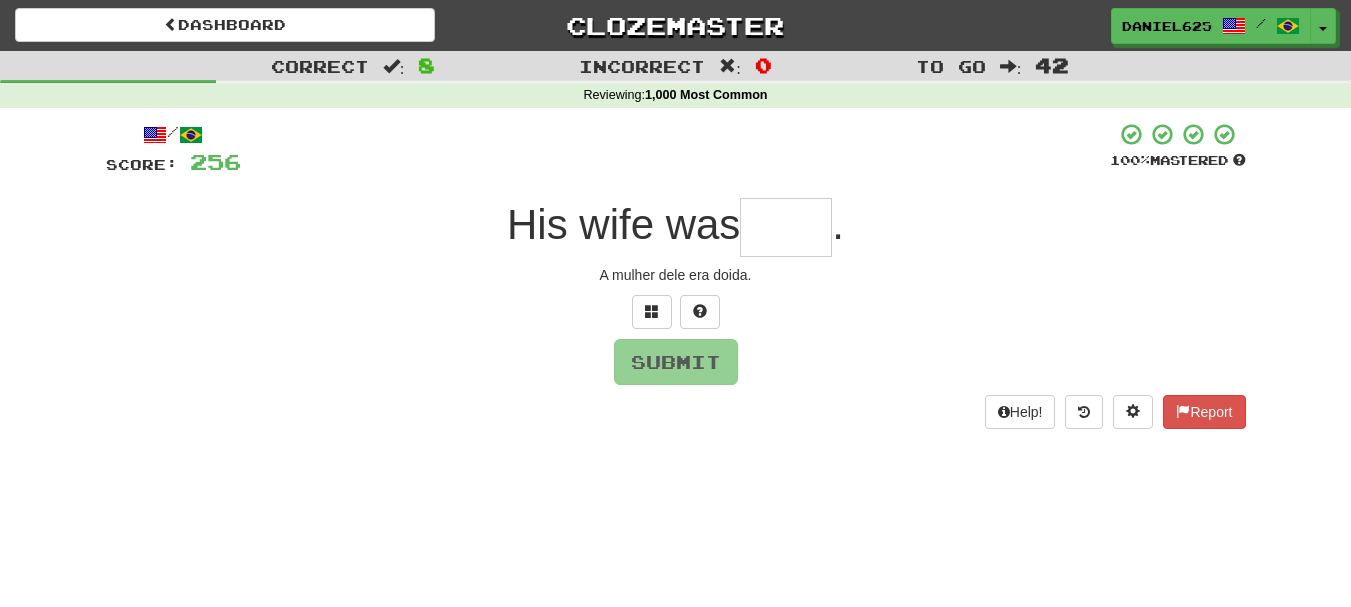 type on "*" 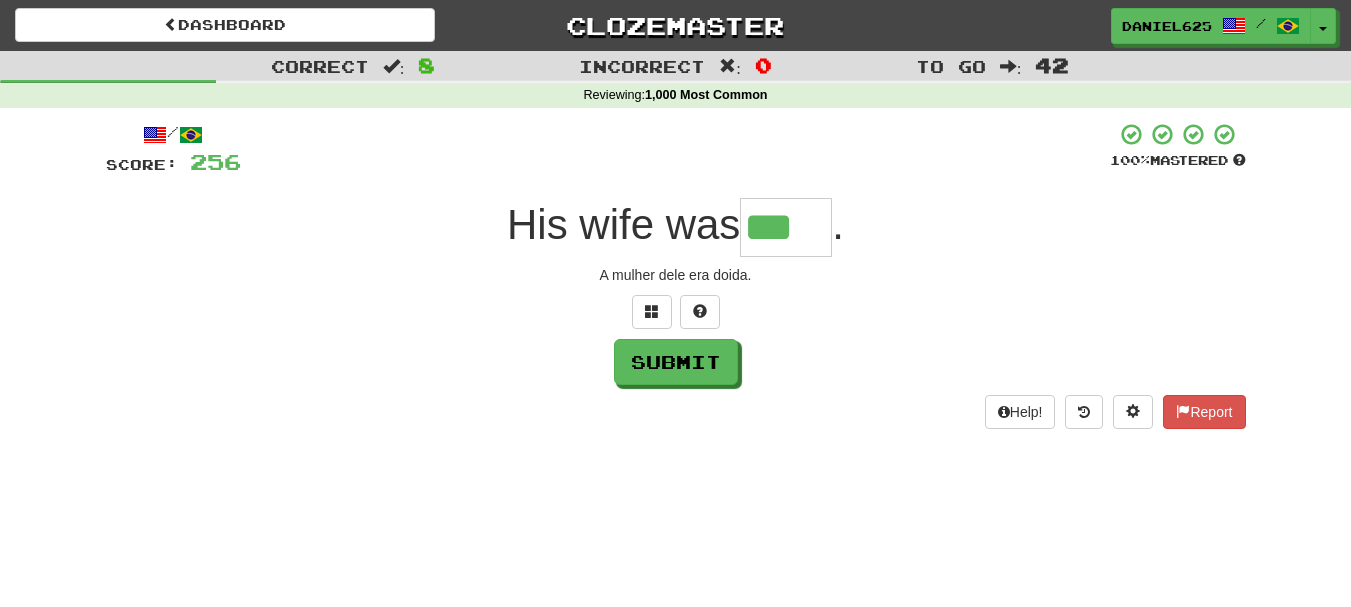 type on "***" 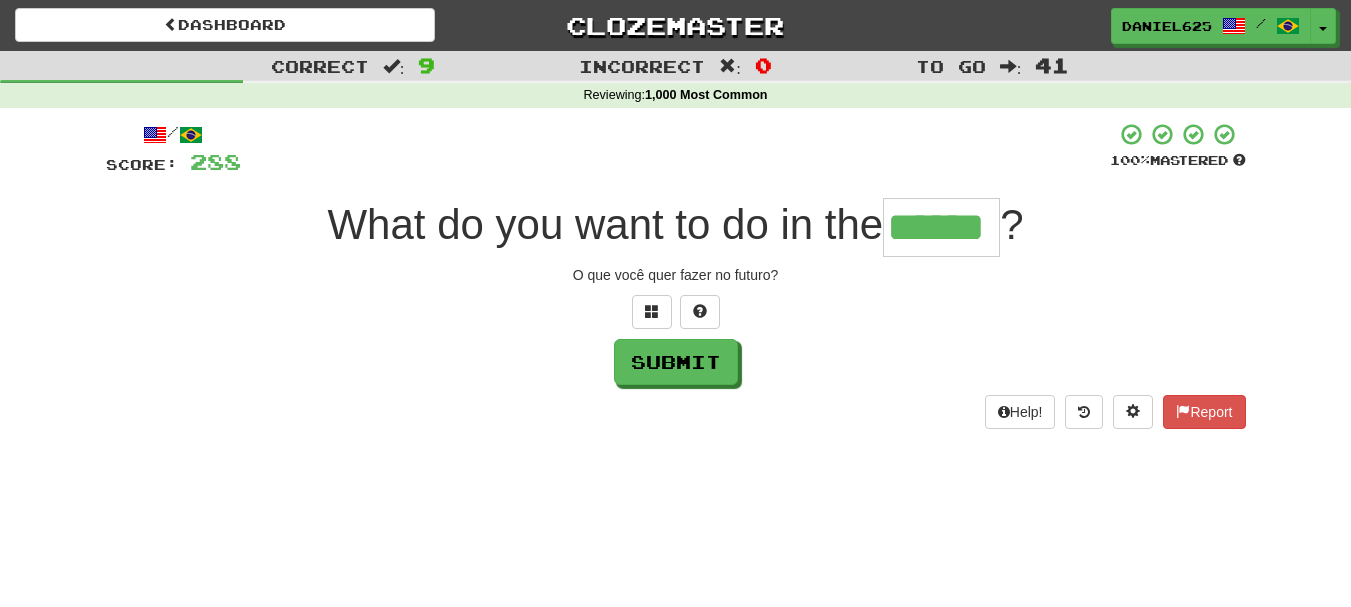 type on "******" 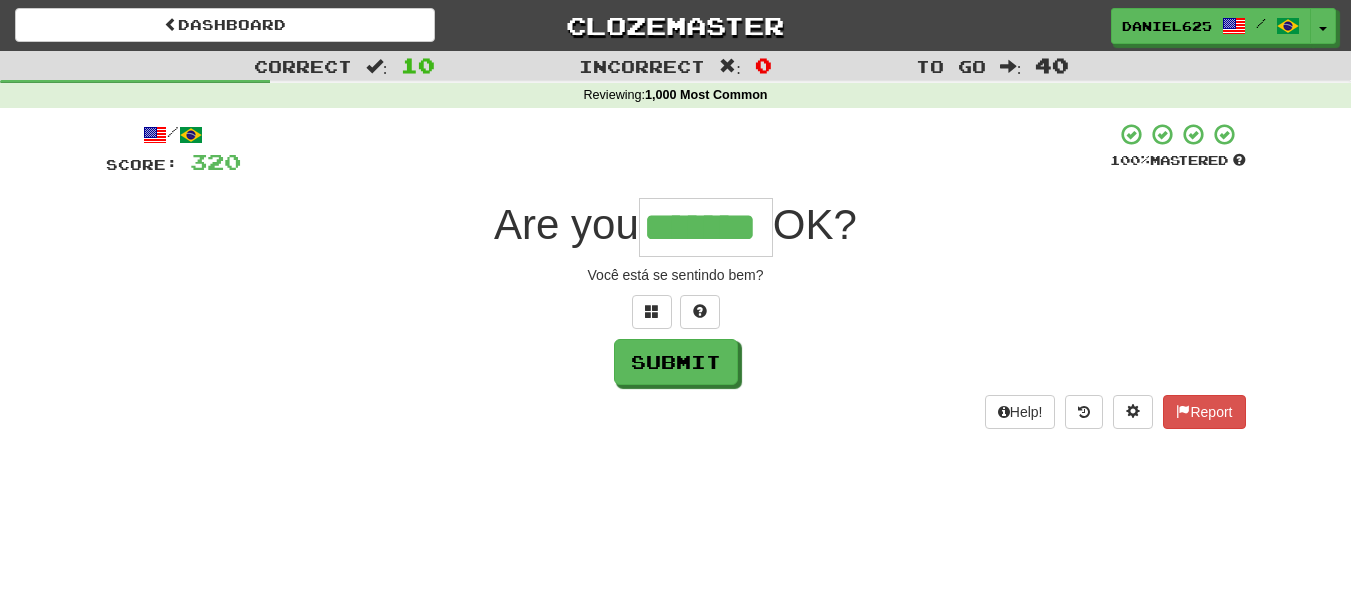 type on "*******" 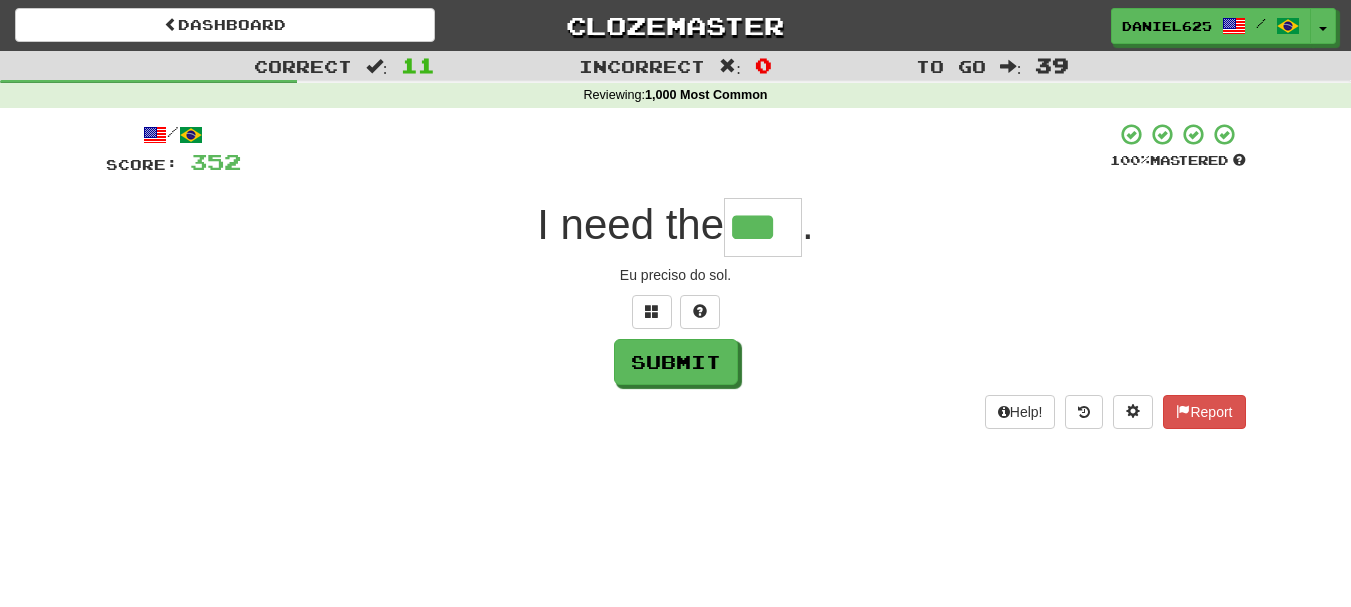 type on "***" 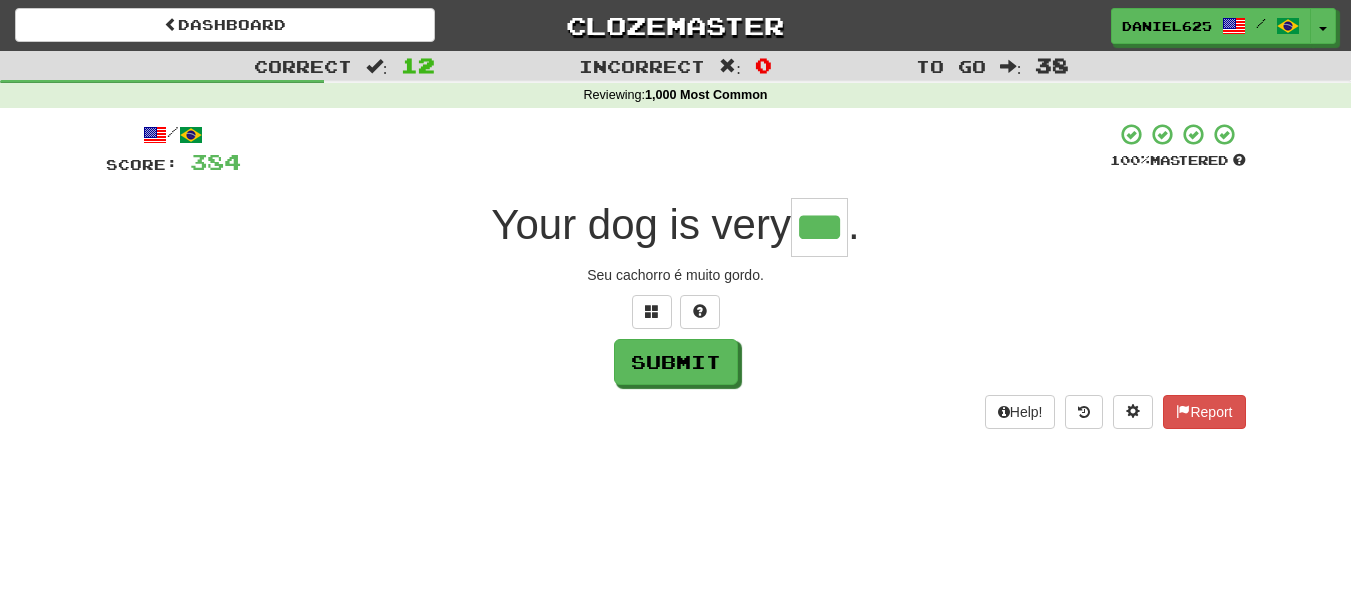 type on "***" 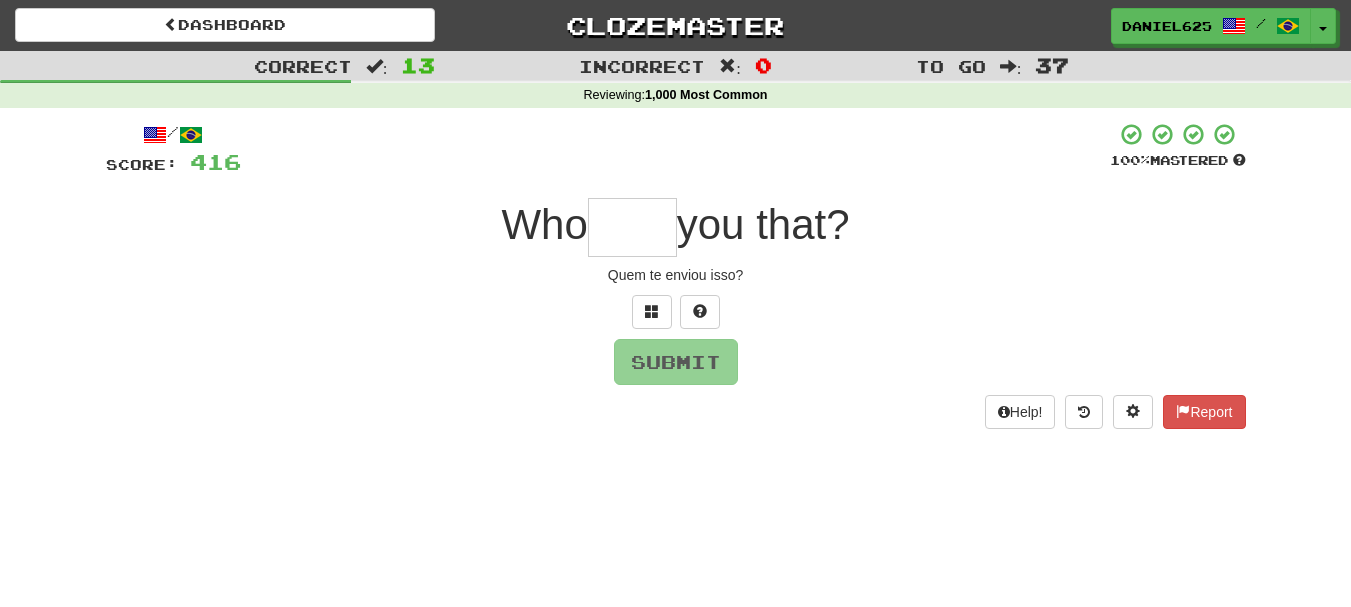type on "*" 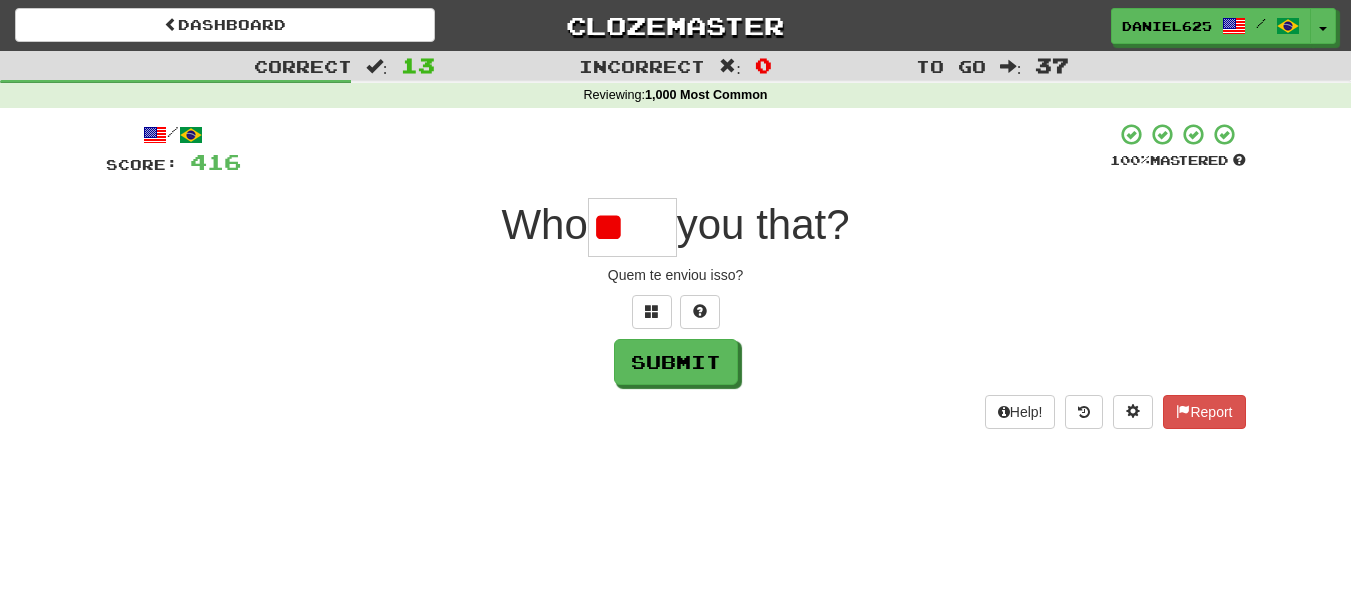 type on "*" 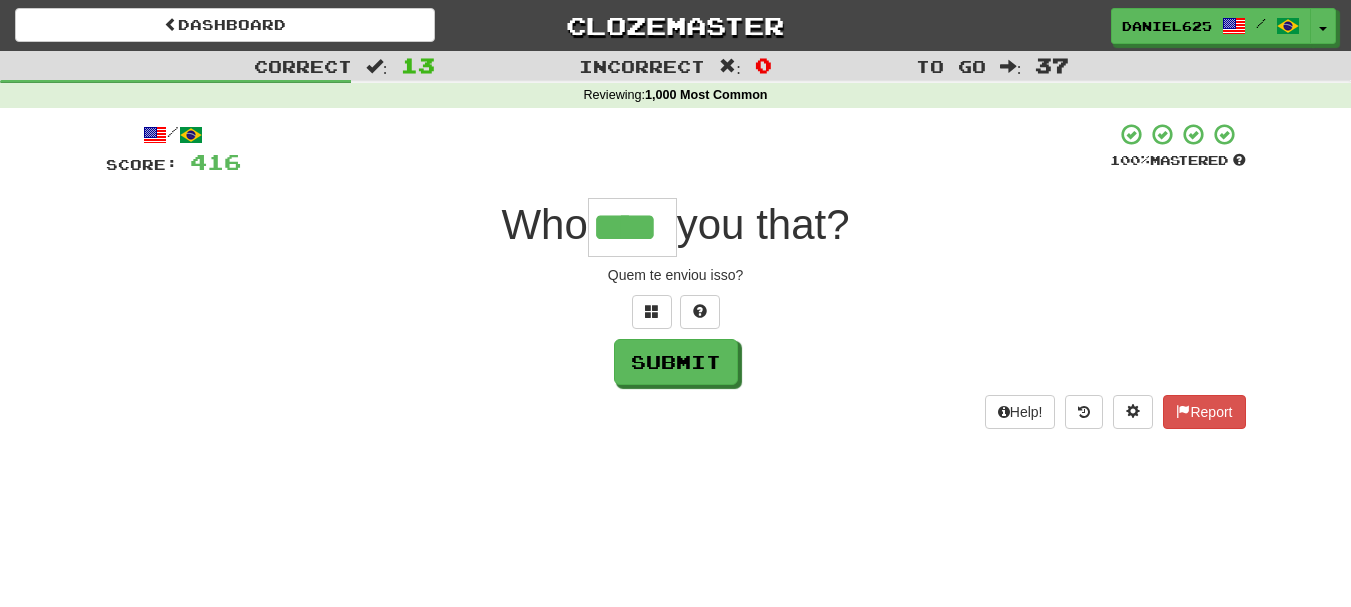 scroll, scrollTop: 0, scrollLeft: 10, axis: horizontal 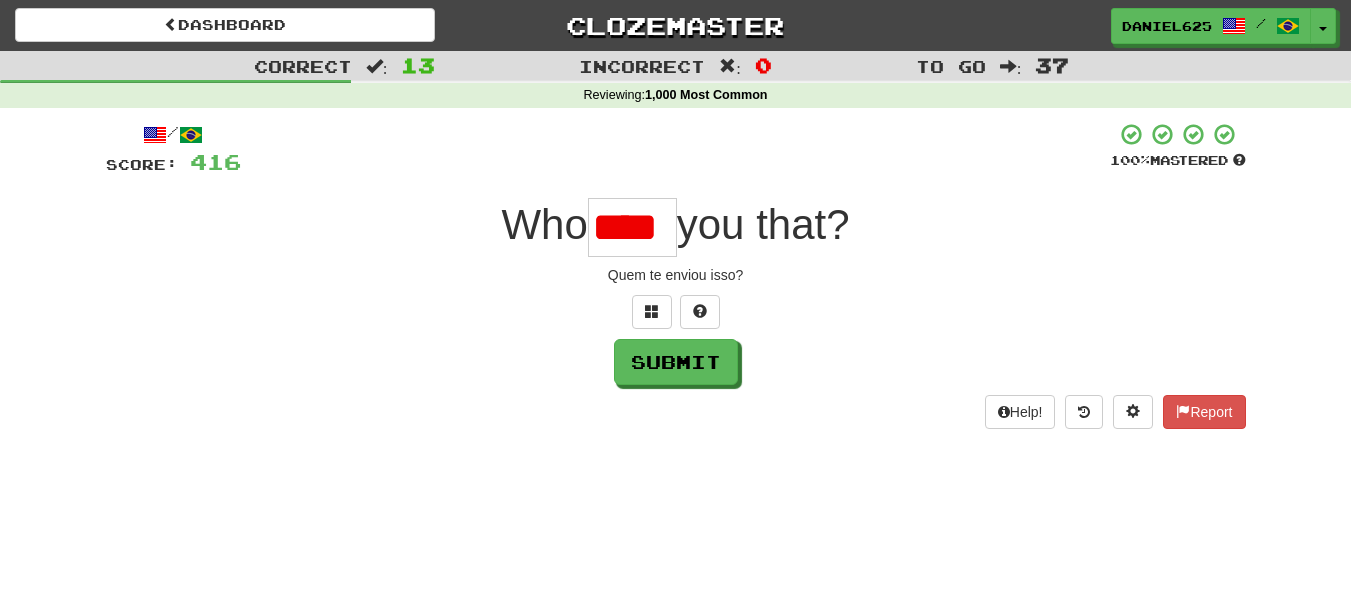 type on "****" 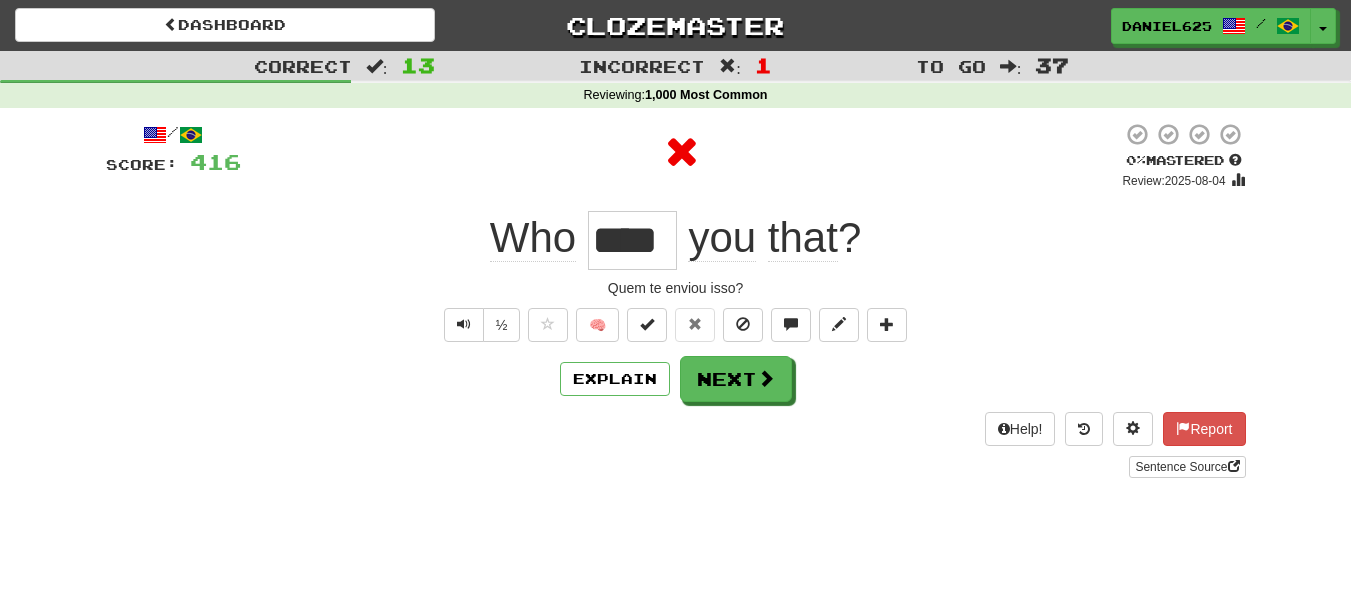 scroll, scrollTop: 0, scrollLeft: 0, axis: both 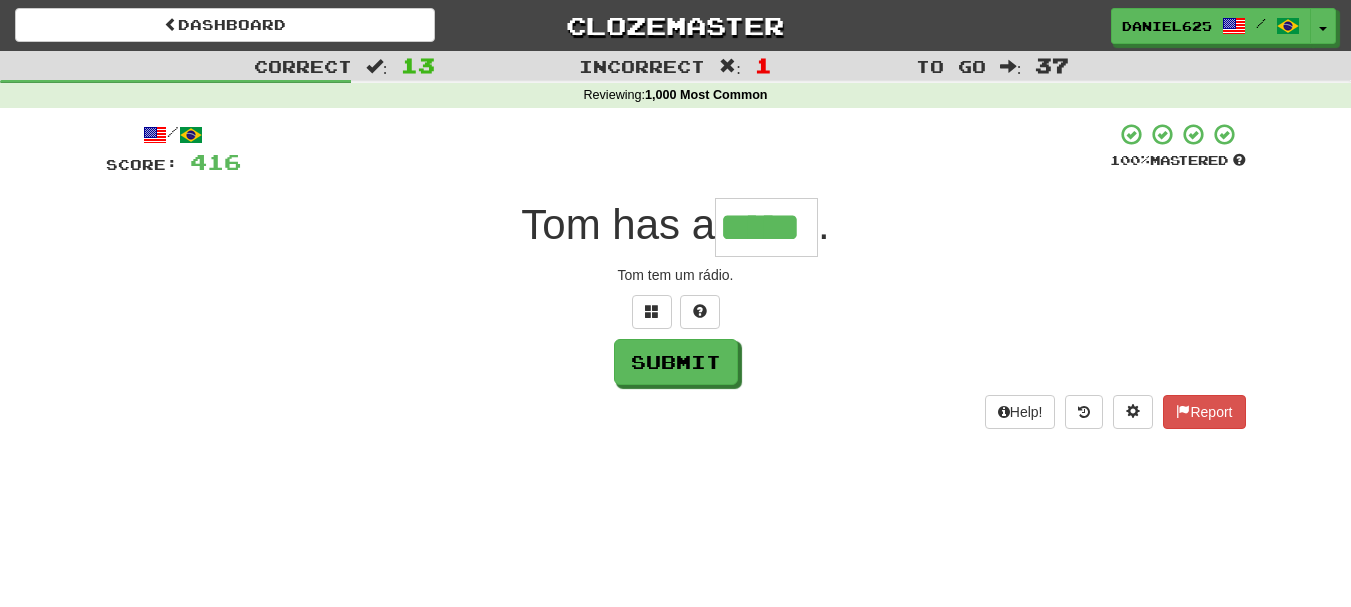 type on "*****" 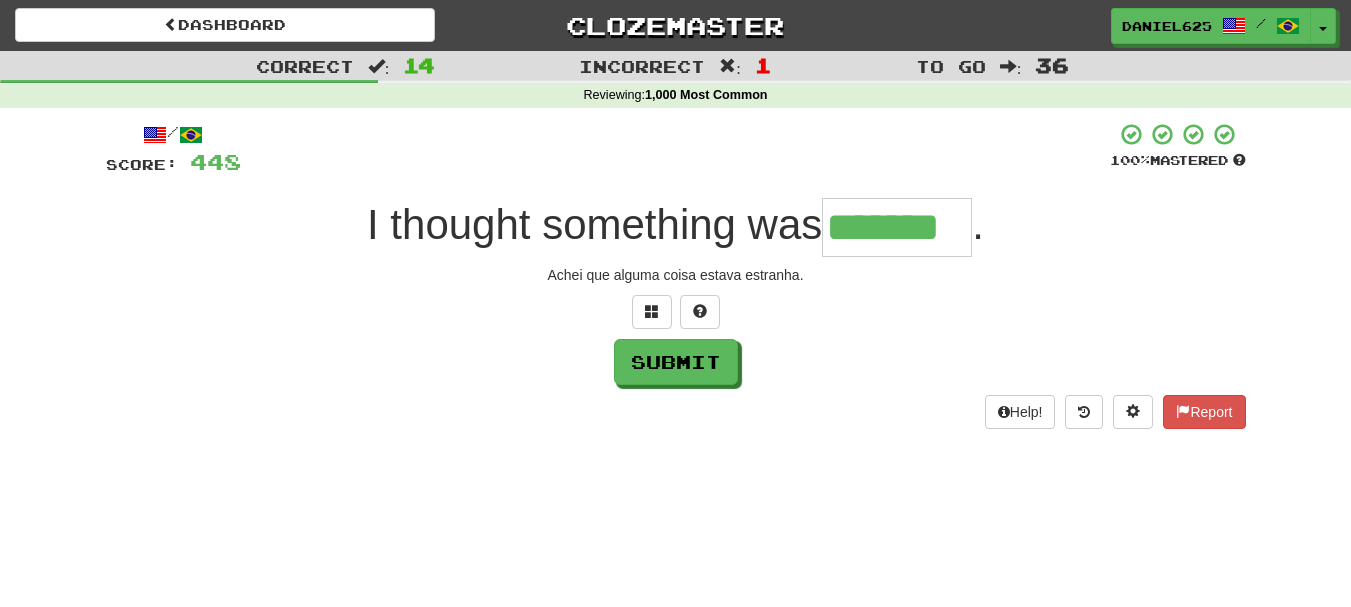 type on "*******" 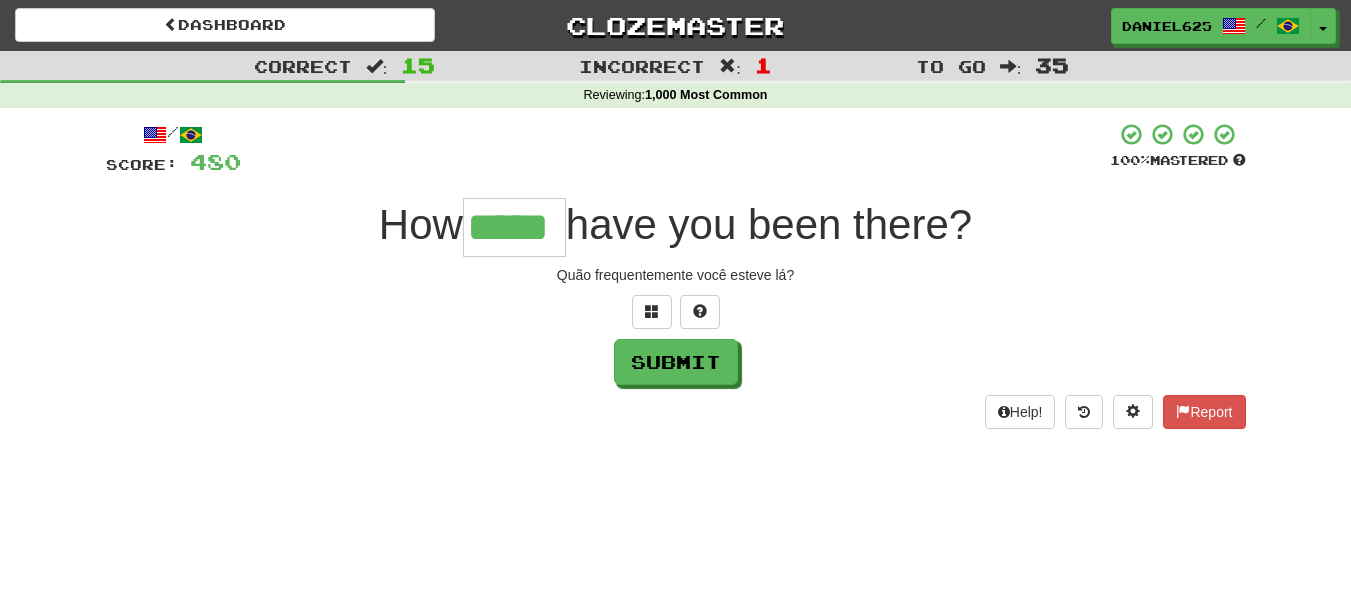 type on "*****" 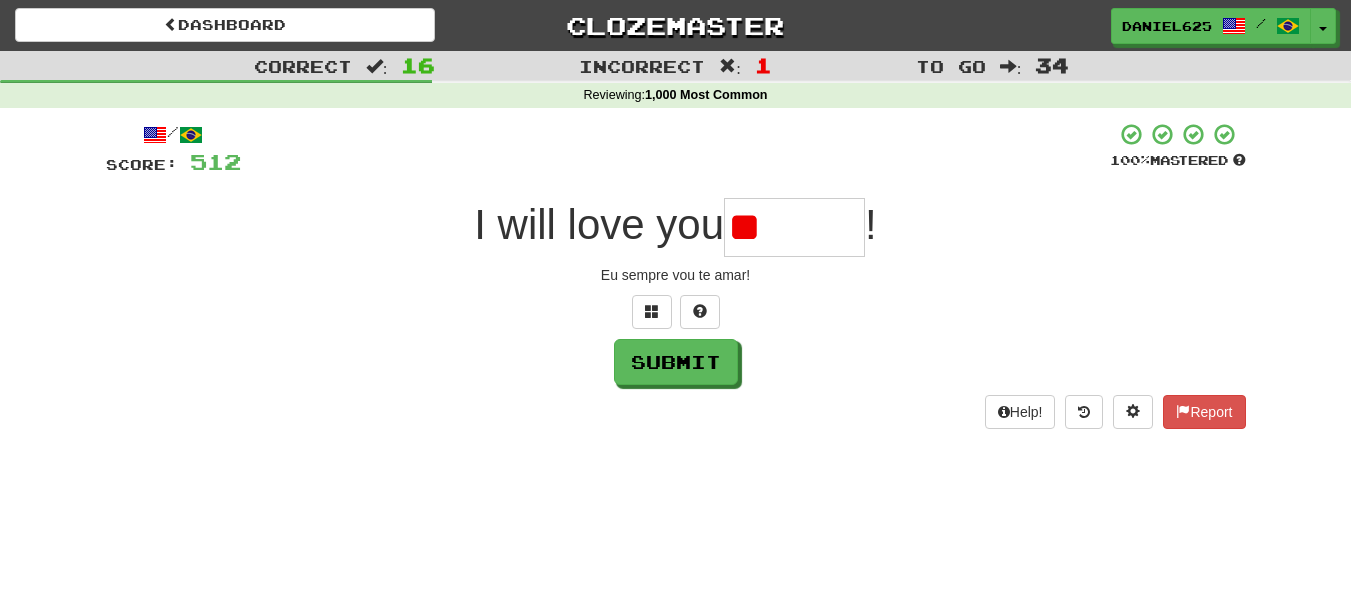 type on "*" 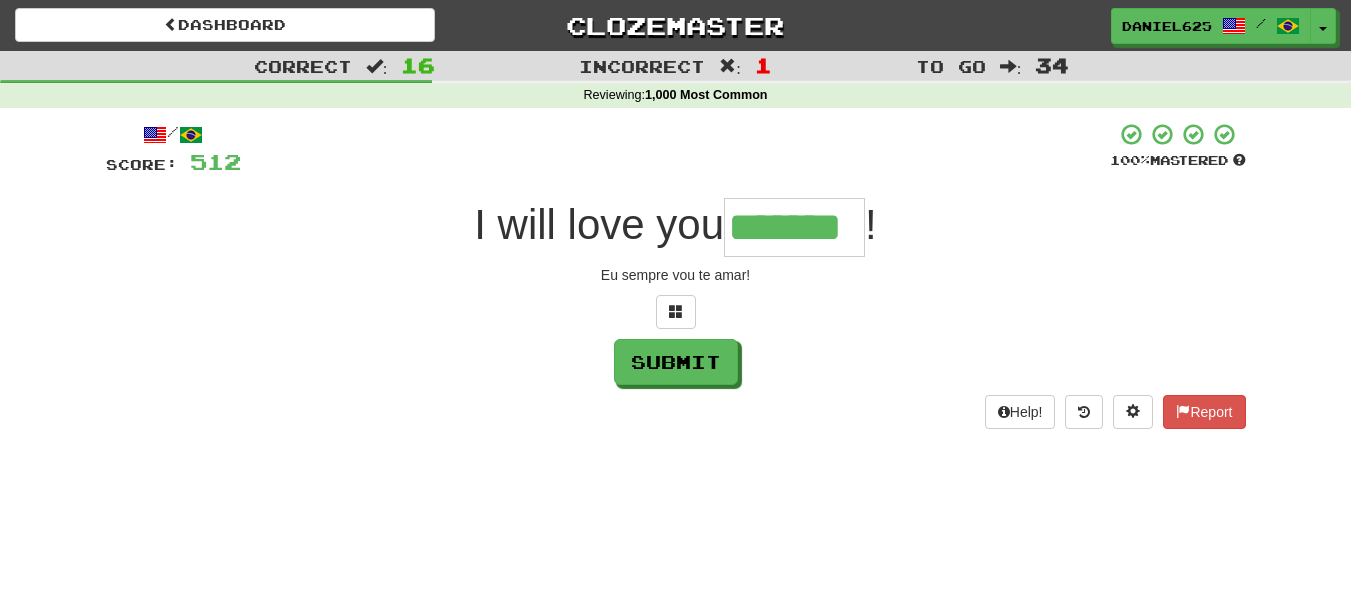 type on "*******" 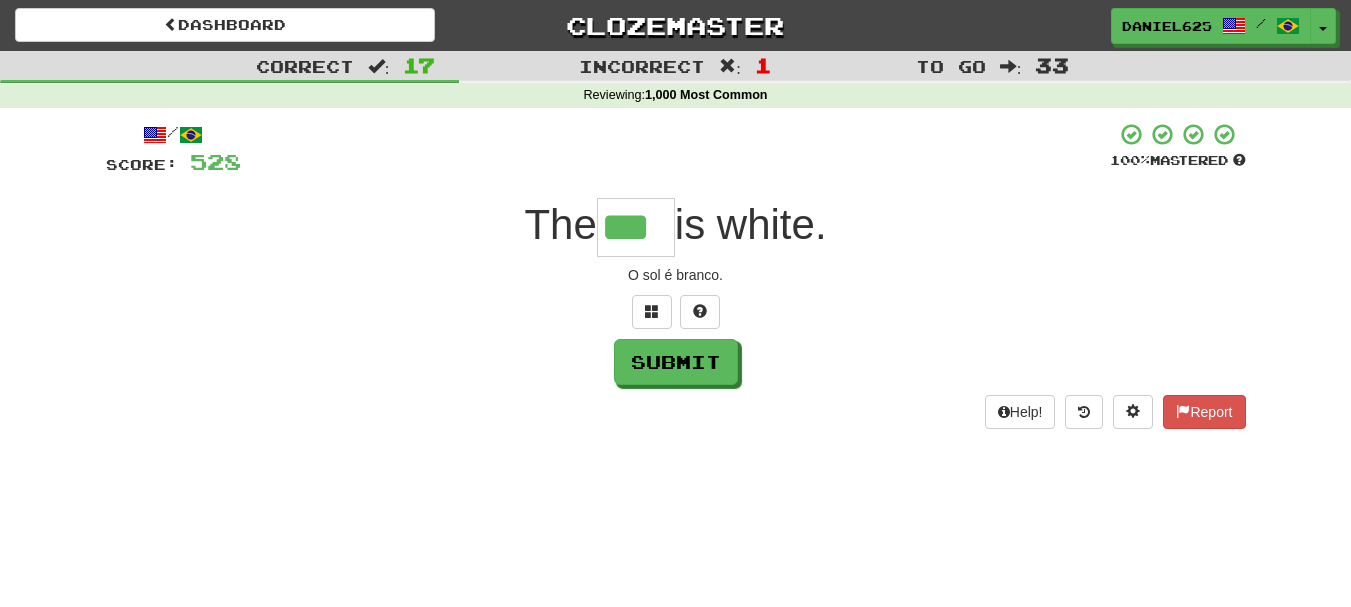 type on "***" 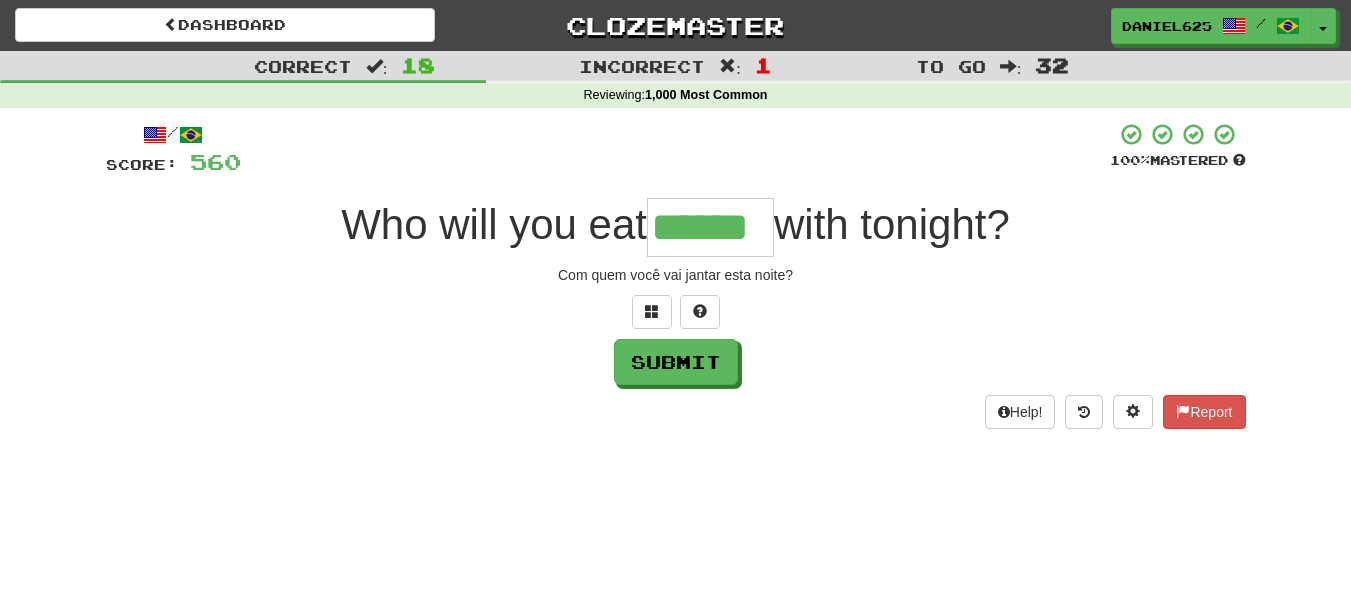 type on "******" 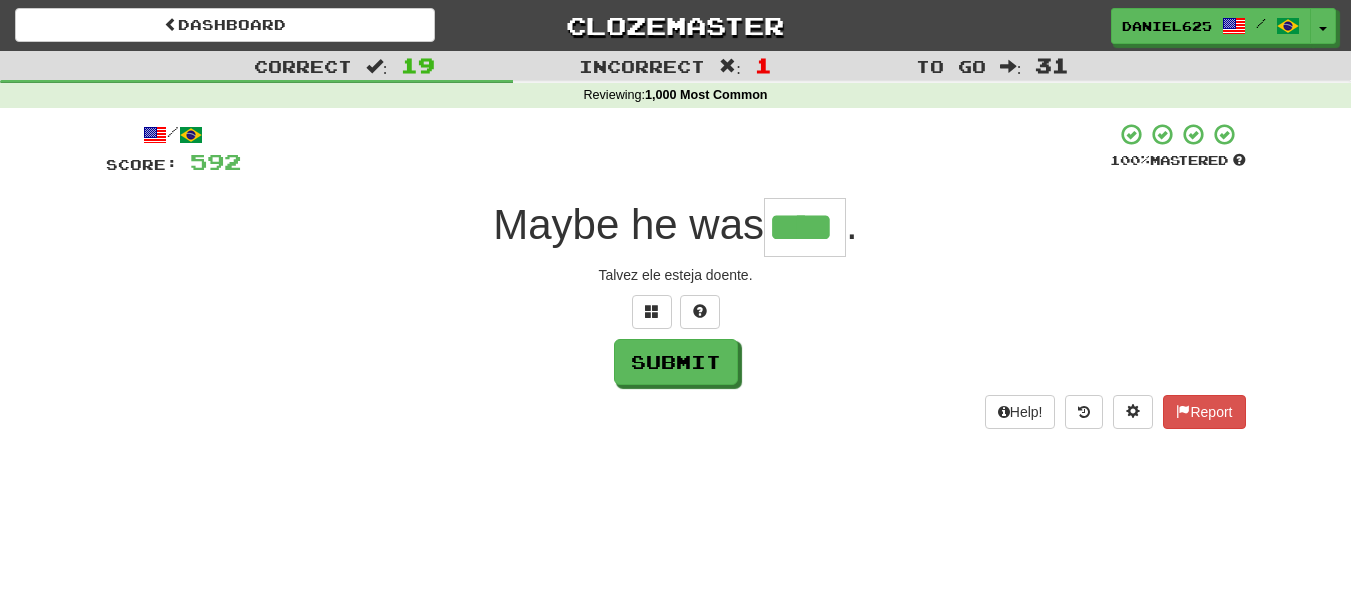 type on "****" 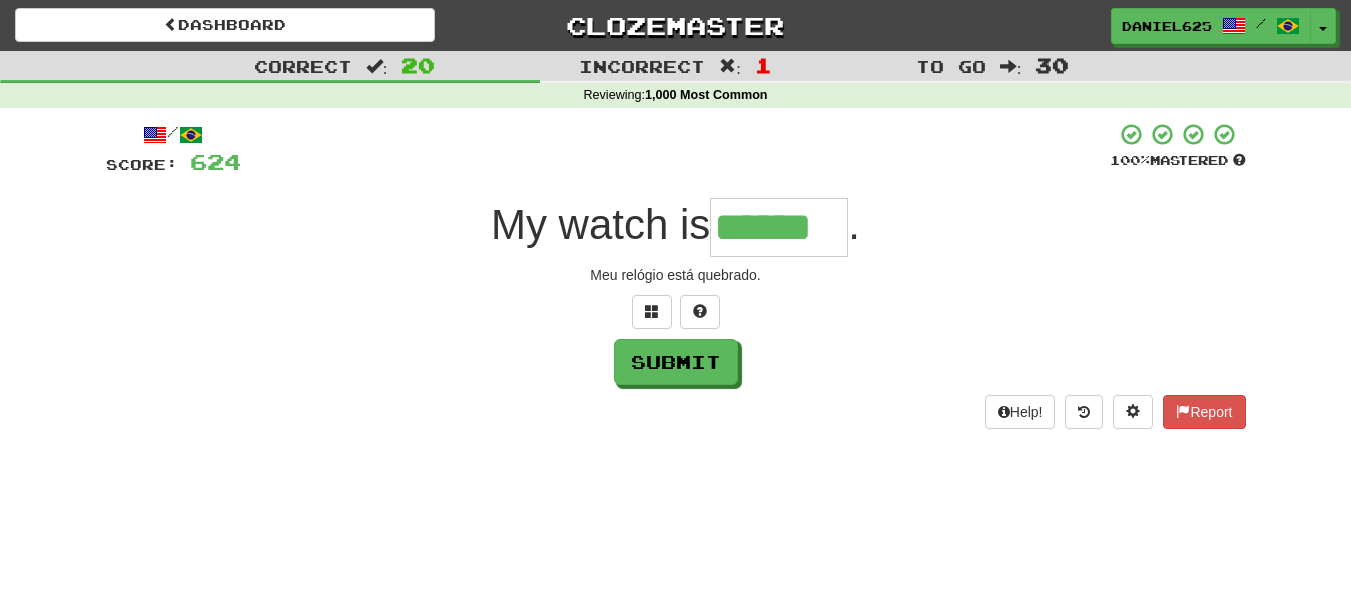 type on "******" 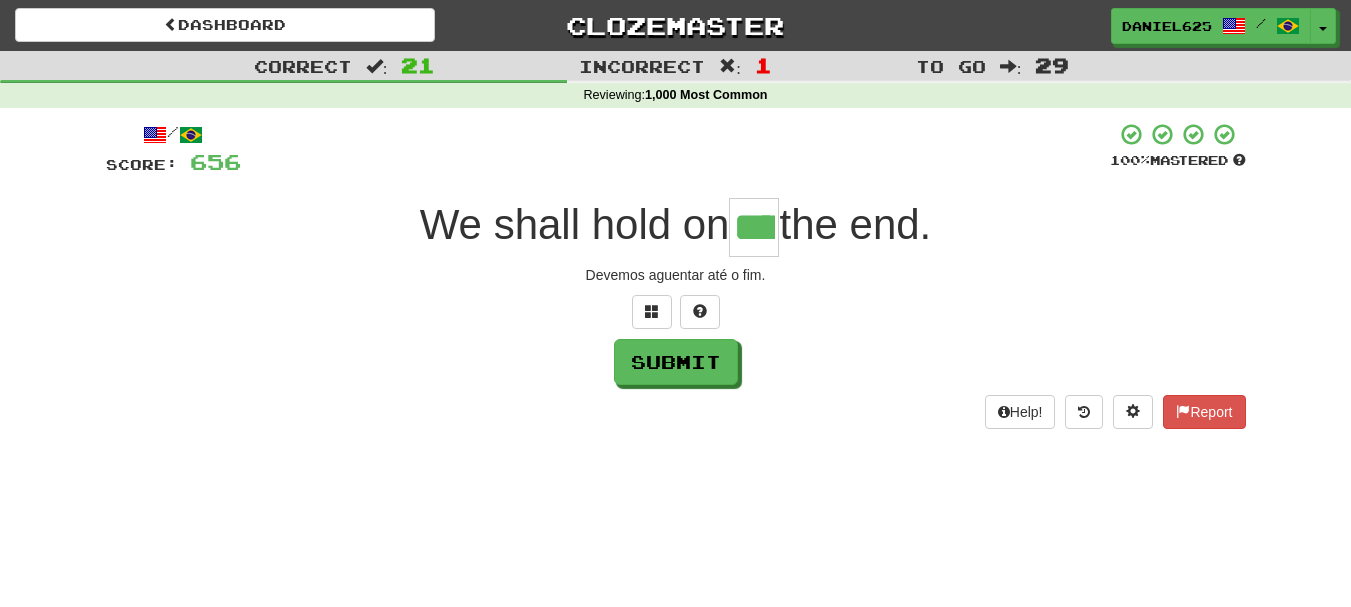 type on "****" 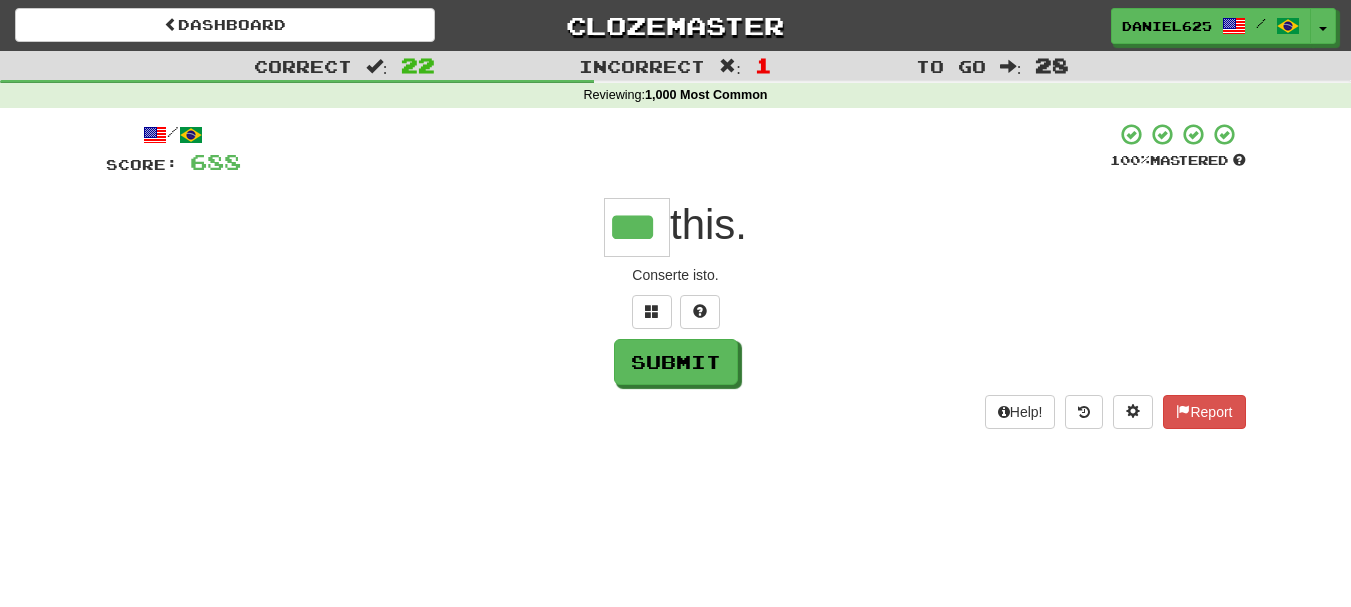 type on "***" 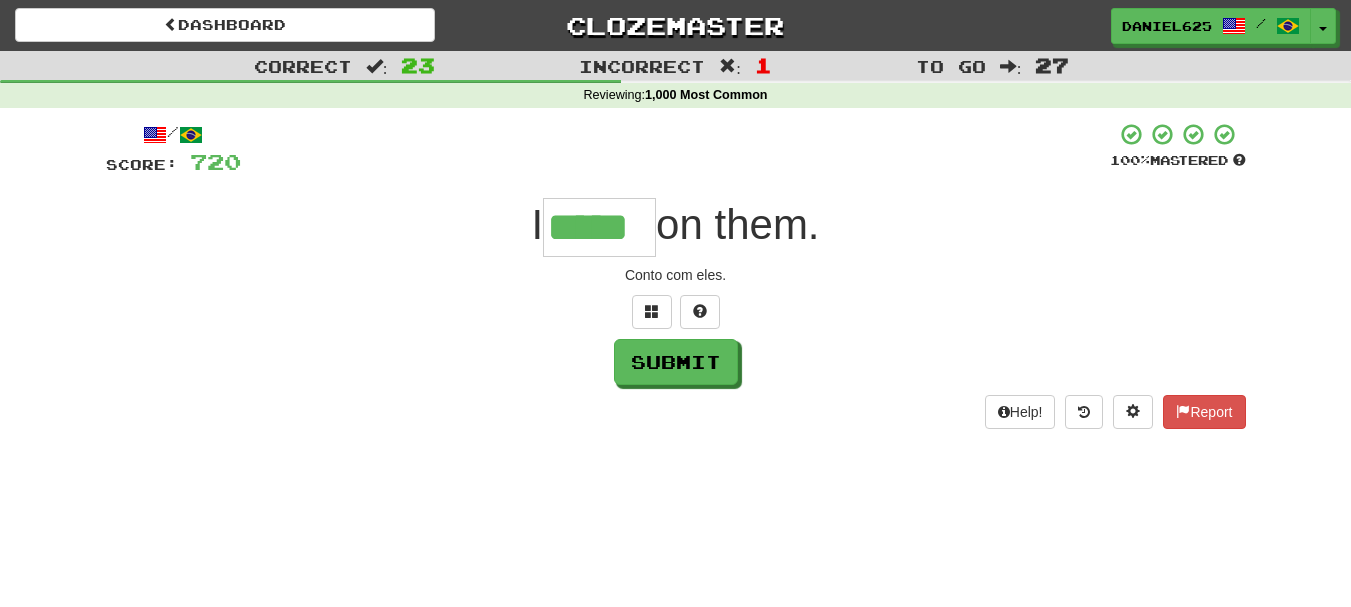 type on "*****" 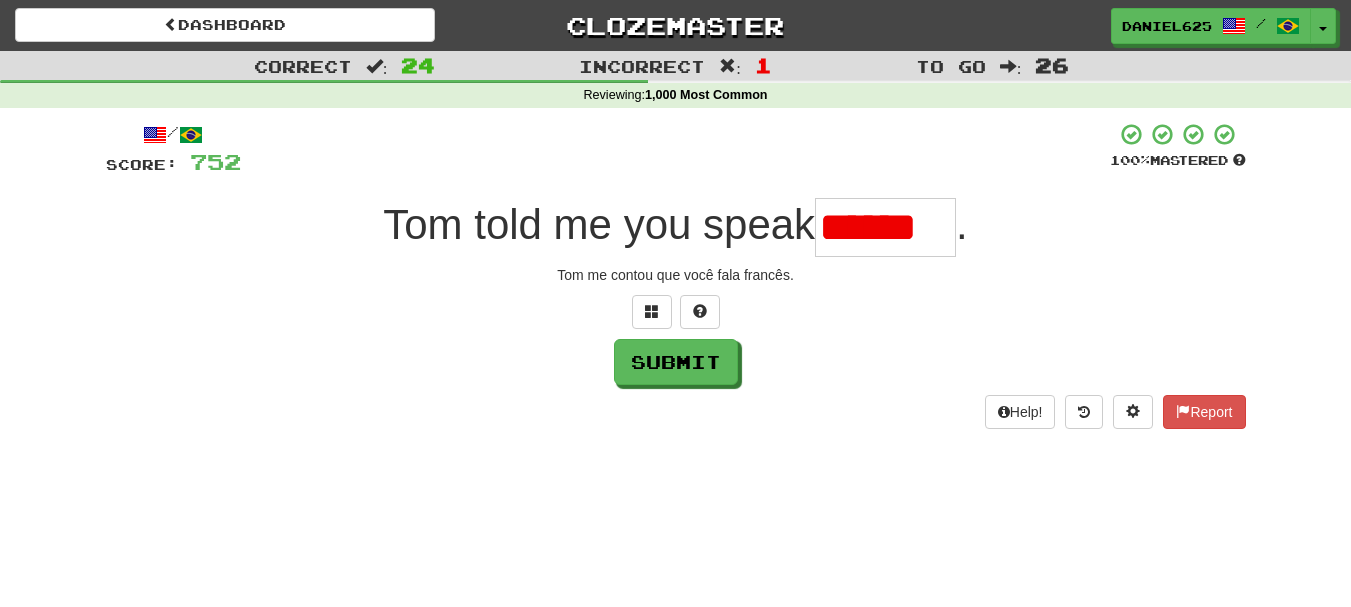 scroll, scrollTop: 0, scrollLeft: 0, axis: both 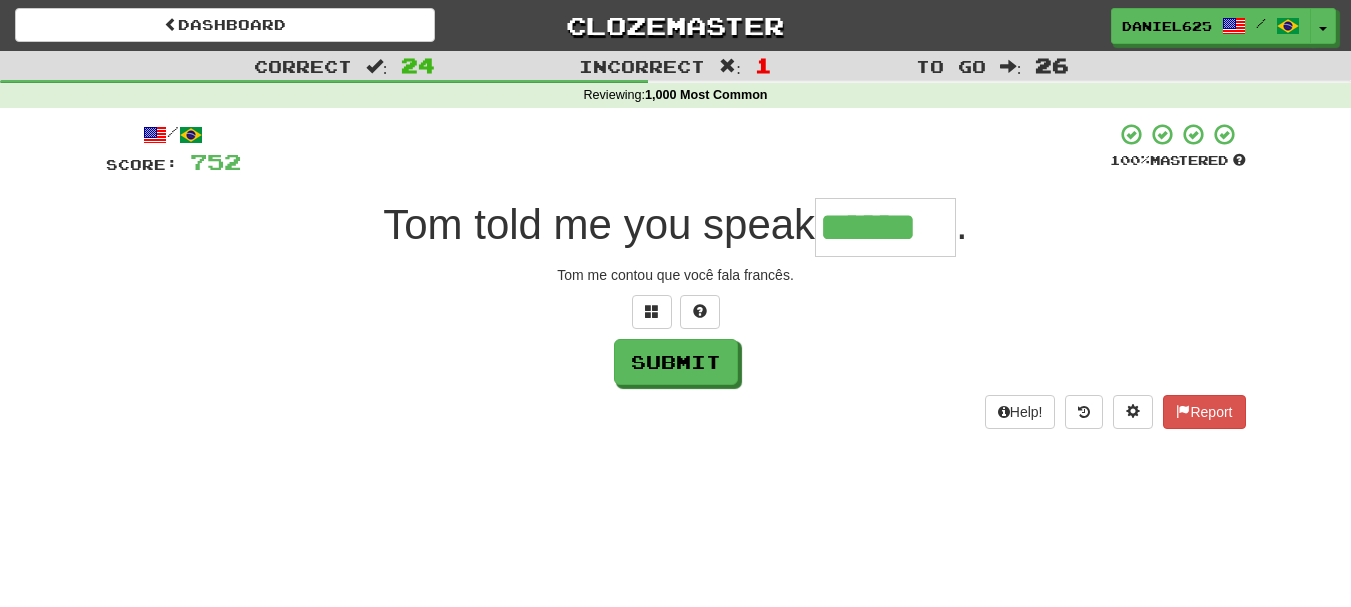 type on "******" 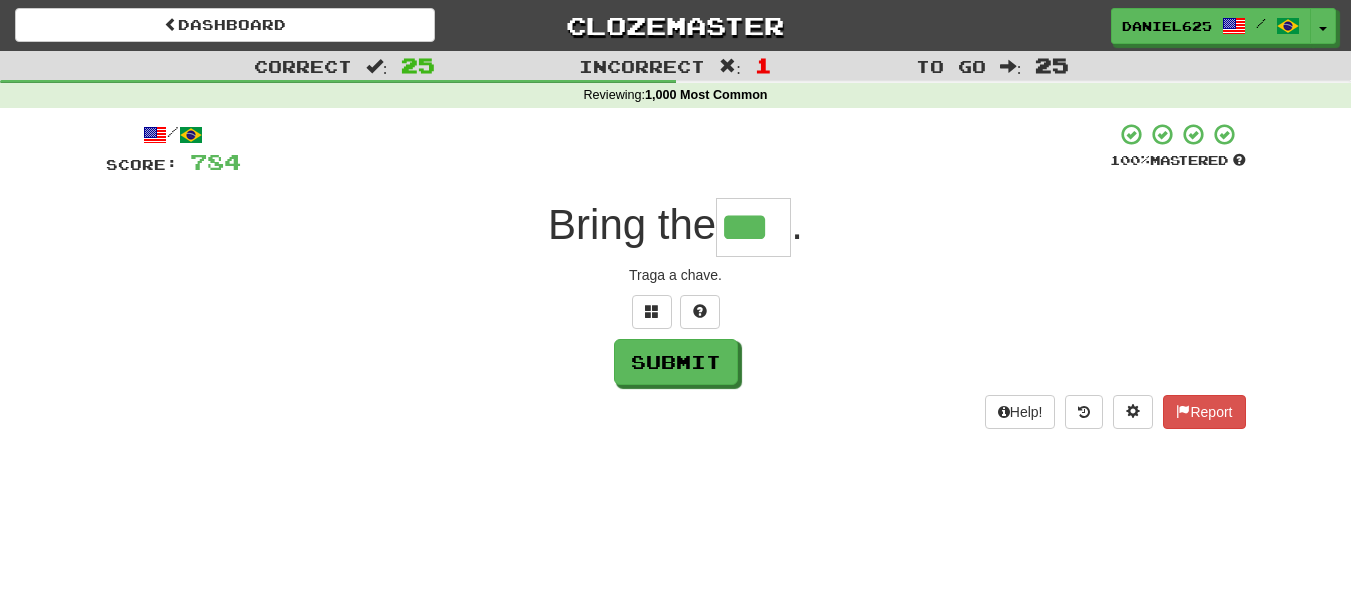 type on "***" 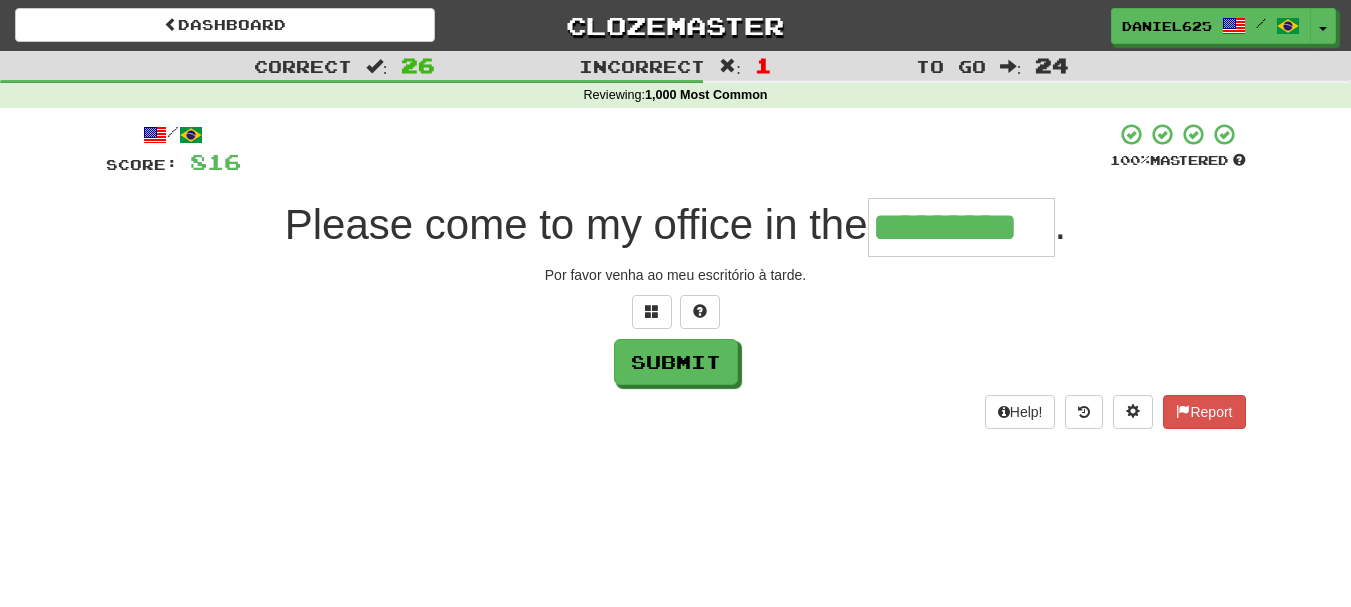 type on "*********" 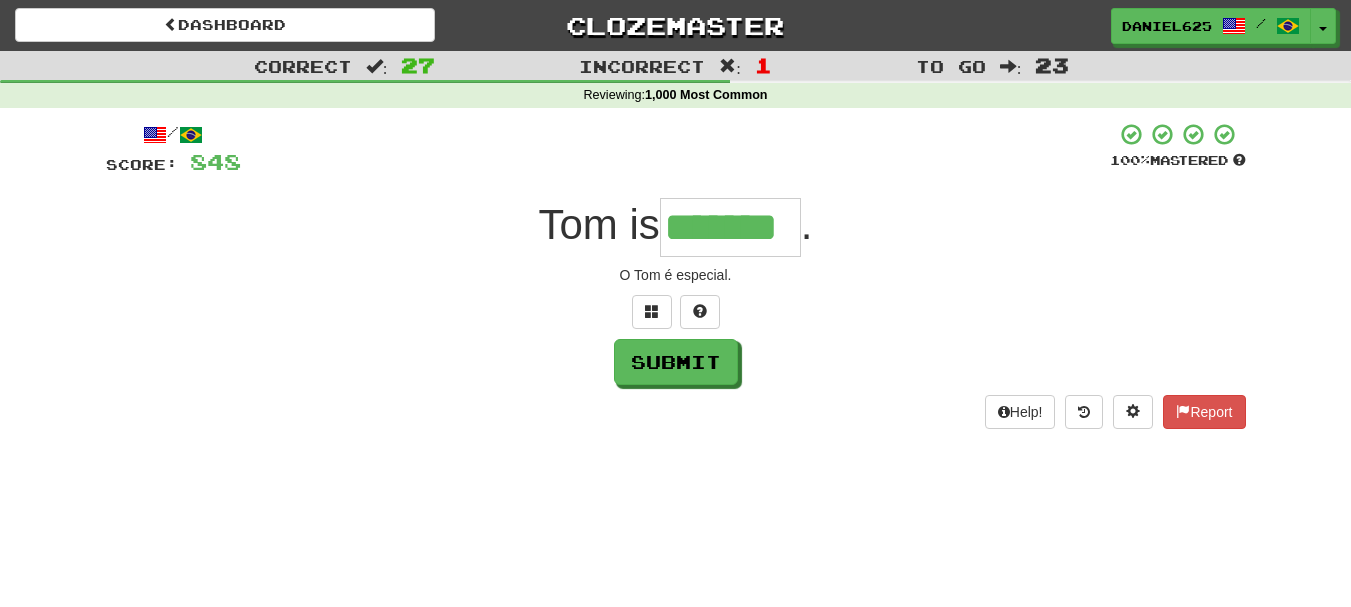 type on "*******" 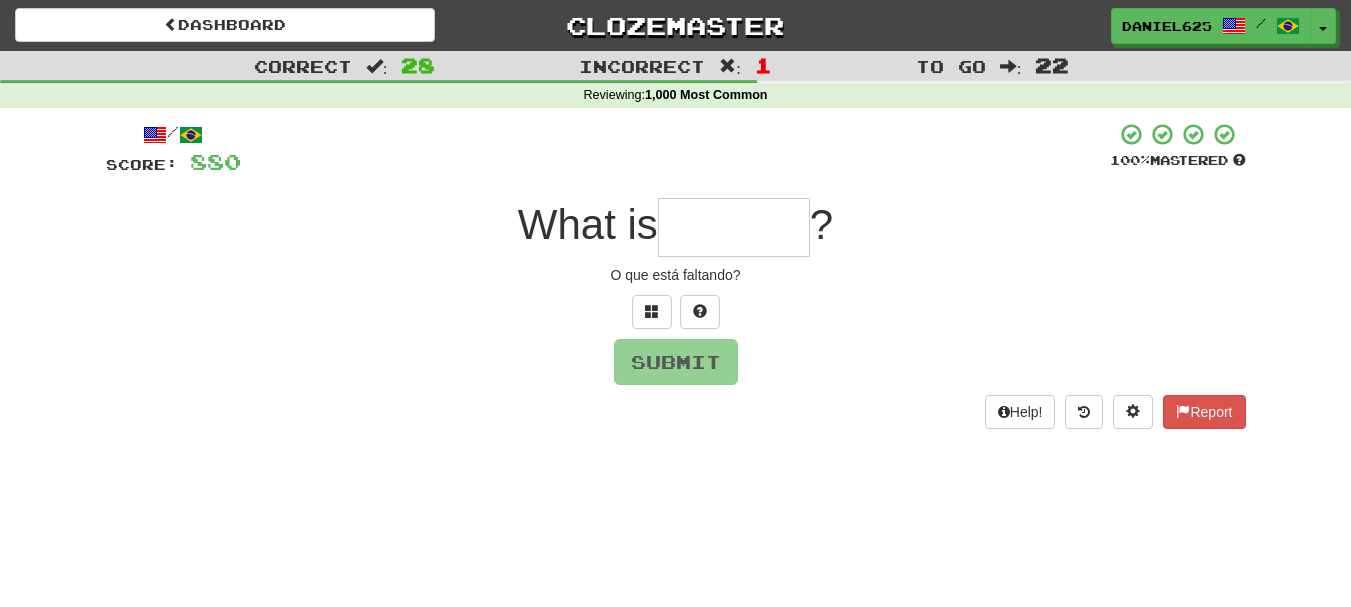 type on "*" 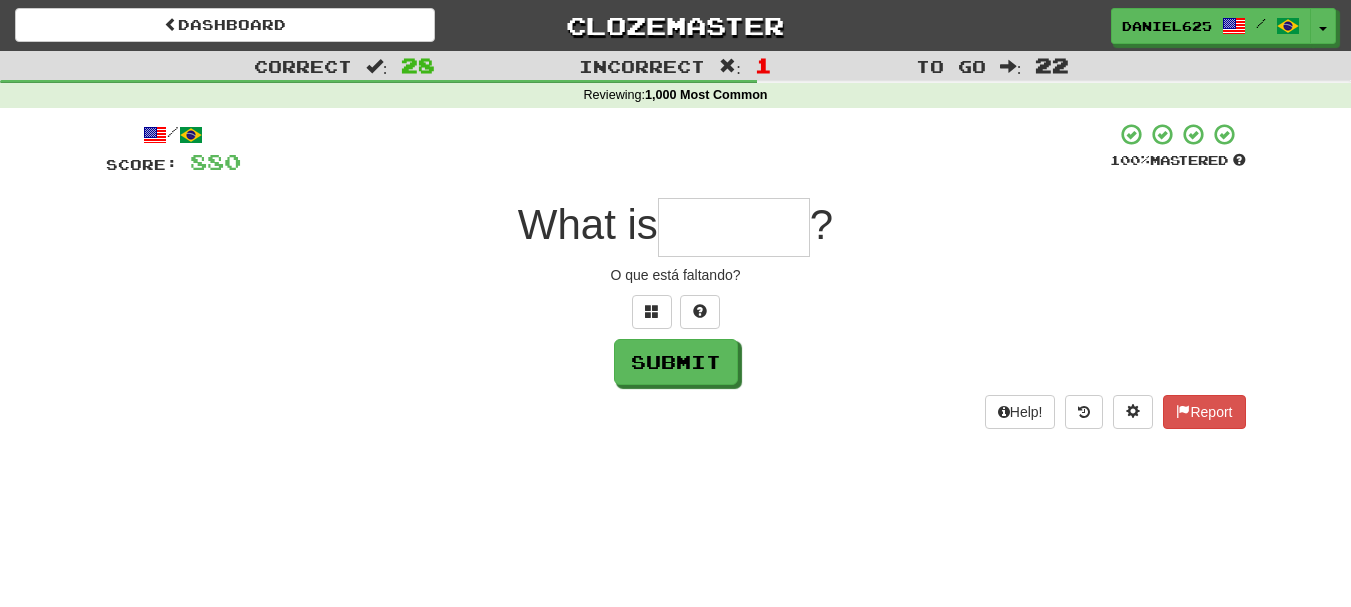 type on "*" 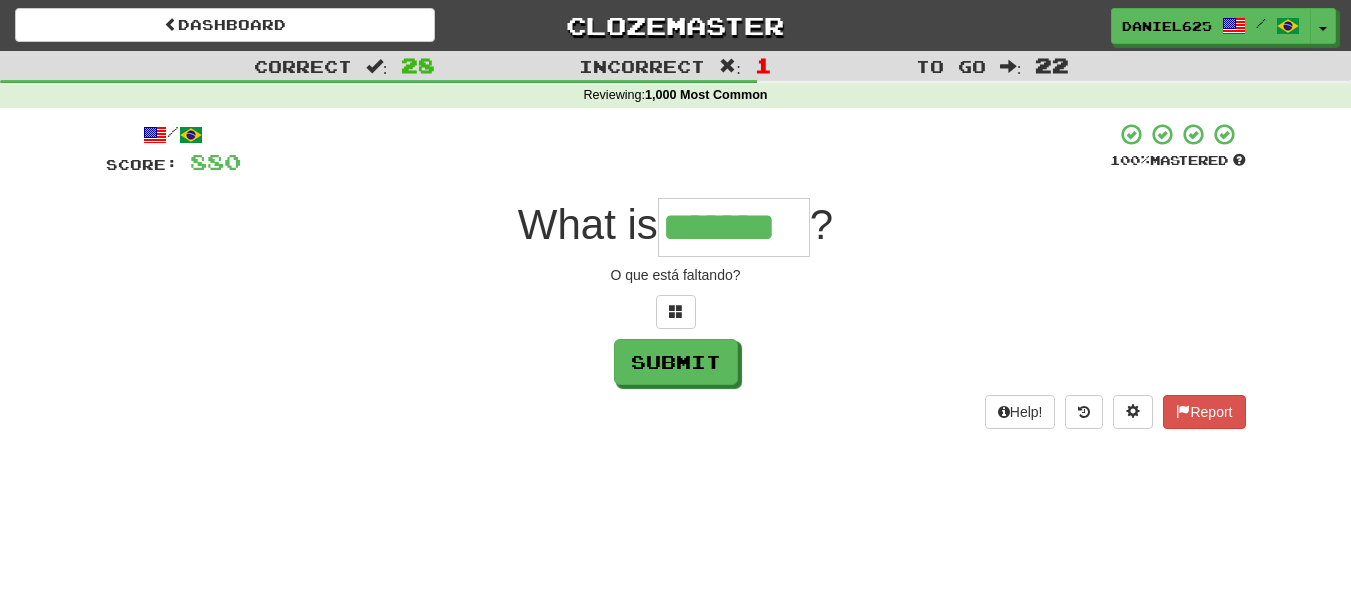 type on "*******" 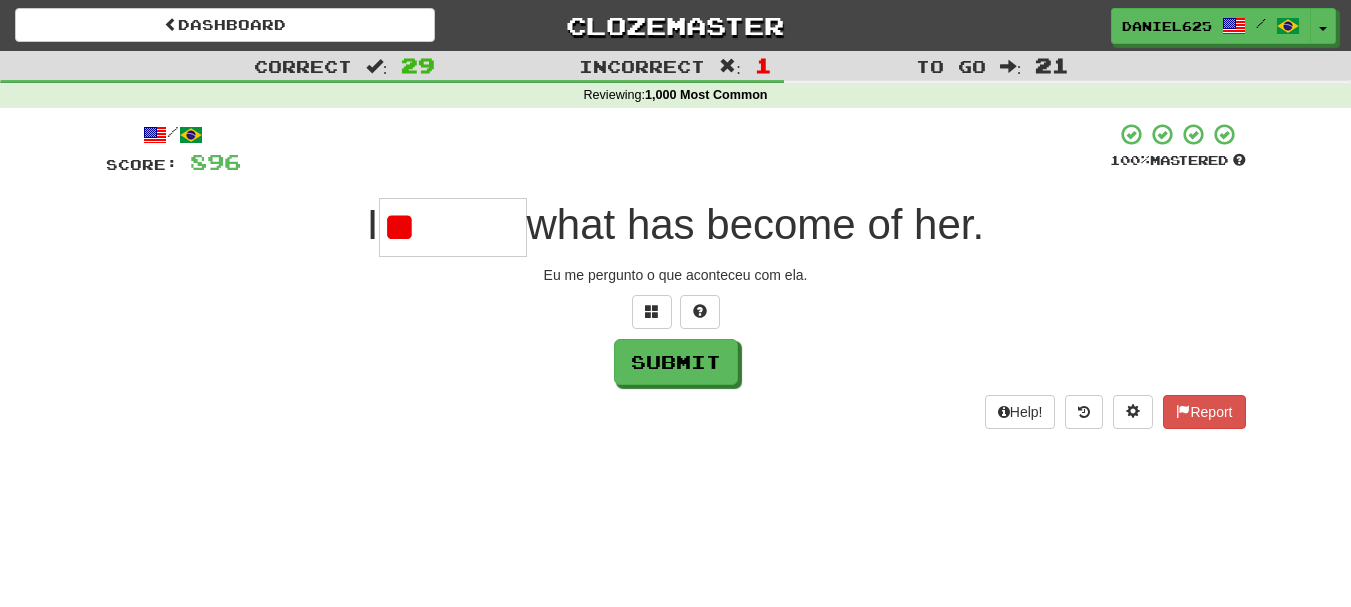 type on "*" 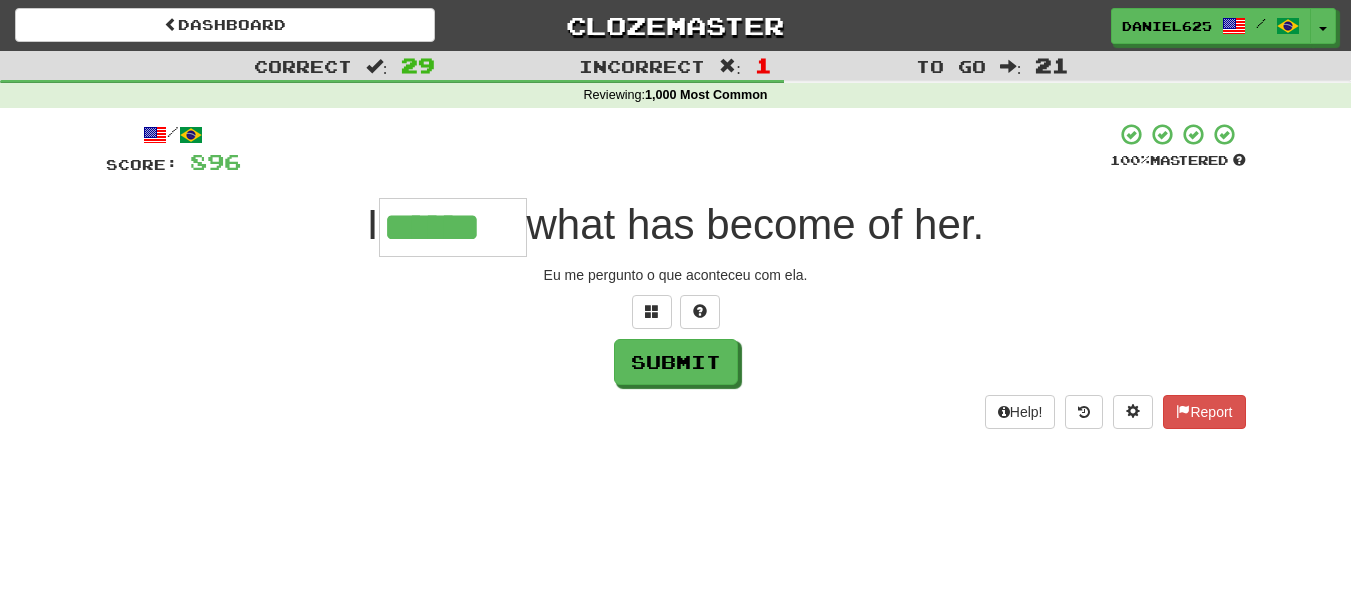 type on "******" 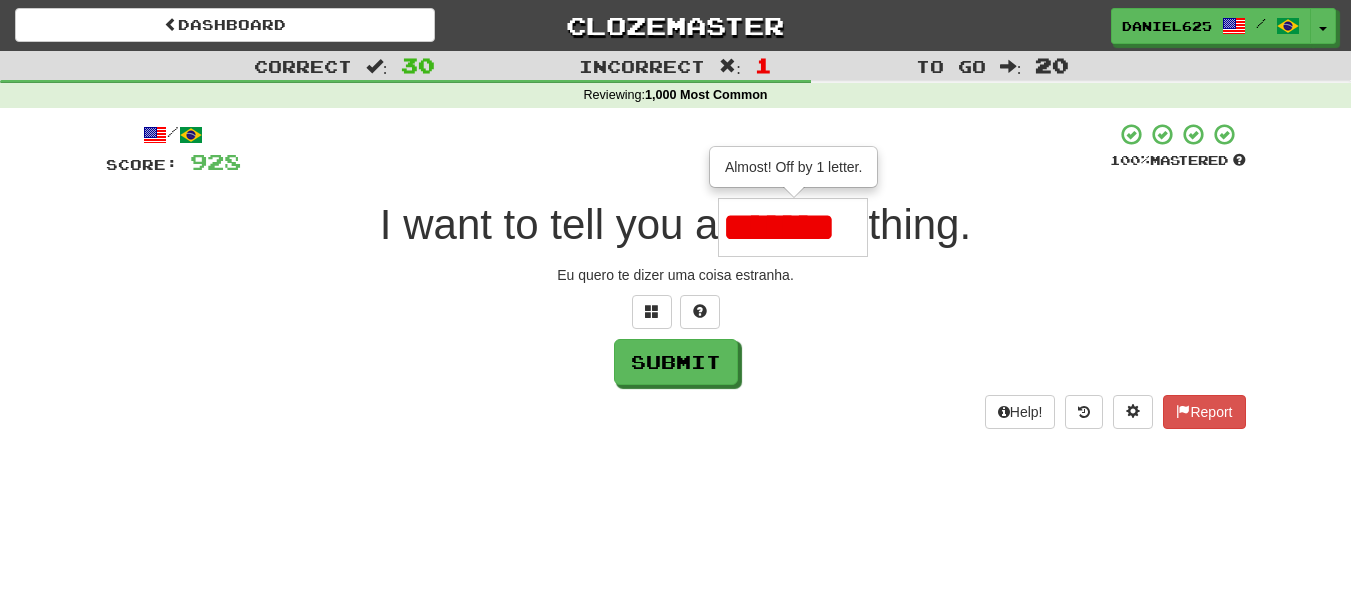 scroll, scrollTop: 0, scrollLeft: 0, axis: both 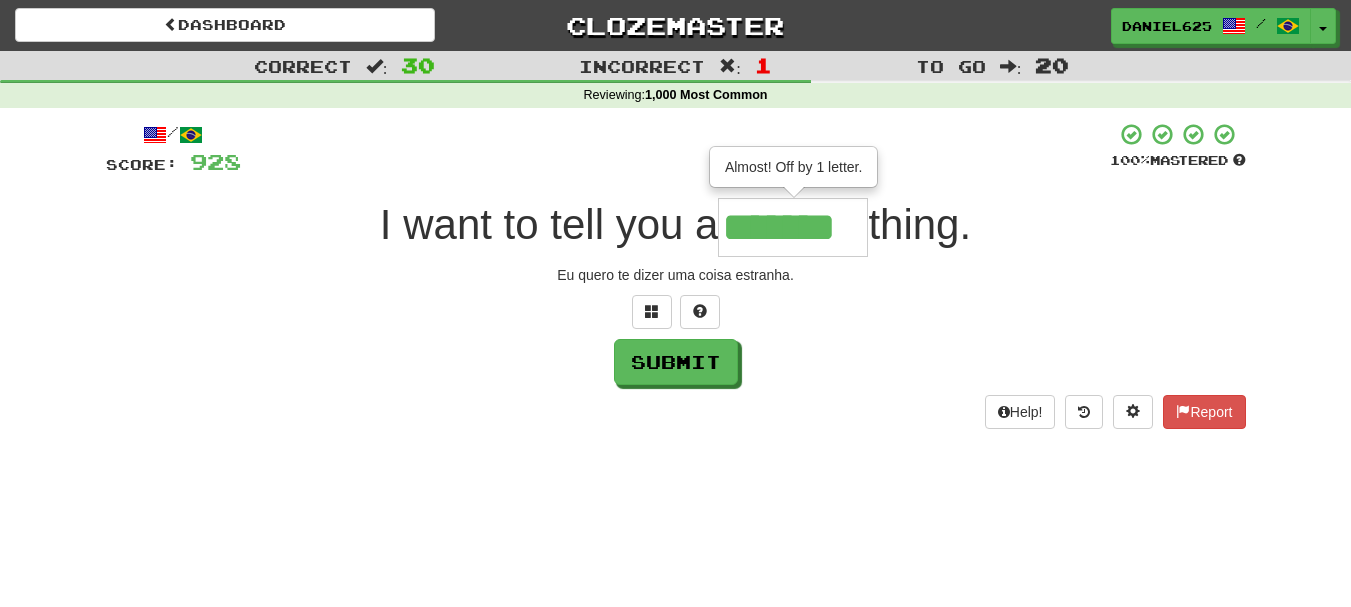 type on "*******" 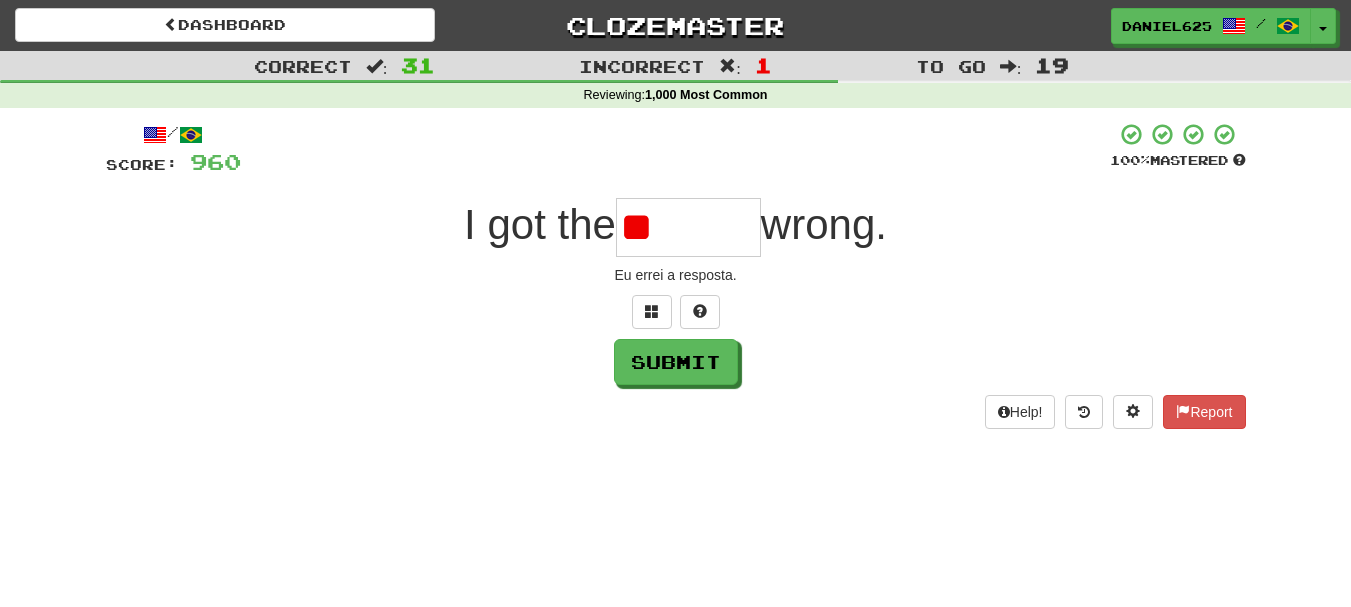 type on "*" 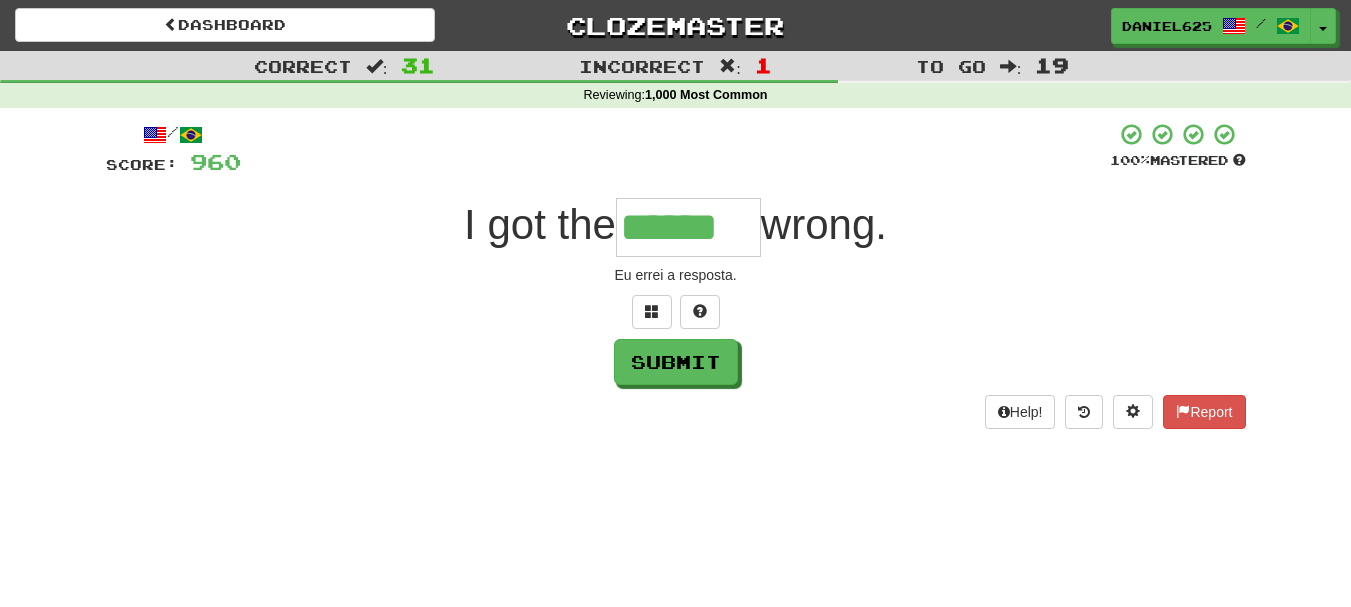 type on "******" 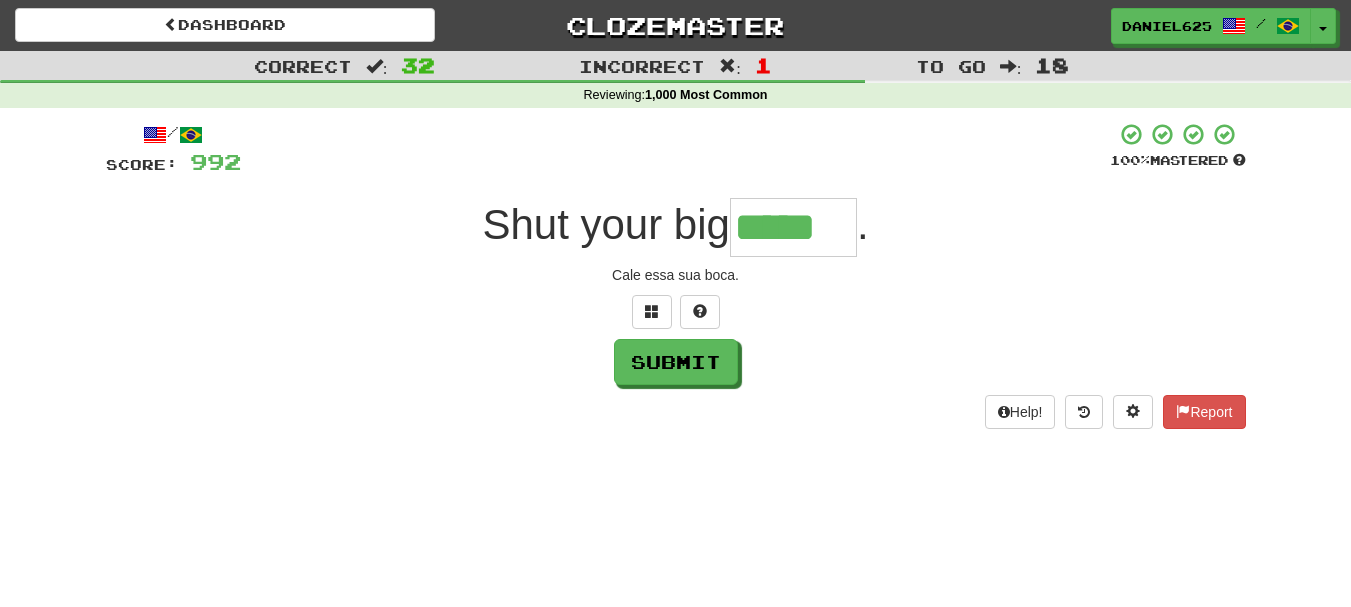 type on "*****" 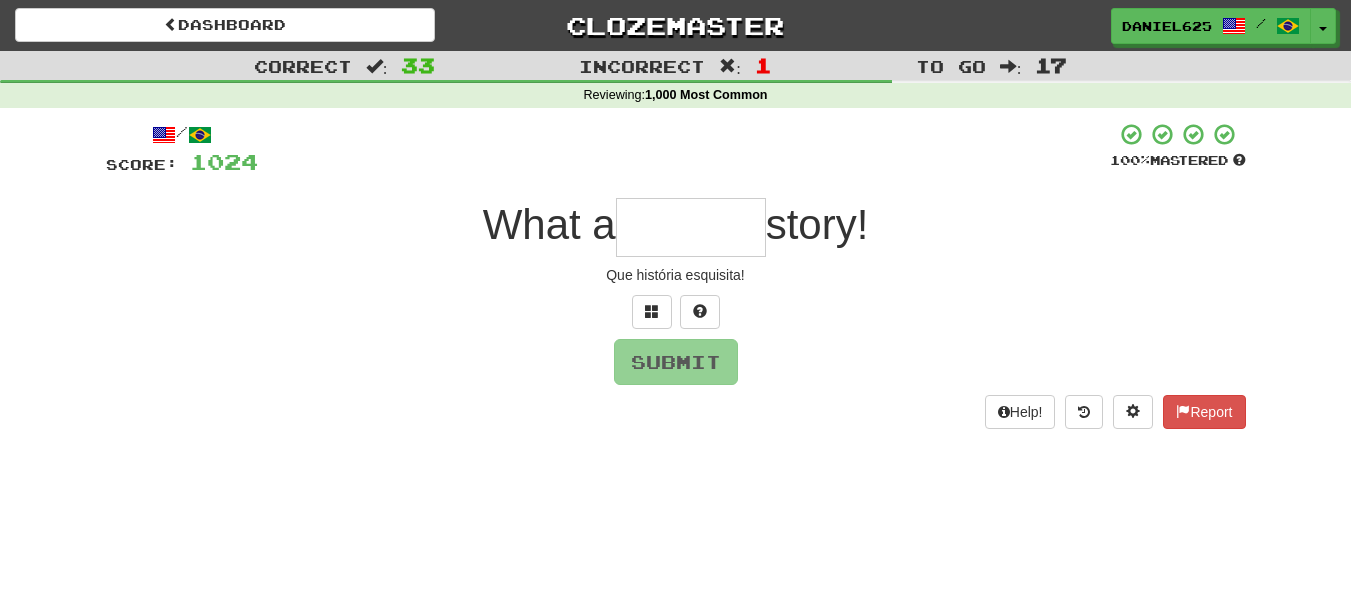 type on "*" 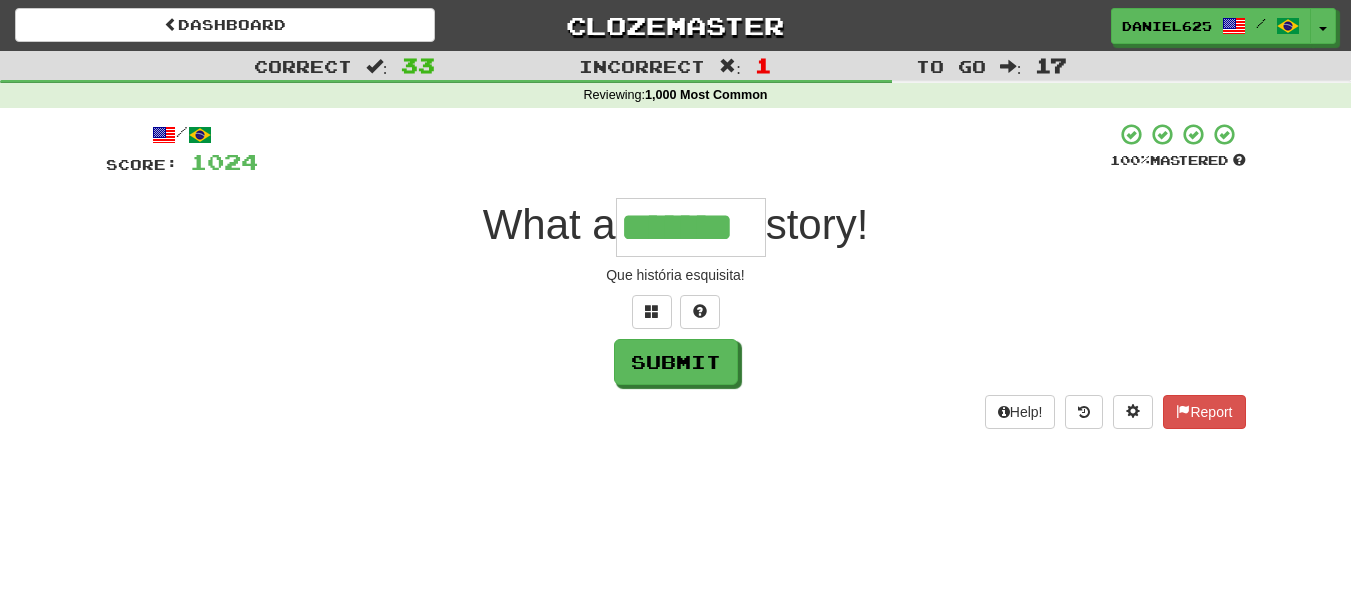 type on "*******" 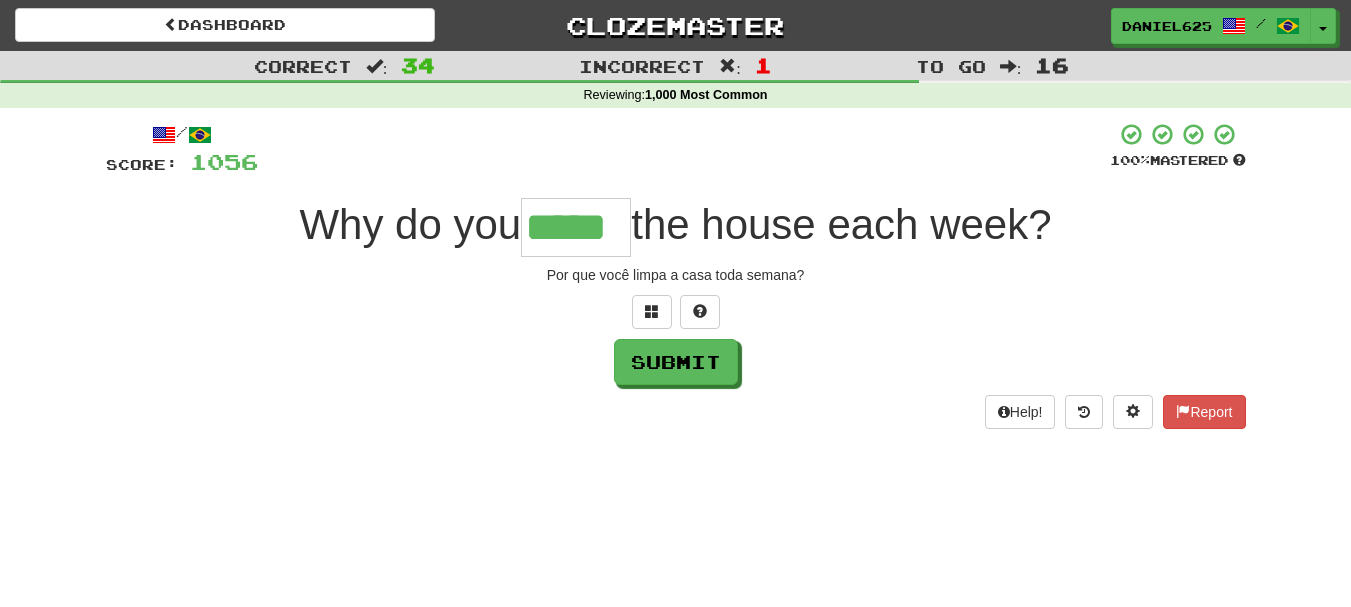 type on "*****" 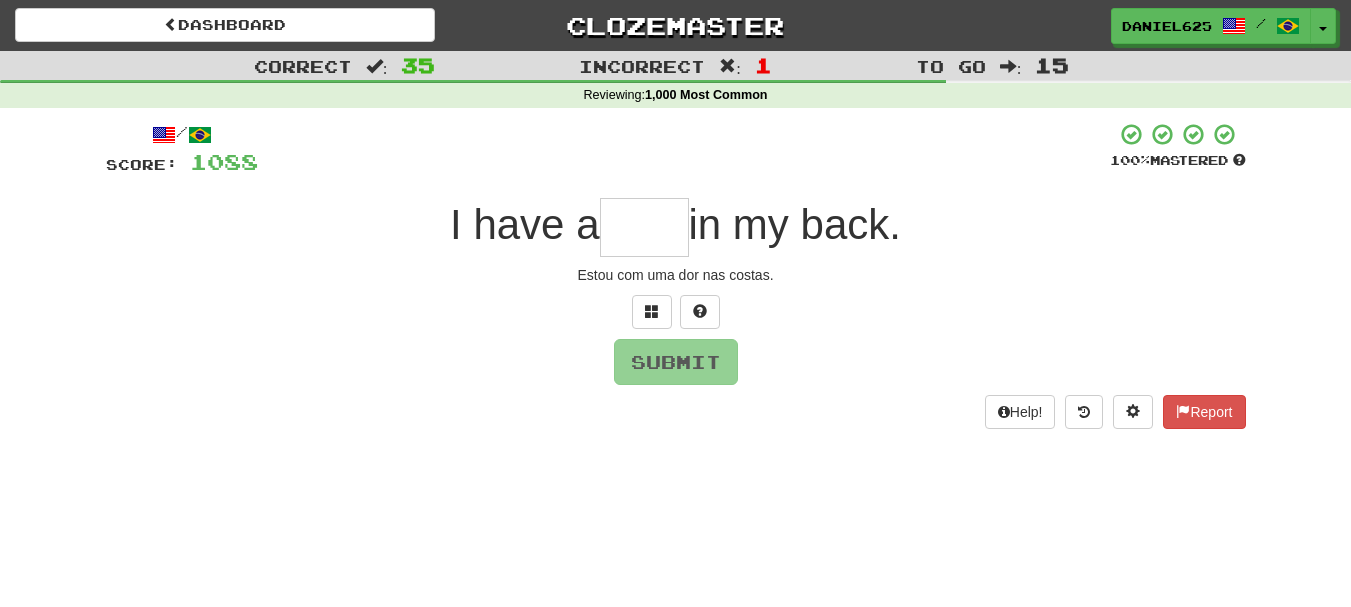 type on "*" 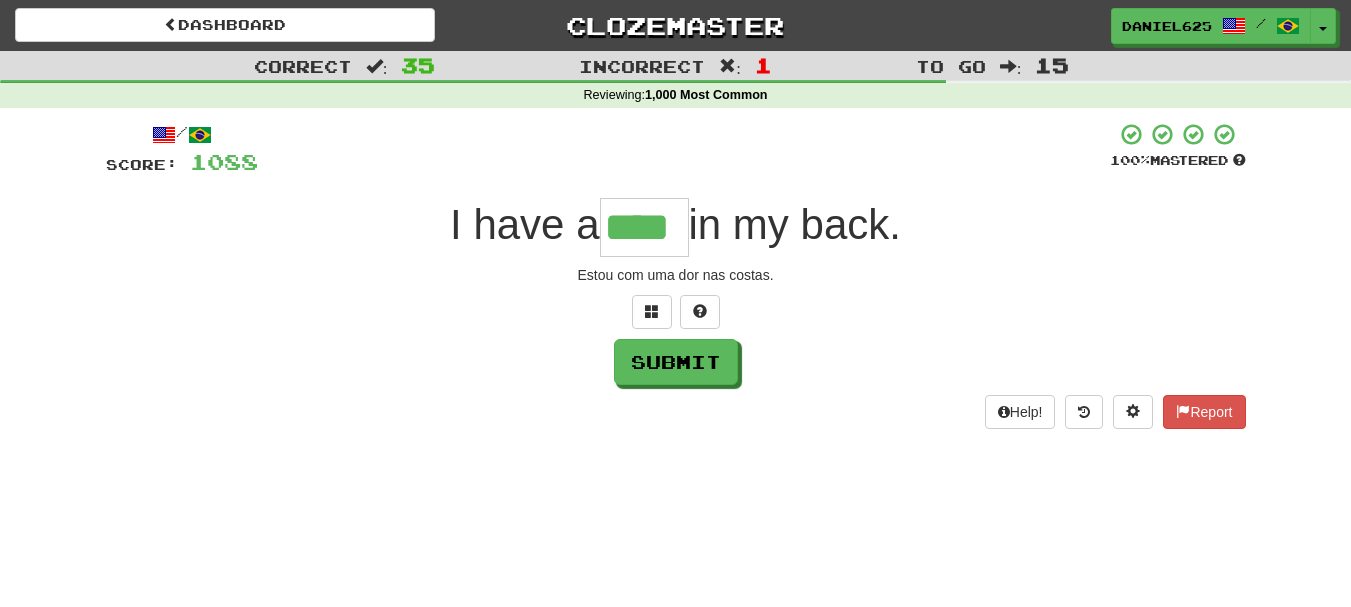 type on "****" 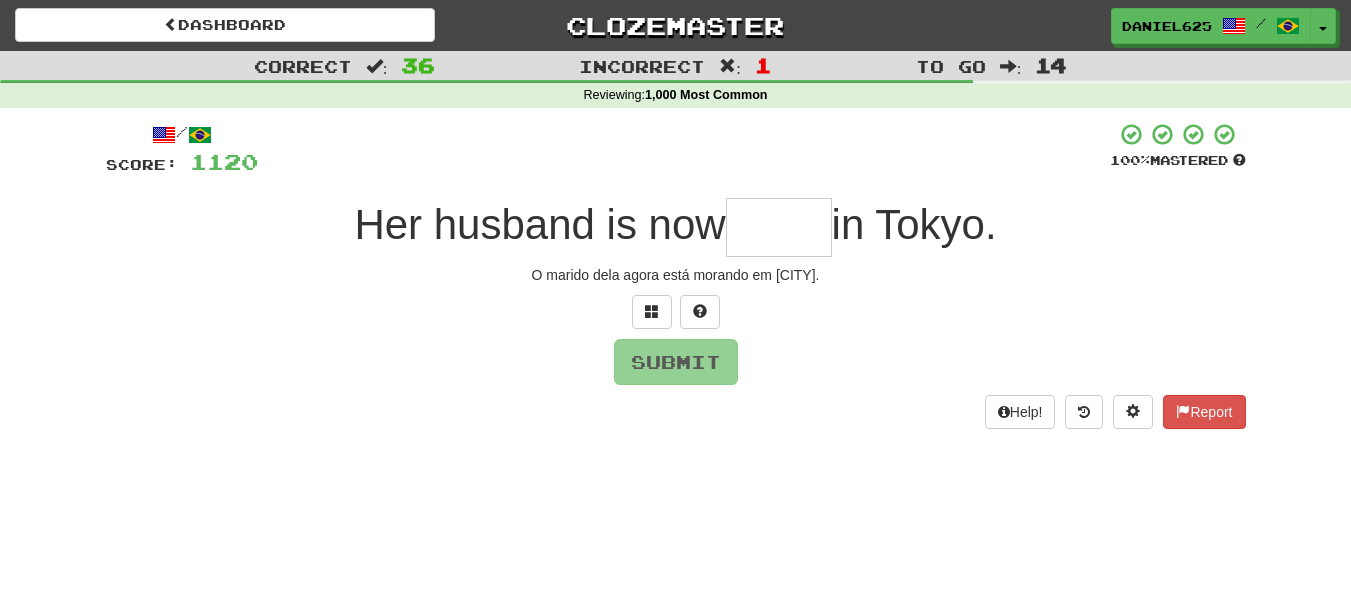 type on "*" 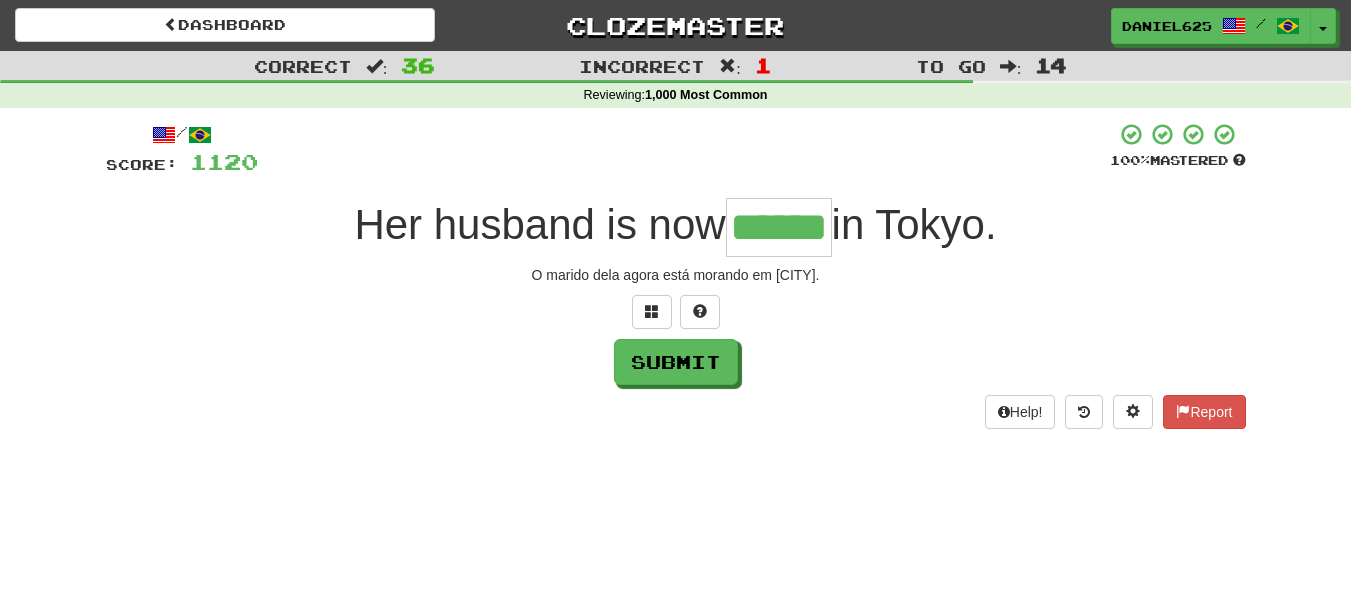 type on "******" 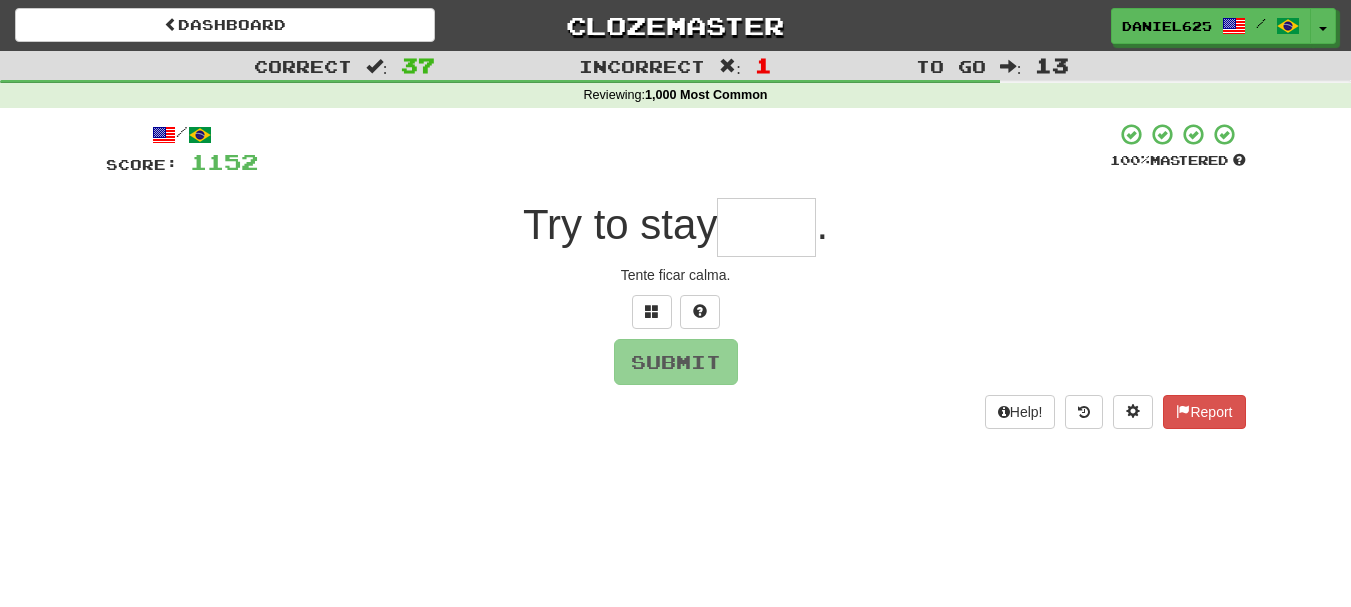 type on "*" 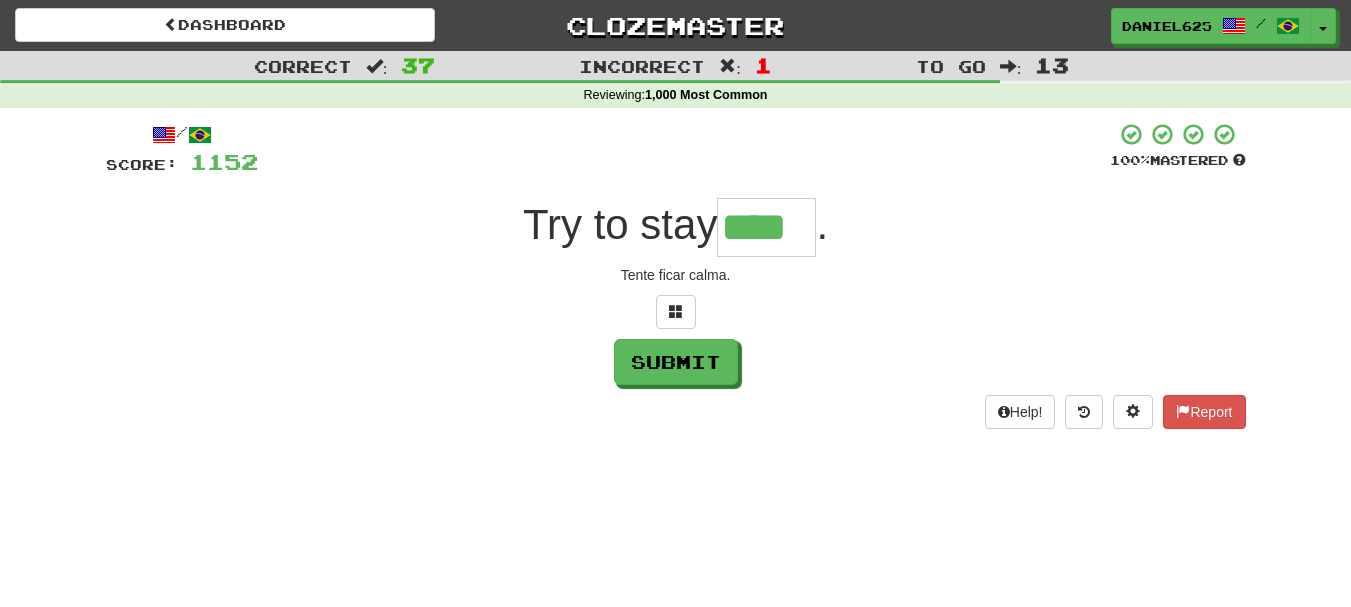 type on "****" 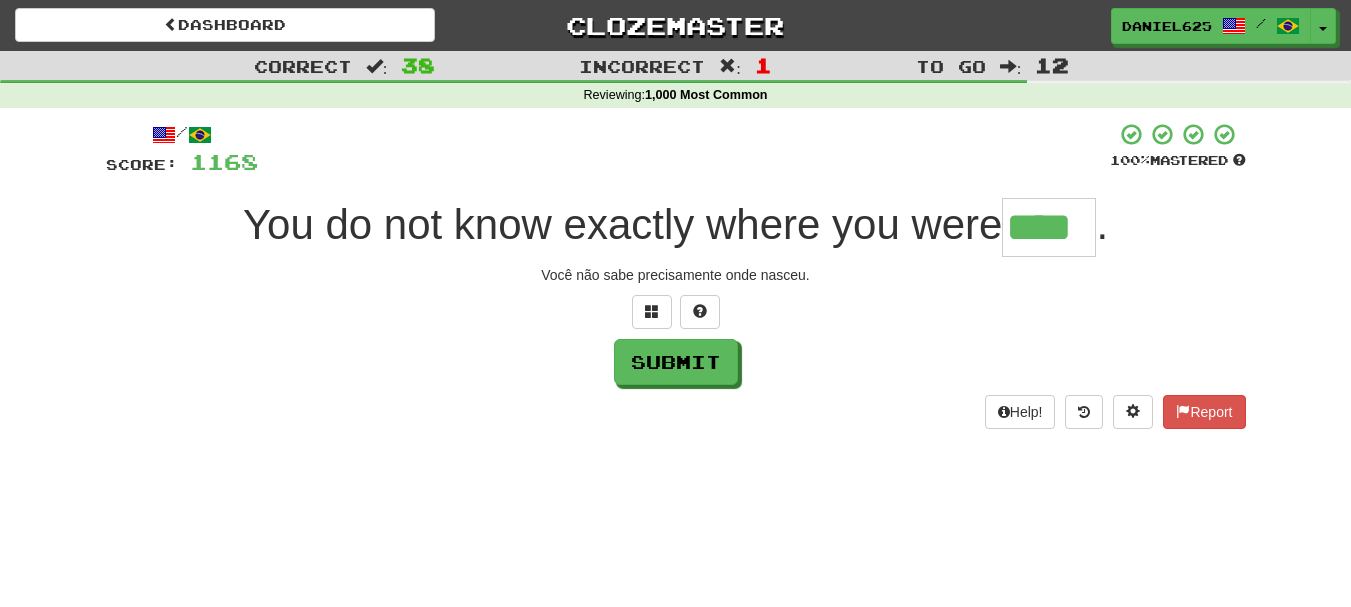 type on "****" 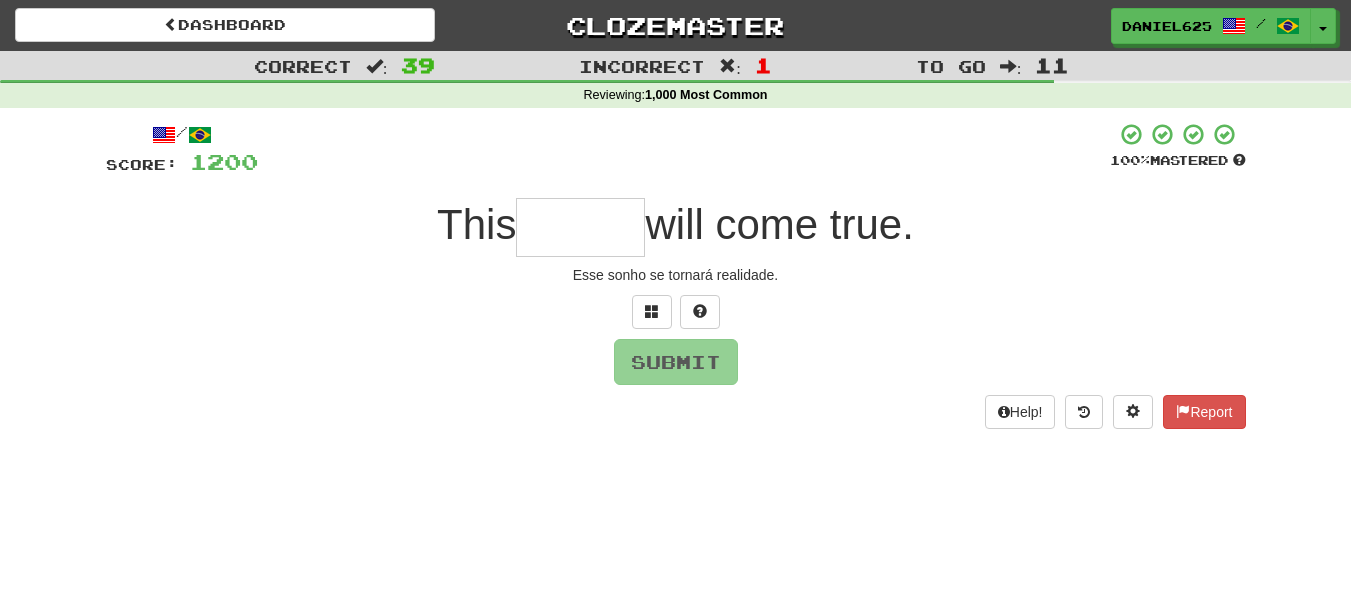 type on "*" 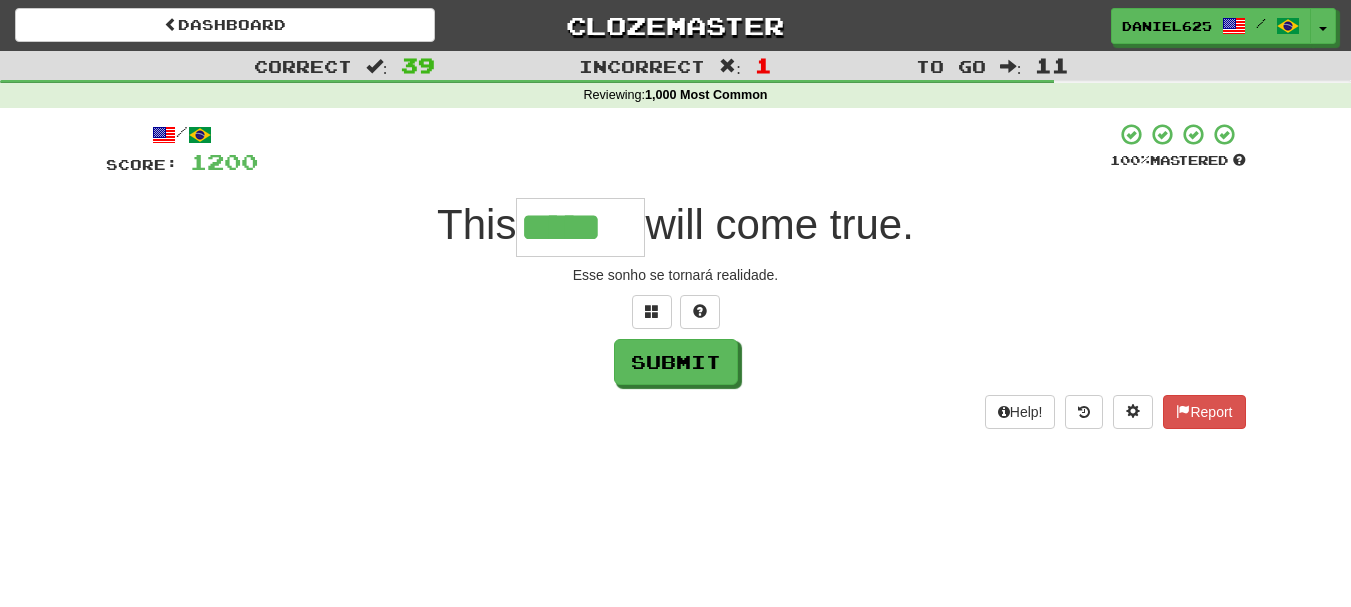 type on "*****" 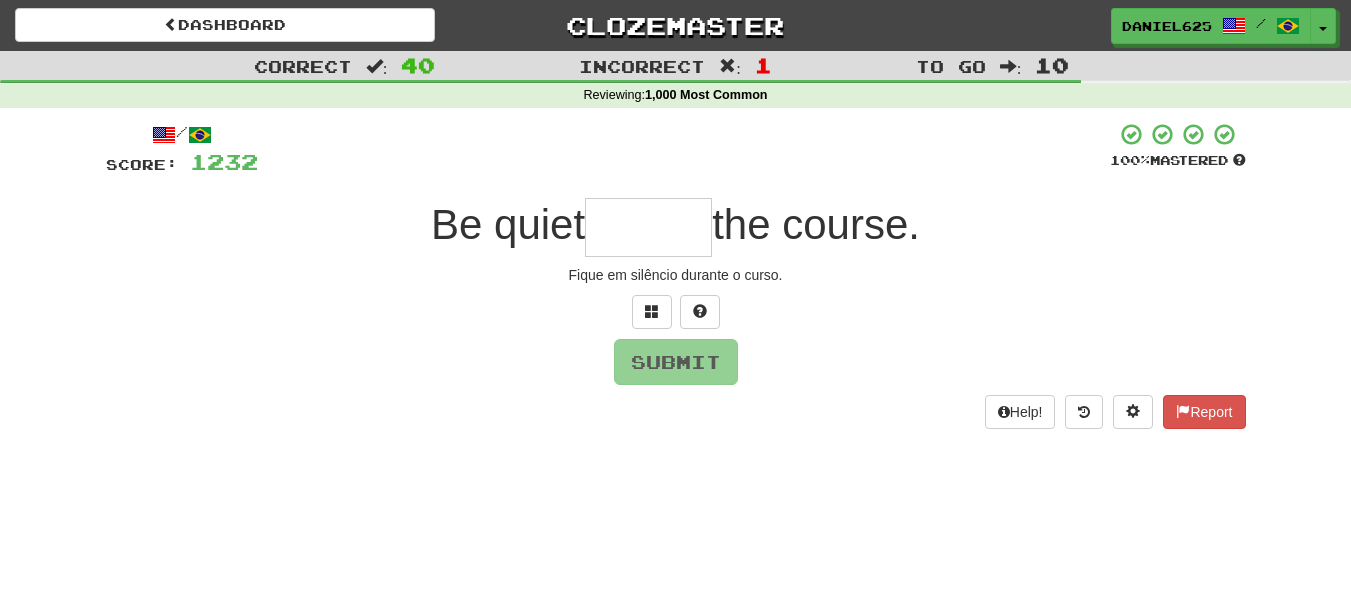 type on "*" 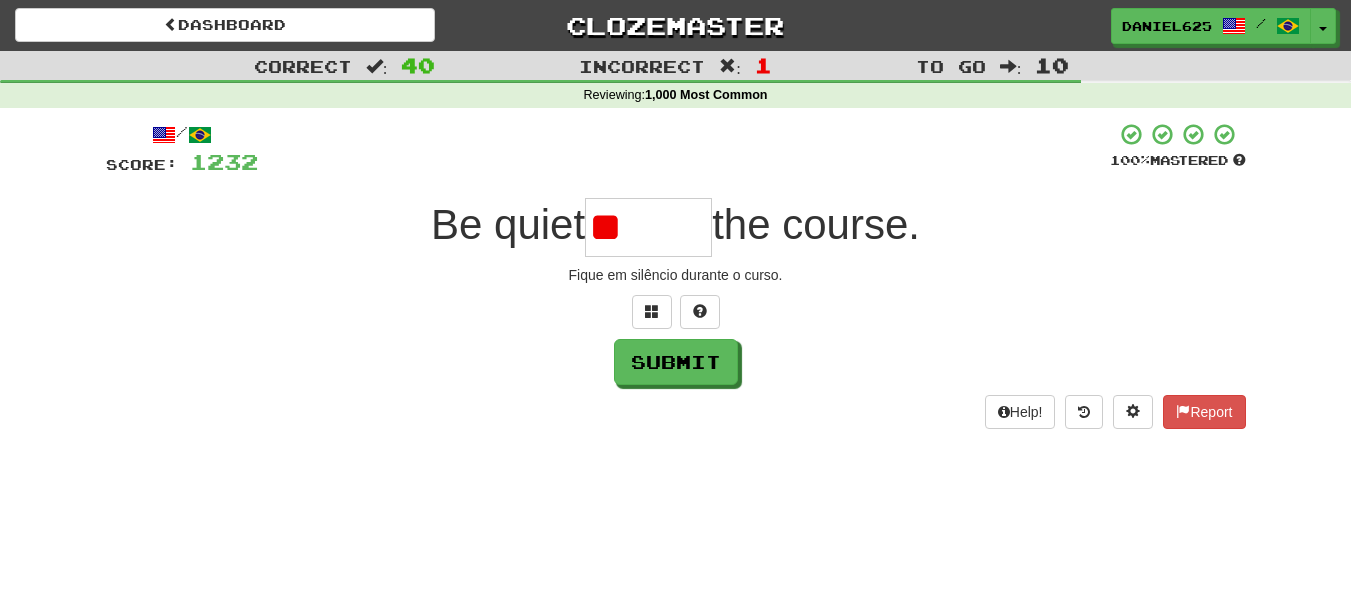 type on "*" 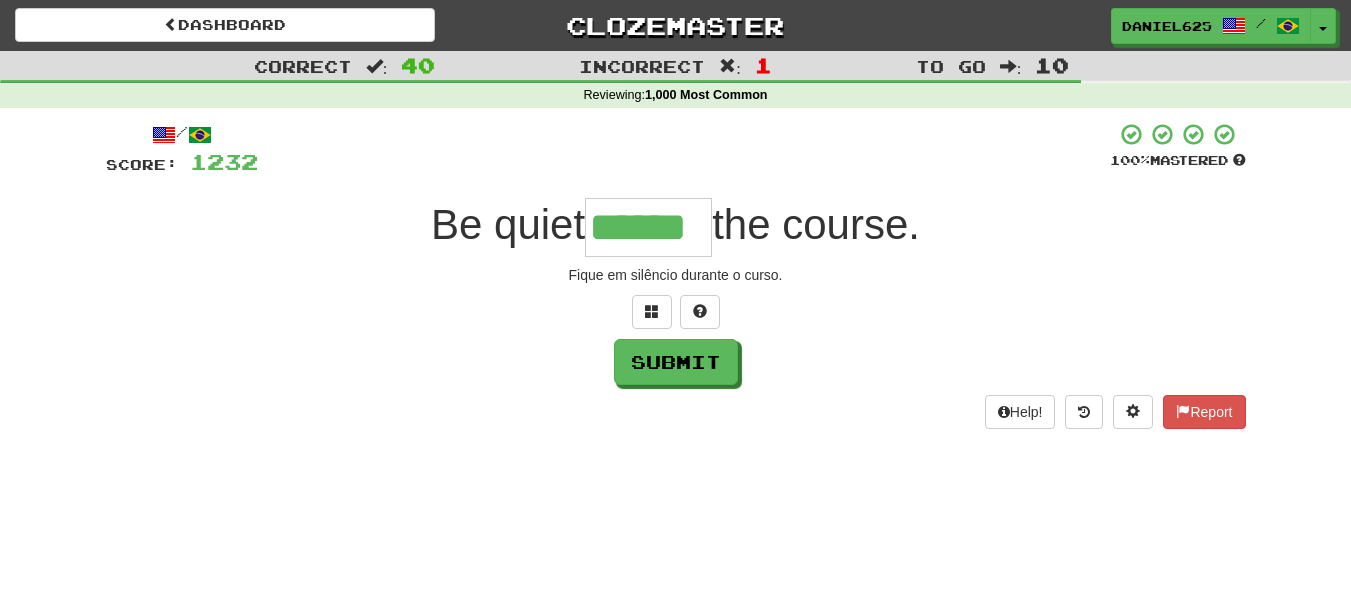 type on "******" 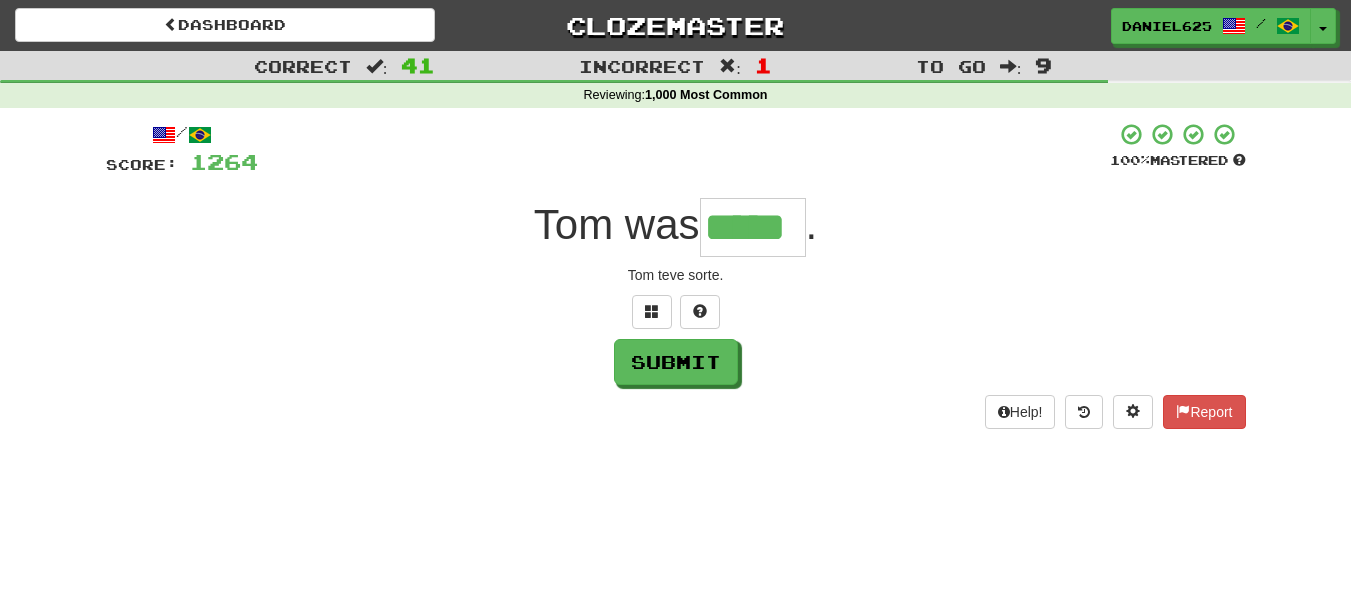 type on "*****" 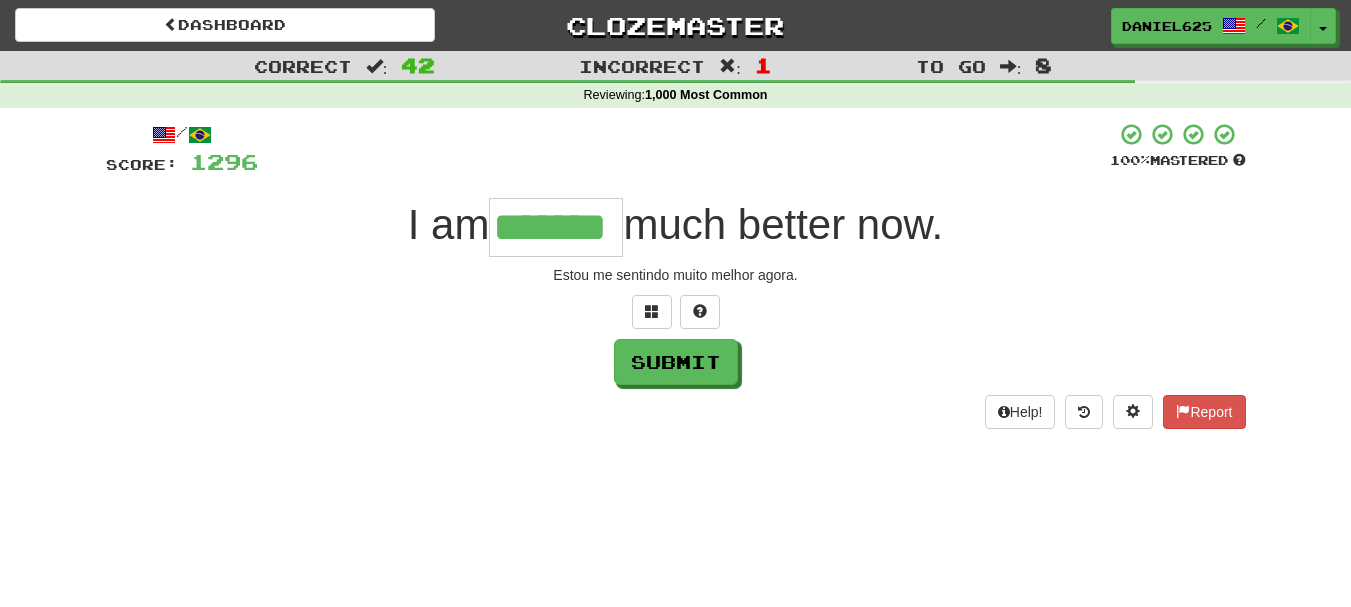 type on "*******" 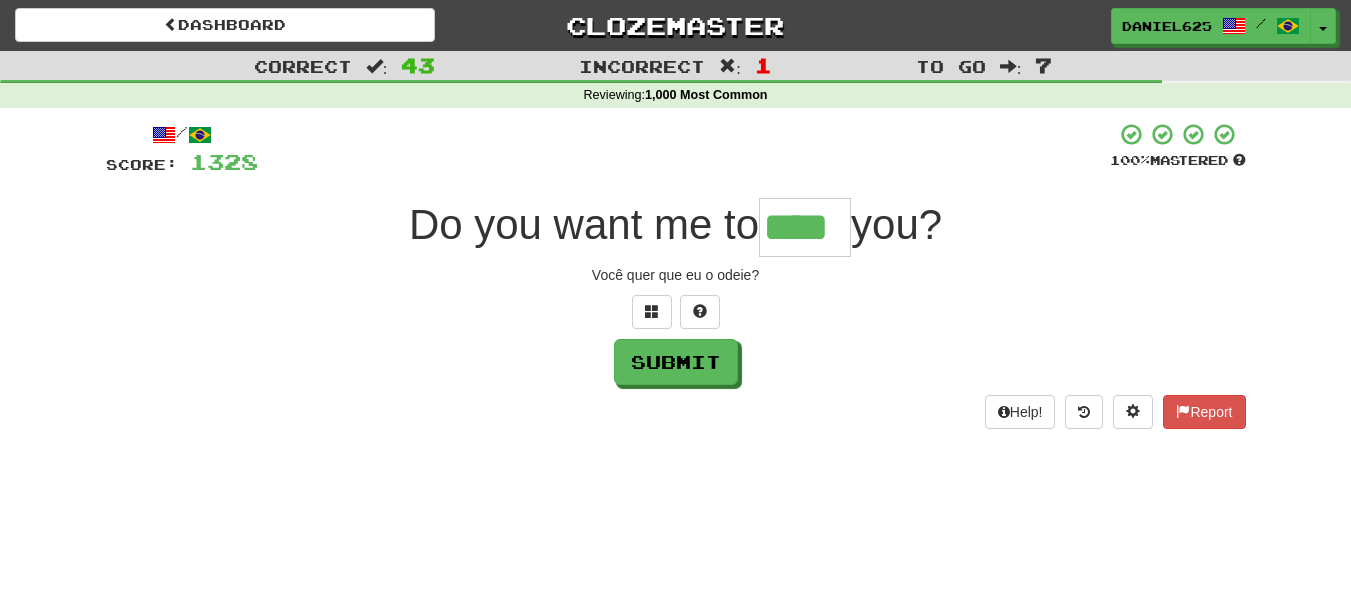 type on "****" 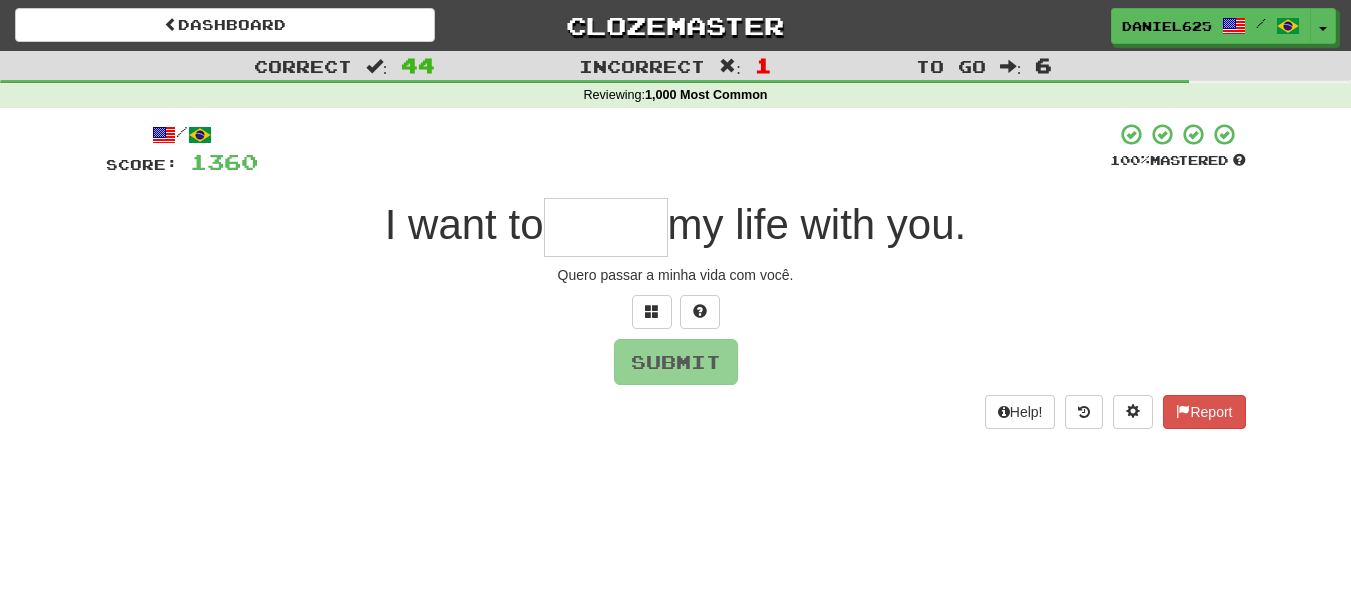 type on "*" 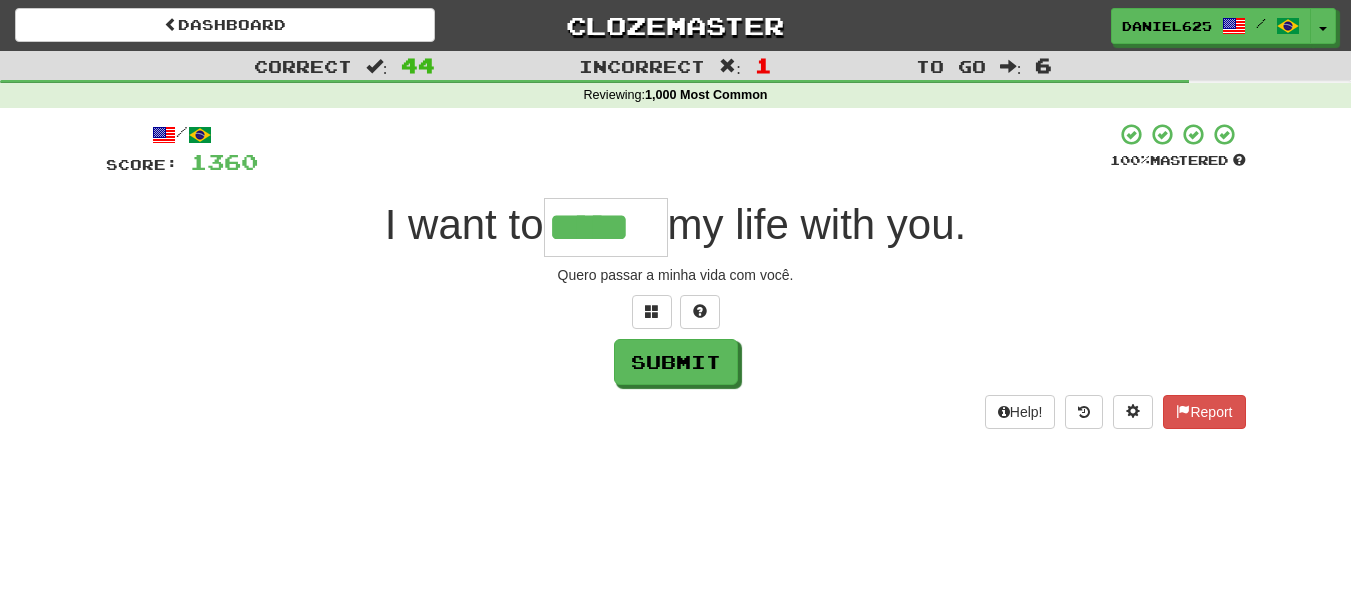 type on "*****" 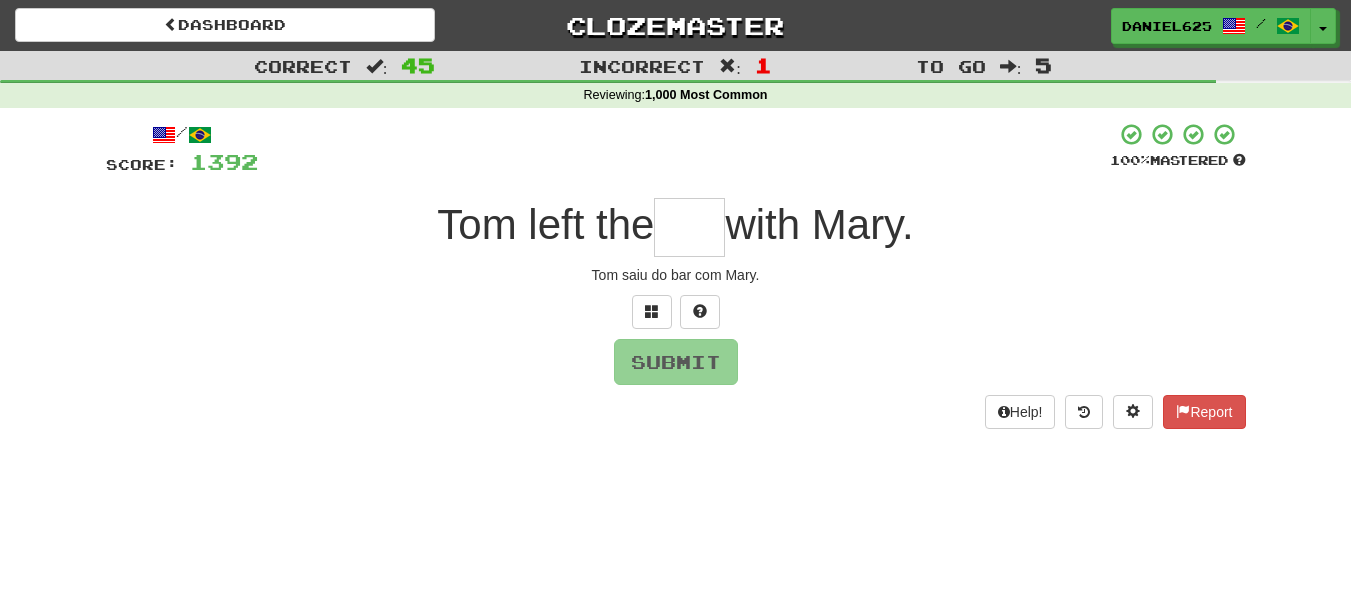 type on "*" 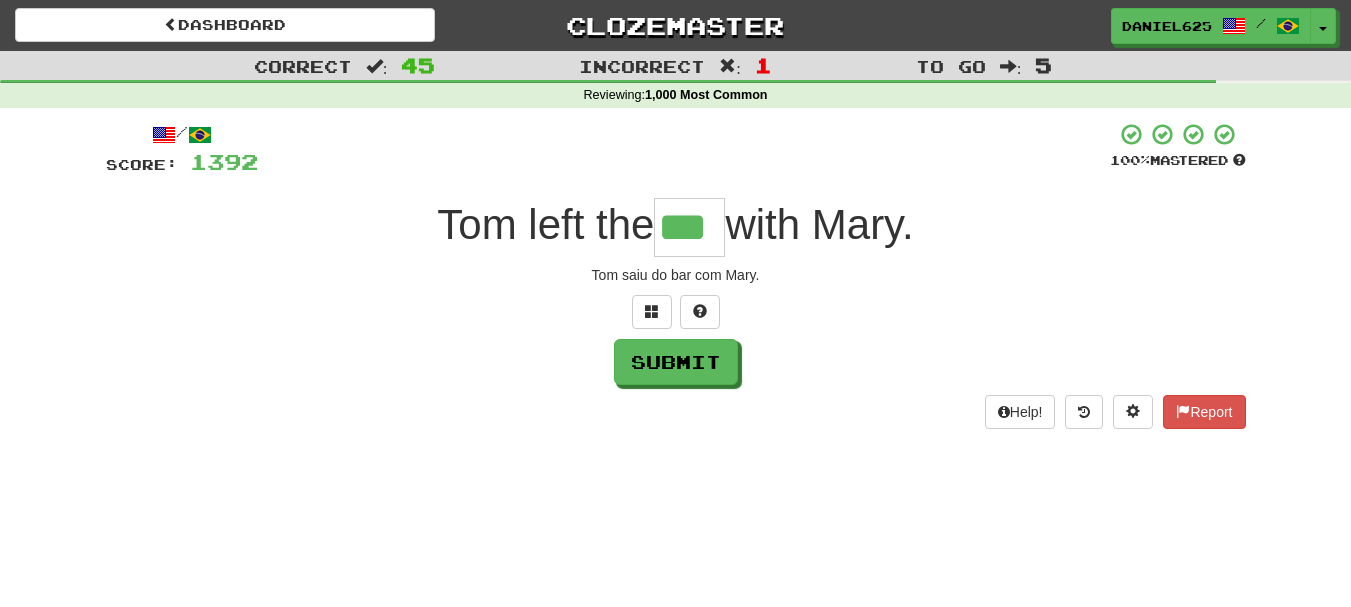 type on "***" 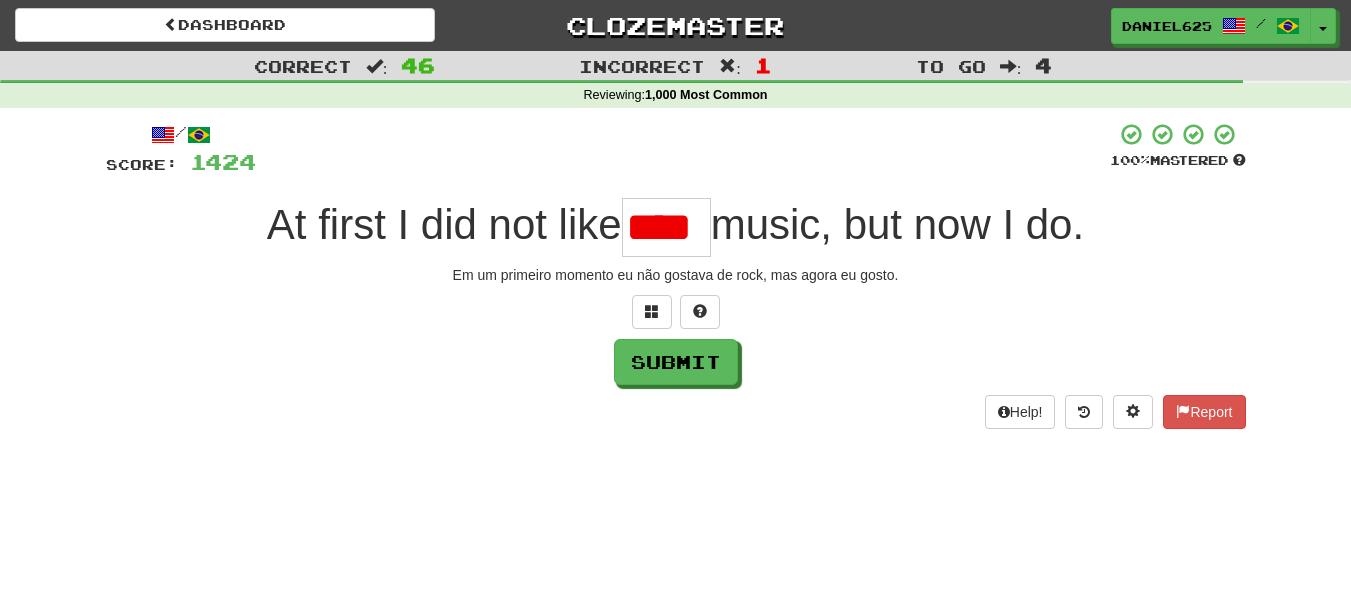 type on "****" 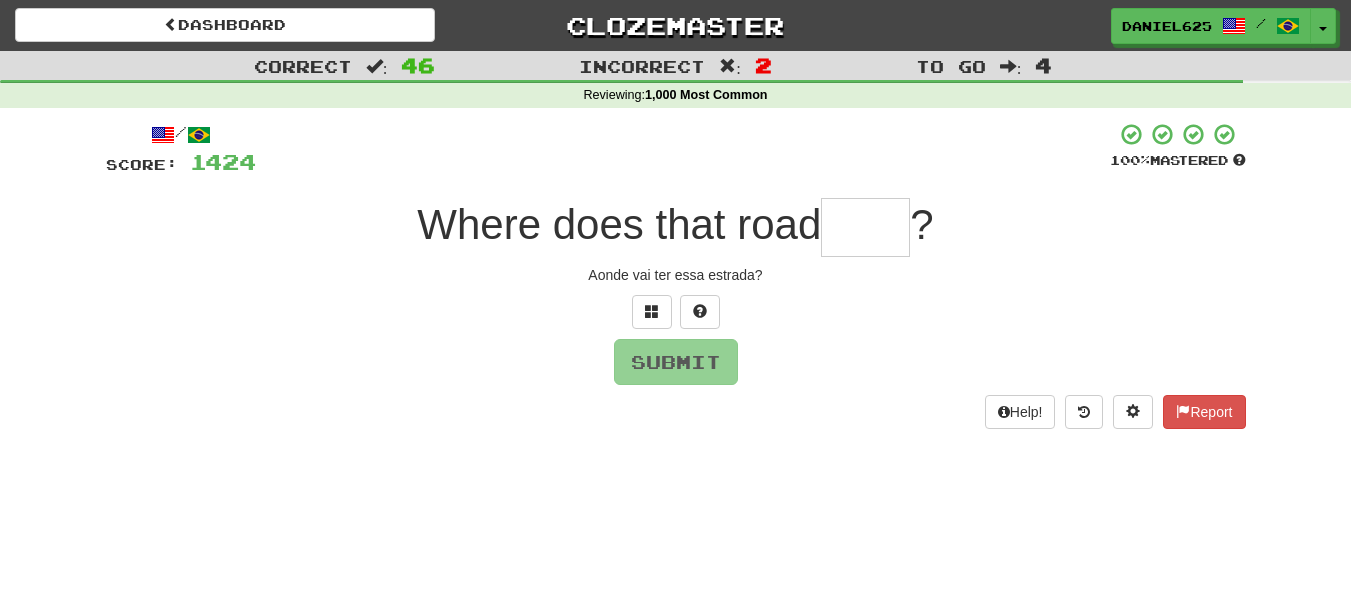 type on "*" 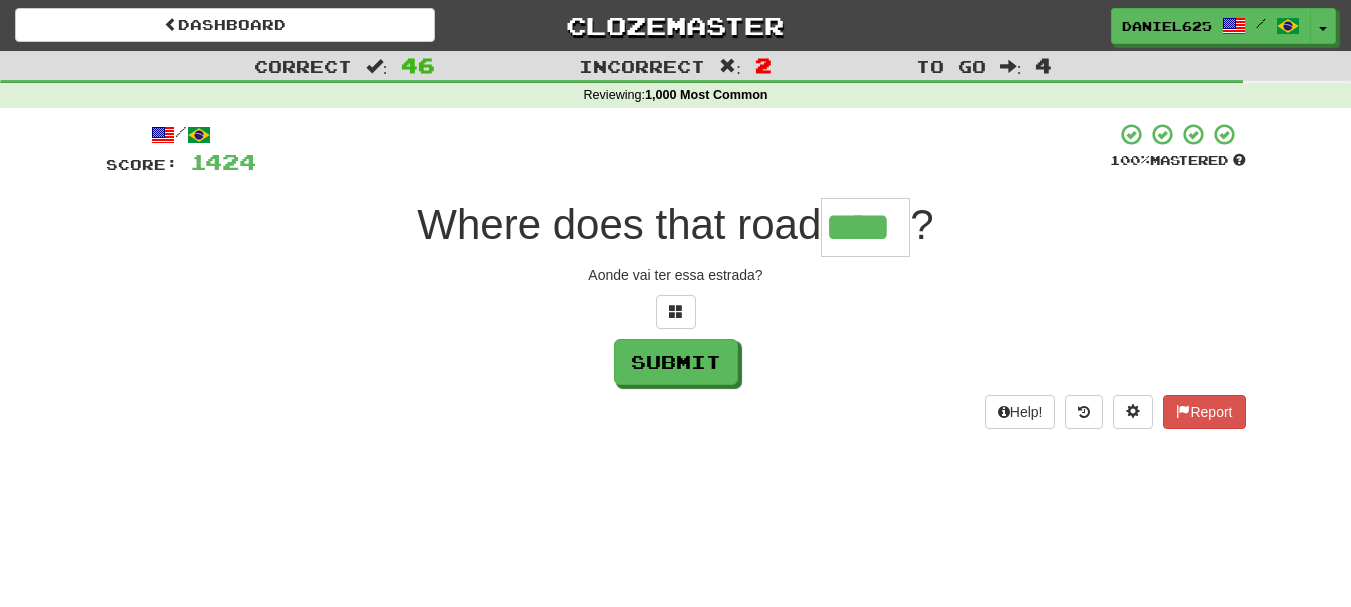 type on "****" 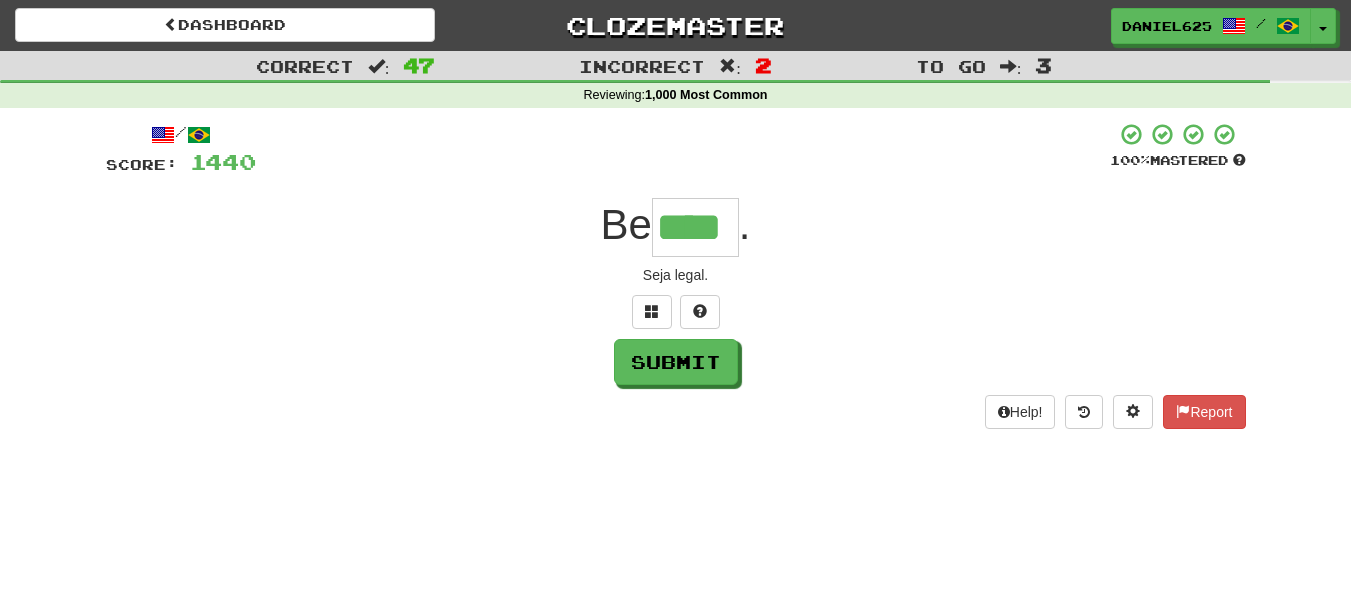 type on "****" 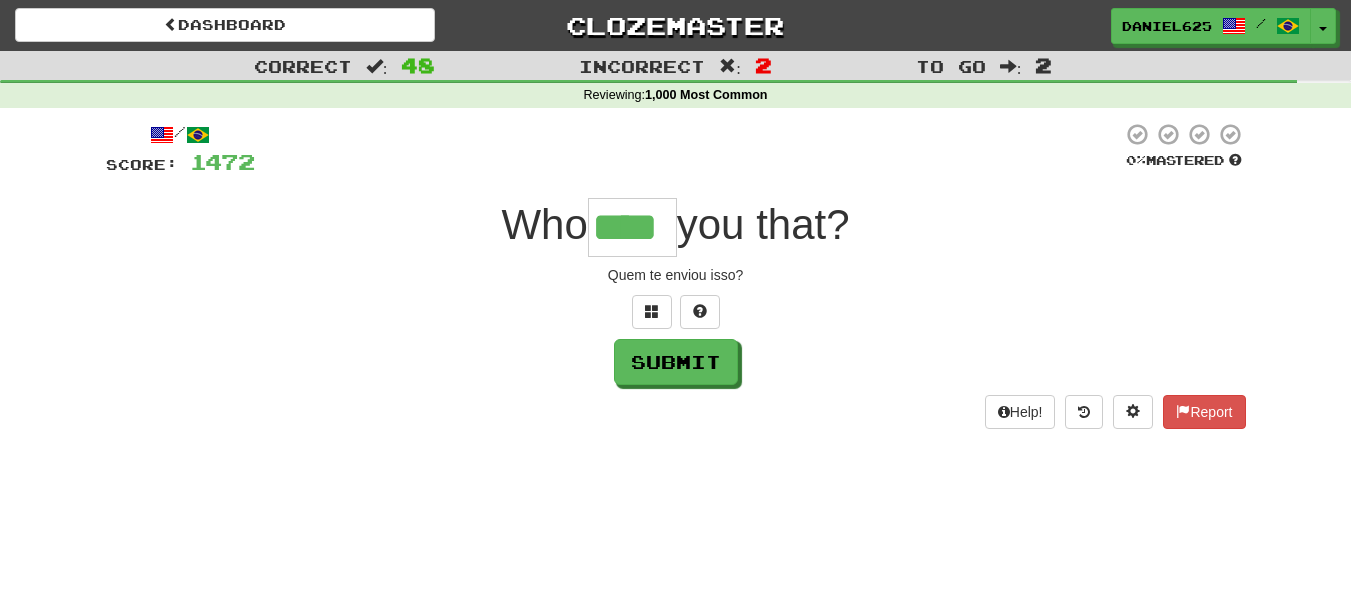 type on "****" 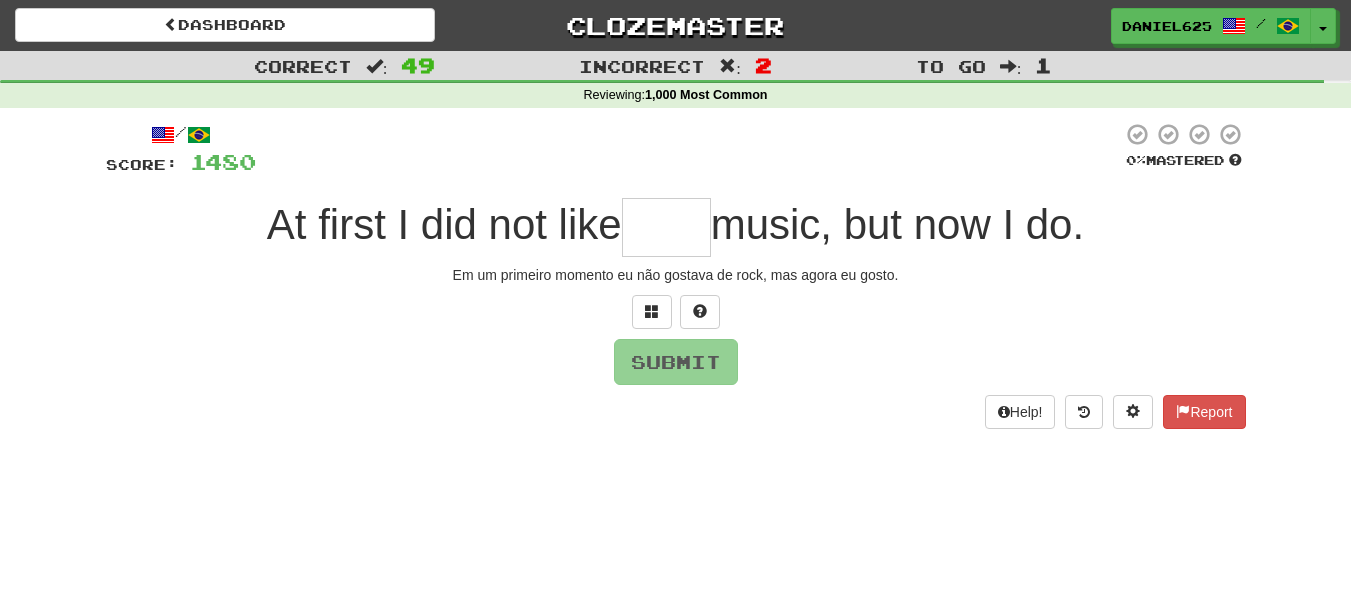type on "*" 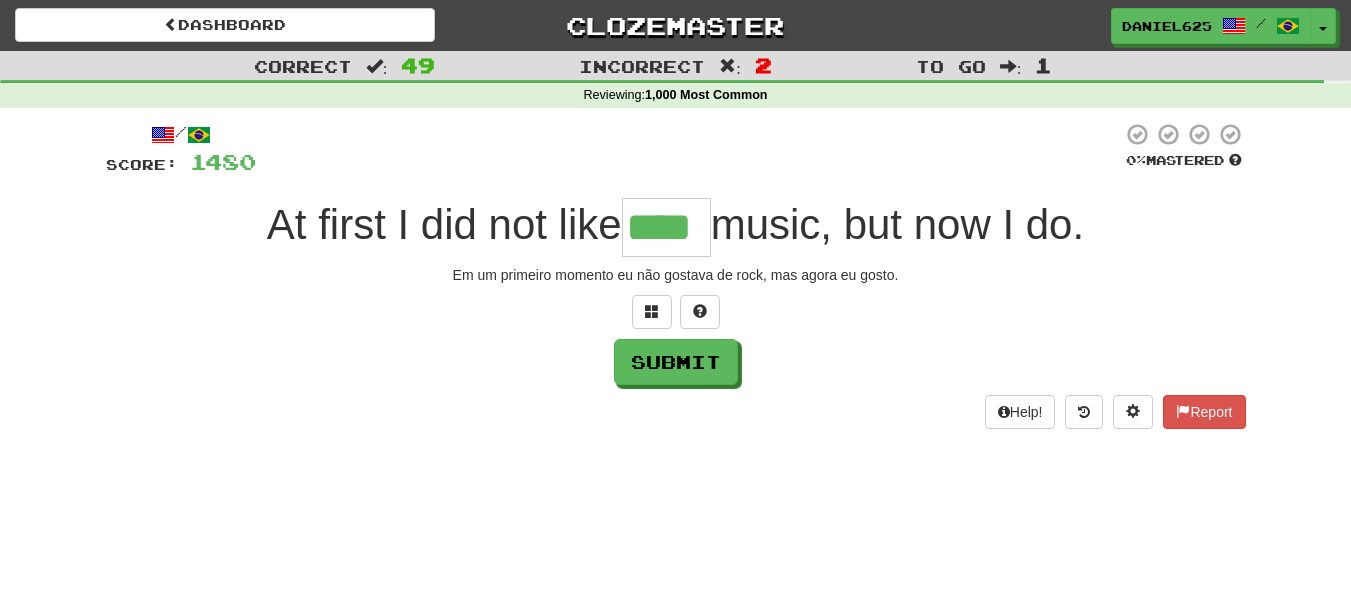 type on "****" 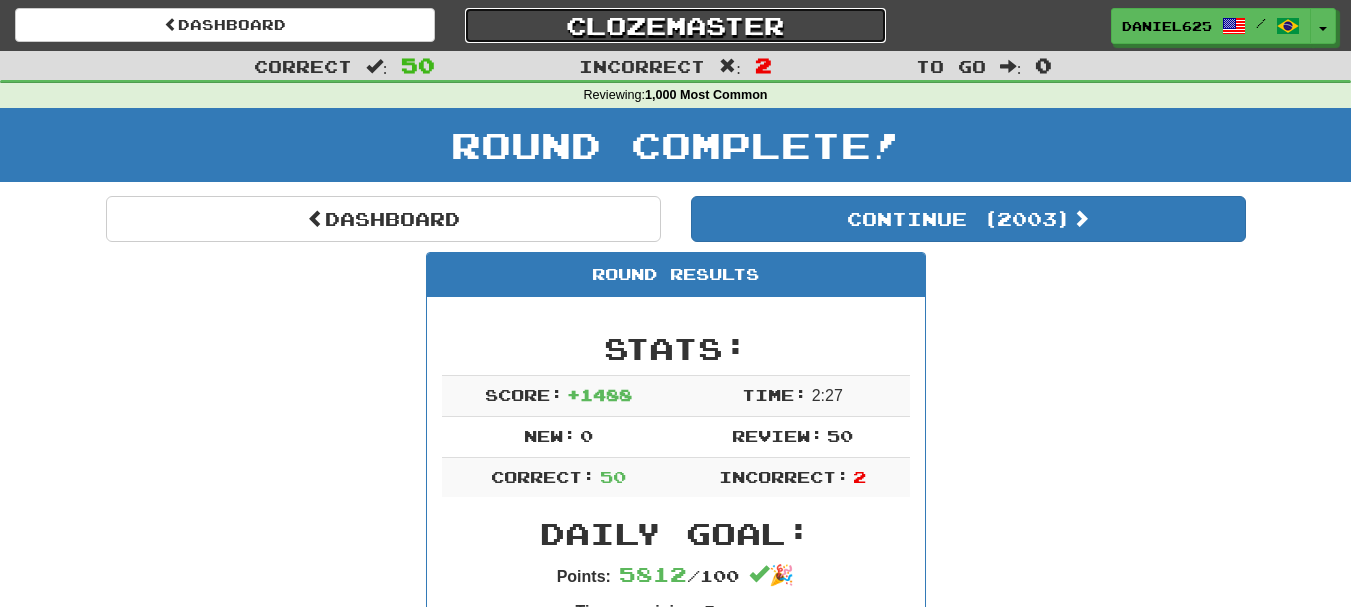 click on "Clozemaster" at bounding box center [675, 25] 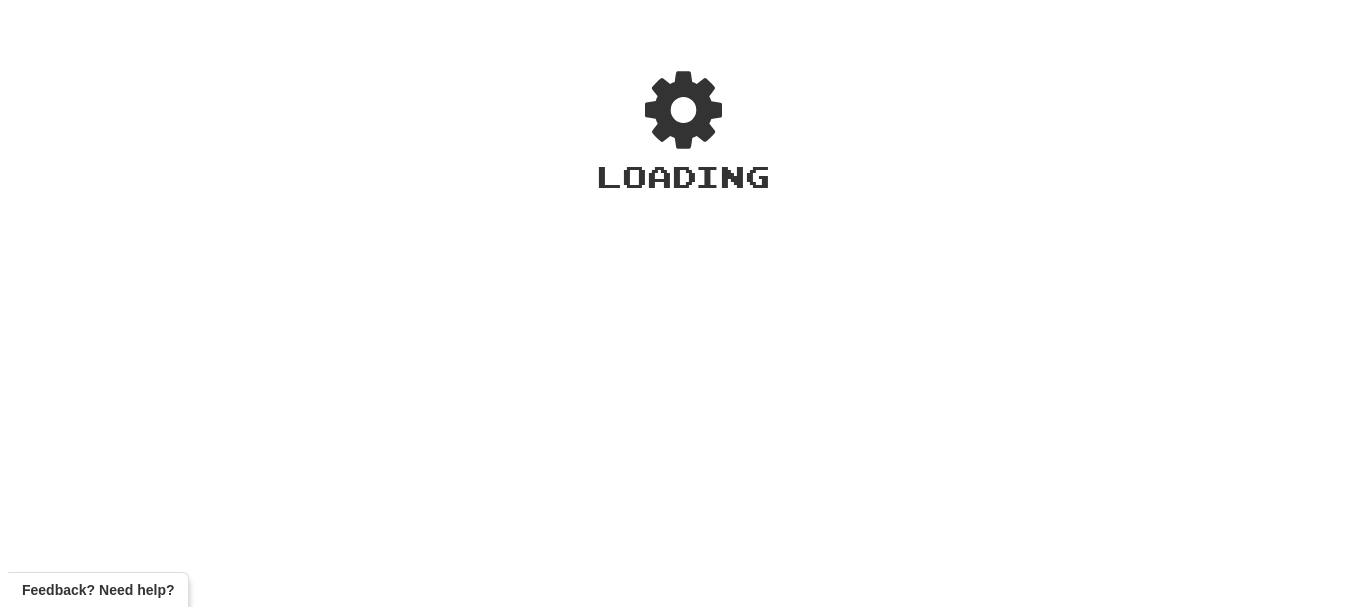scroll, scrollTop: 0, scrollLeft: 0, axis: both 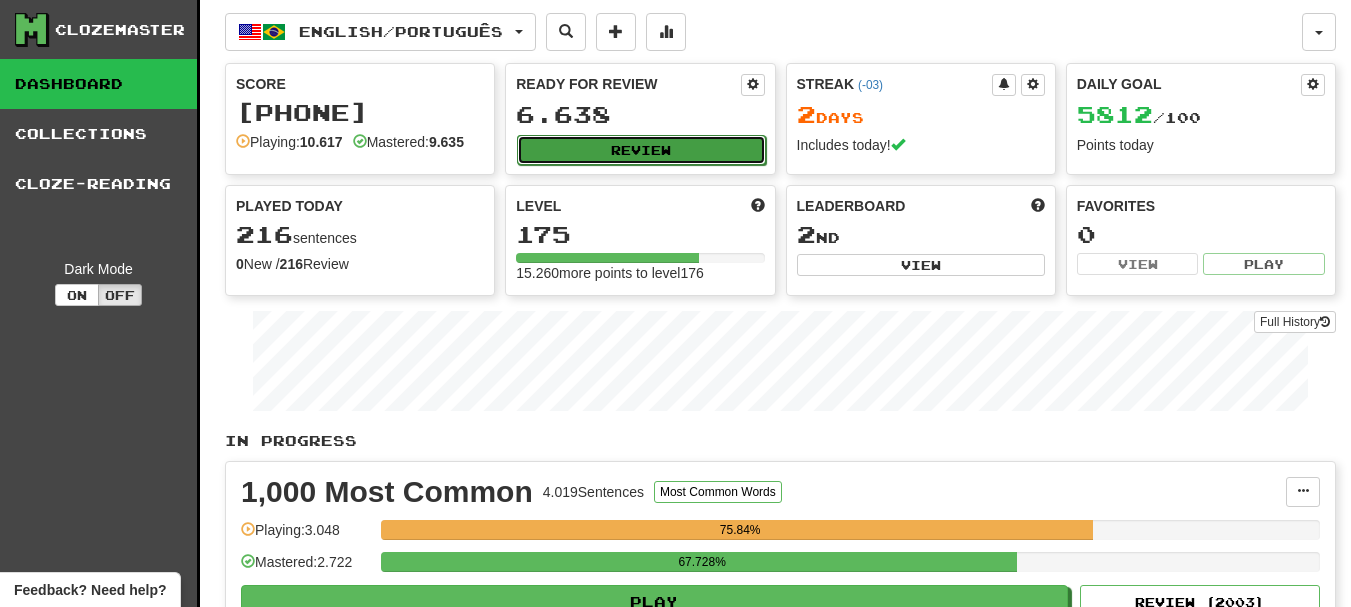 click on "Review" at bounding box center [641, 150] 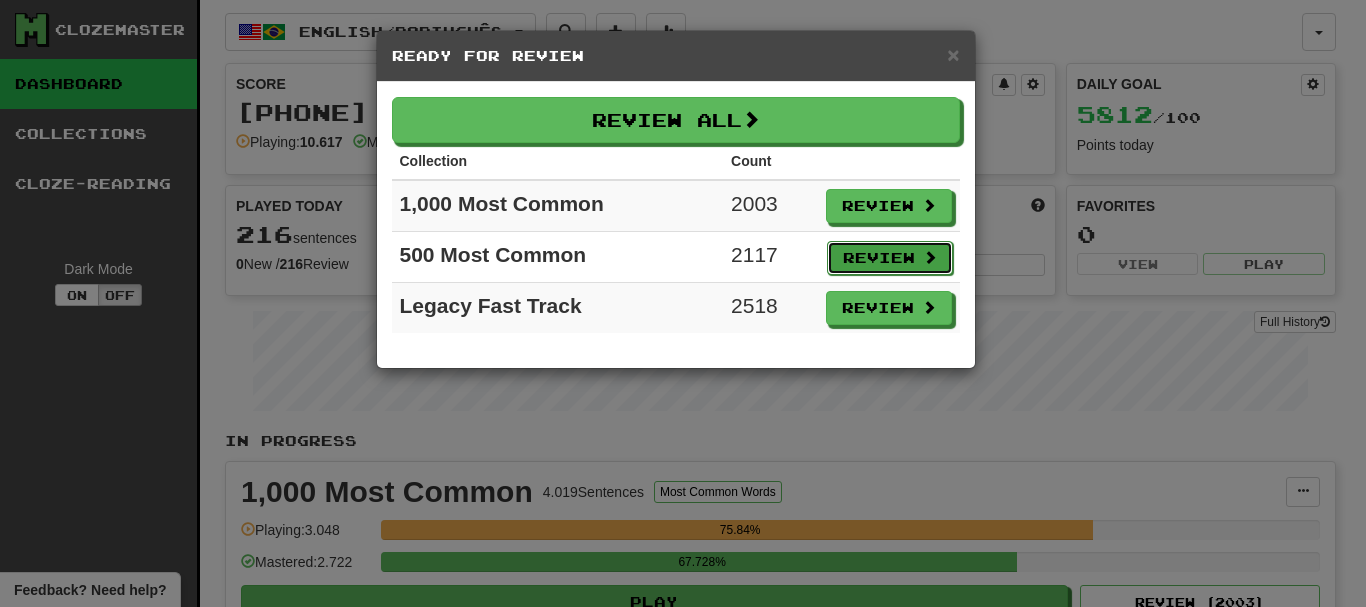 click on "Review" at bounding box center (890, 258) 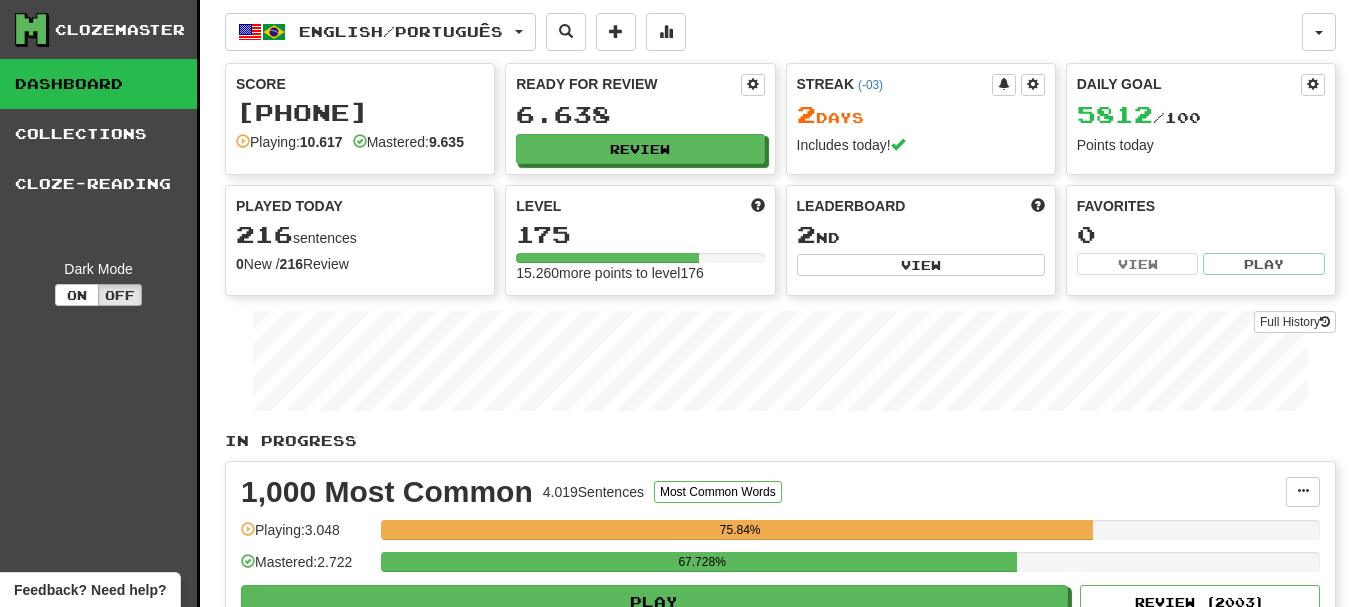 select on "**" 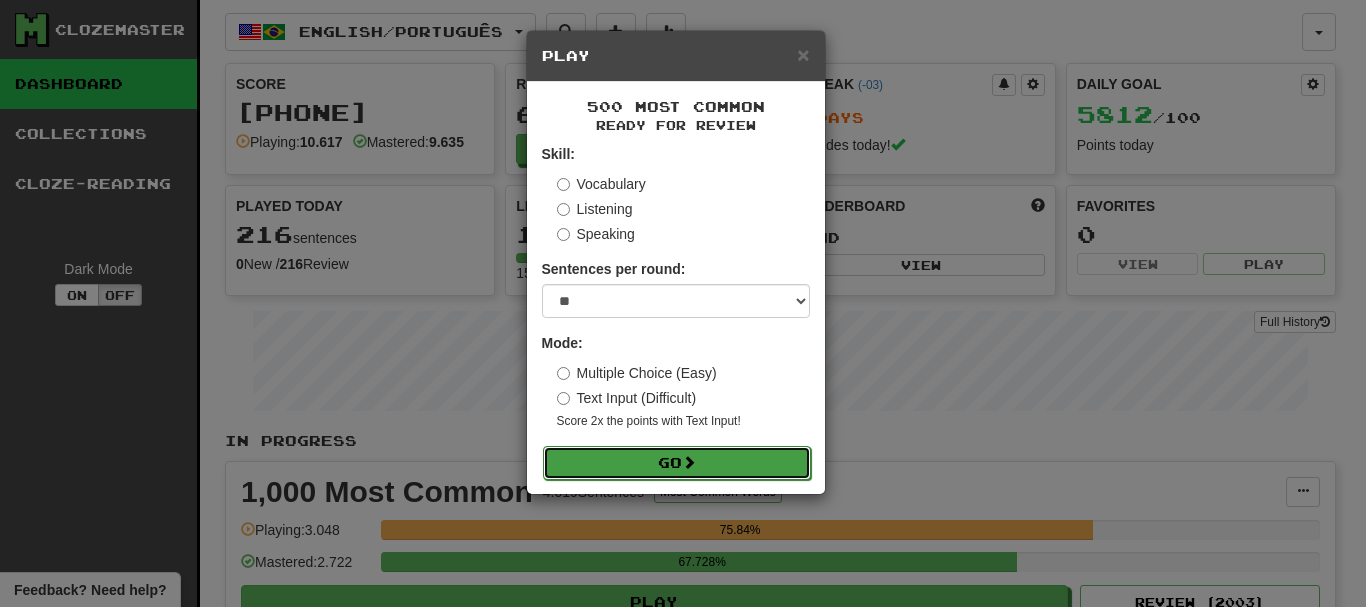 click on "Go" at bounding box center (677, 463) 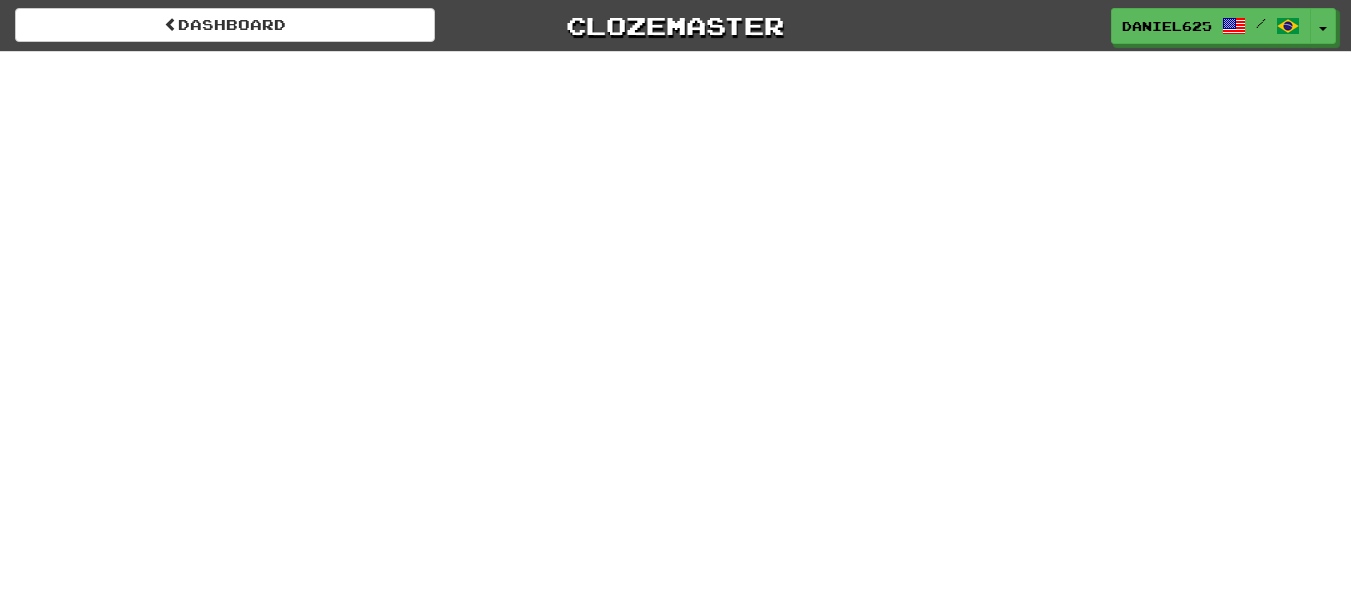 scroll, scrollTop: 0, scrollLeft: 0, axis: both 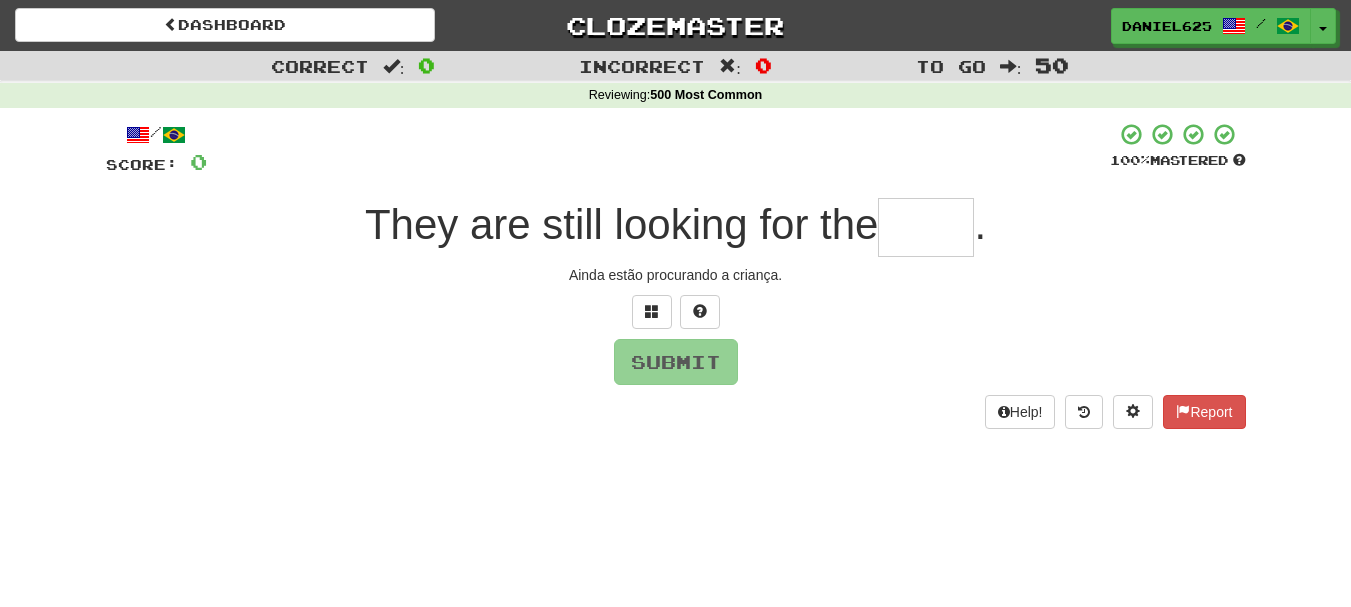 type on "*" 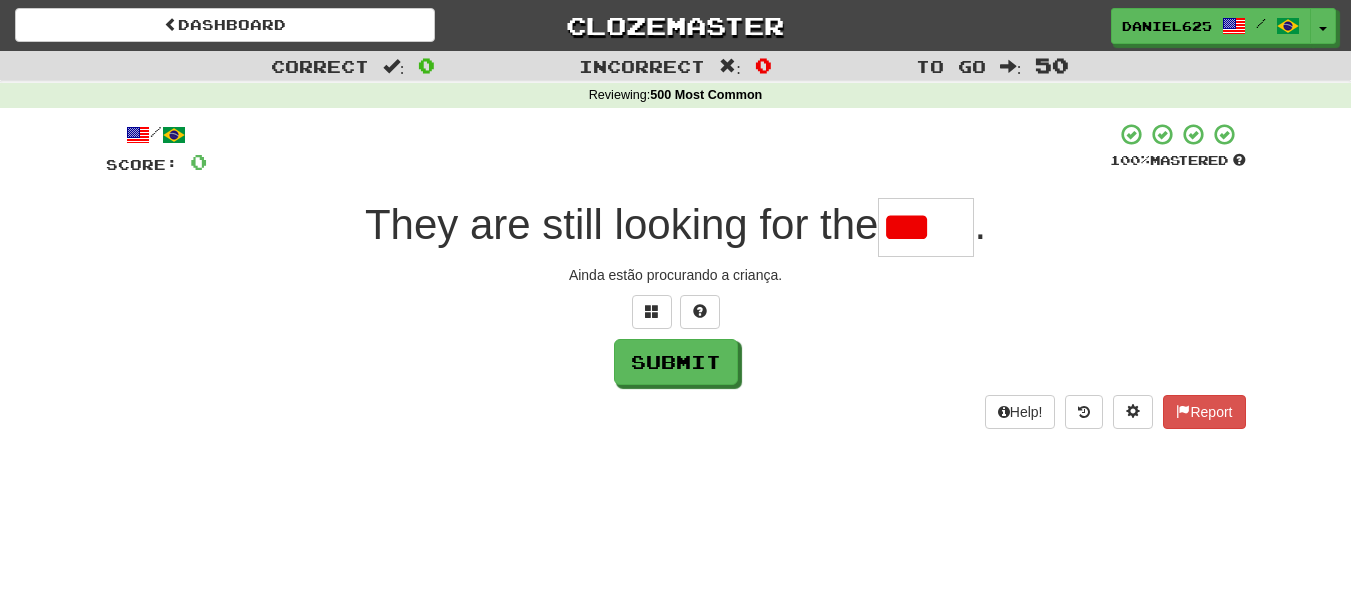 scroll, scrollTop: 0, scrollLeft: 0, axis: both 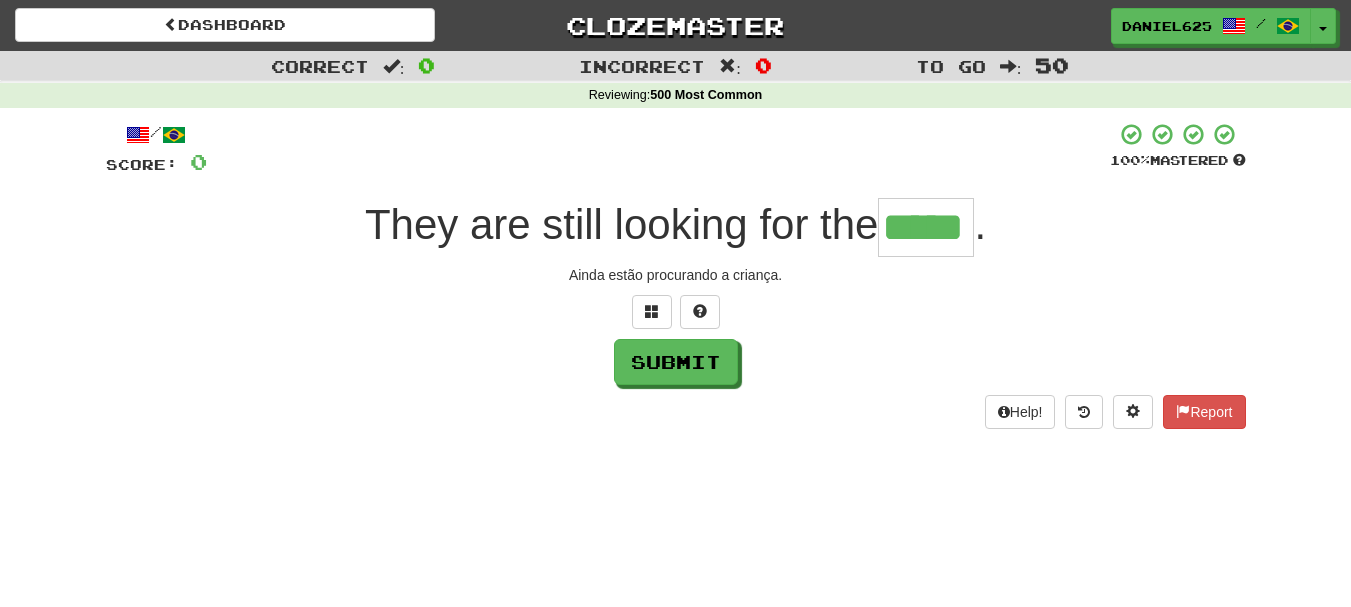 type on "*****" 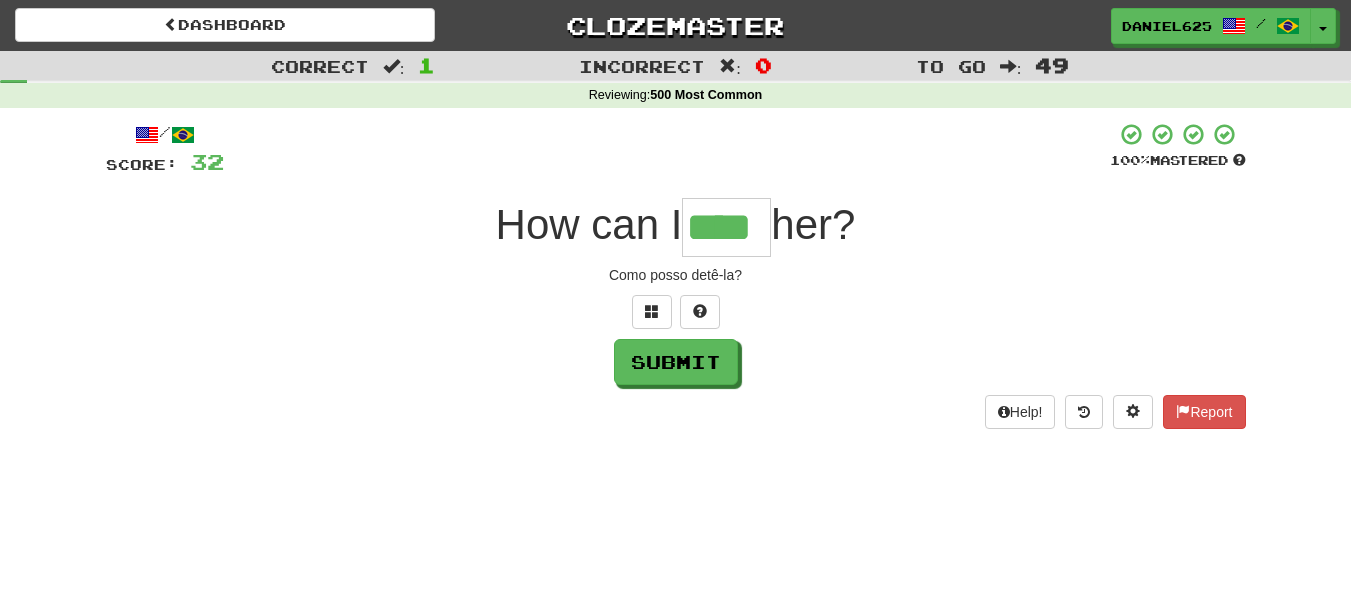 type on "****" 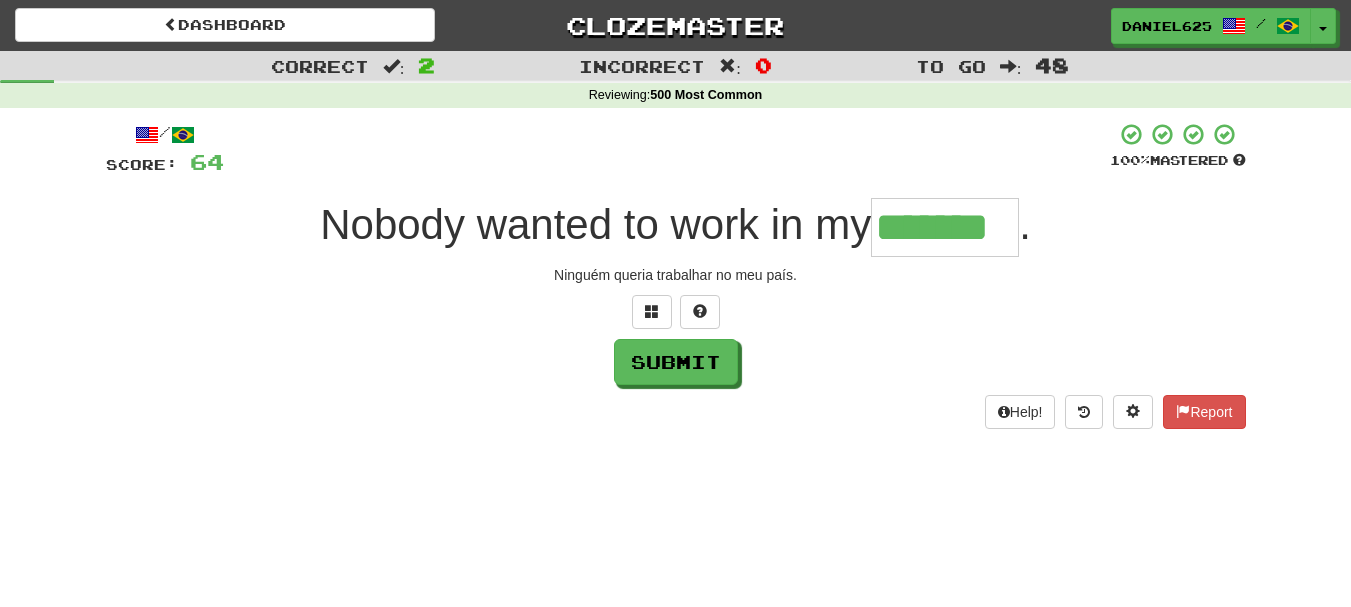 type on "*******" 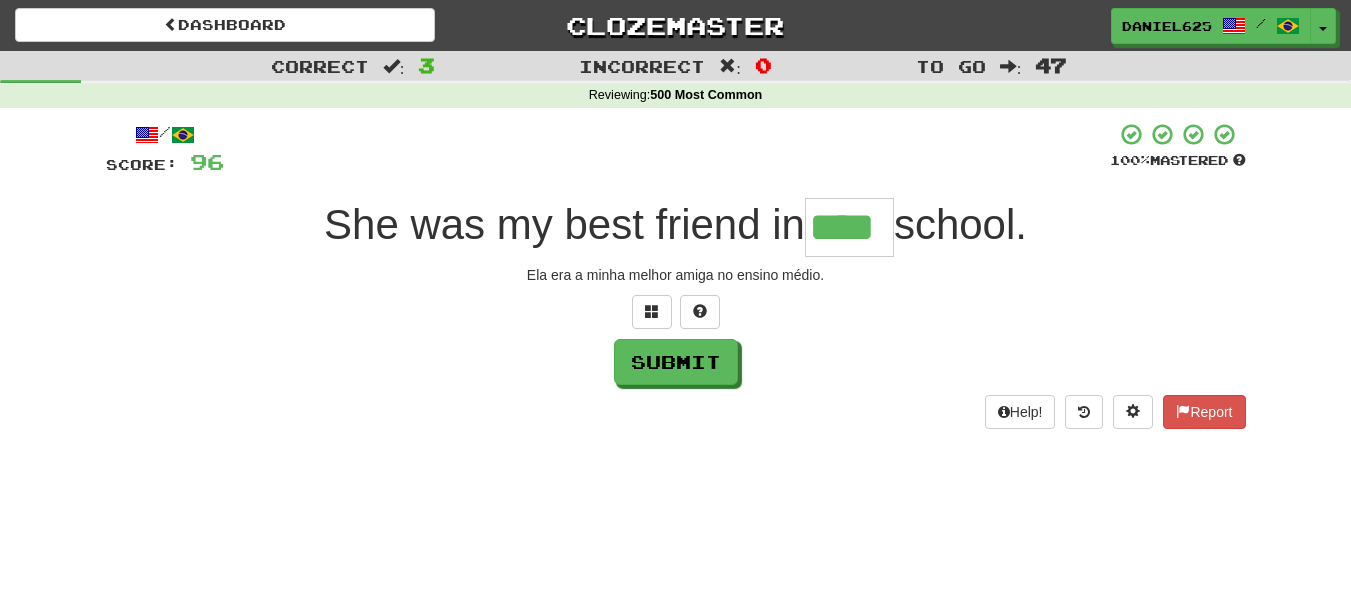type on "****" 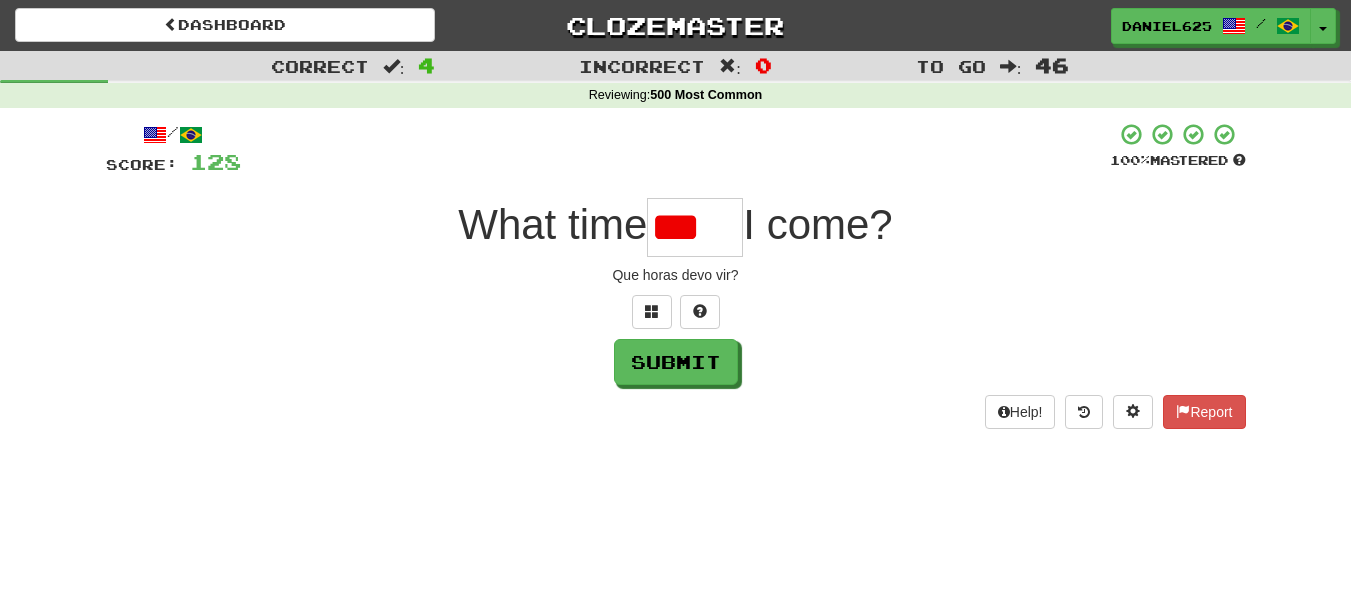 scroll, scrollTop: 0, scrollLeft: 0, axis: both 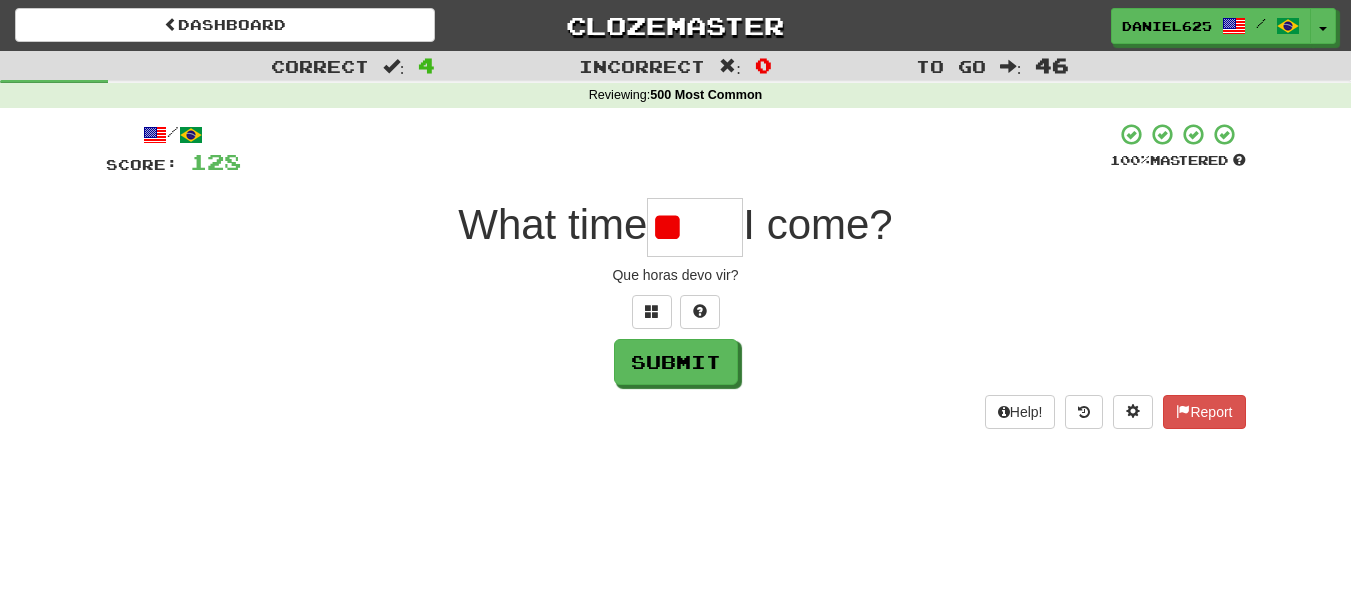 type on "*" 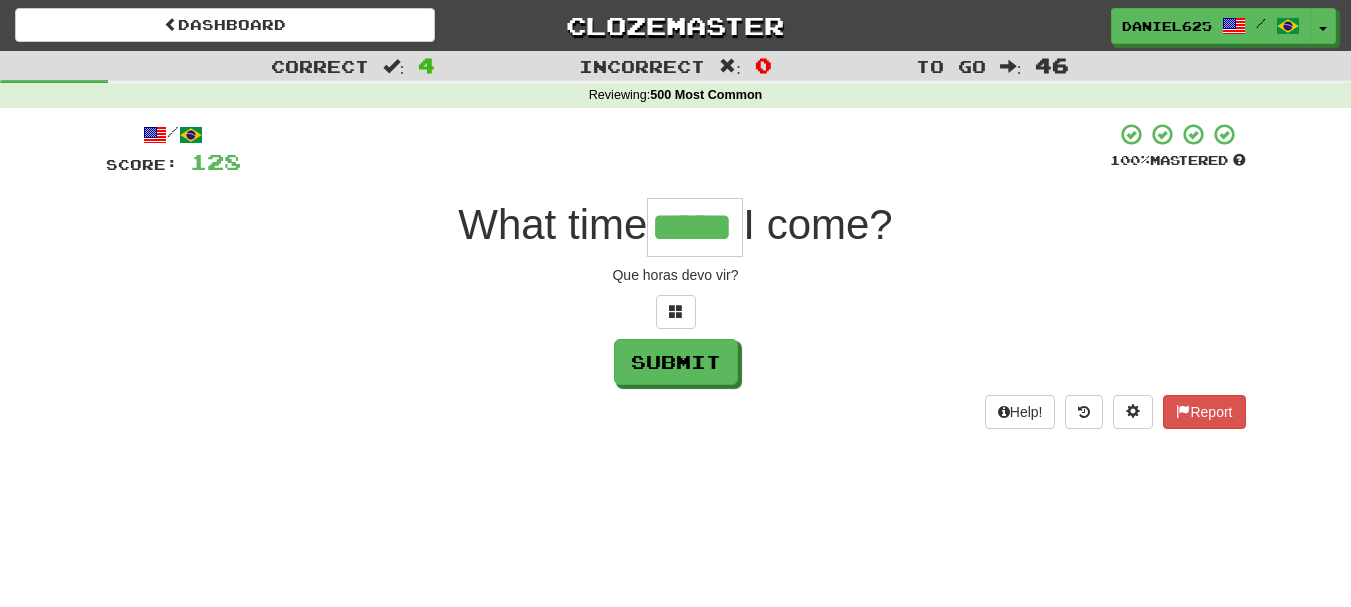 type on "*****" 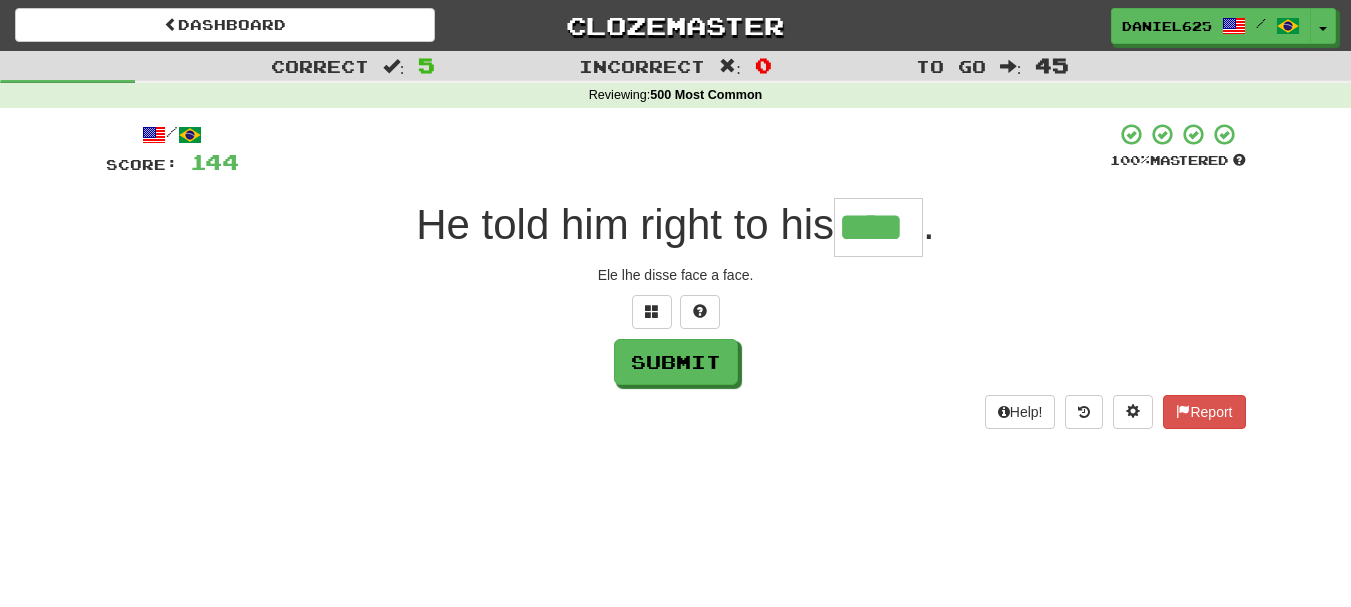 type on "****" 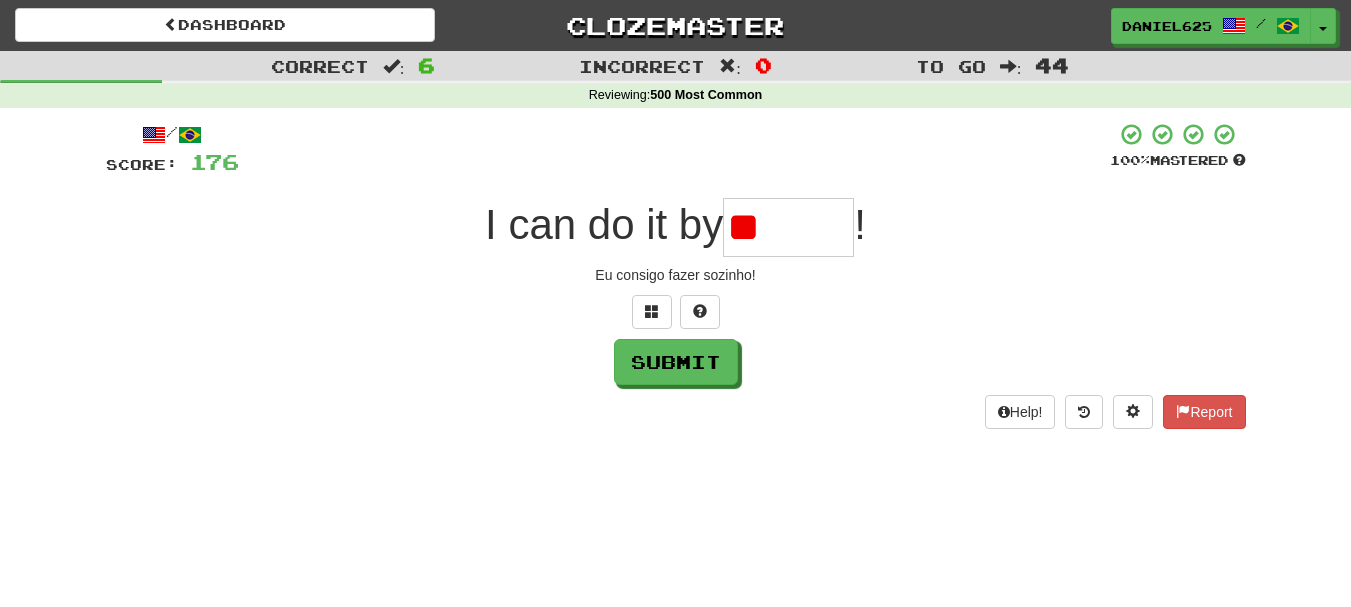type on "*" 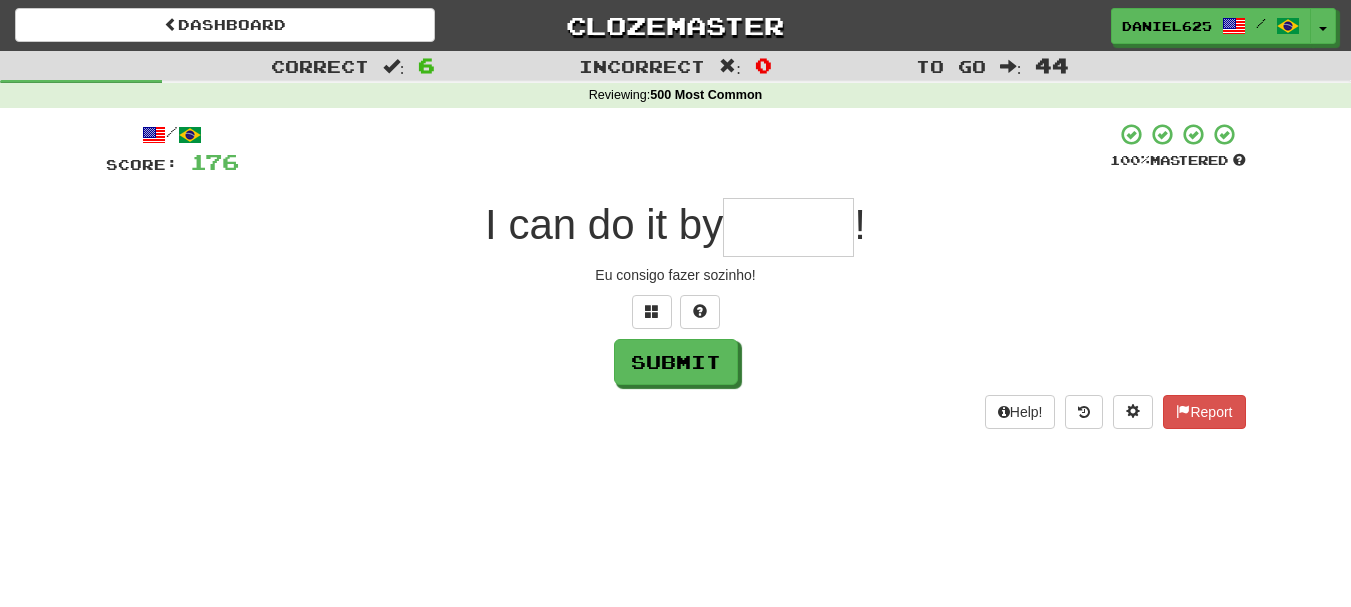 type on "*" 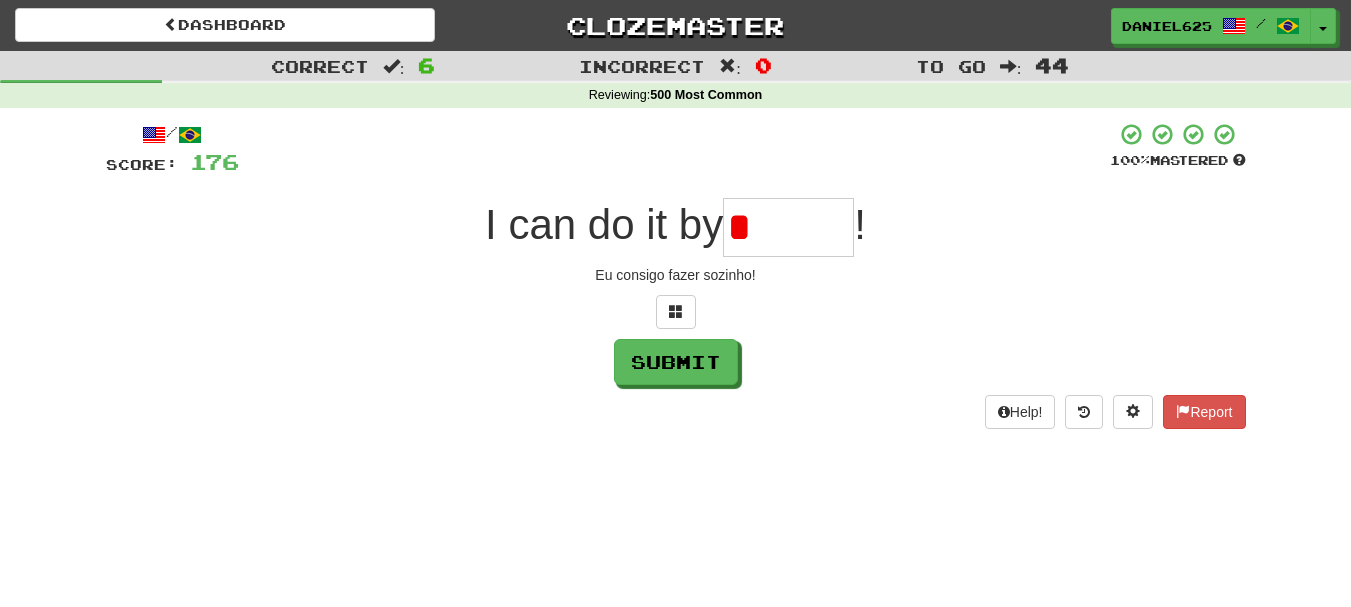 type on "******" 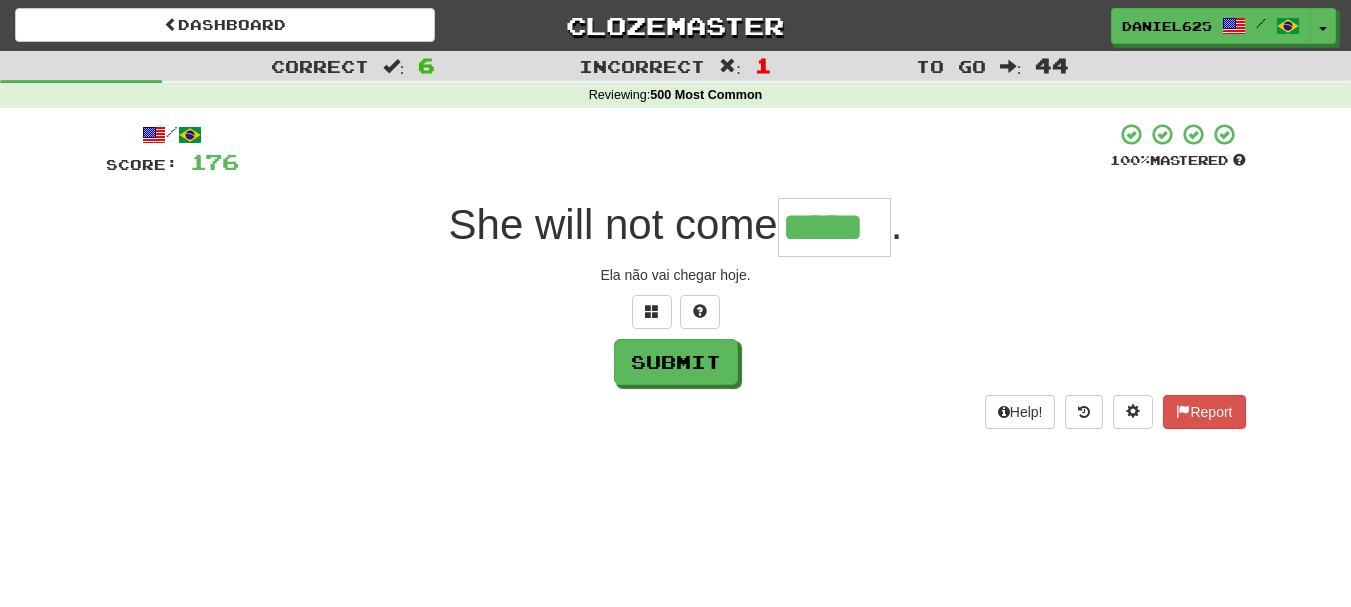 type on "*****" 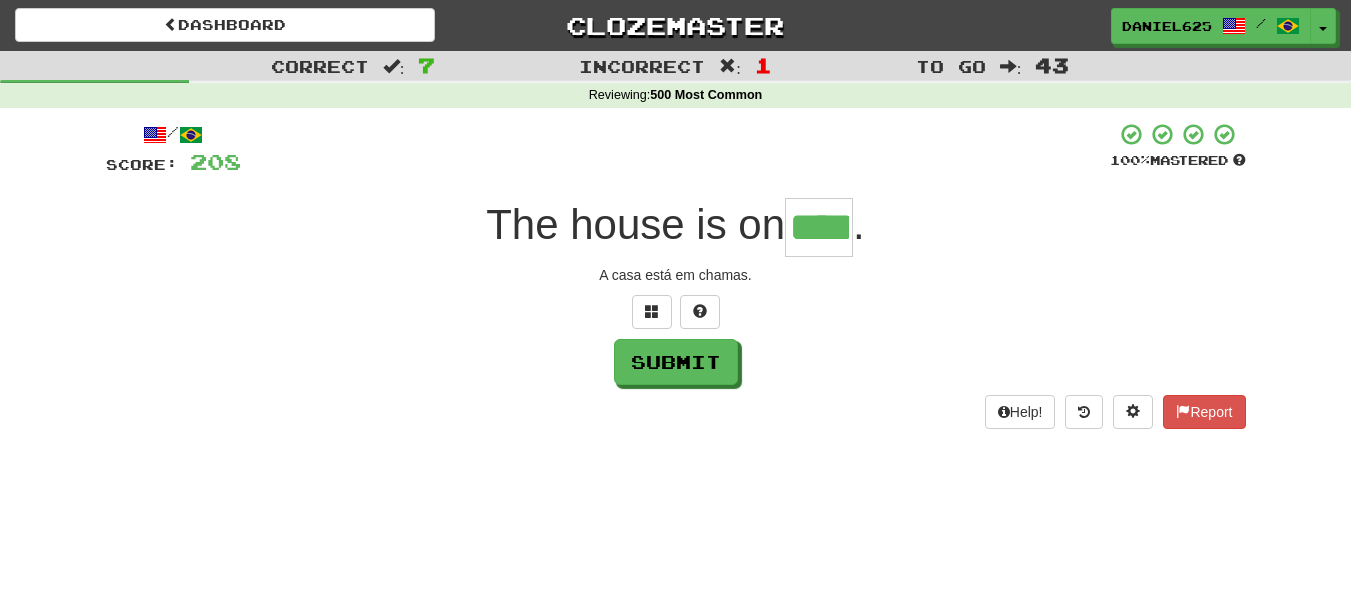 type on "****" 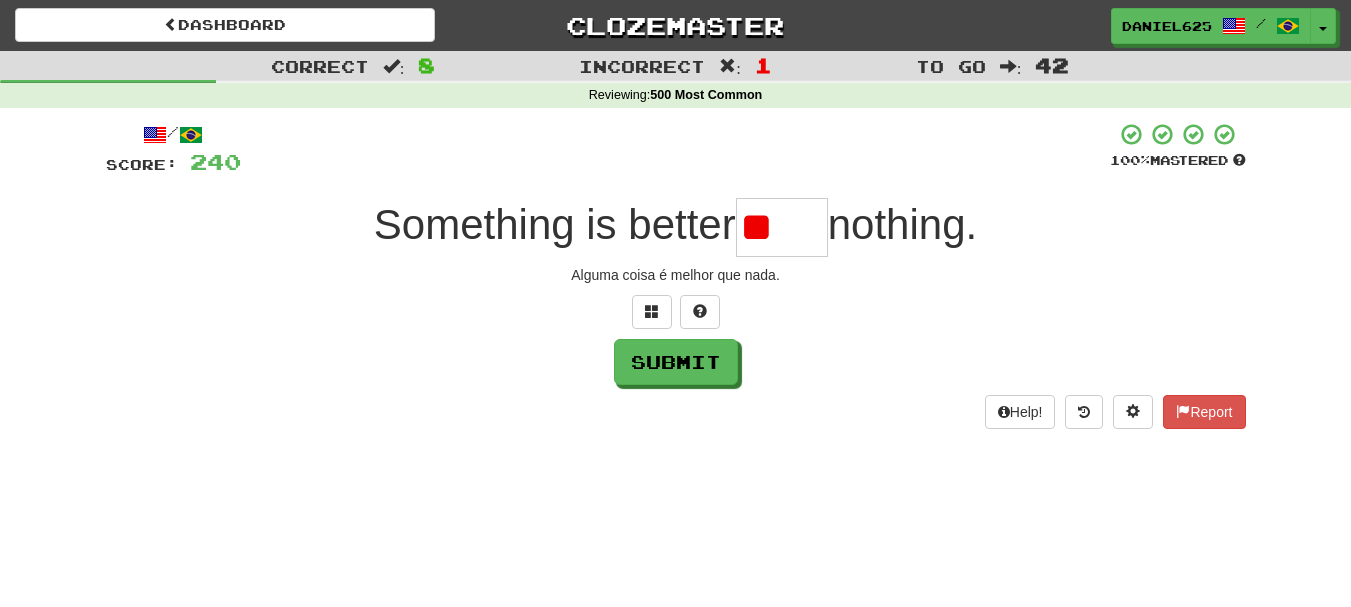 type on "*" 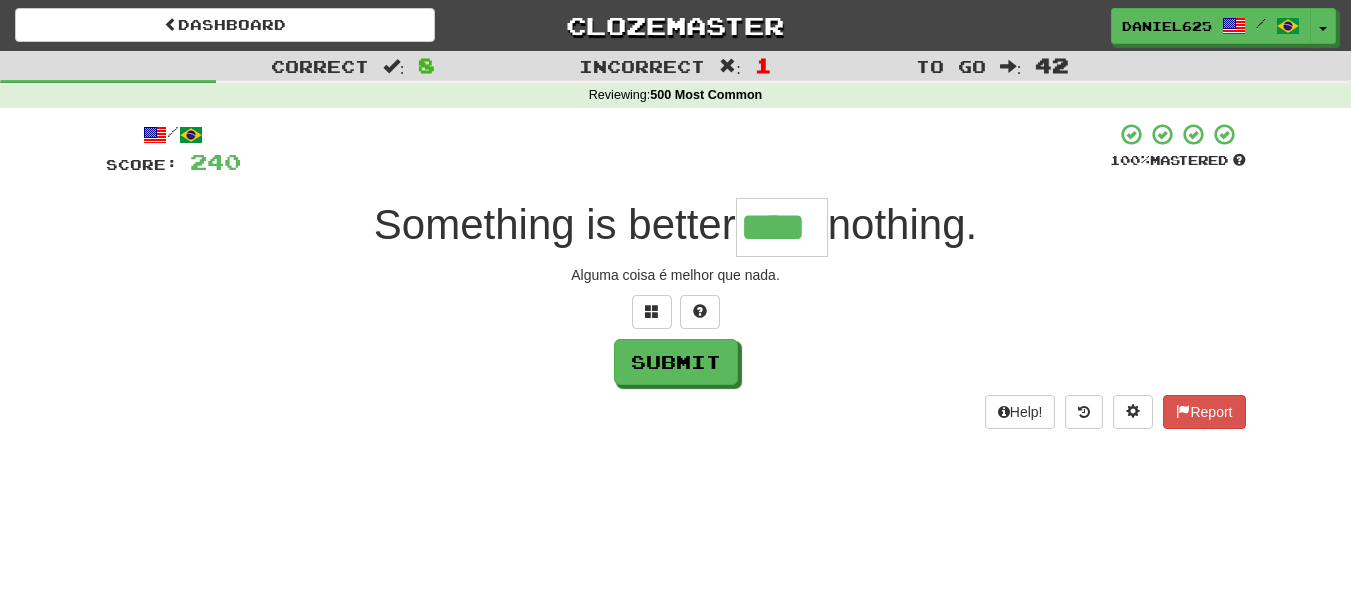 type on "****" 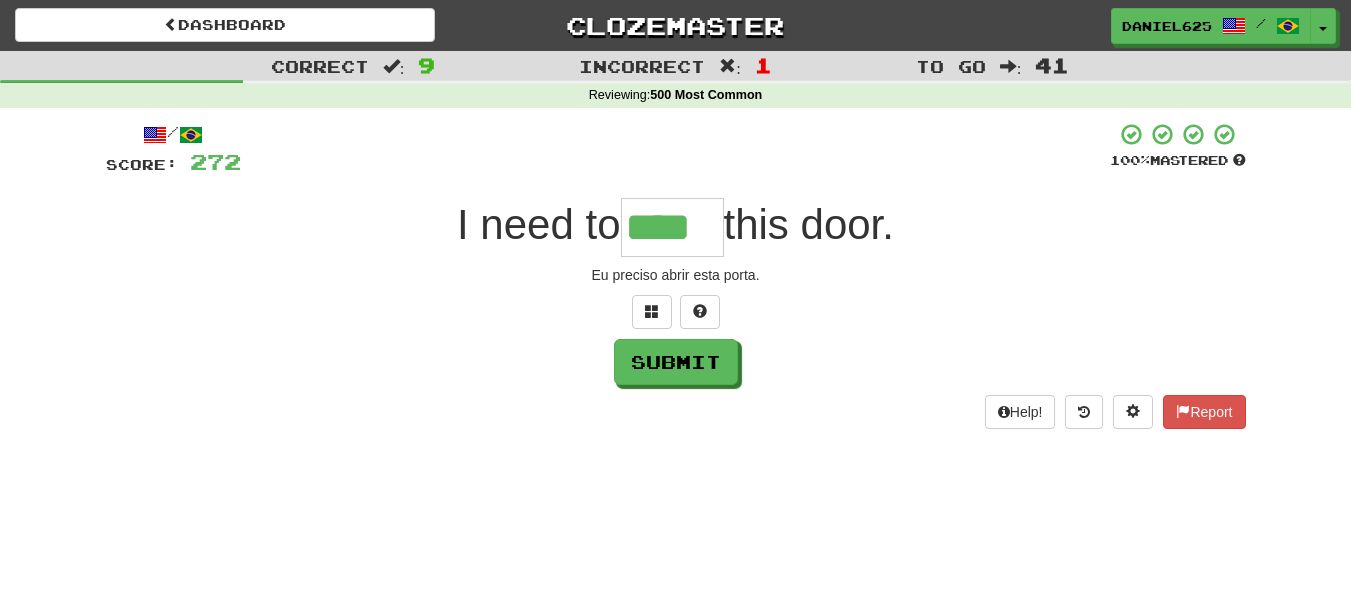 type on "****" 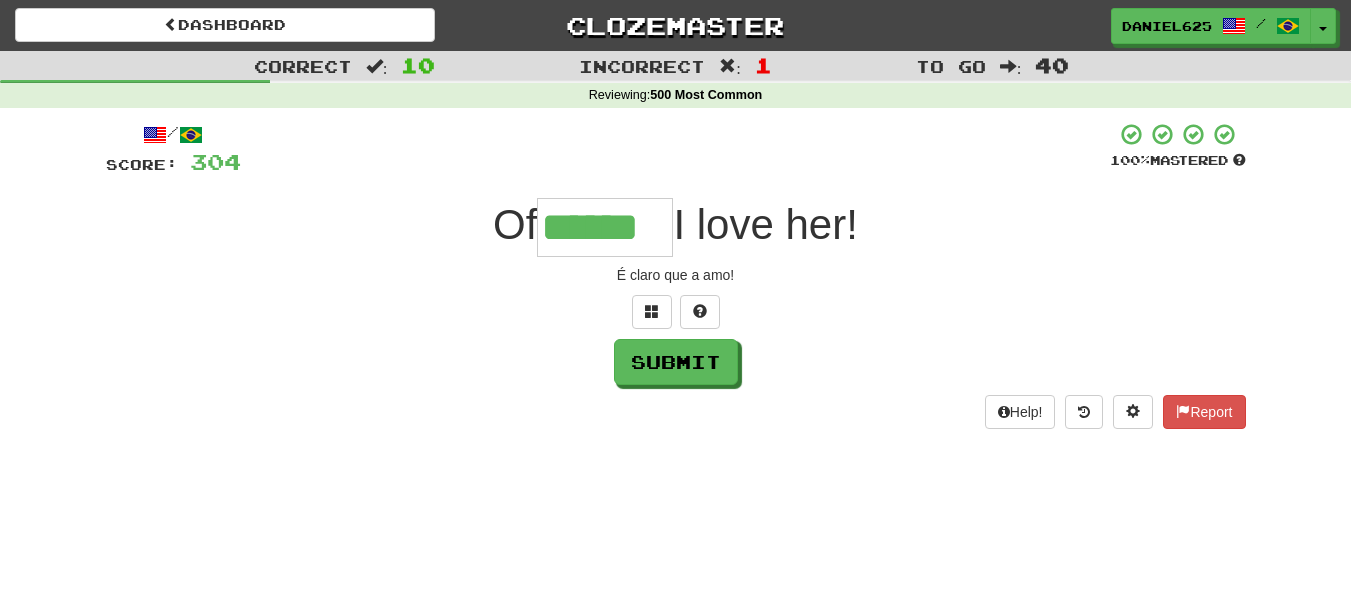 type on "******" 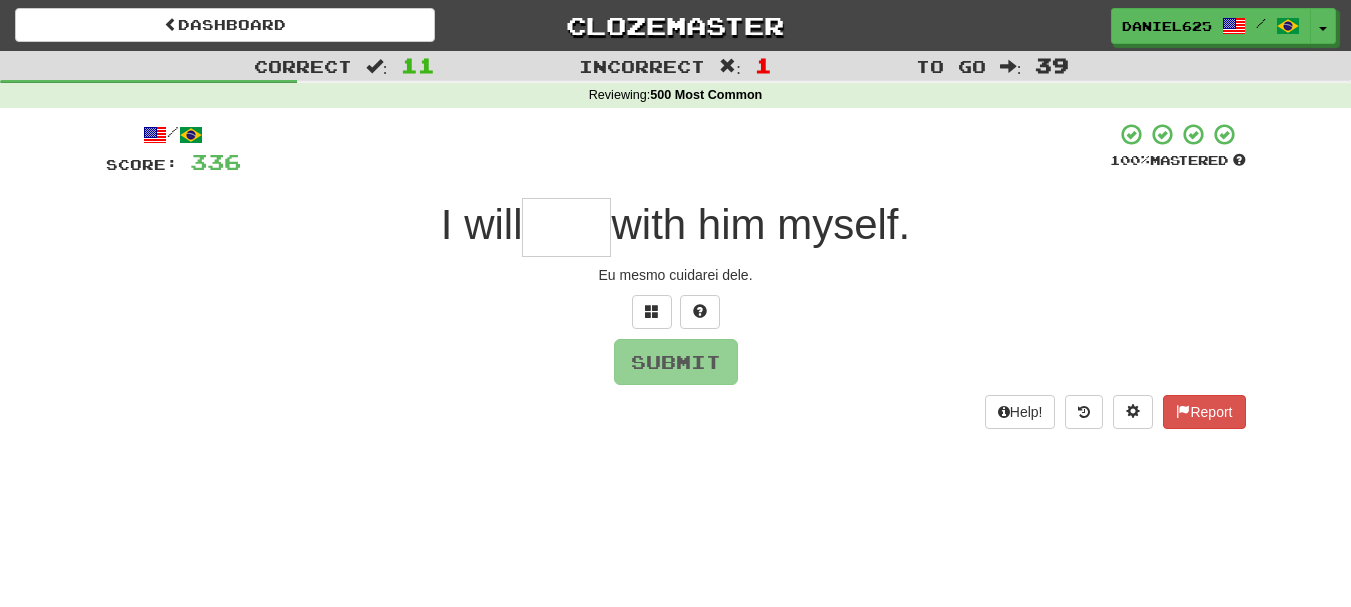 type on "*" 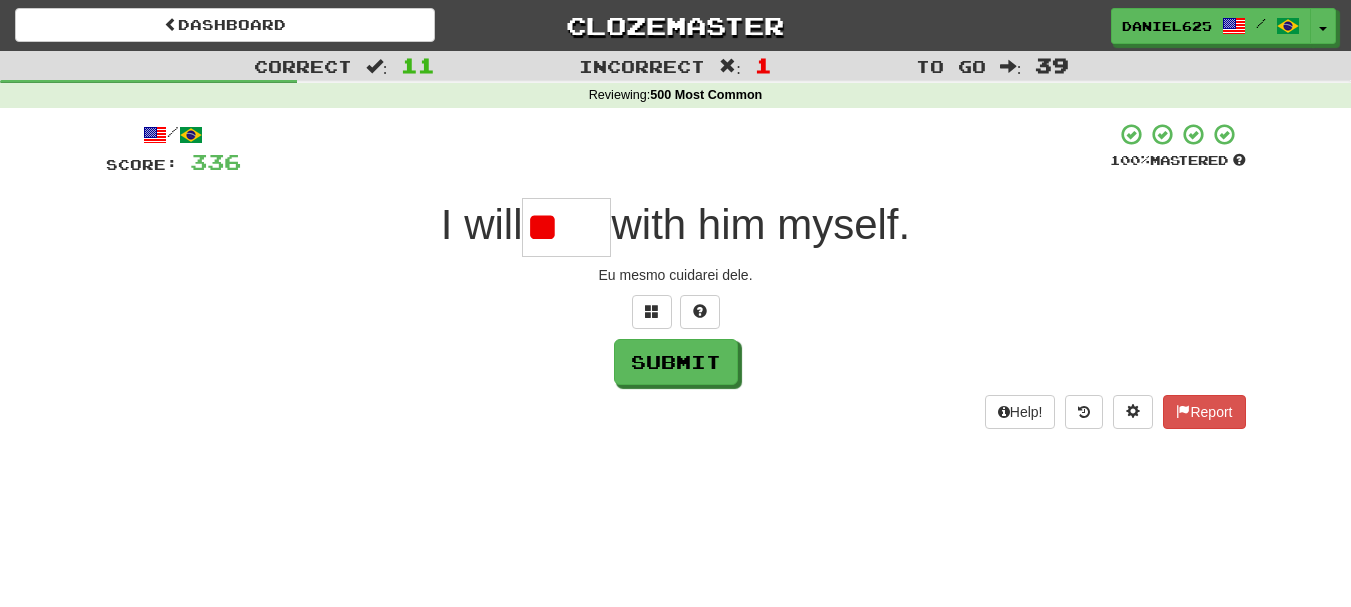type on "*" 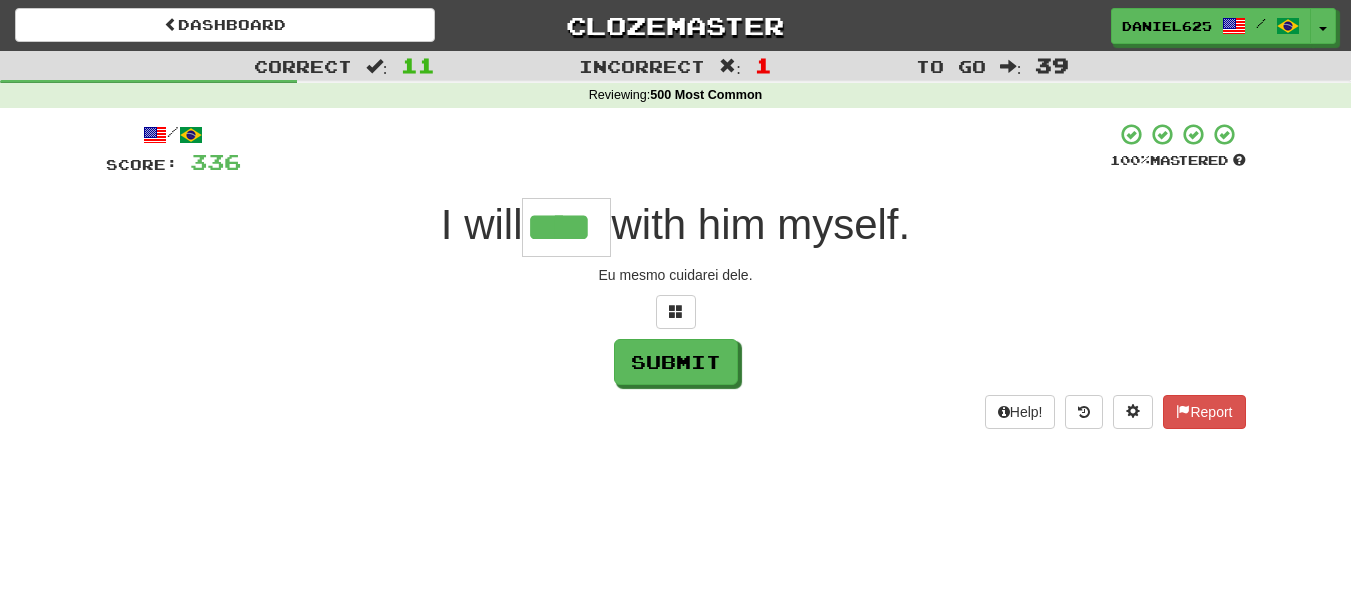 type on "****" 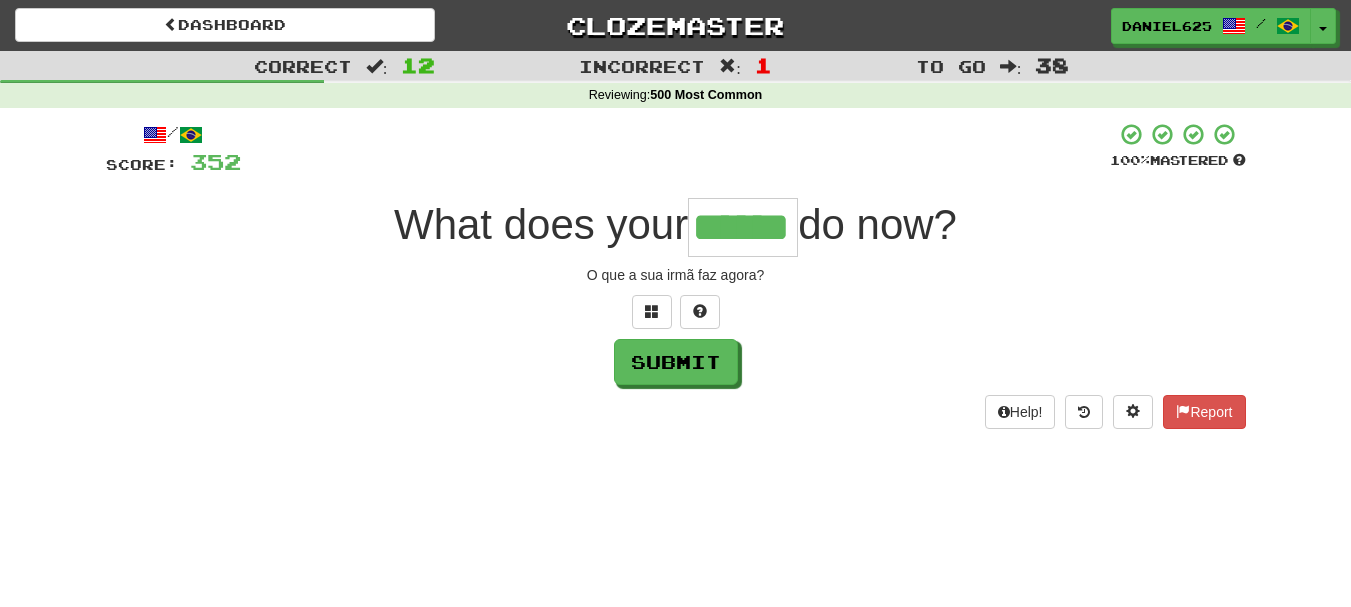 type on "******" 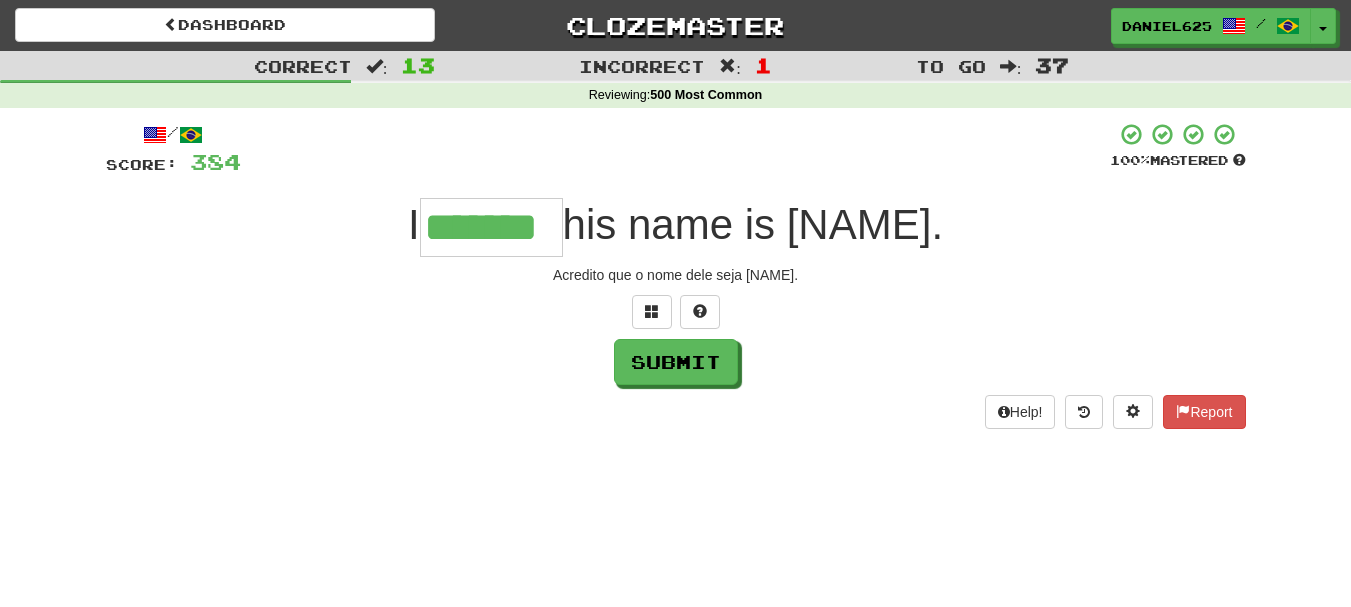 type on "*******" 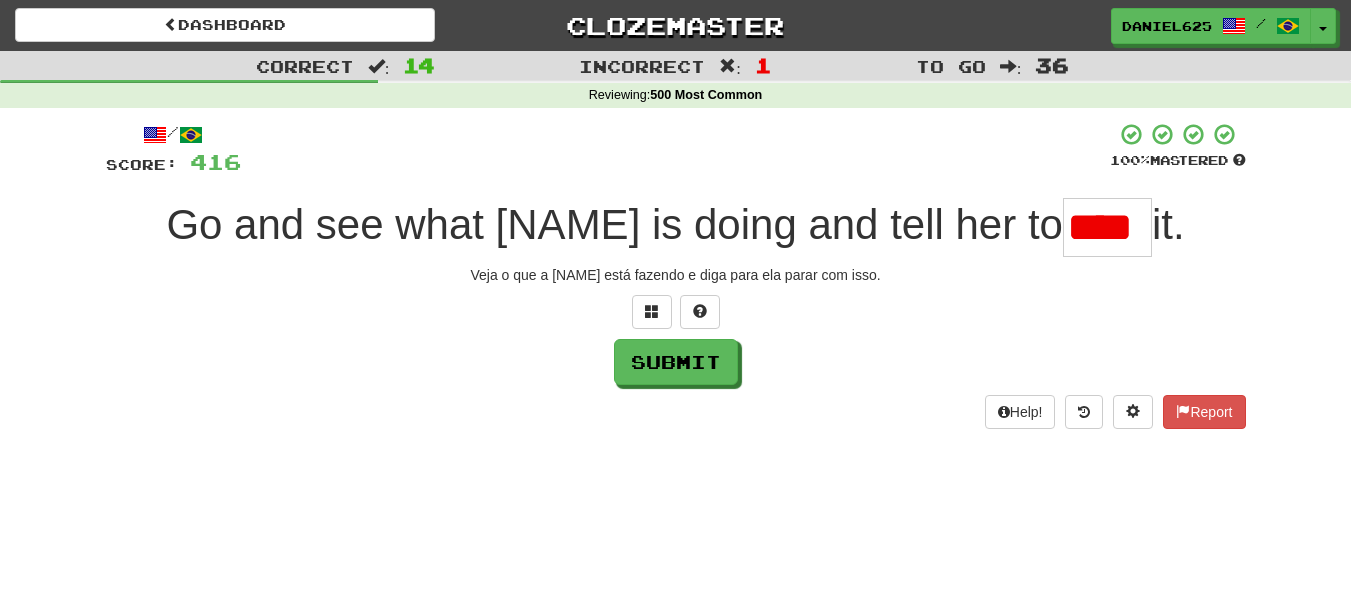 scroll, scrollTop: 0, scrollLeft: 0, axis: both 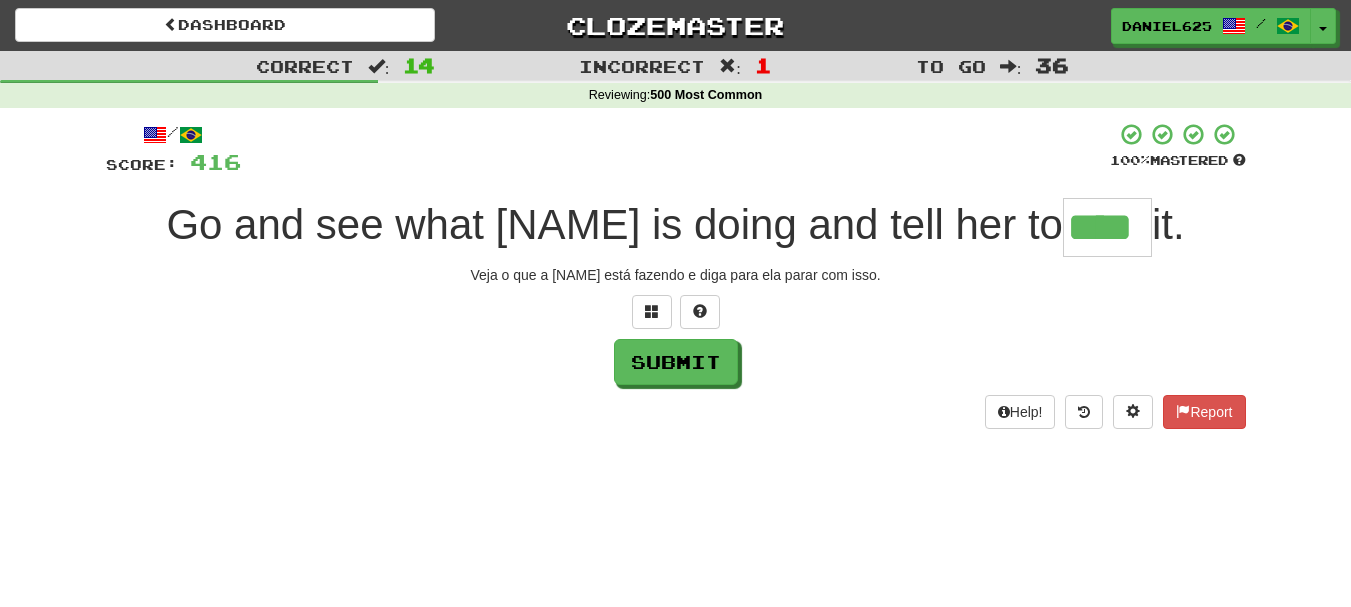 type on "****" 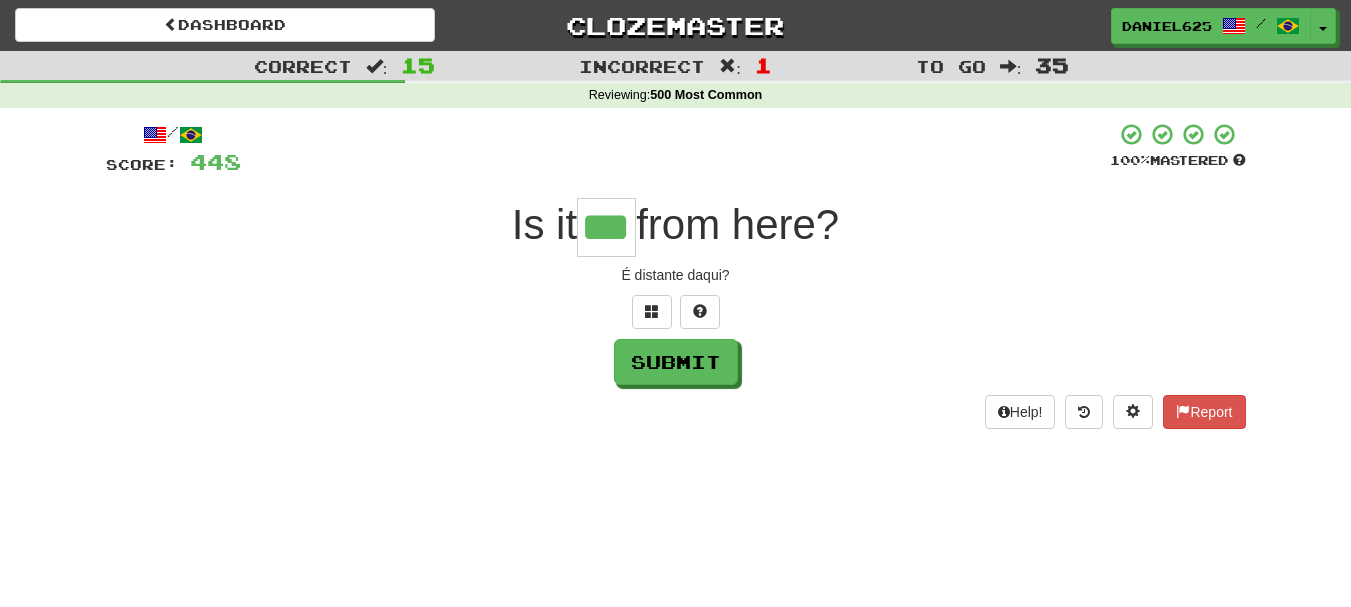 type on "***" 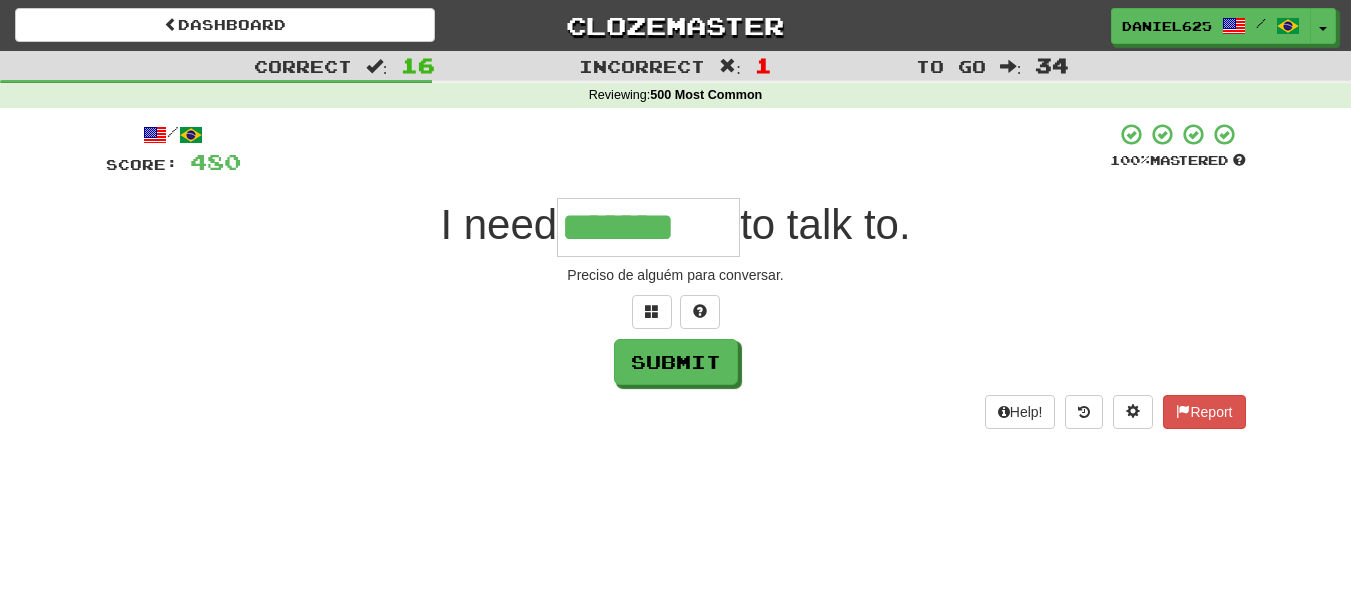 type on "*******" 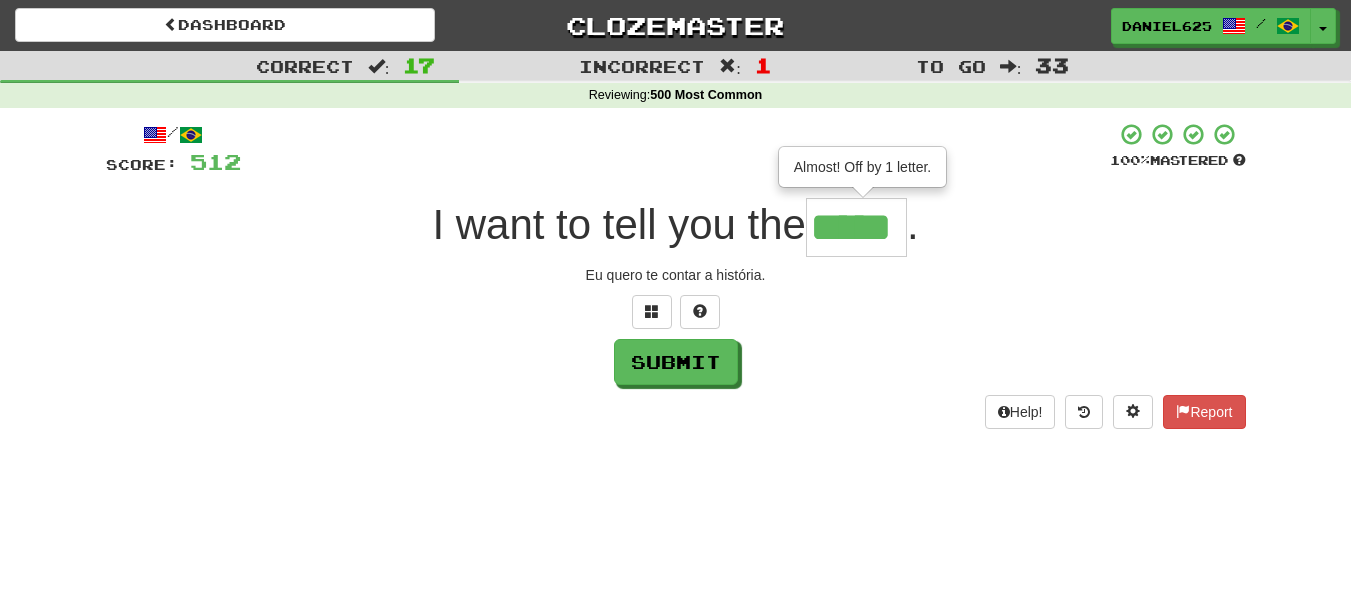 type on "*****" 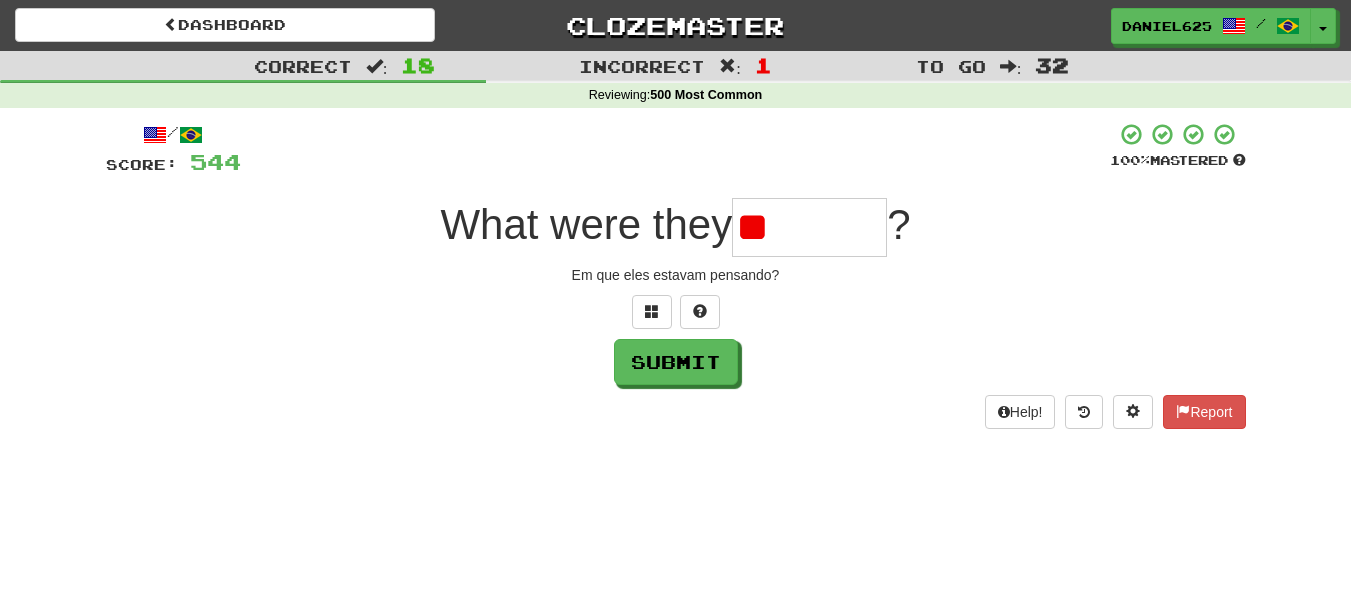 type on "*" 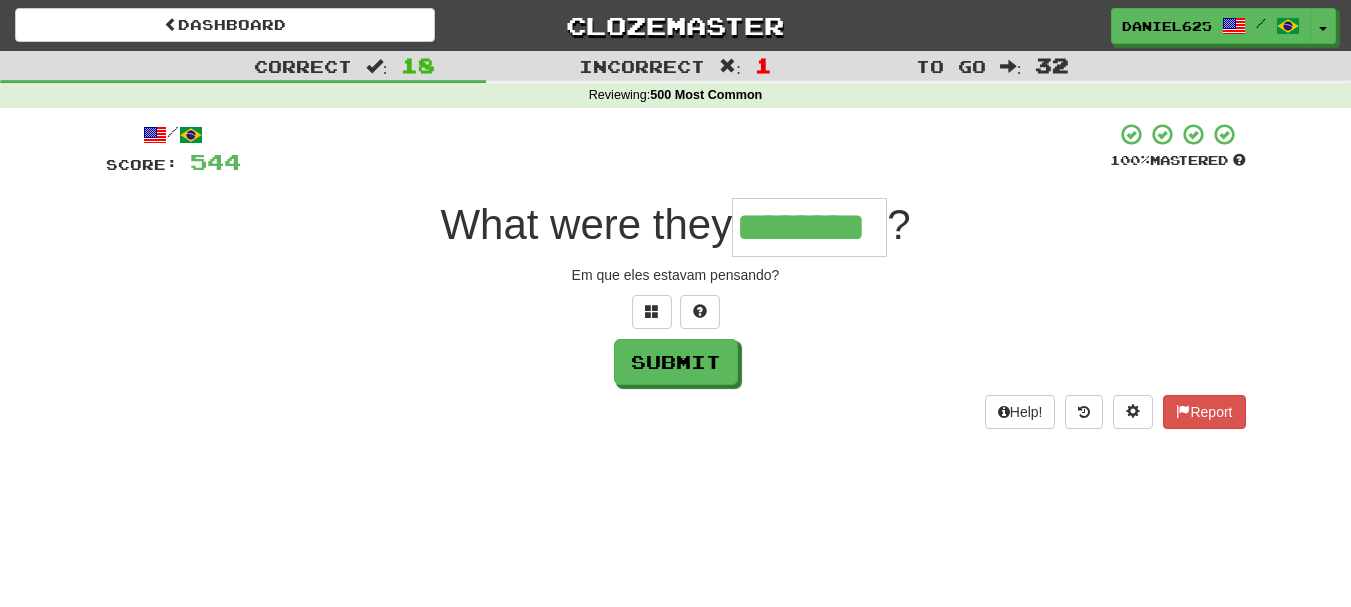 type on "********" 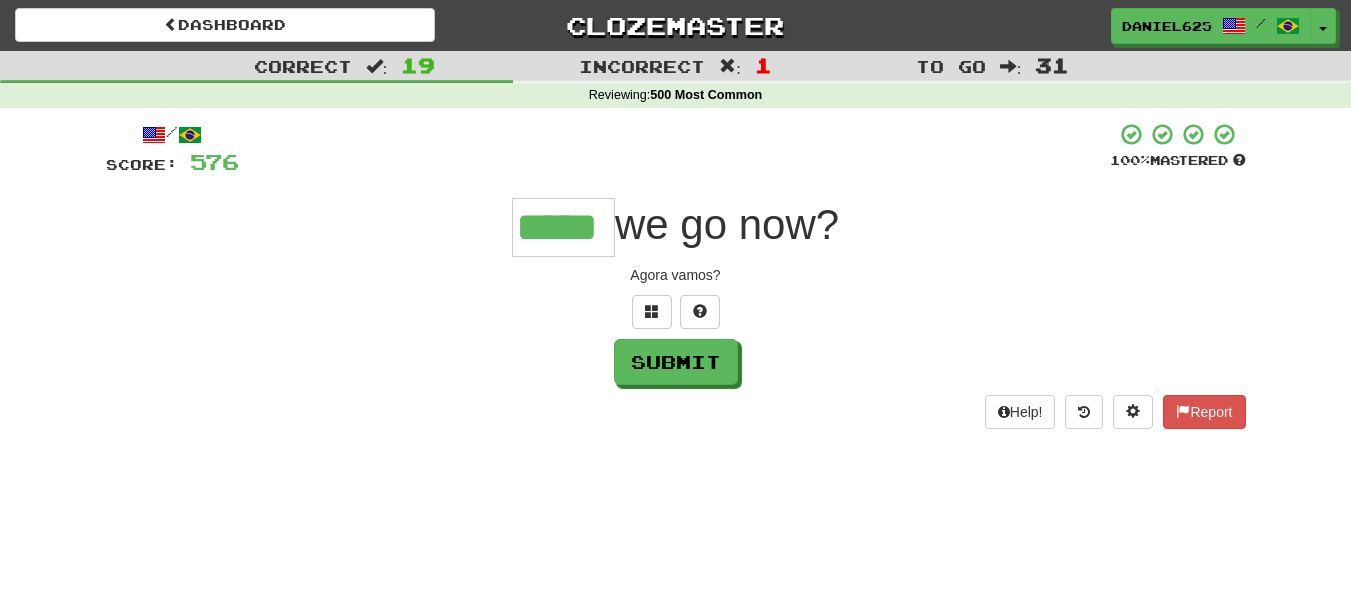type on "*****" 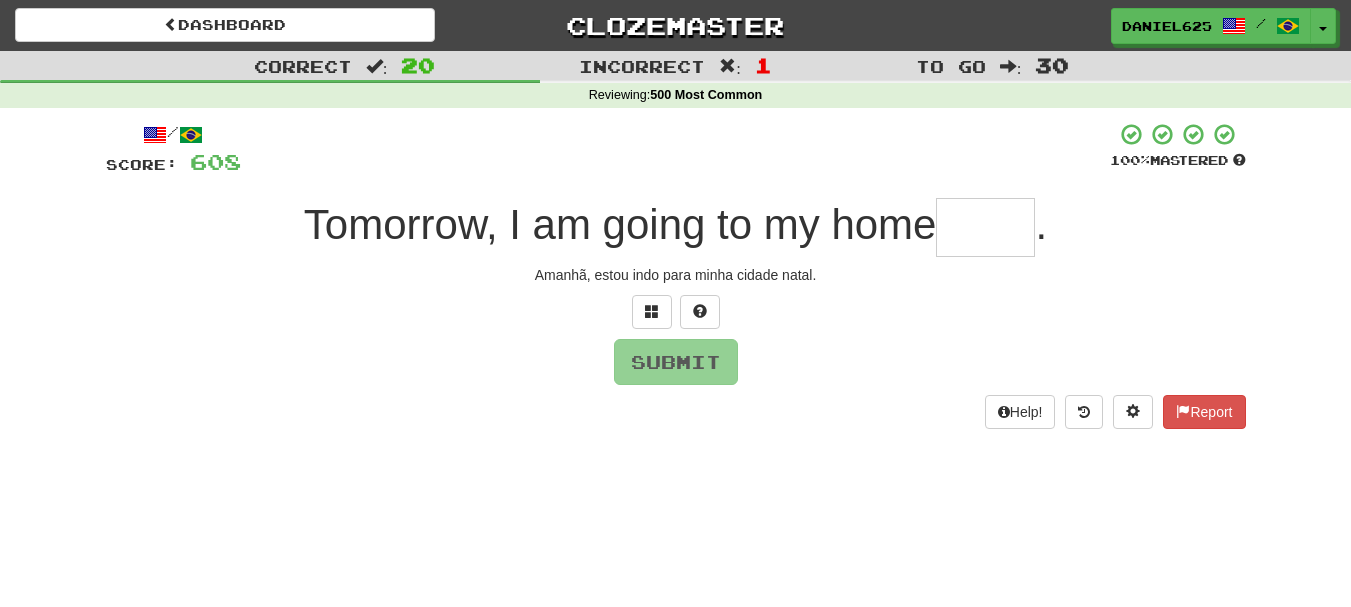 type on "*" 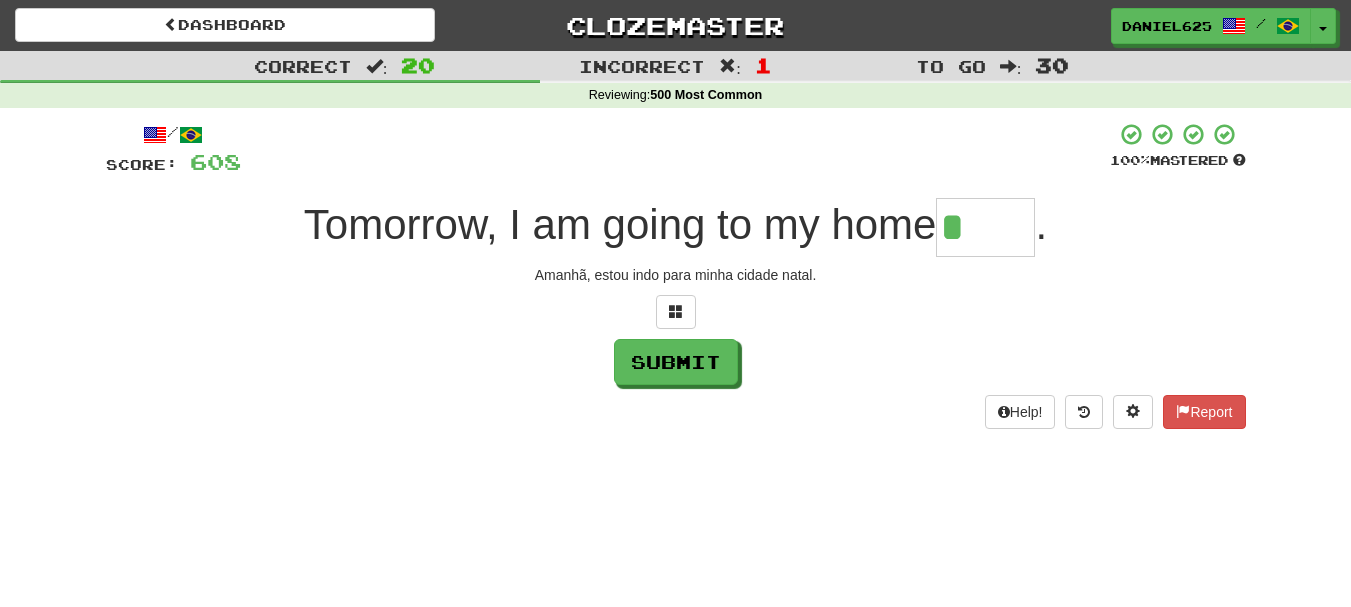 type on "****" 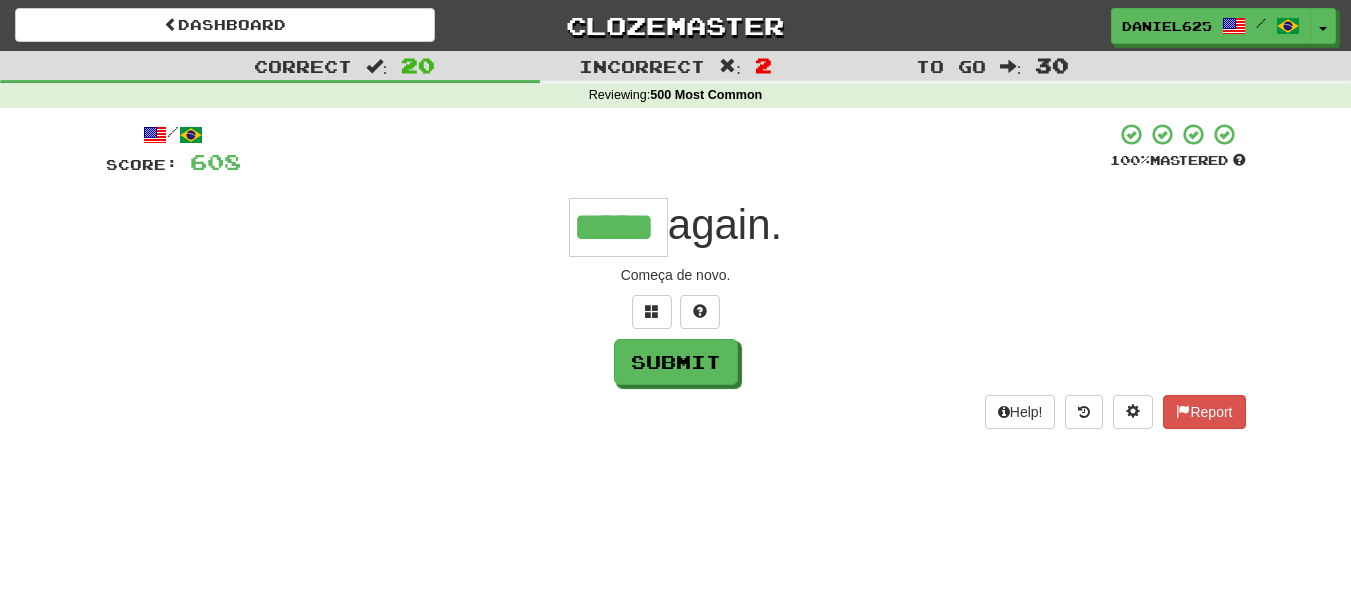 type on "*****" 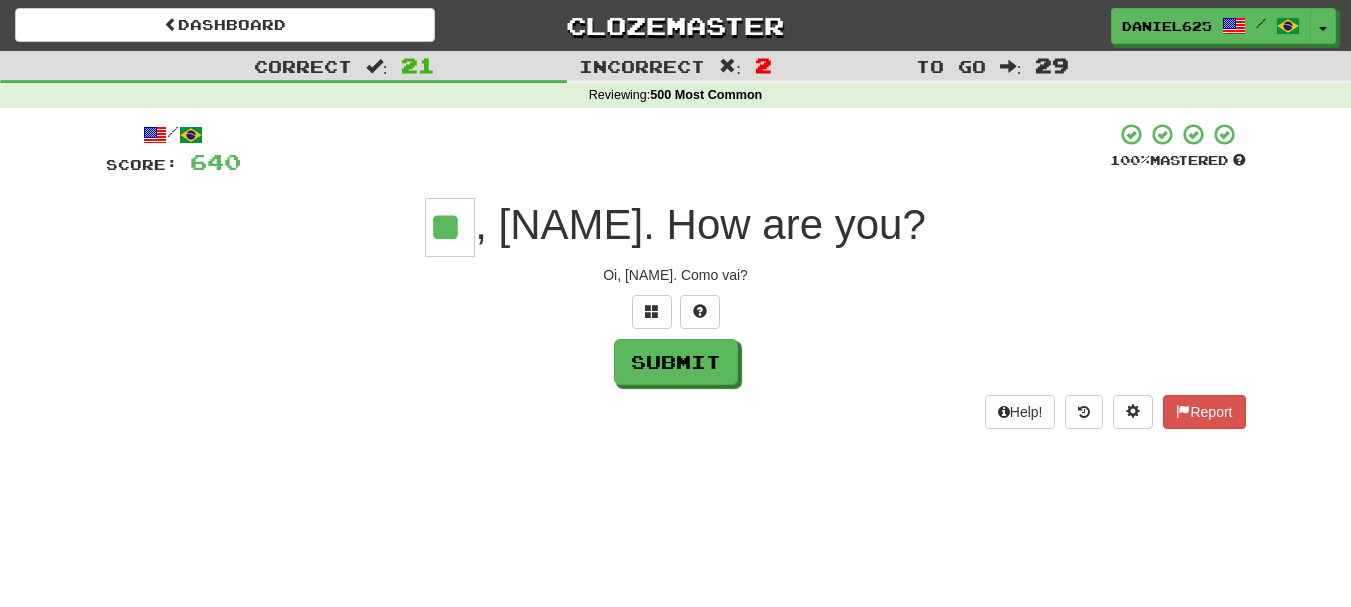 type on "**" 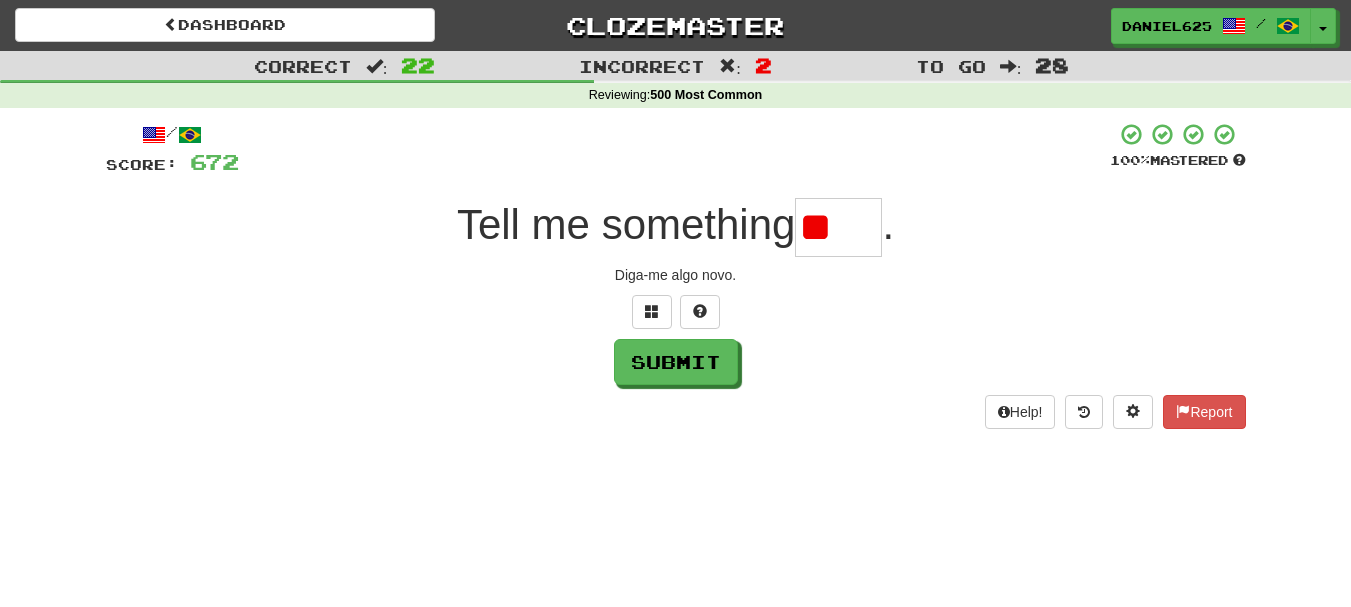 type on "*" 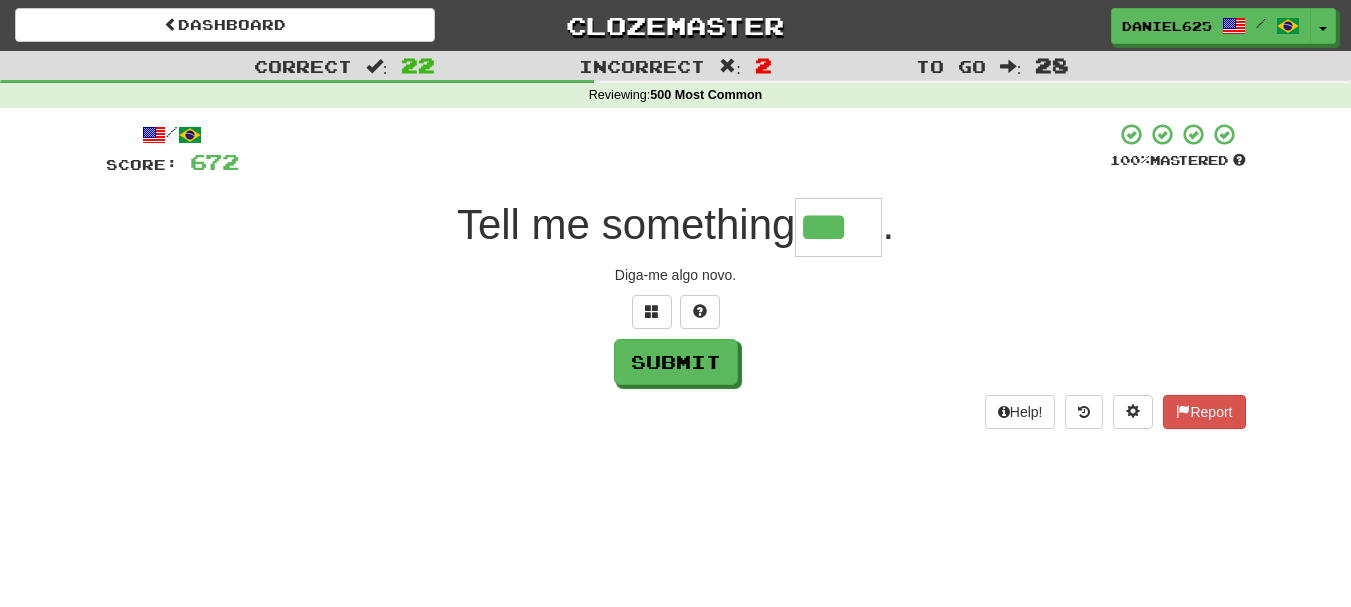 type on "***" 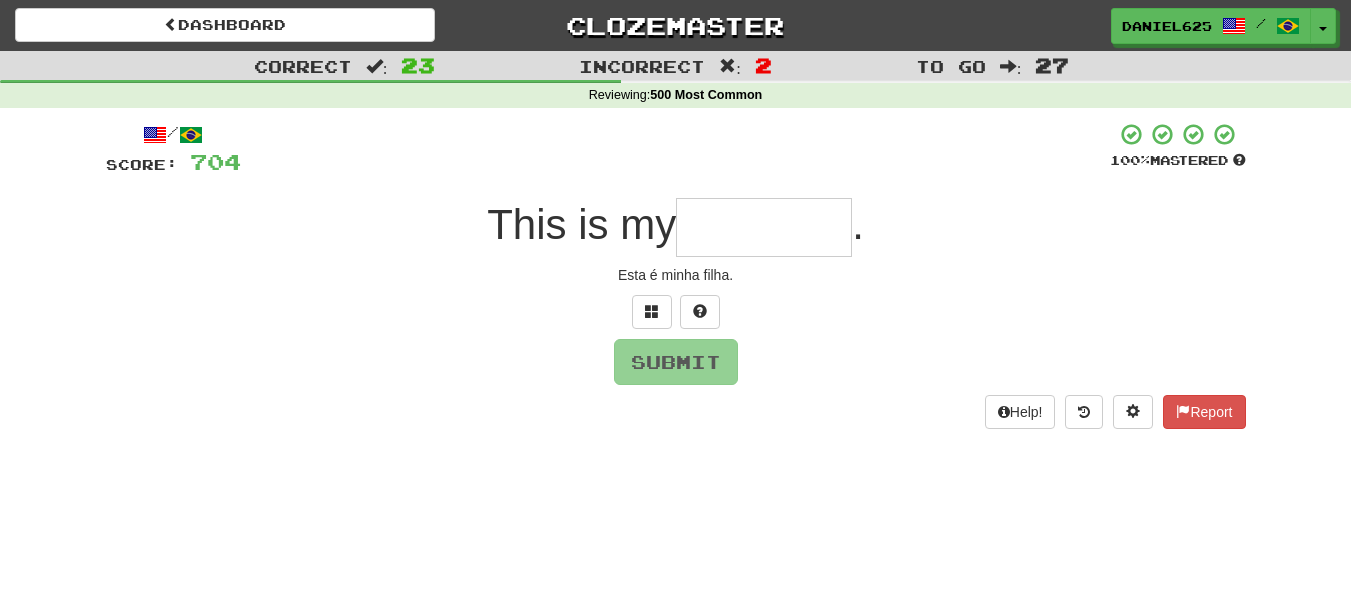 type on "*" 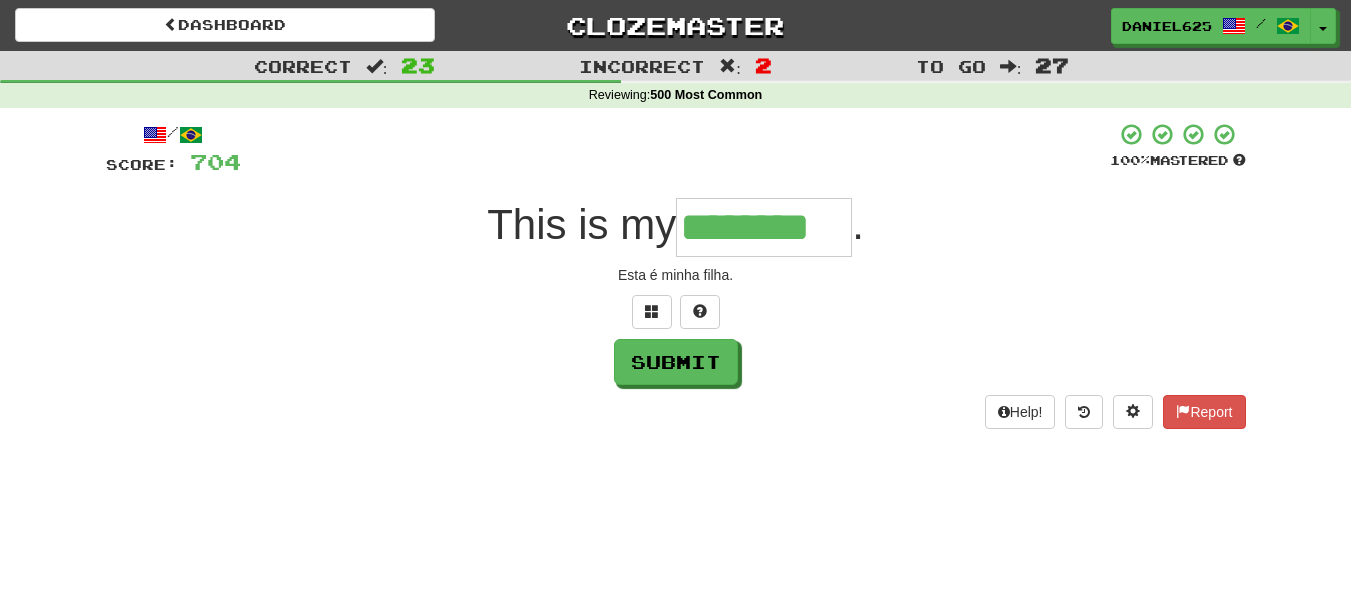 type on "********" 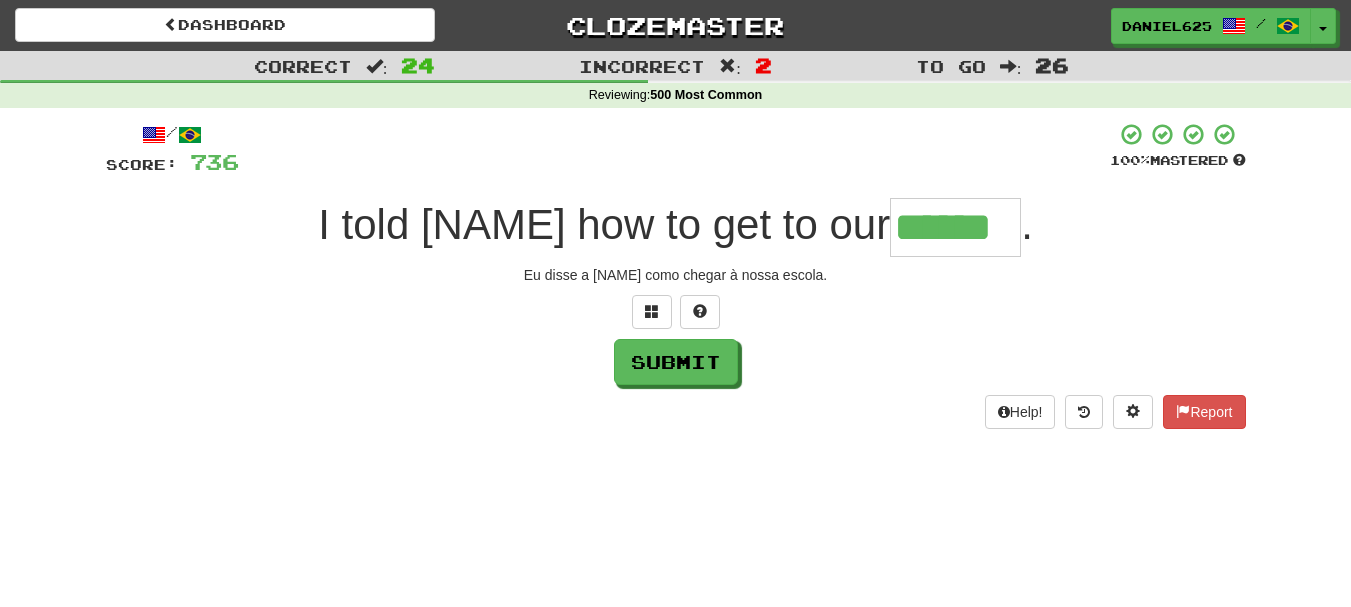 type on "******" 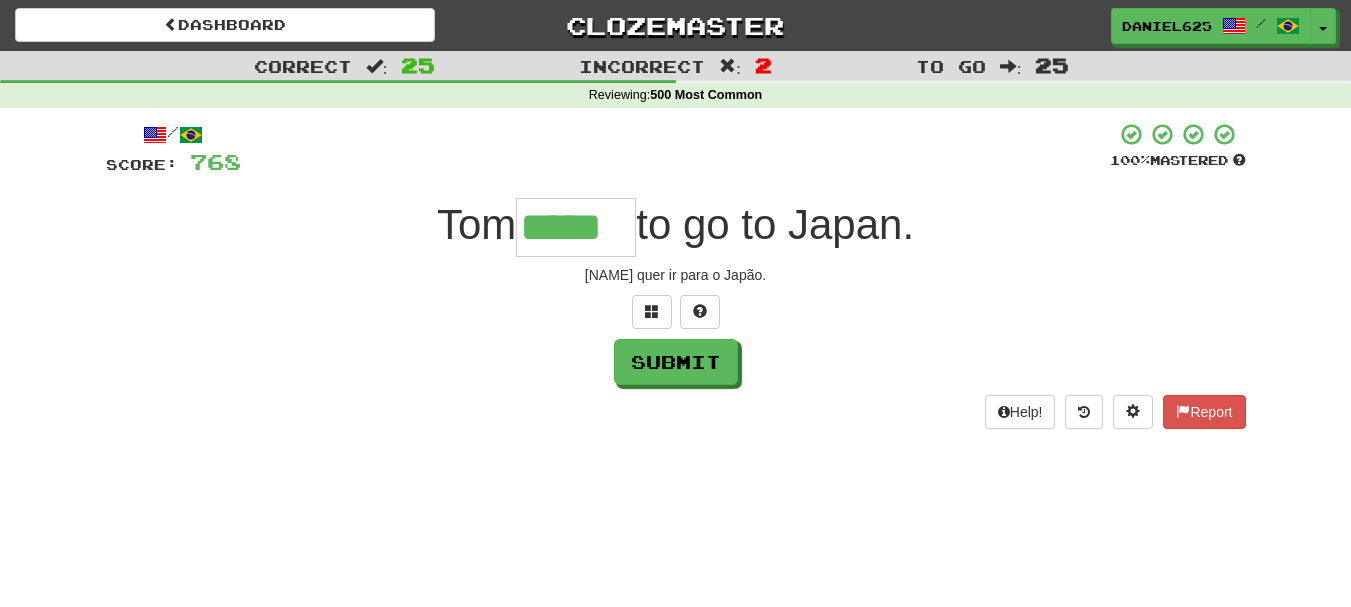 type on "*****" 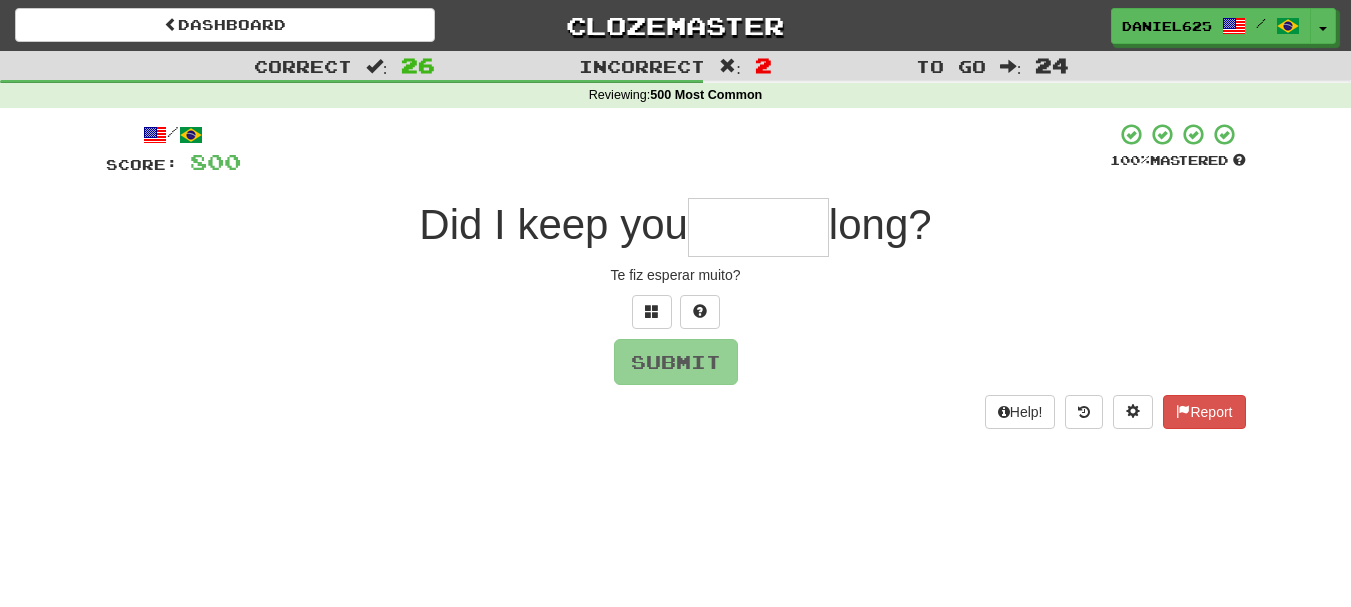 type on "*" 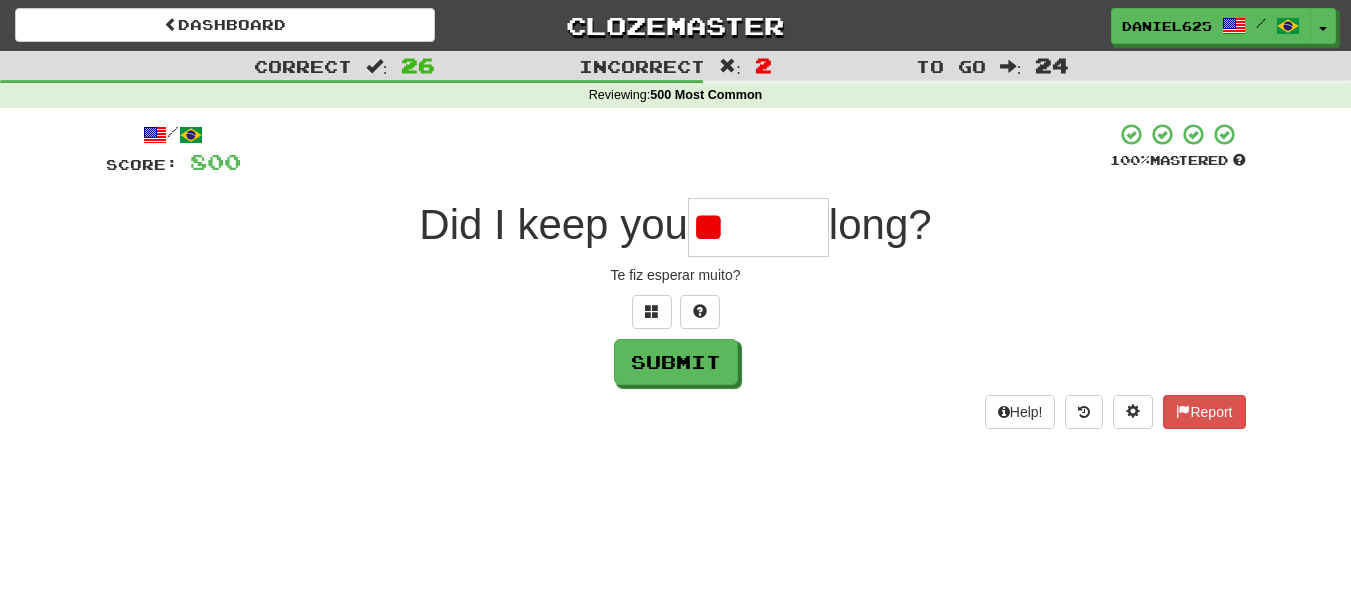 type on "*" 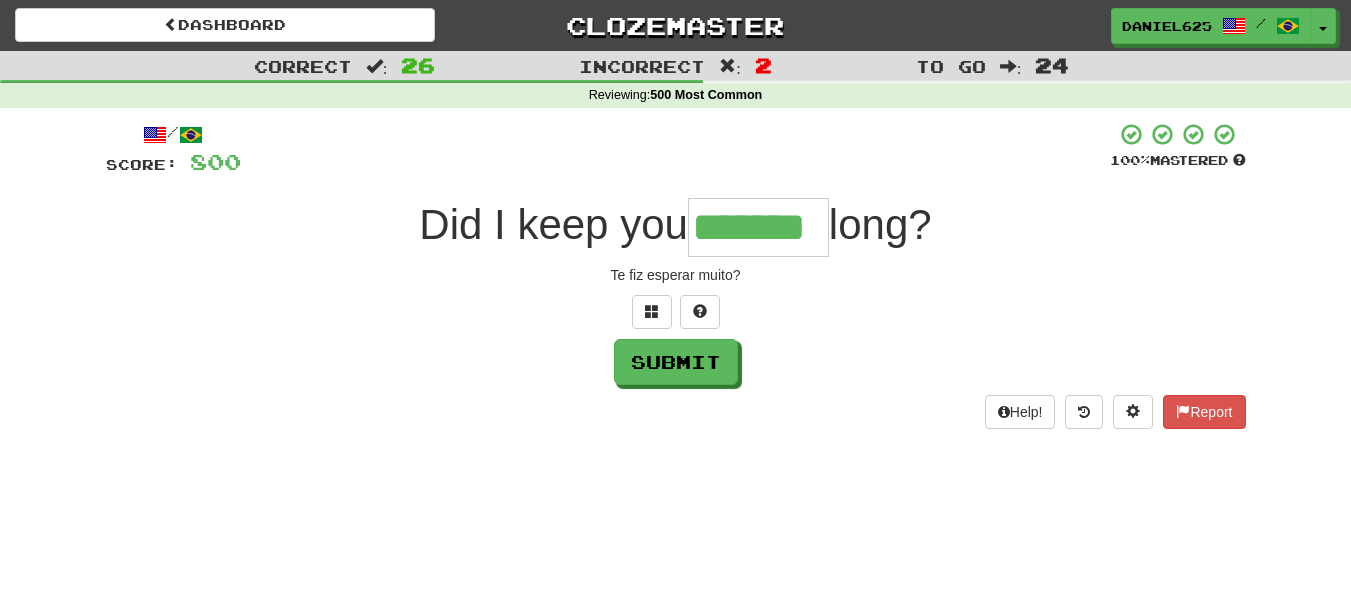 type on "*******" 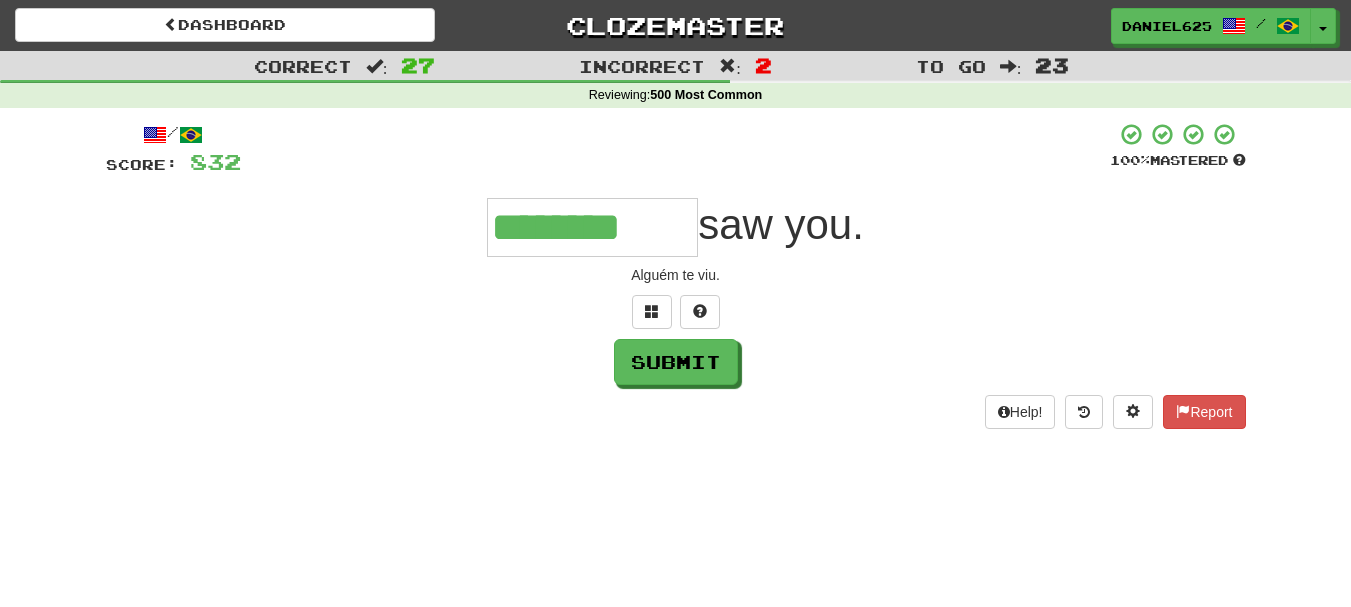 type on "********" 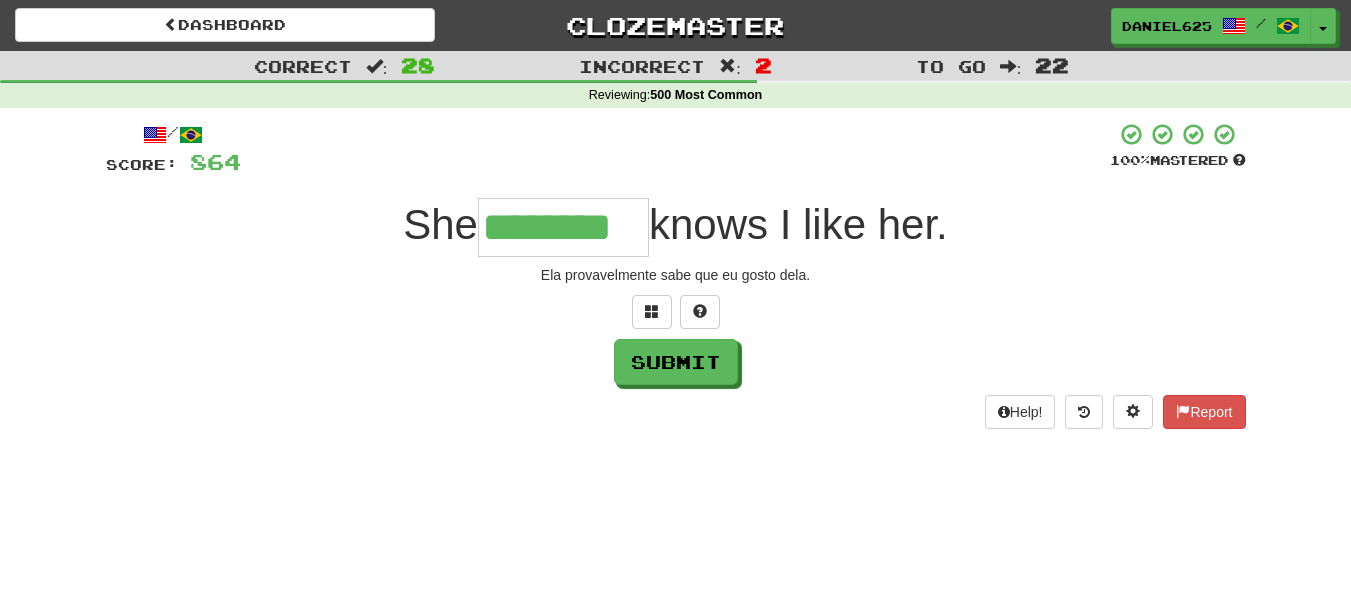type on "********" 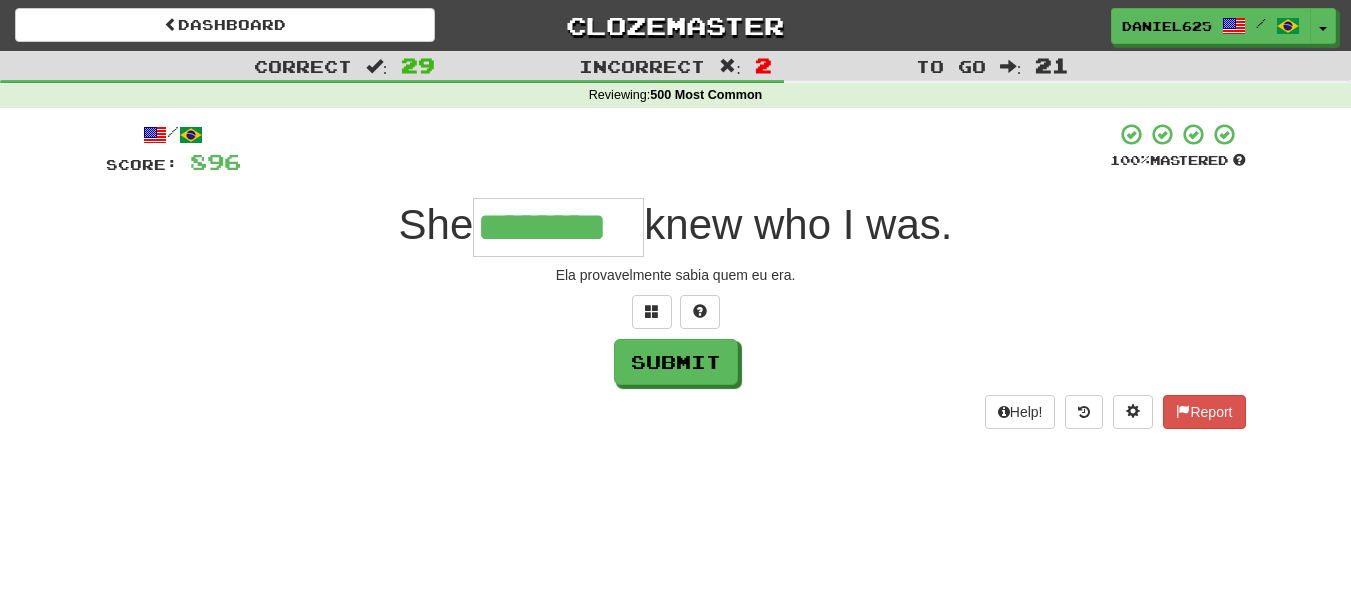 type on "********" 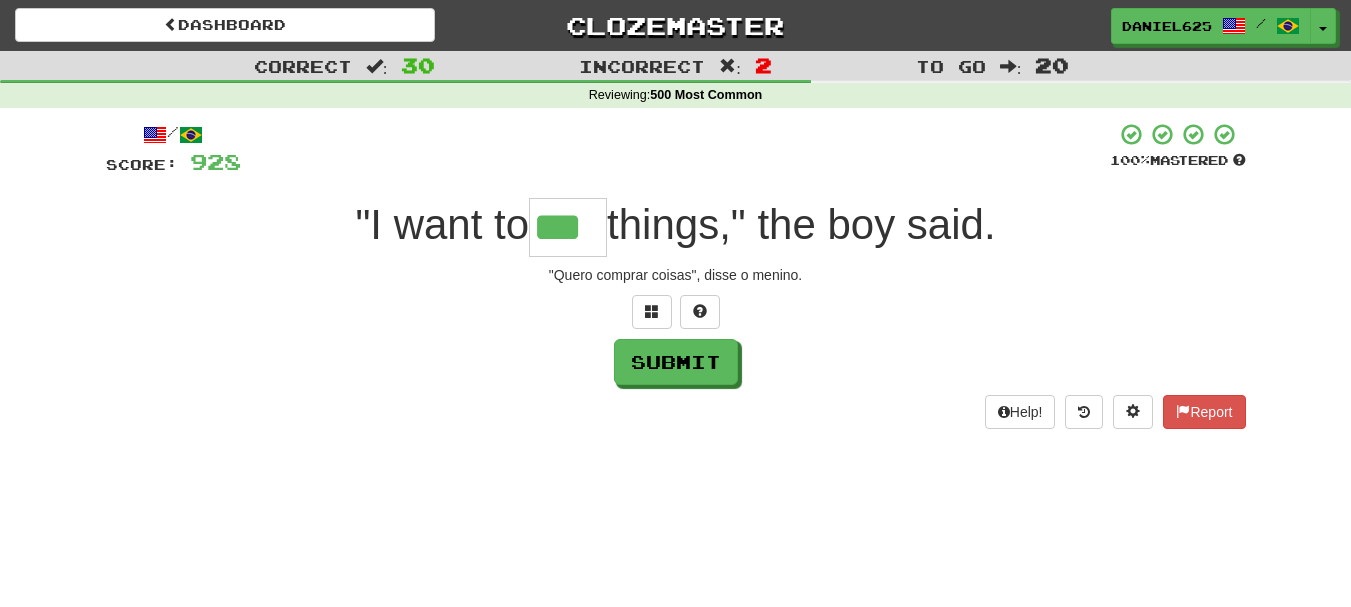 type on "***" 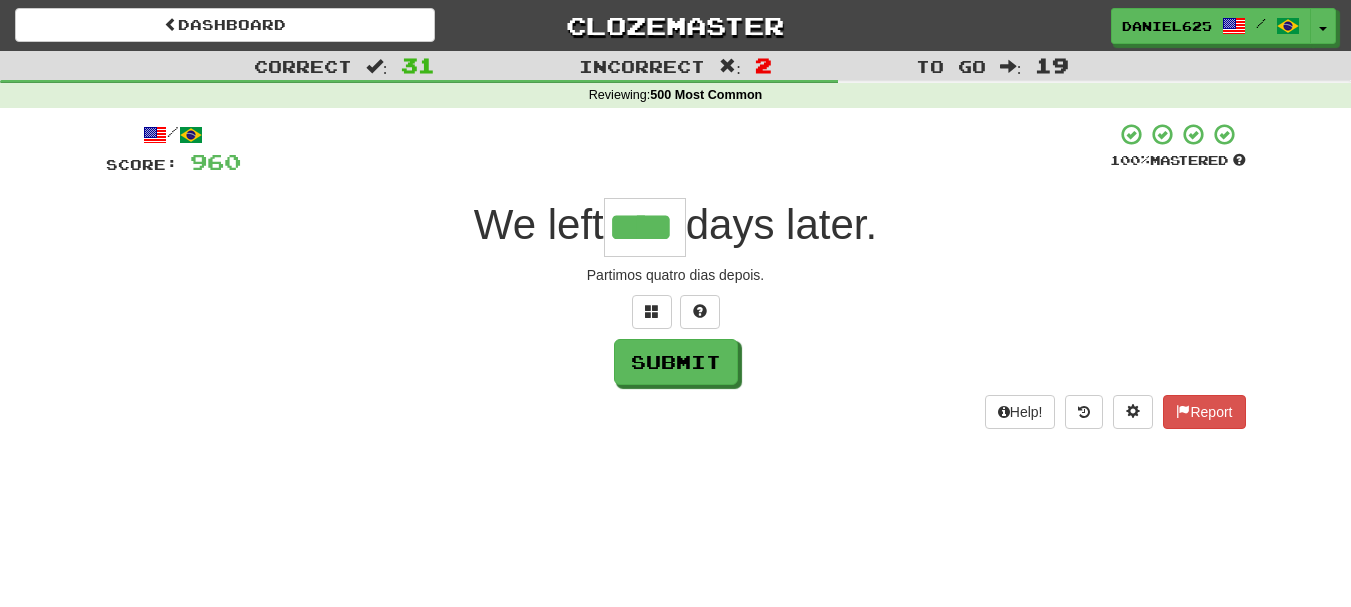 type on "****" 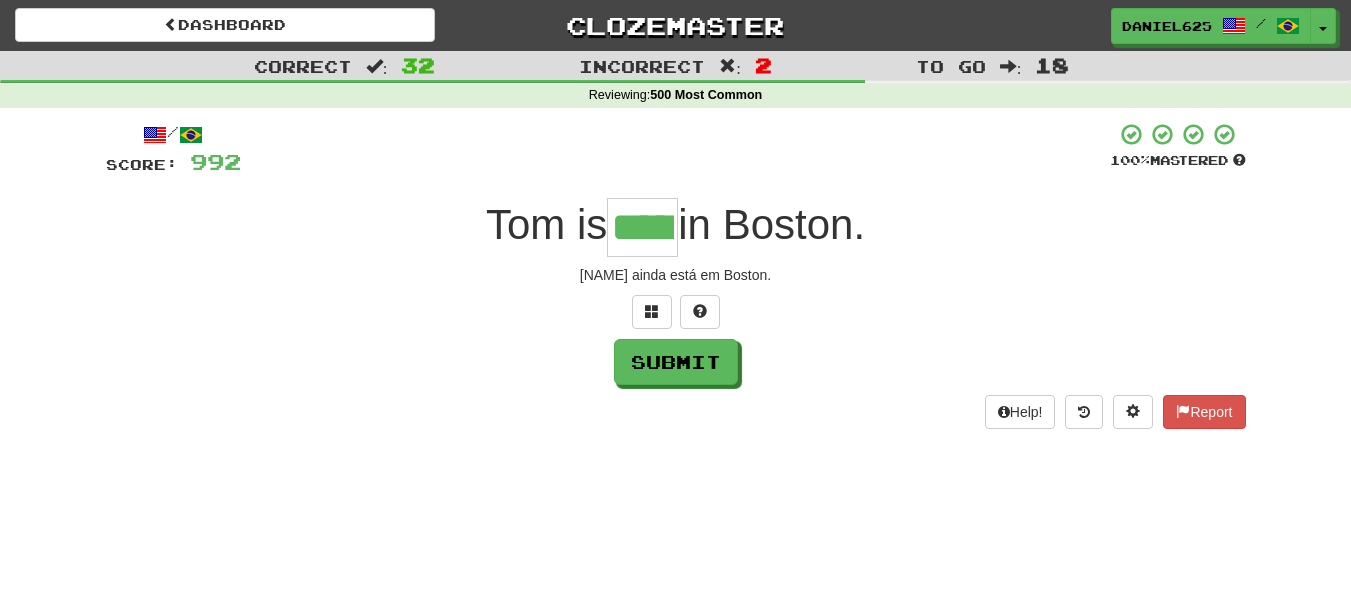 type on "*****" 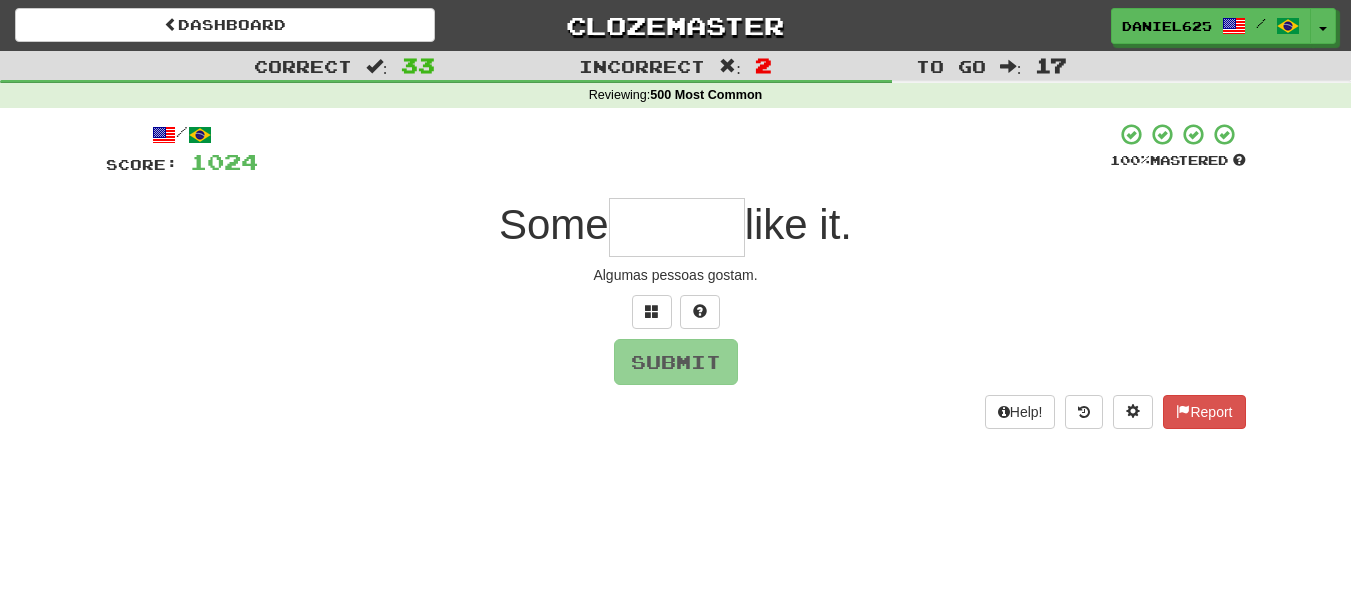 type on "*" 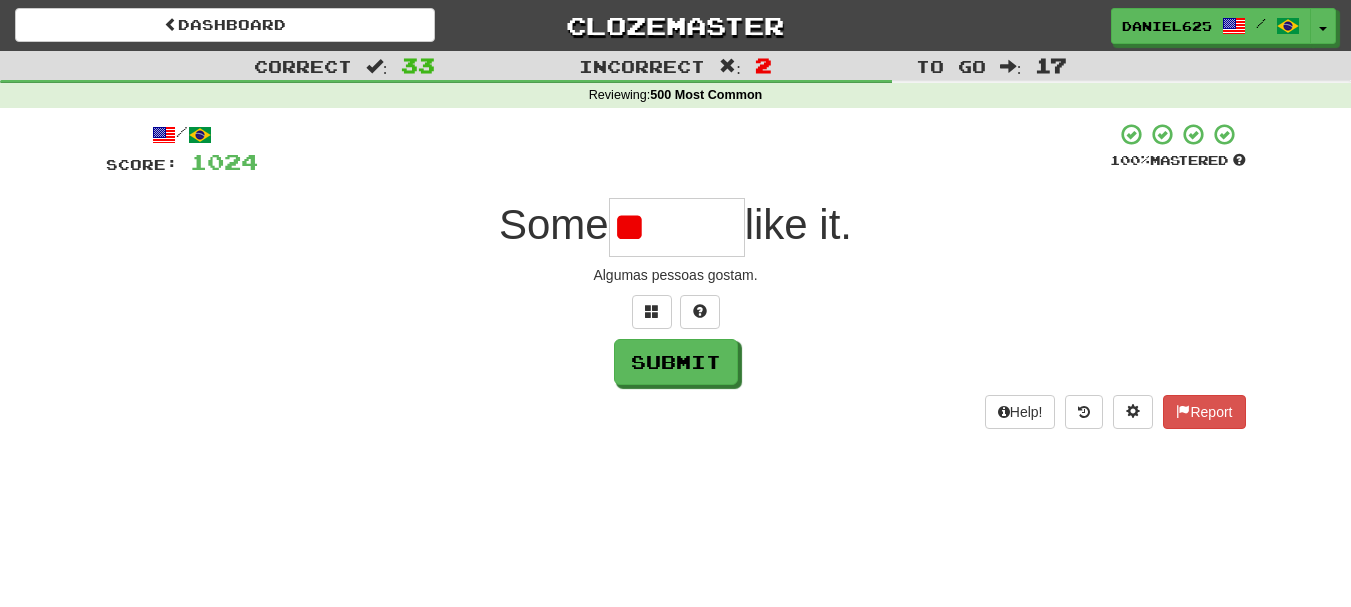 type on "*" 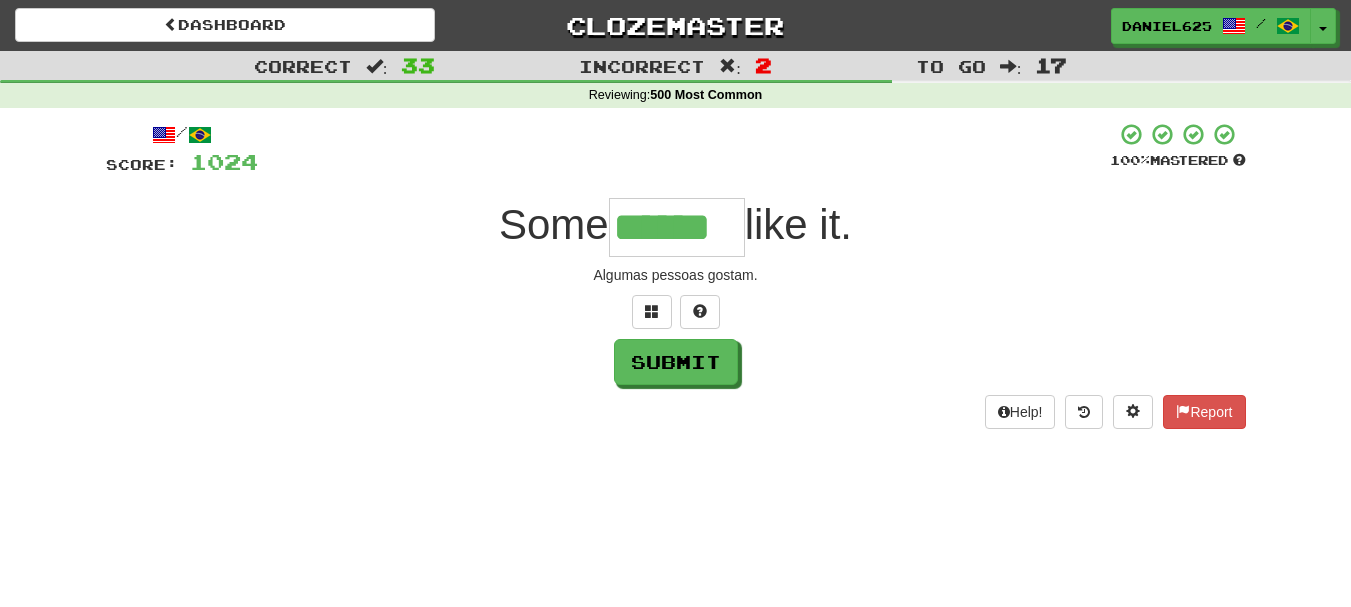 type on "******" 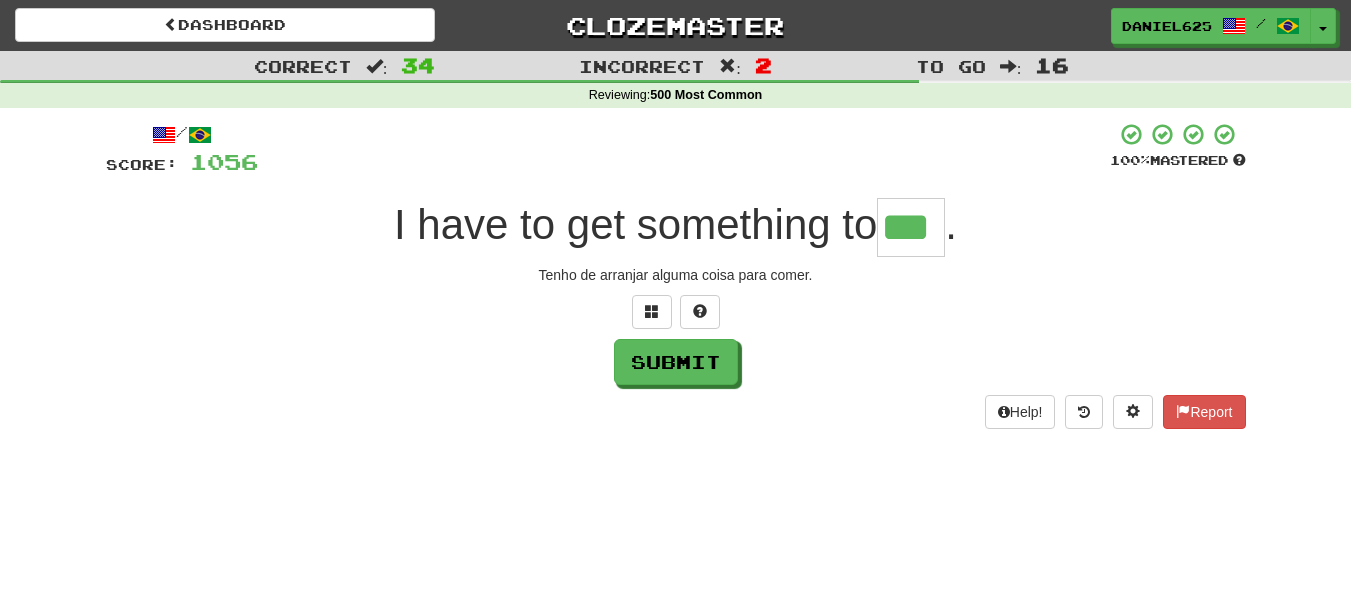 type on "***" 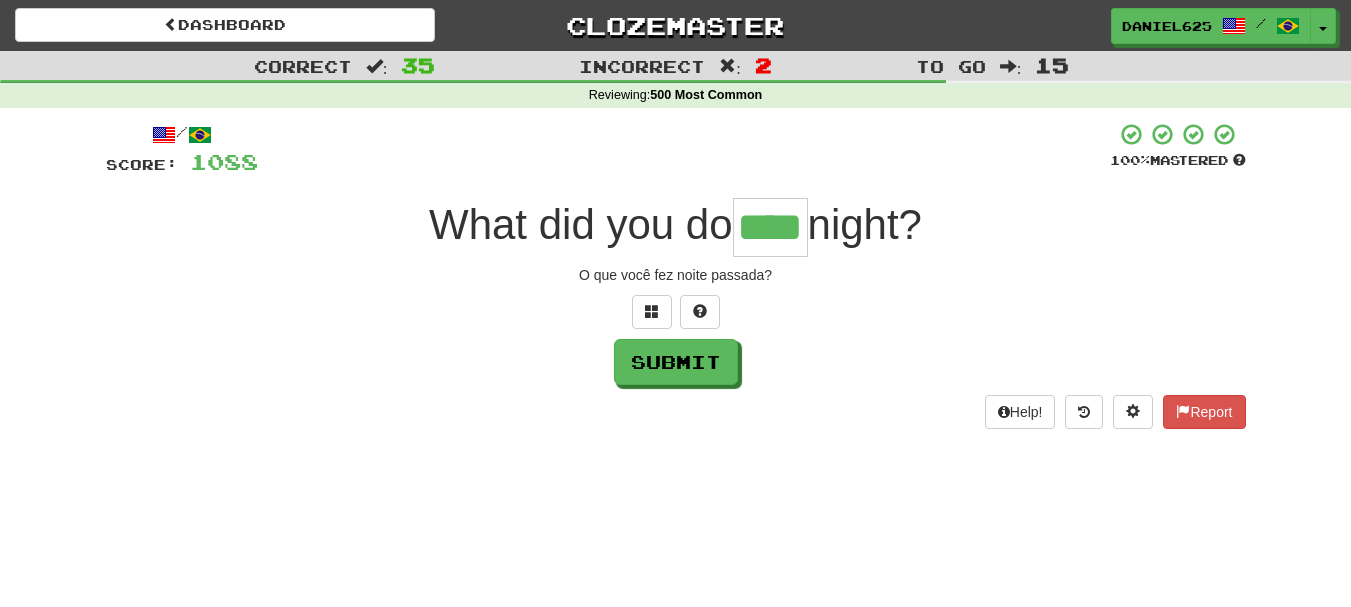 type on "****" 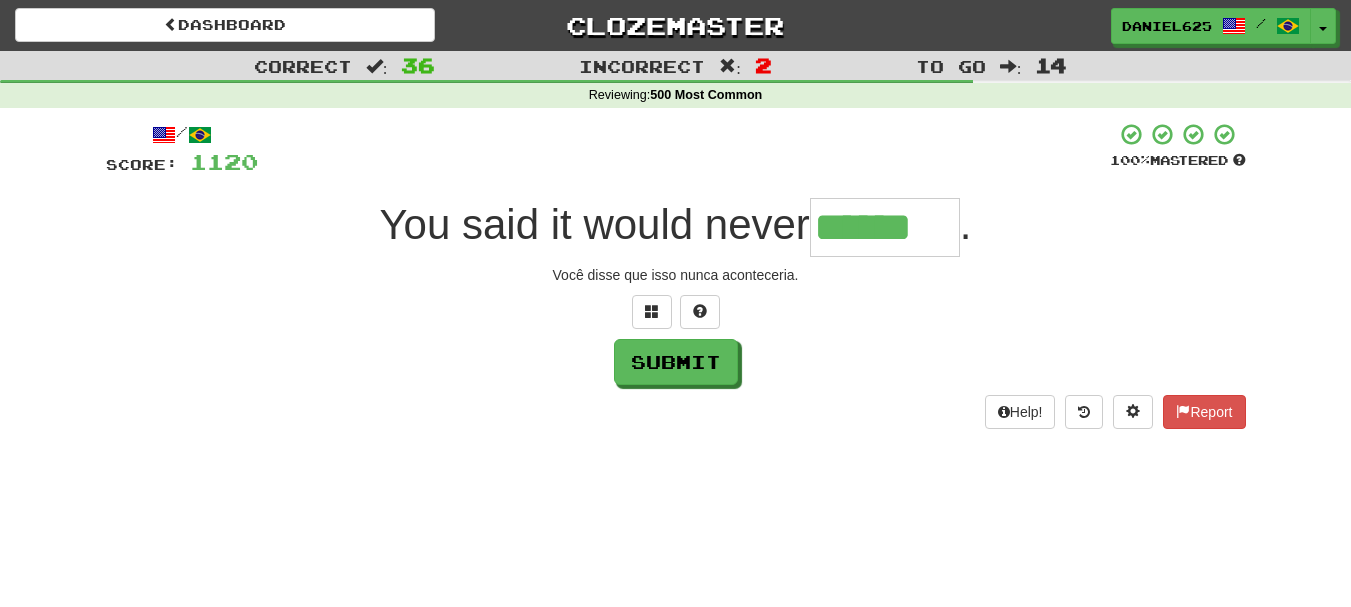type on "******" 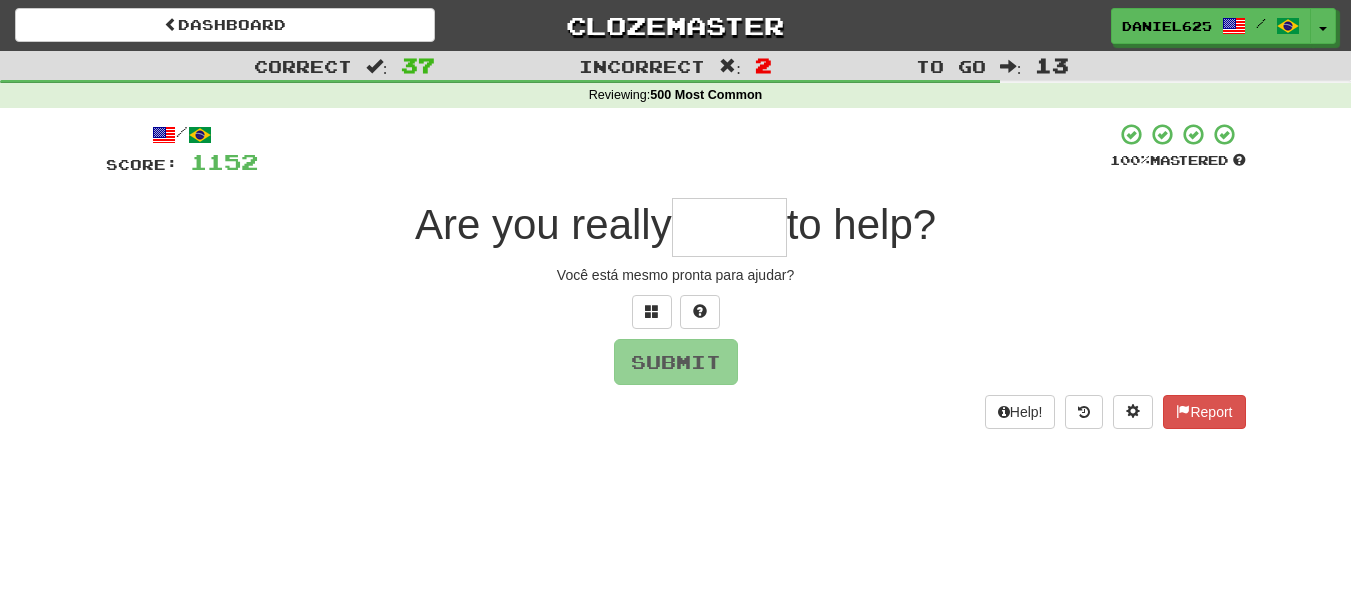type on "*" 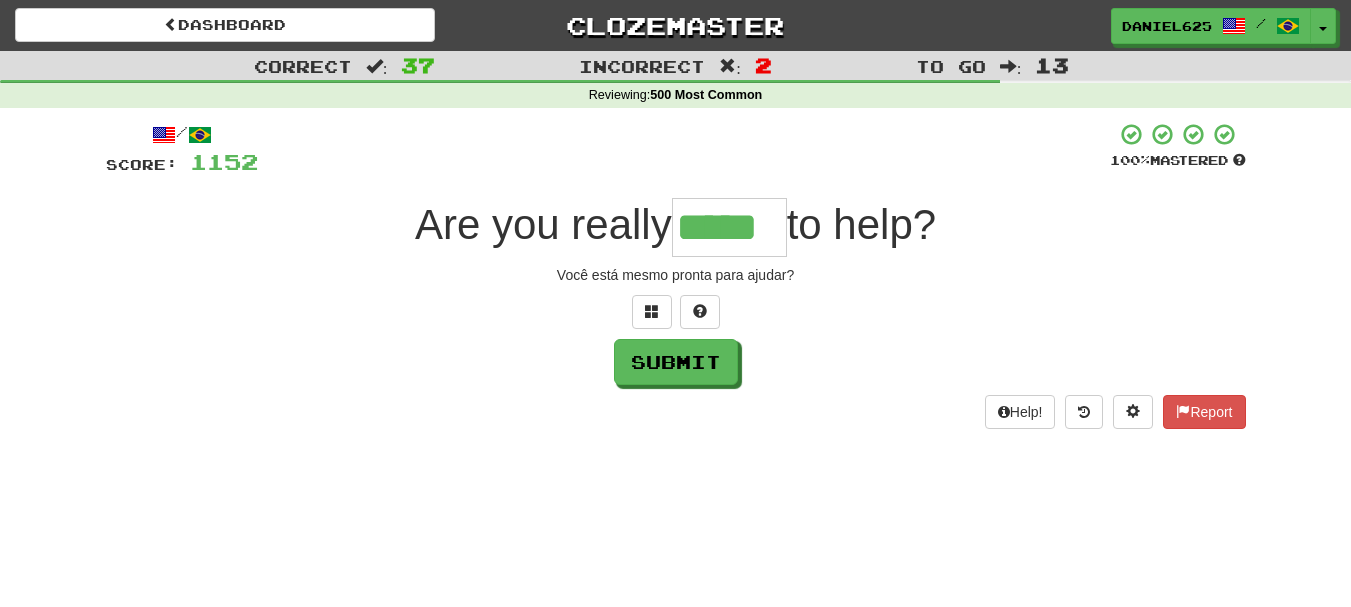 type on "*****" 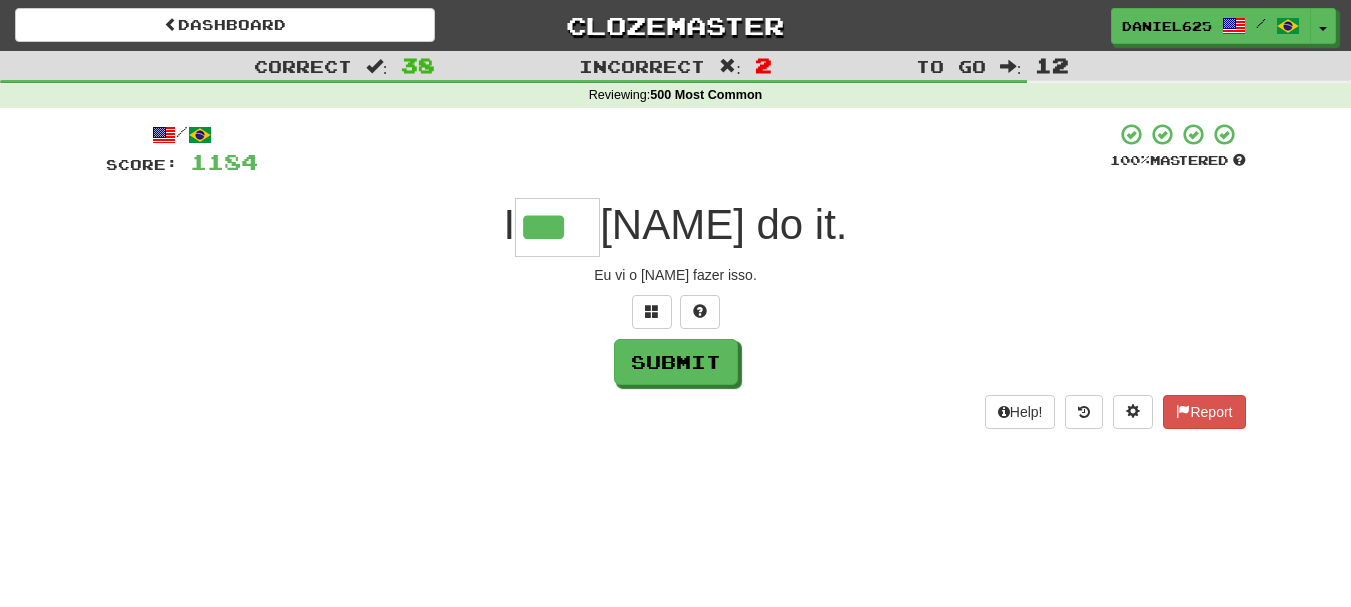 type on "***" 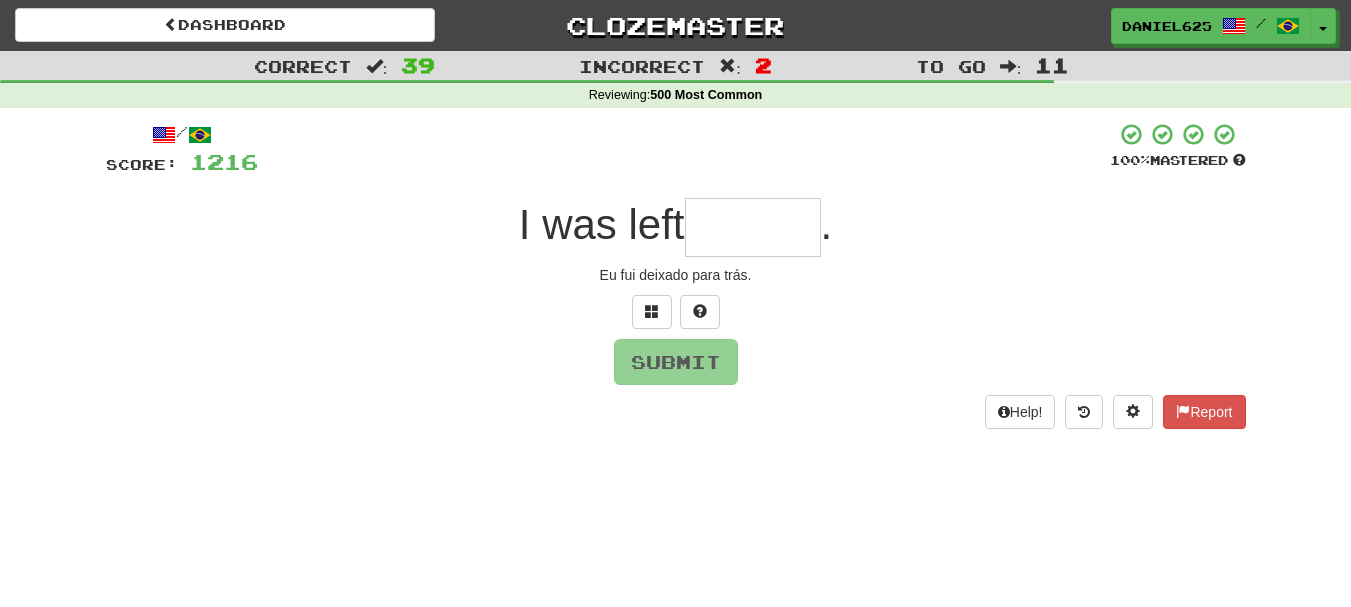 type on "*" 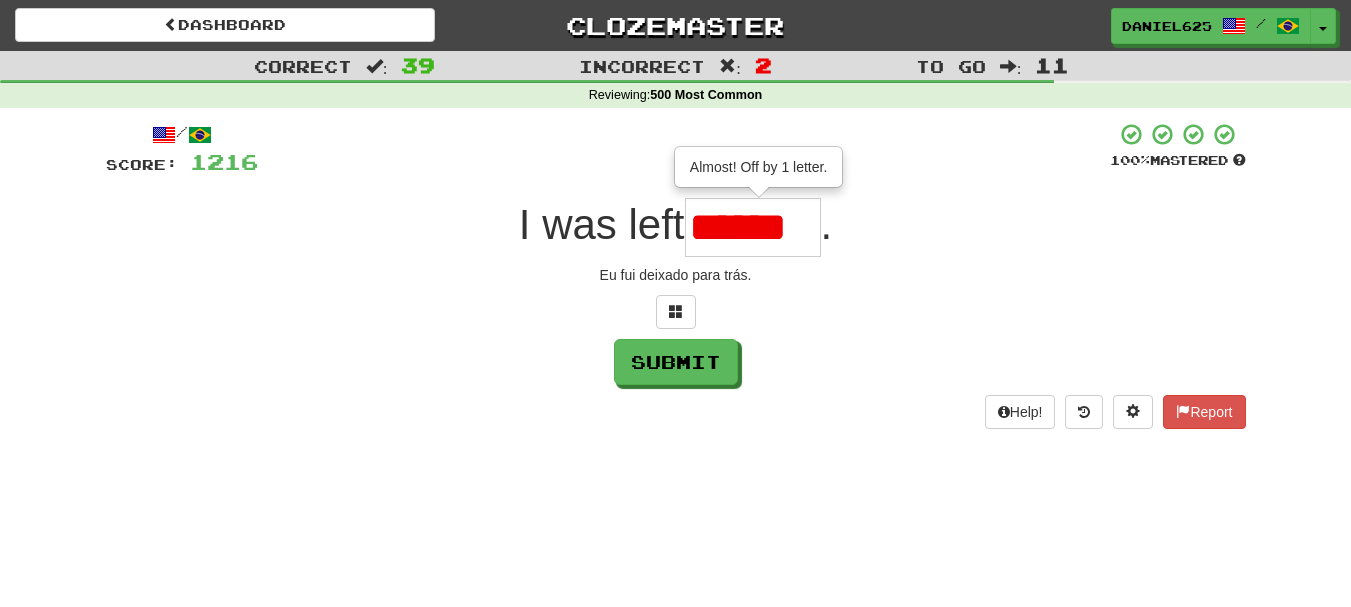 type on "******" 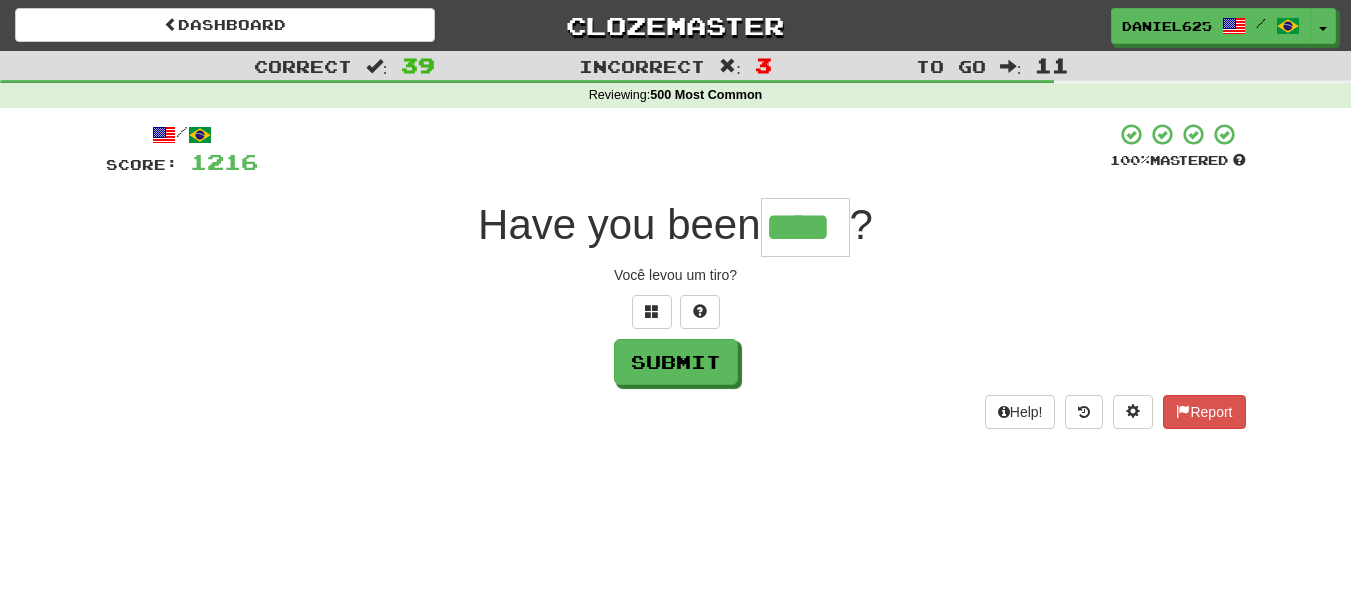 type on "****" 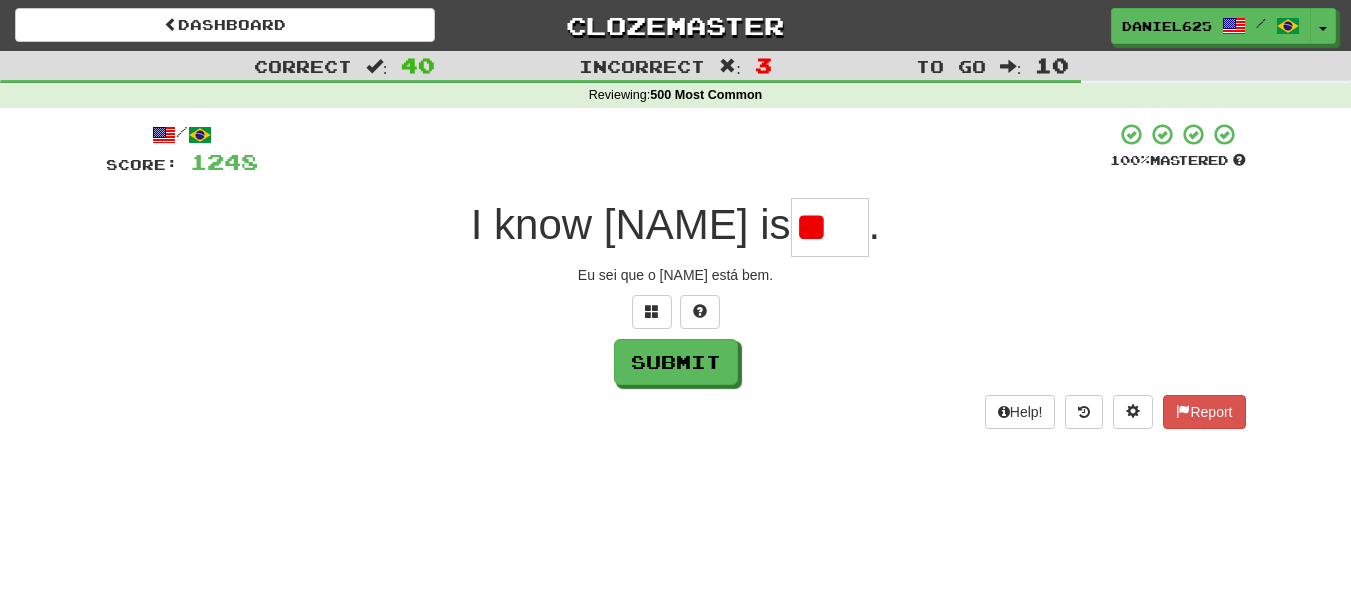 type on "*" 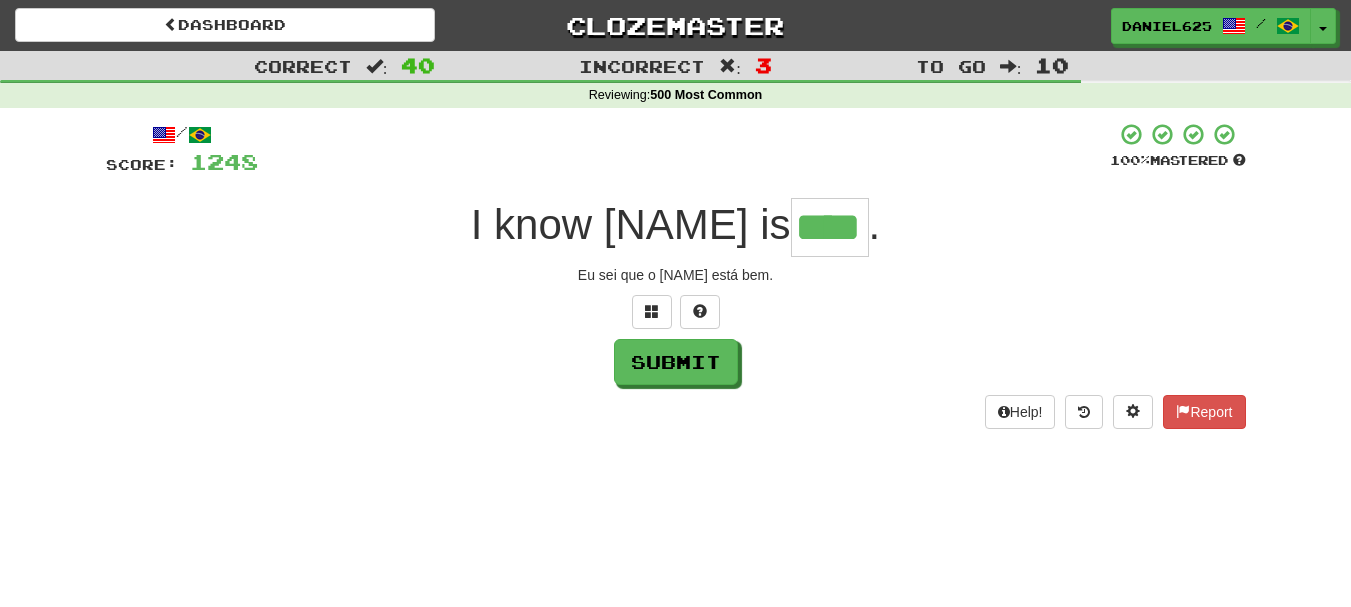 type on "****" 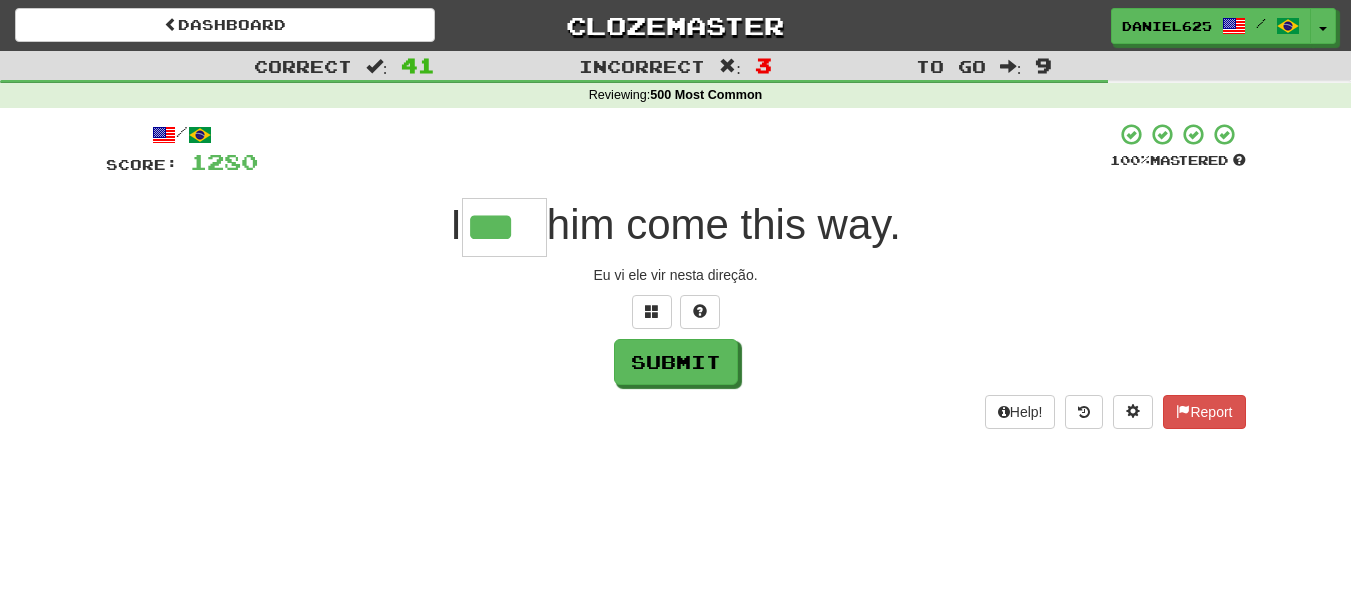 type on "***" 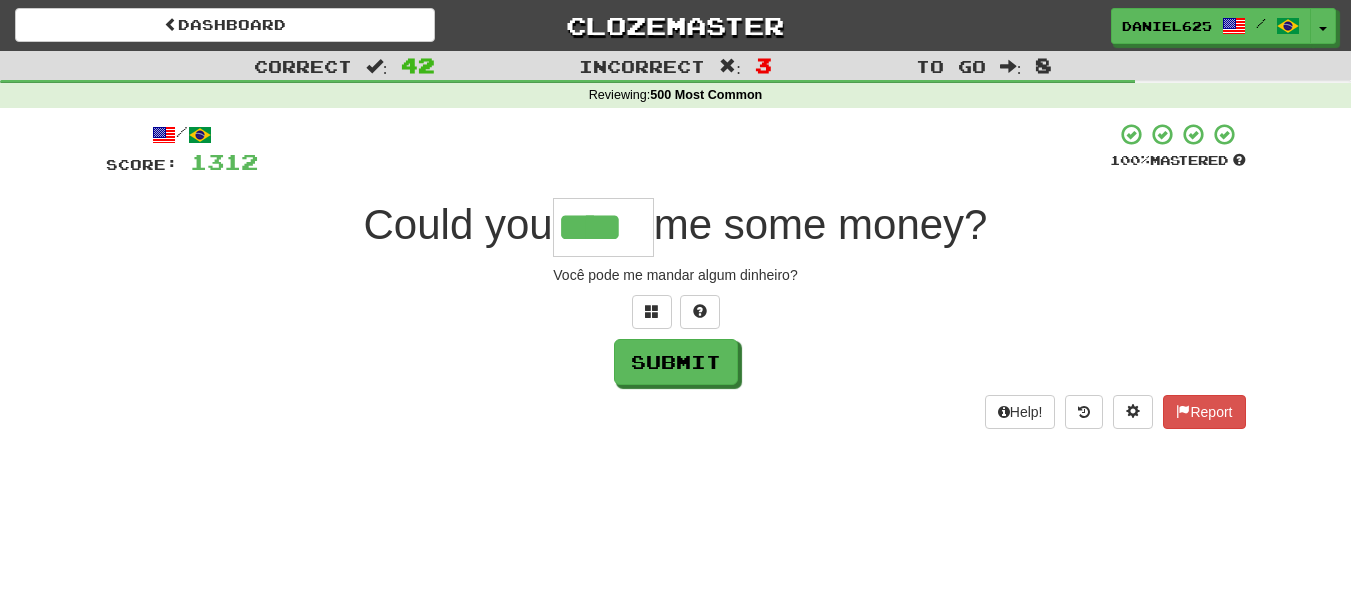 type on "****" 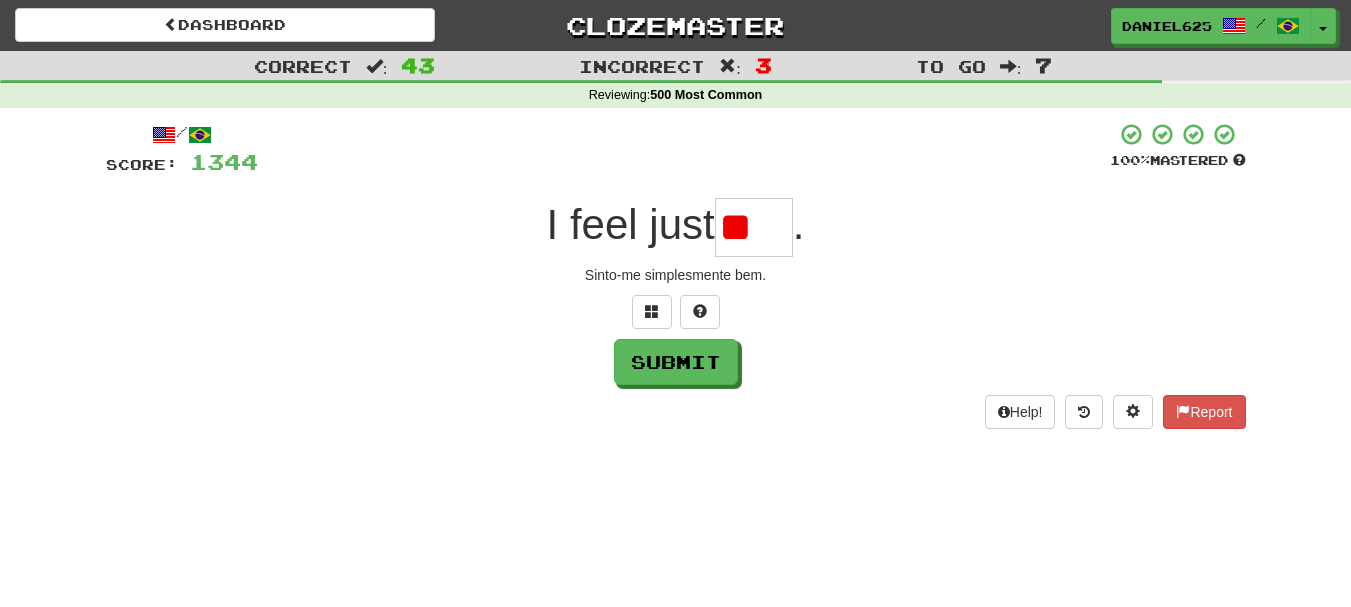 type on "*" 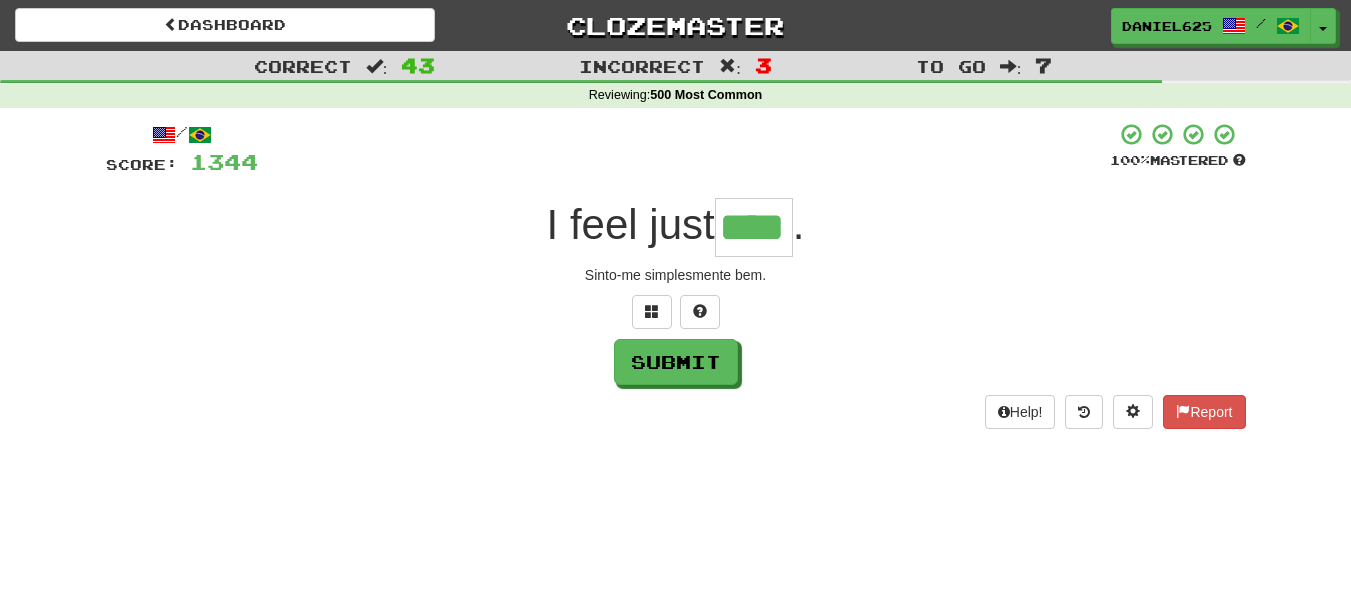 type on "****" 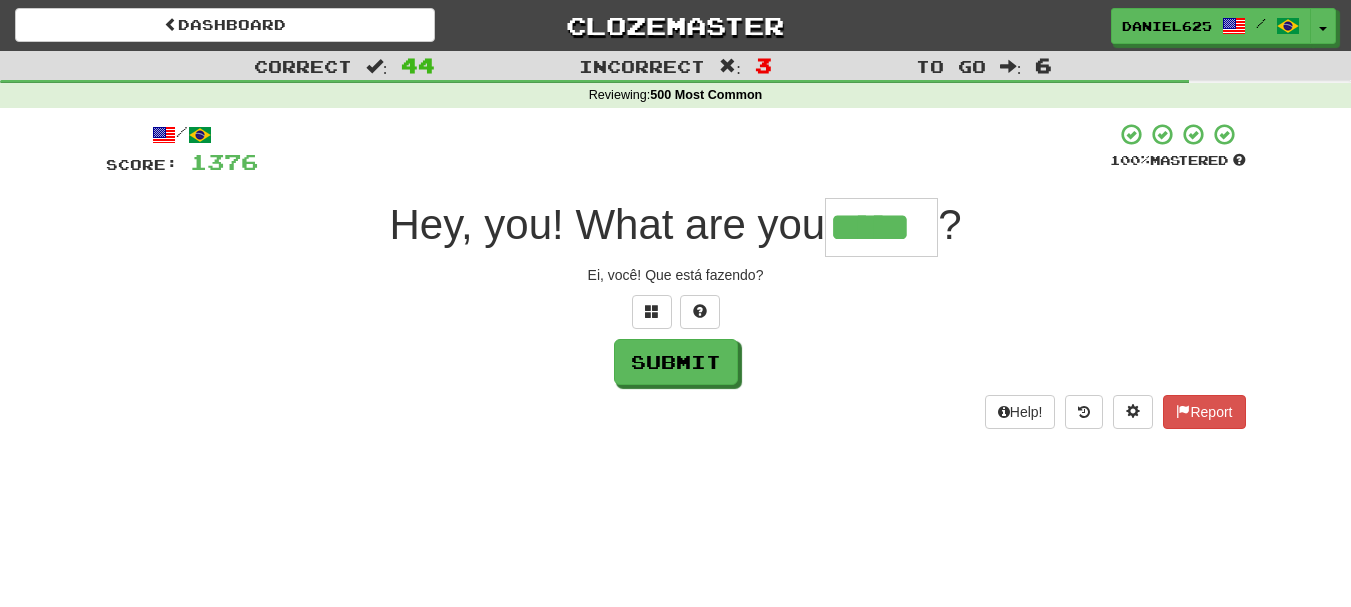 type on "*****" 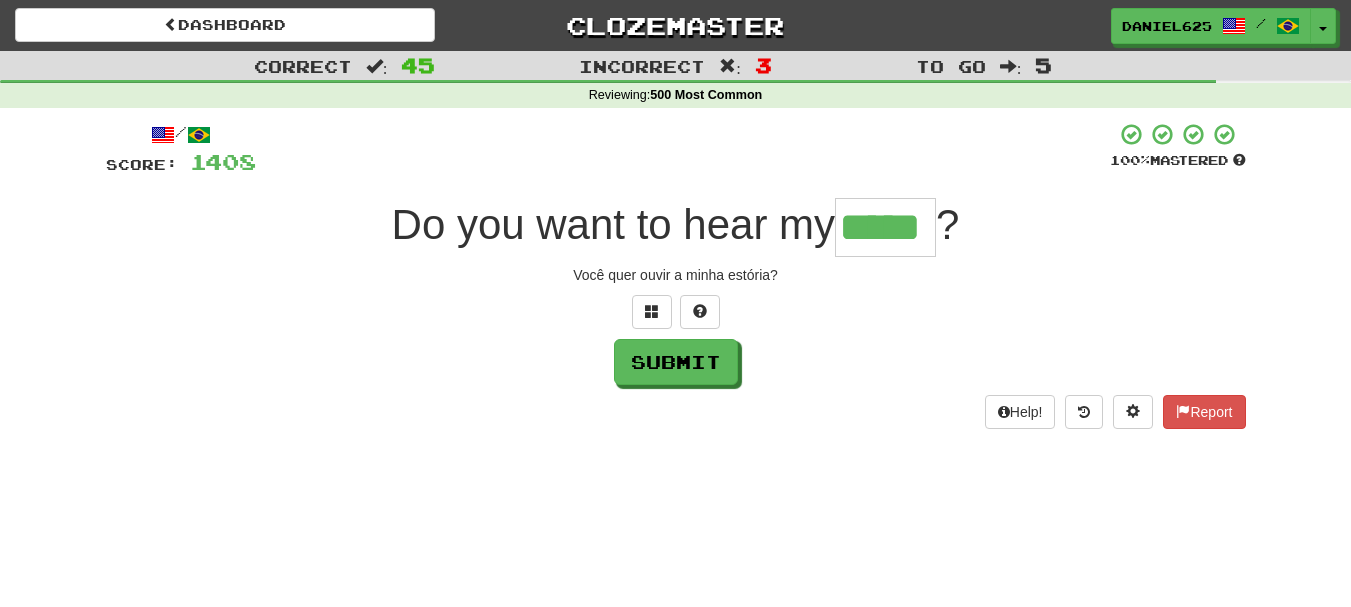 type on "*****" 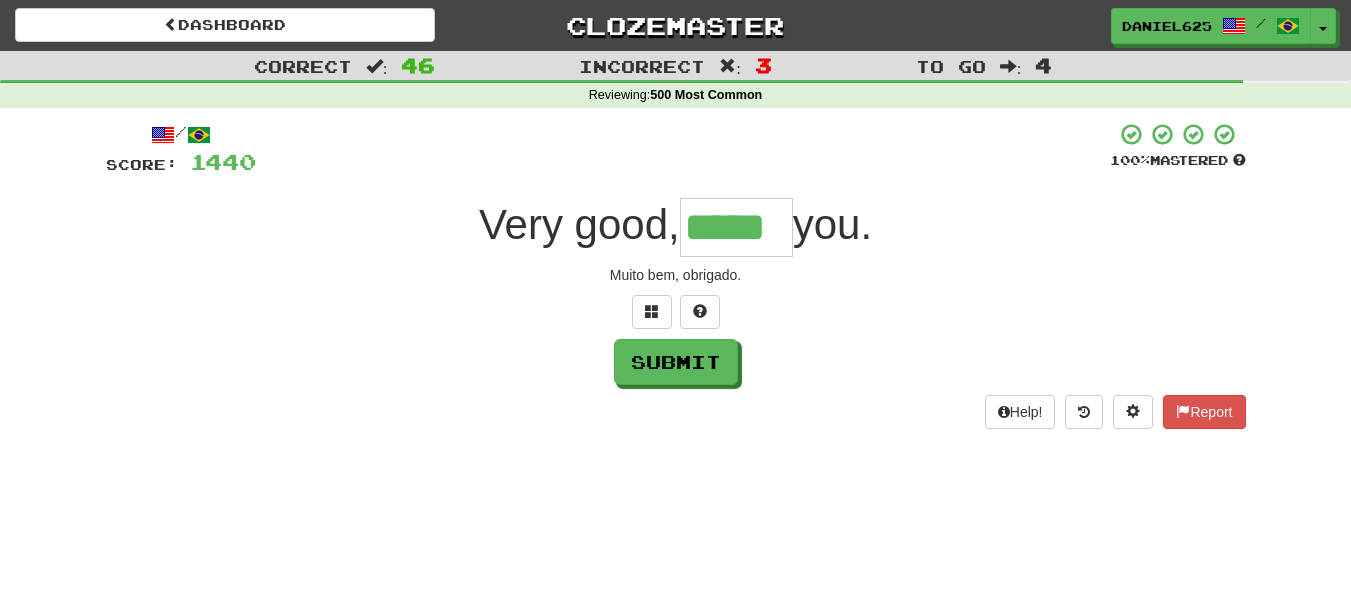 scroll, scrollTop: 0, scrollLeft: 0, axis: both 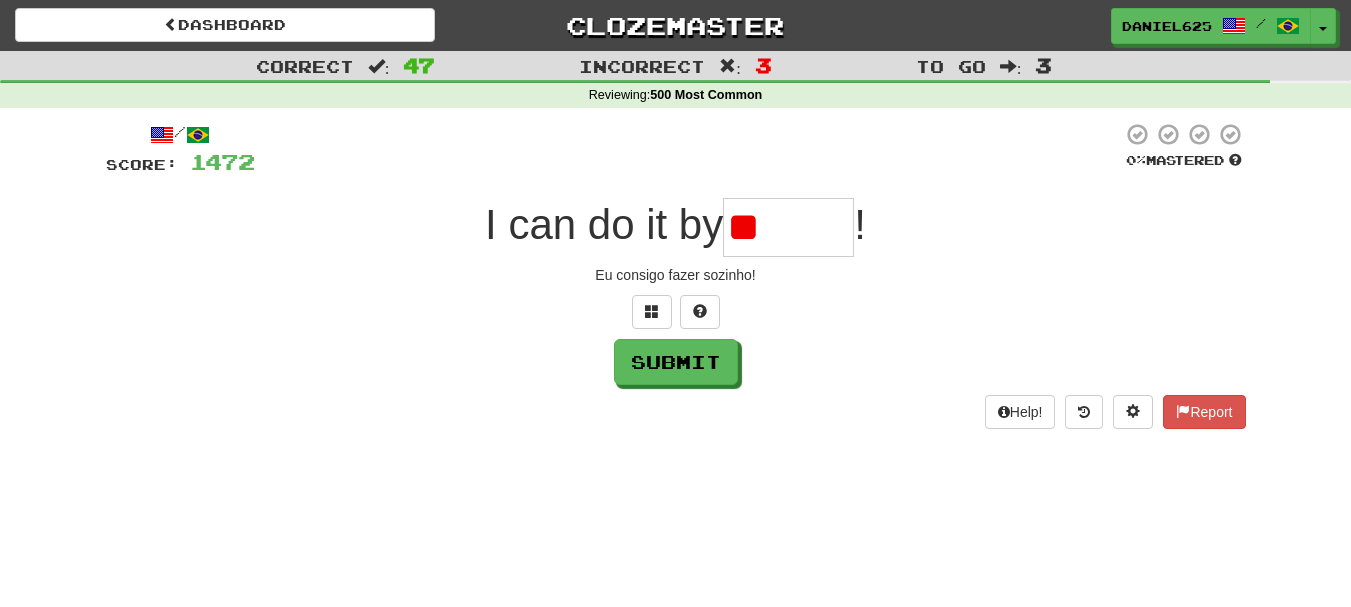 type on "*" 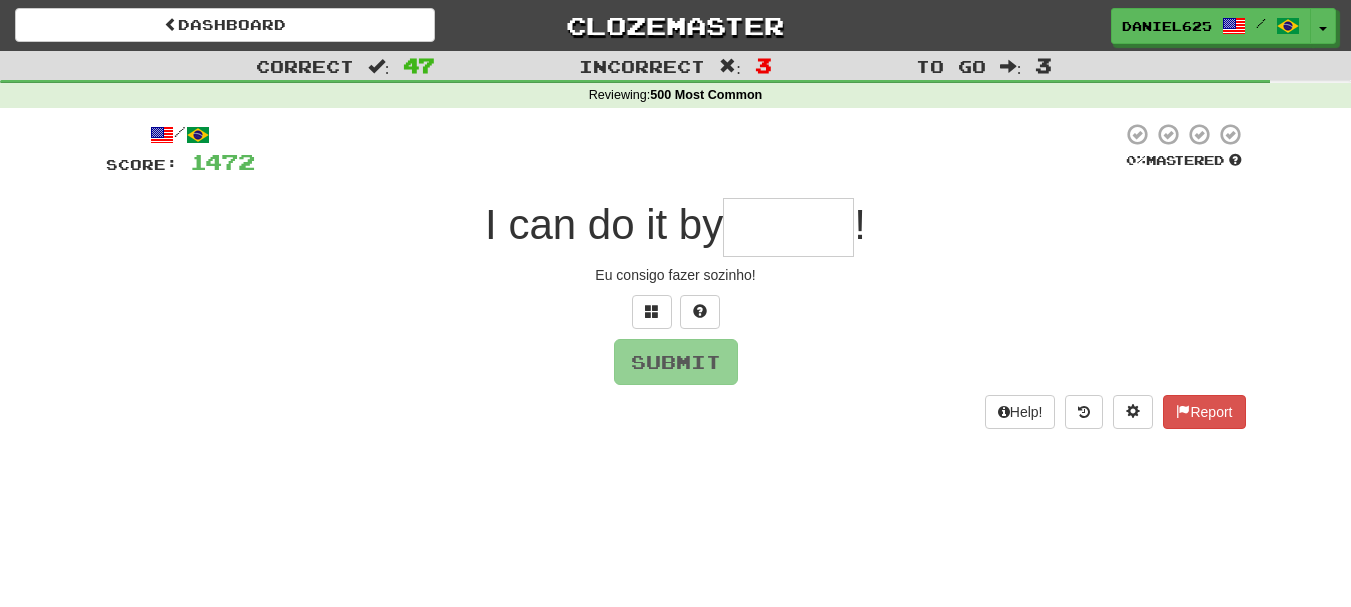 type on "*" 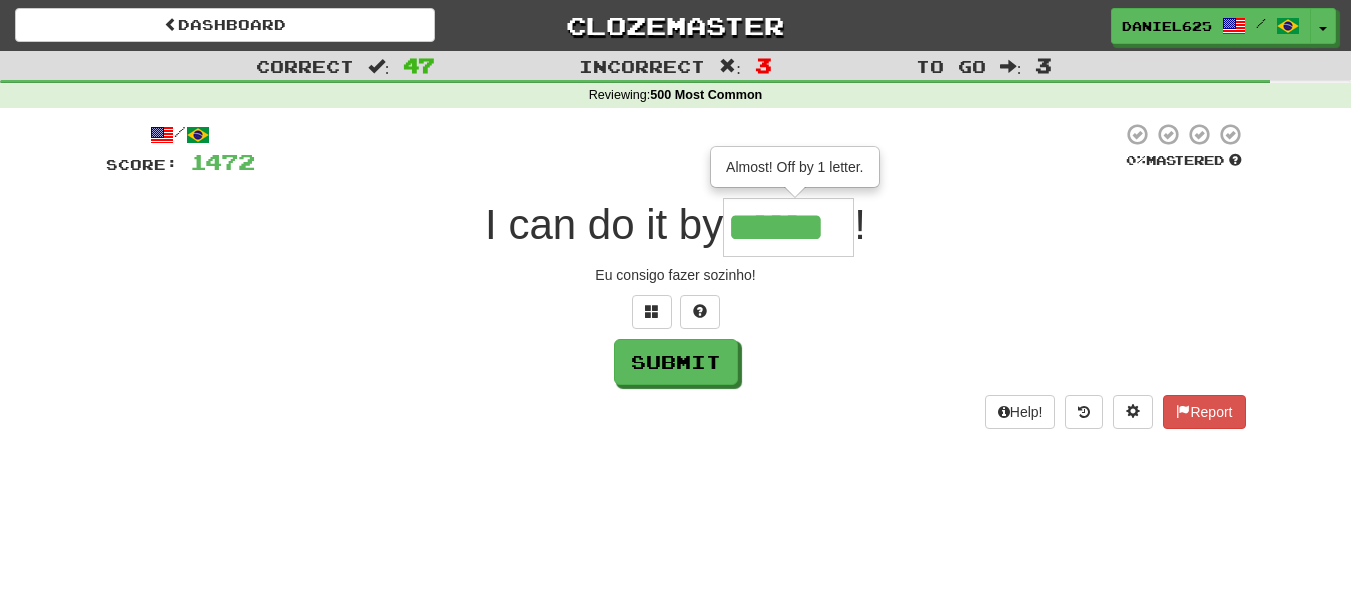 scroll, scrollTop: 0, scrollLeft: 0, axis: both 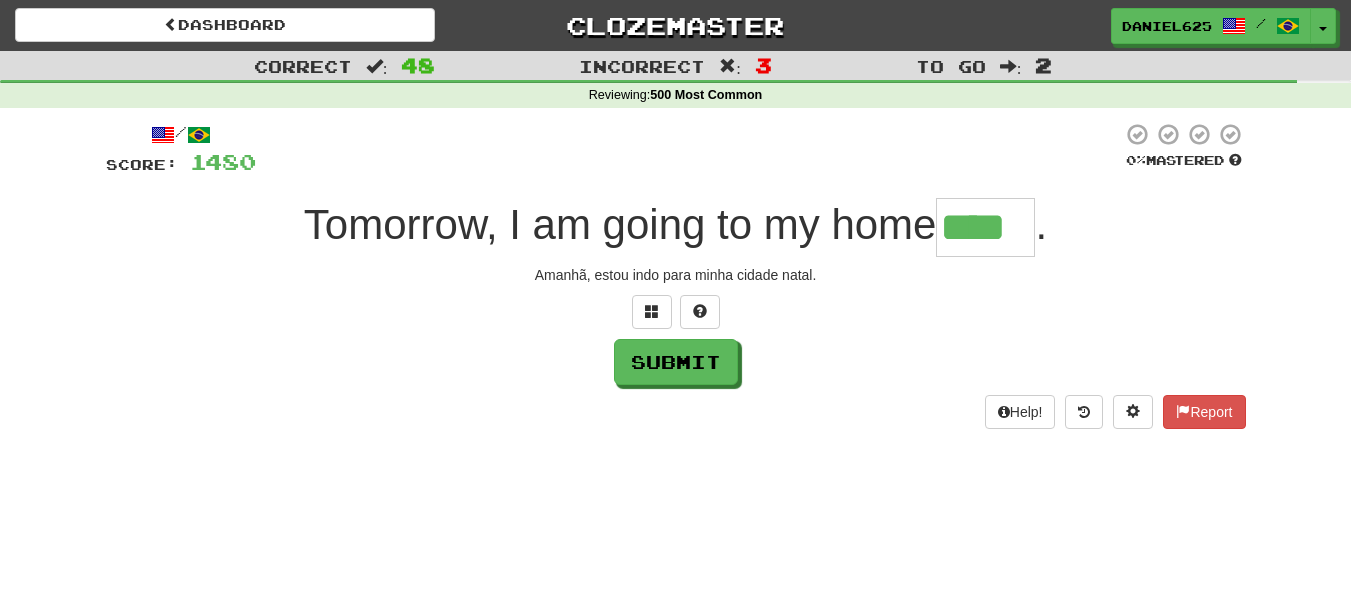 type on "****" 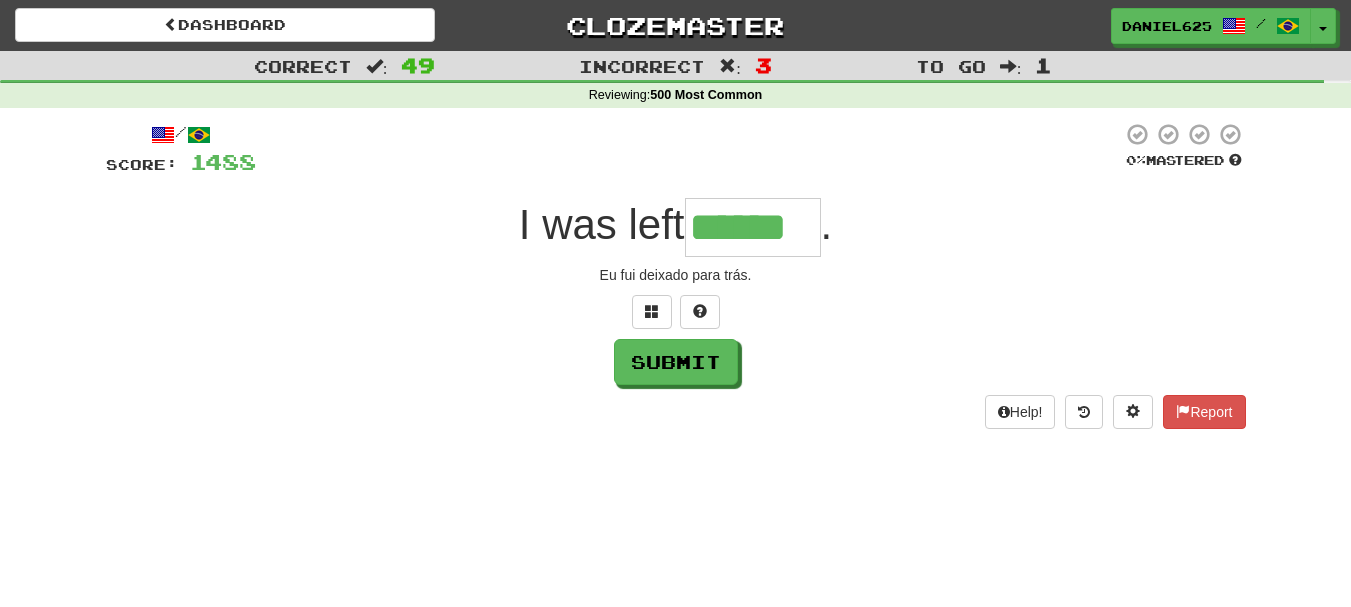 type on "******" 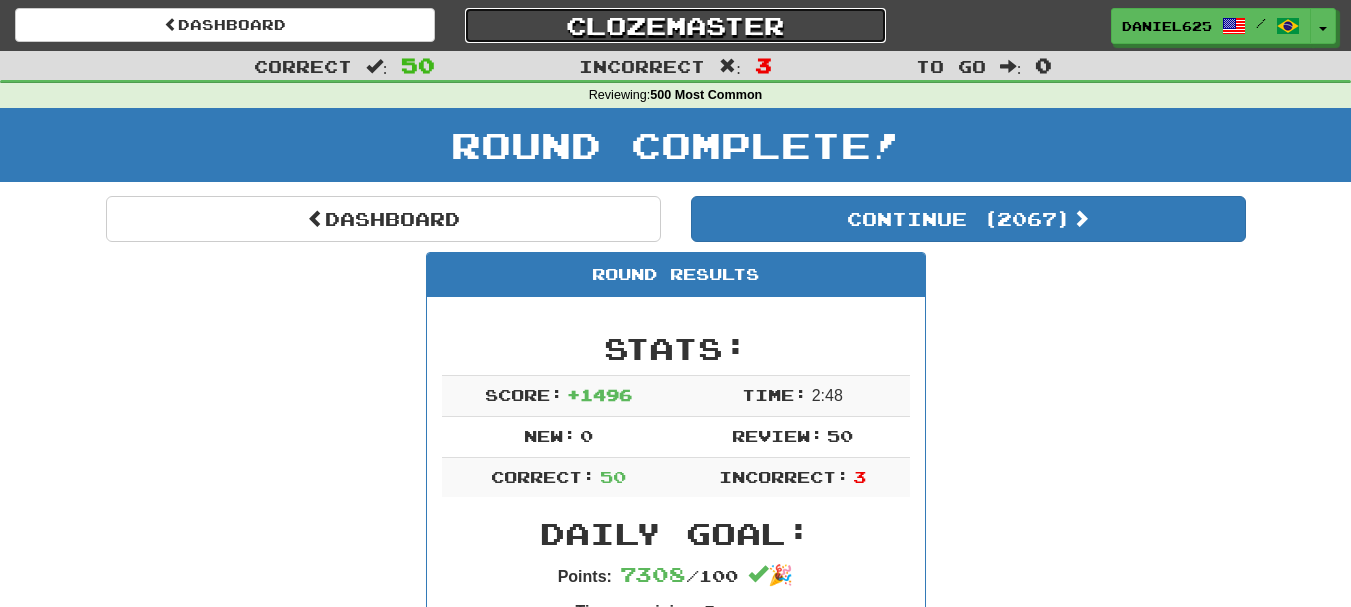 click on "Clozemaster" at bounding box center (675, 25) 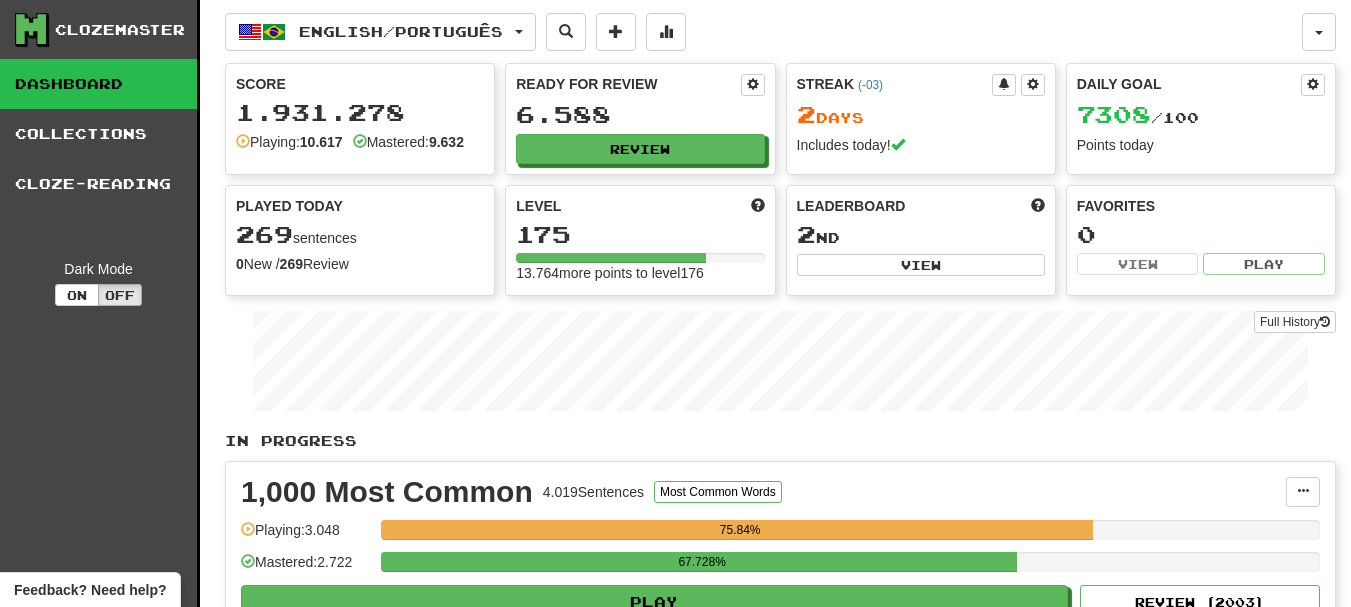 scroll, scrollTop: 0, scrollLeft: 0, axis: both 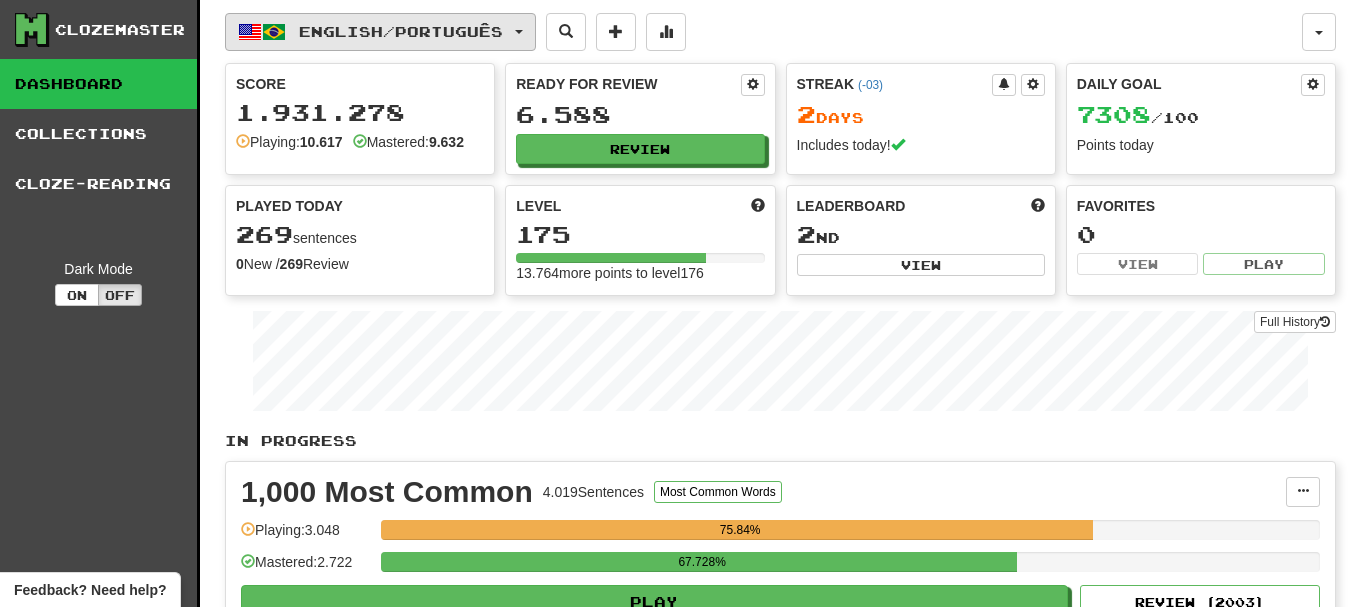 click on "English  /  Português" at bounding box center (401, 31) 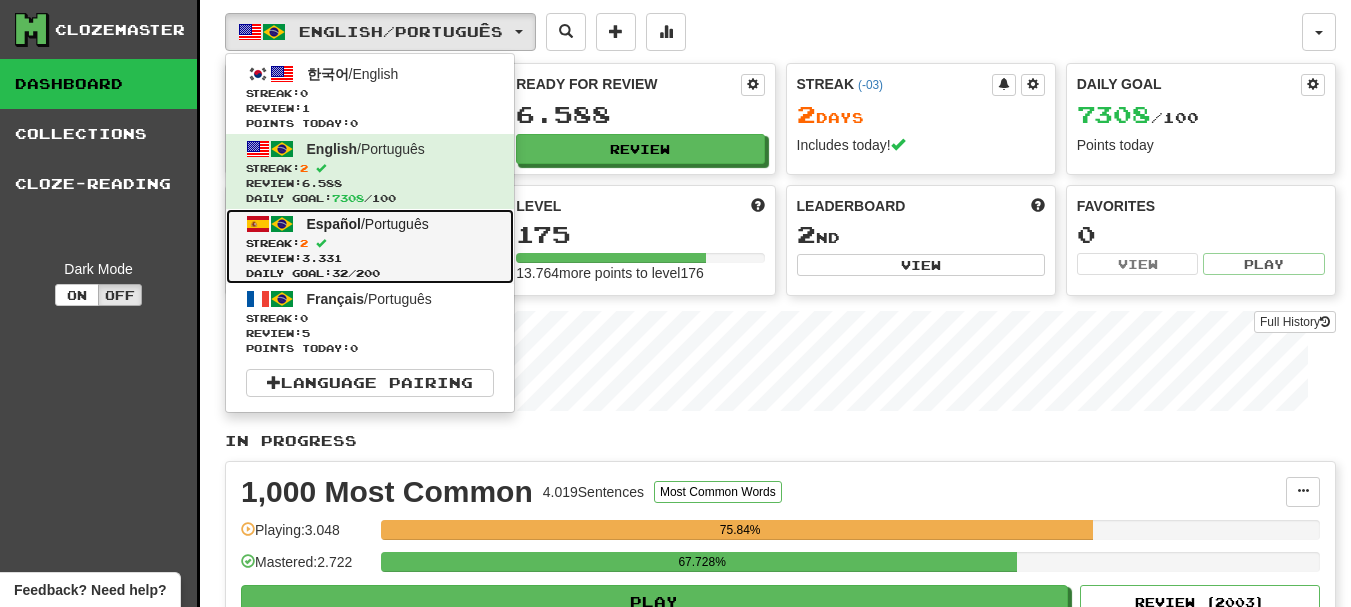 click on "Español  /  Português" at bounding box center (368, 224) 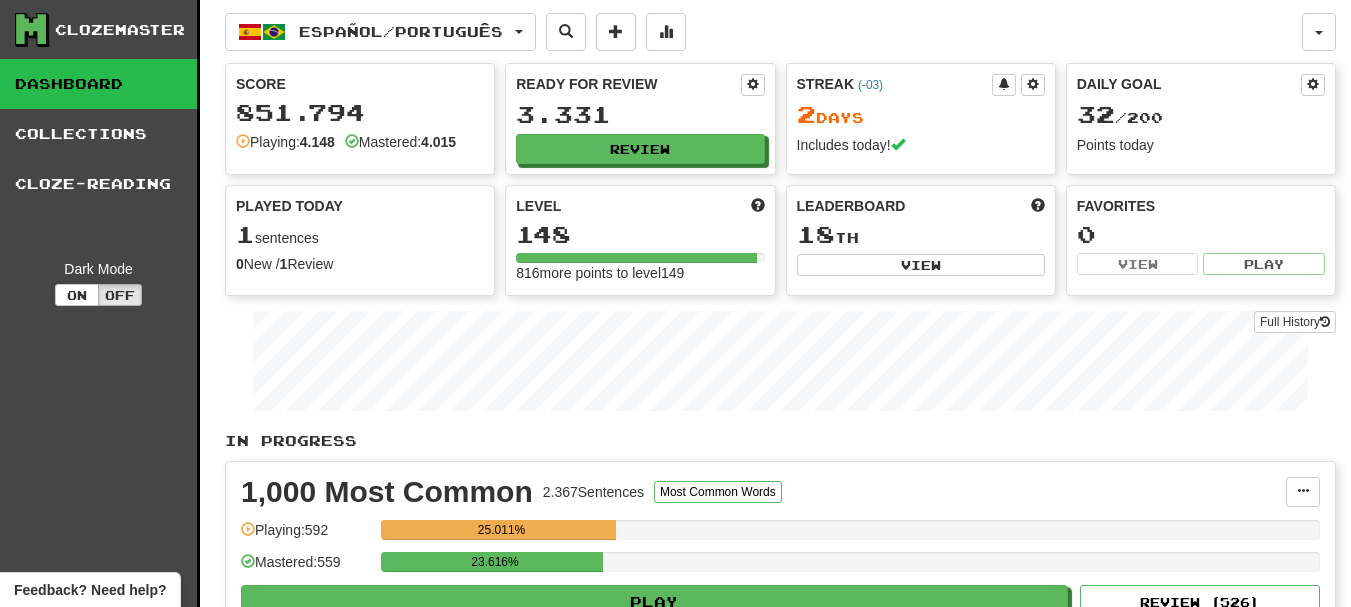 scroll, scrollTop: 0, scrollLeft: 0, axis: both 